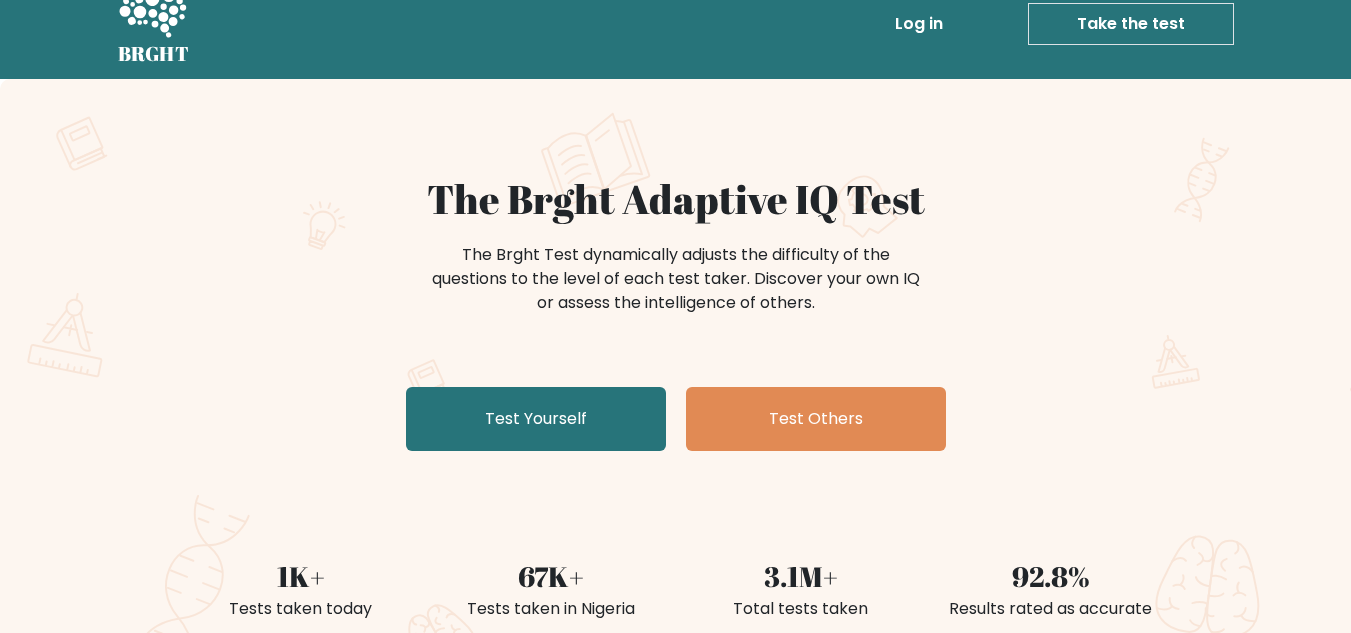 scroll, scrollTop: 0, scrollLeft: 0, axis: both 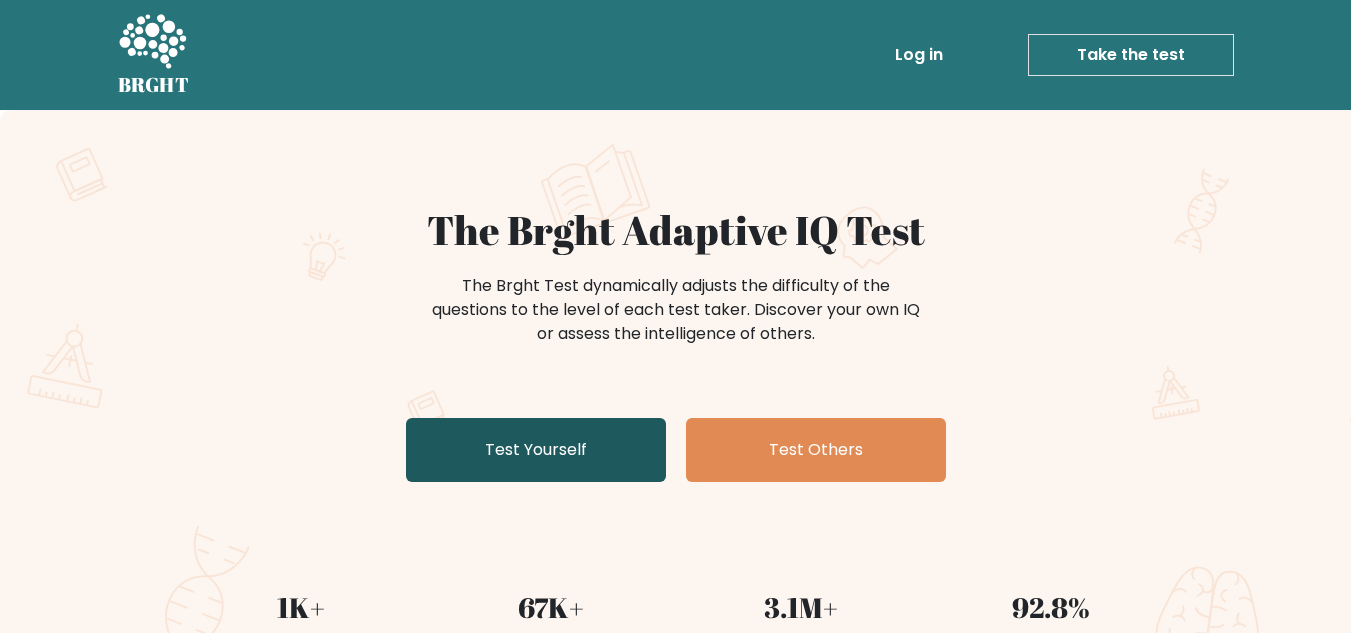click on "Test Yourself" at bounding box center (536, 450) 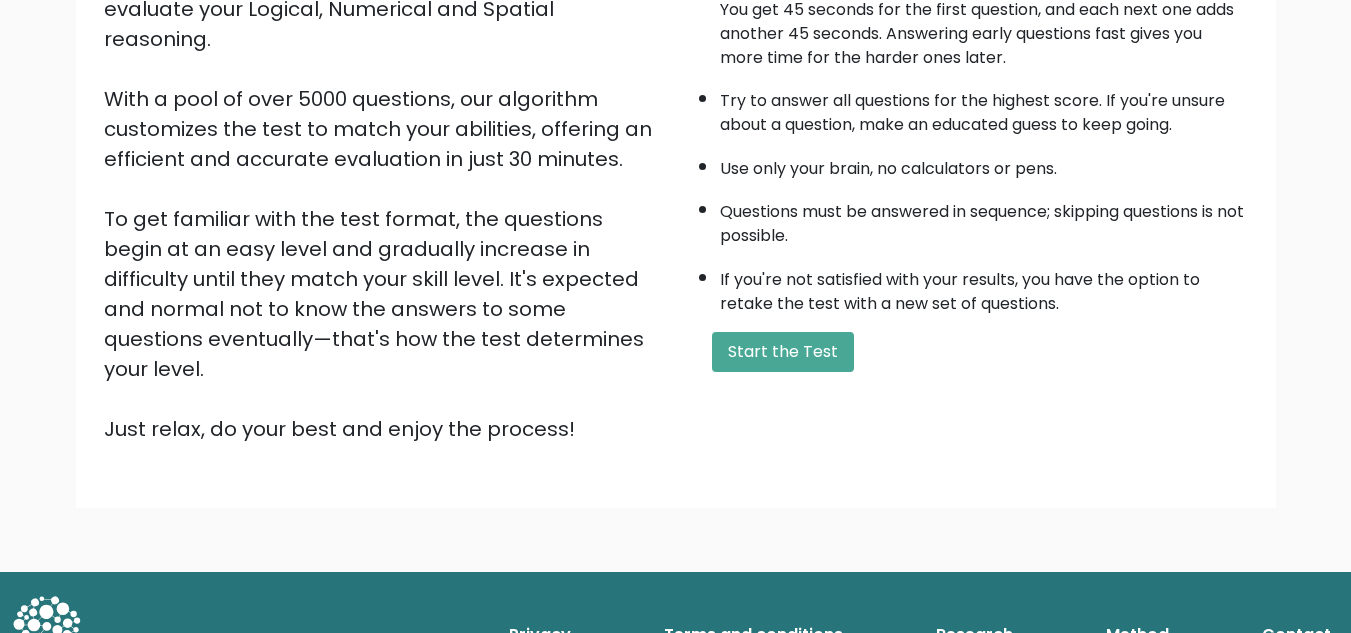 scroll, scrollTop: 283, scrollLeft: 0, axis: vertical 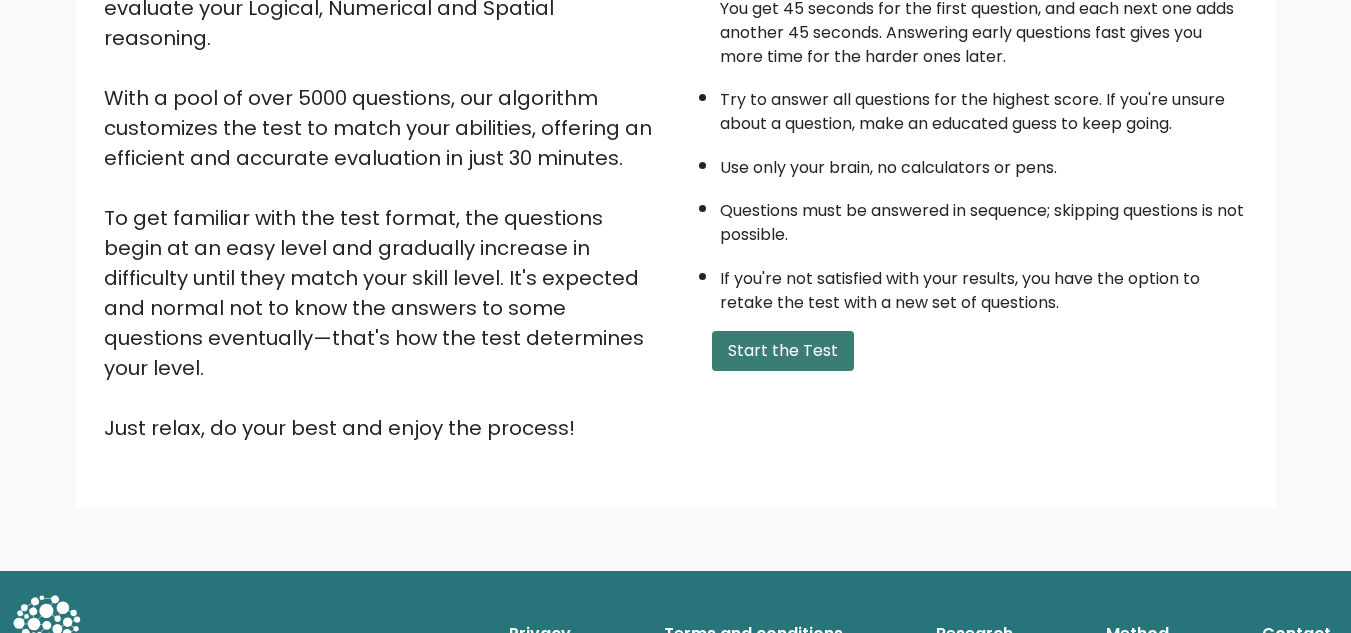 click on "Start the Test" at bounding box center [783, 351] 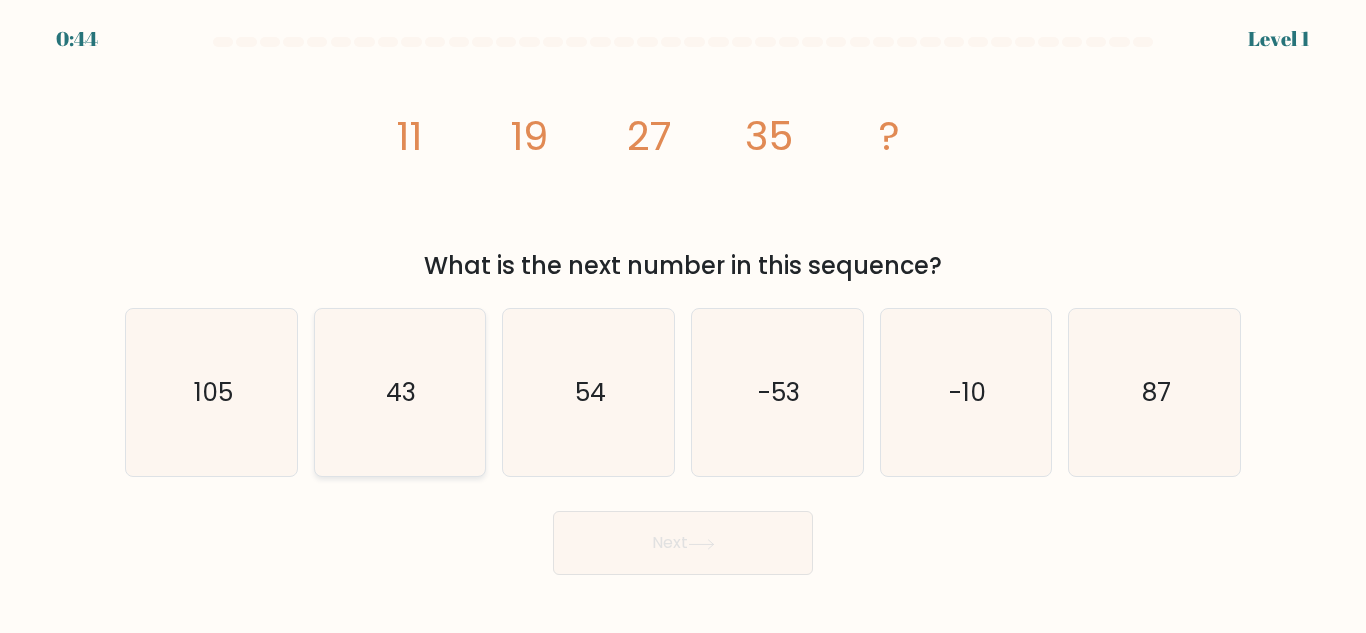 scroll, scrollTop: 0, scrollLeft: 0, axis: both 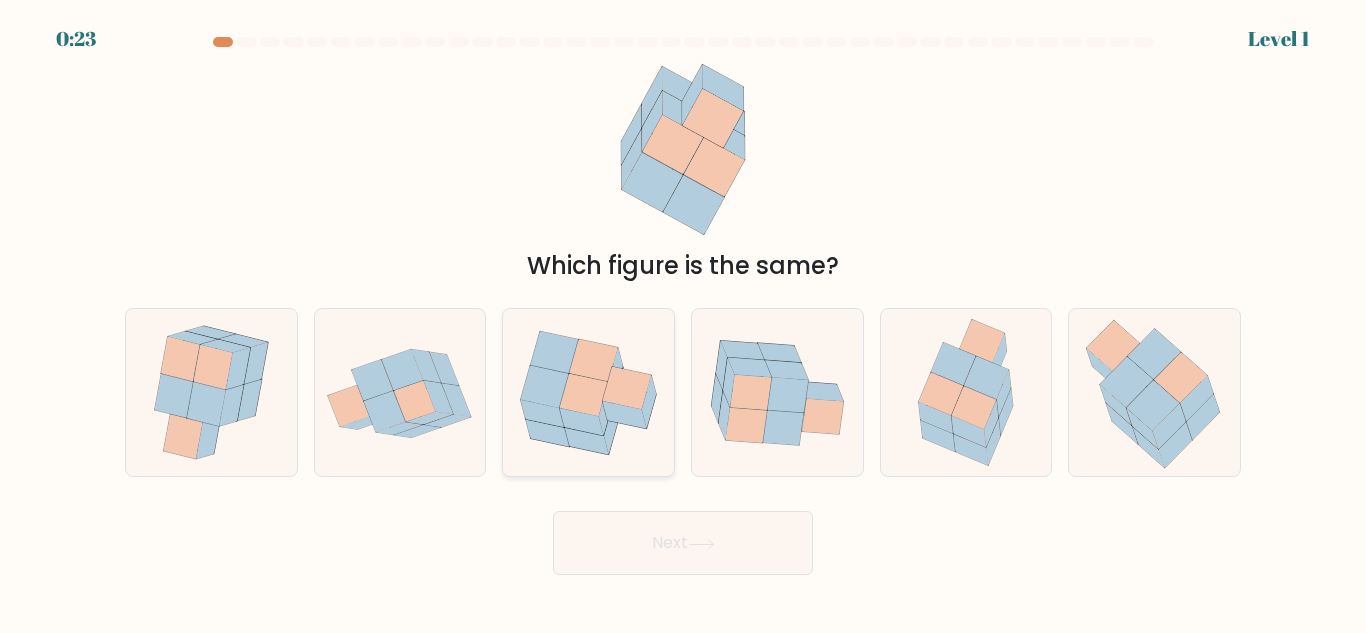 click at bounding box center (649, 401) 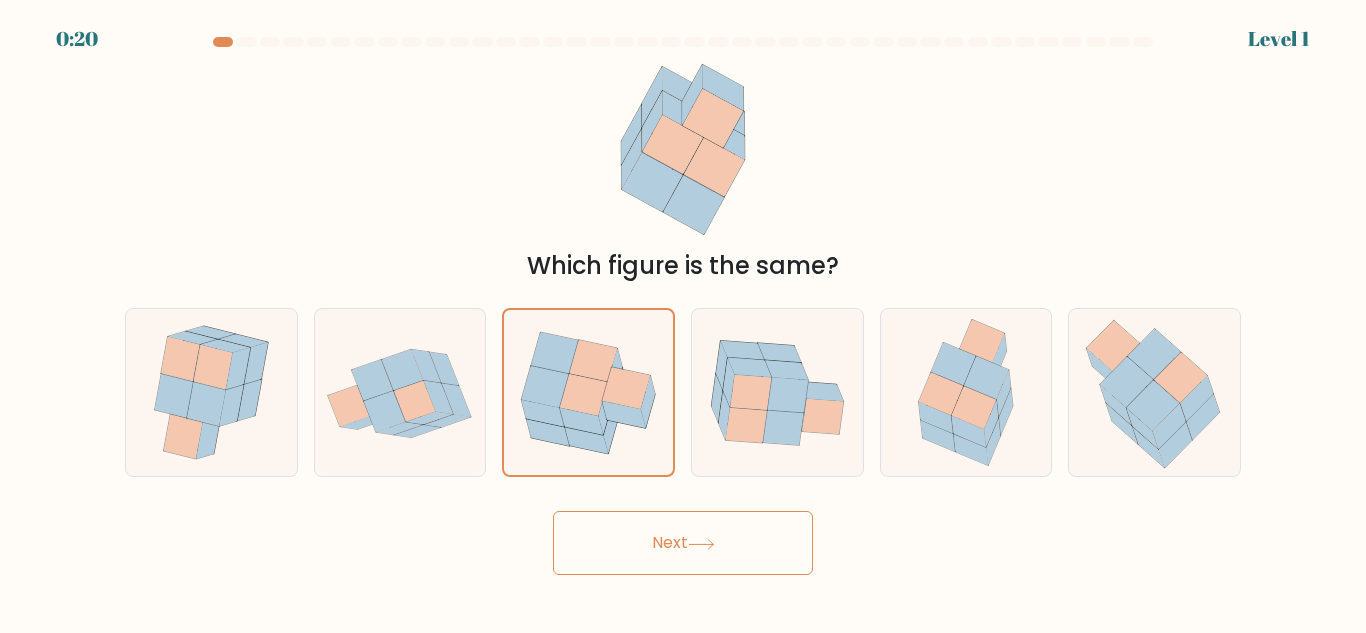 click on "Next" at bounding box center (683, 543) 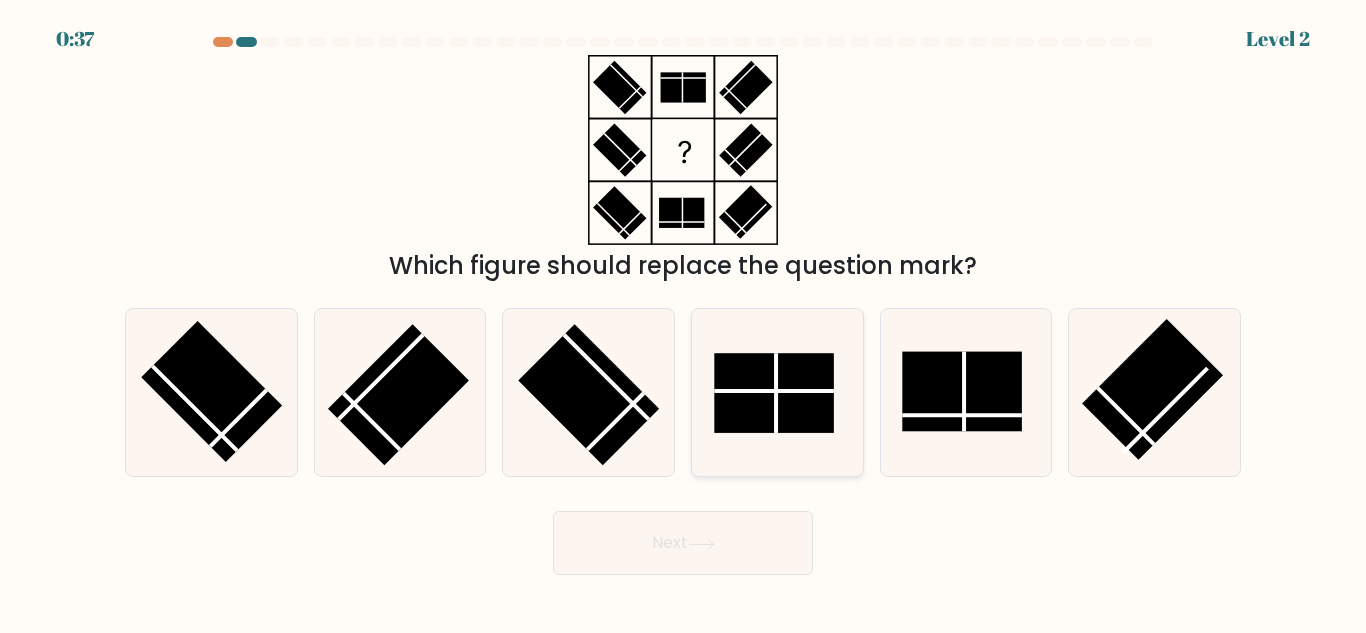 click at bounding box center [774, 393] 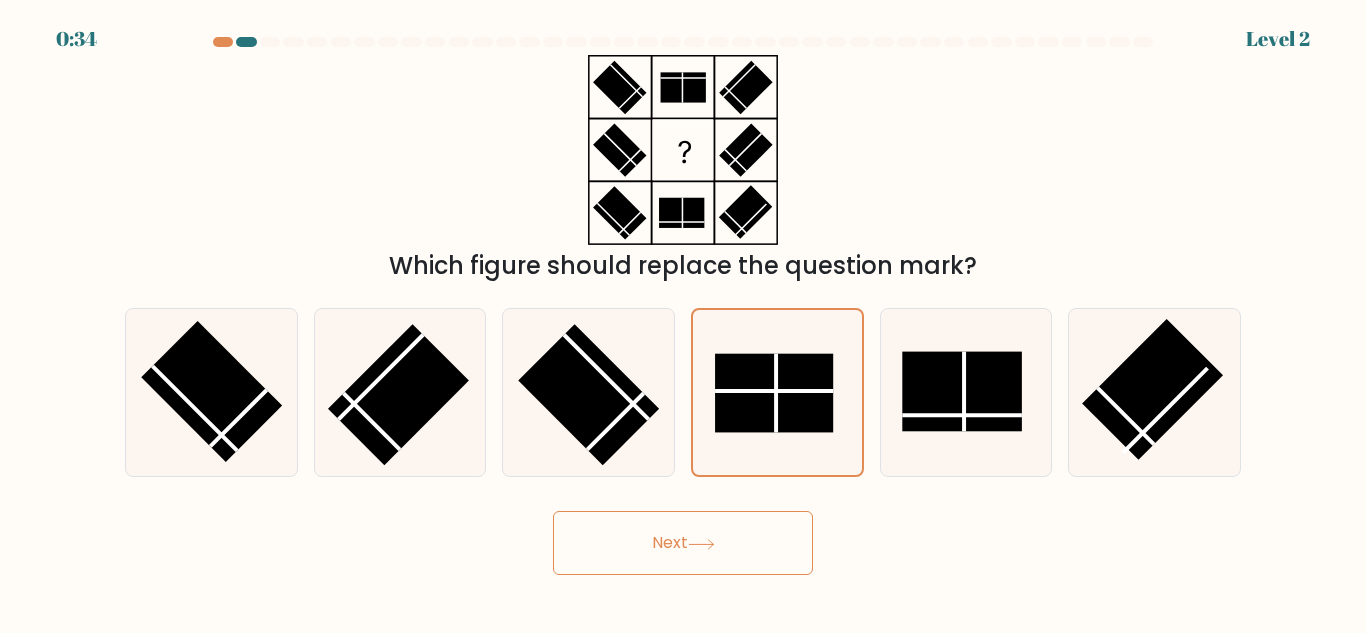 click on "Next" at bounding box center [683, 543] 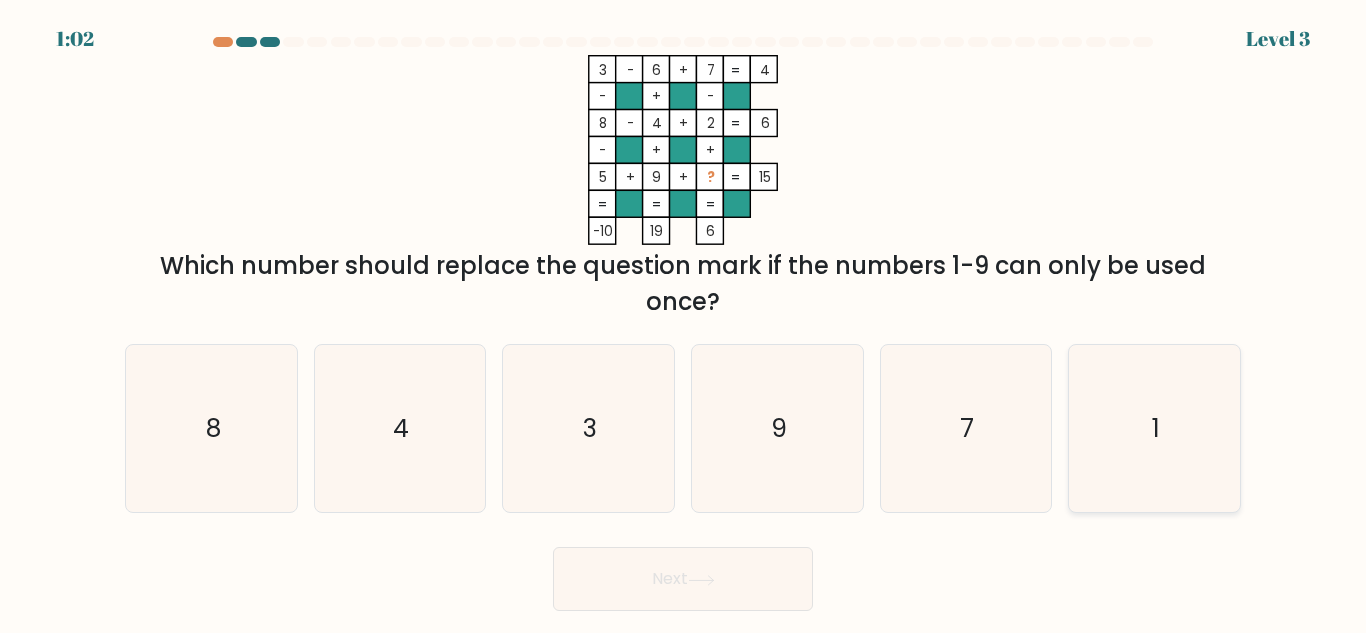 click on "1" at bounding box center [1154, 428] 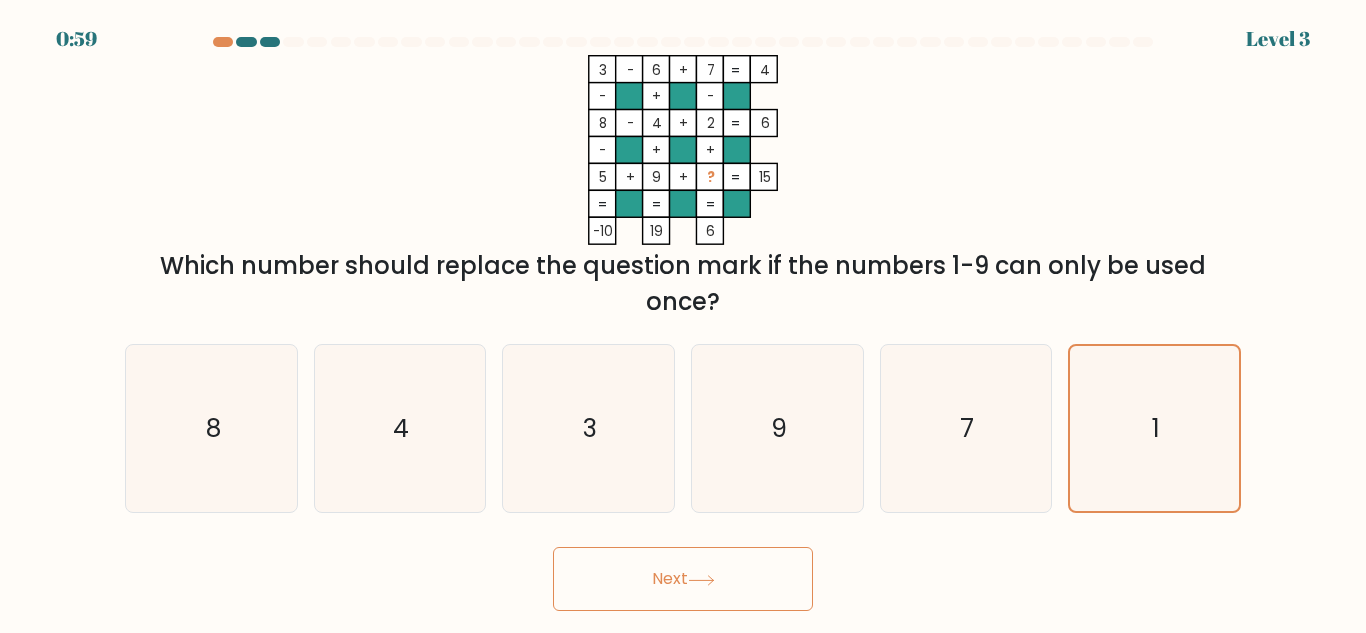 click on "Next" at bounding box center [683, 579] 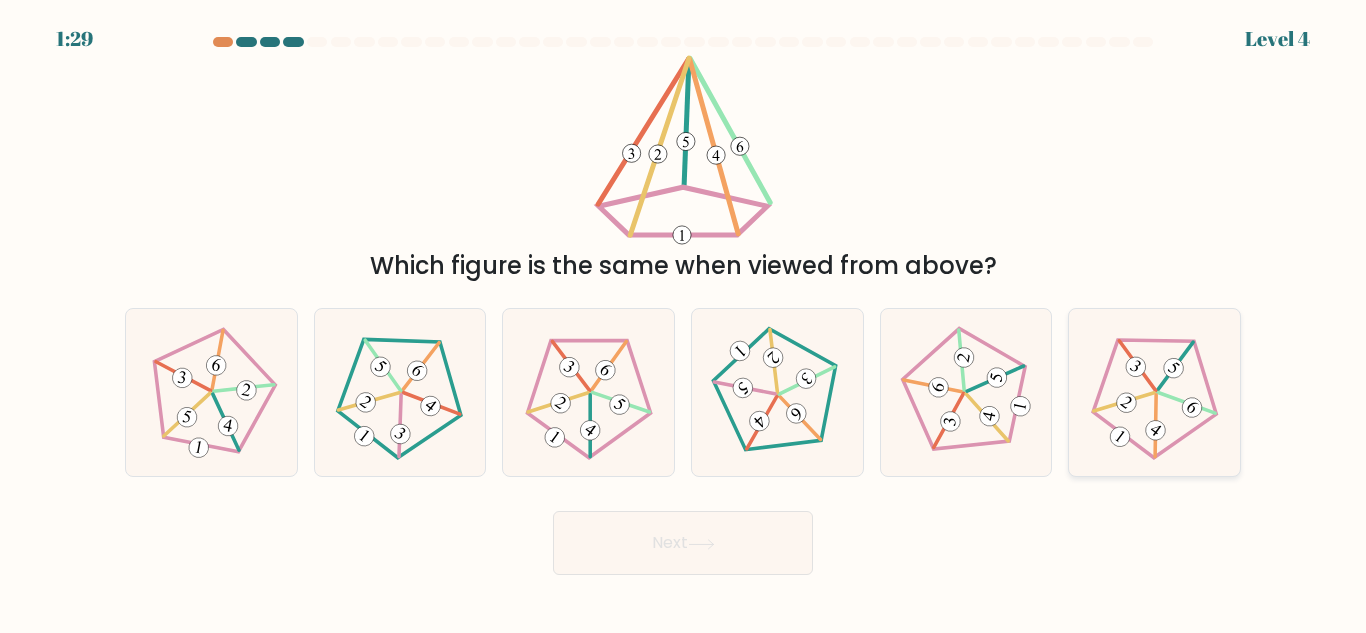 click at bounding box center (1119, 436) 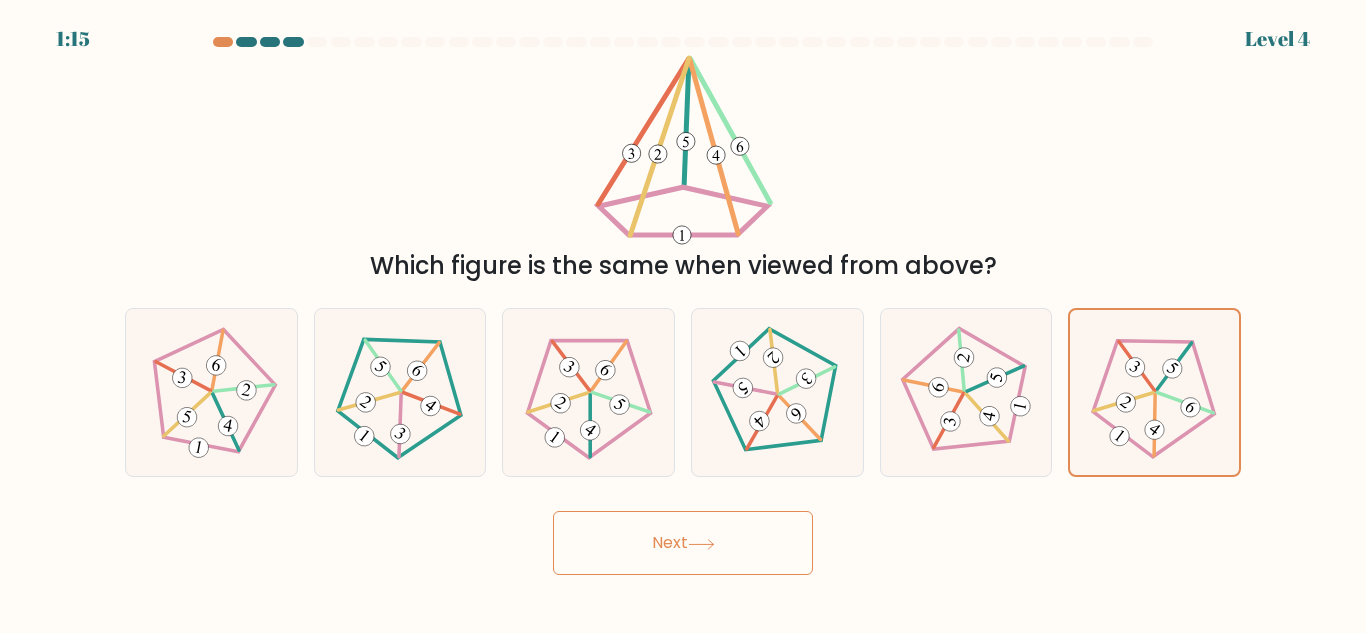 click on "Next" at bounding box center [683, 543] 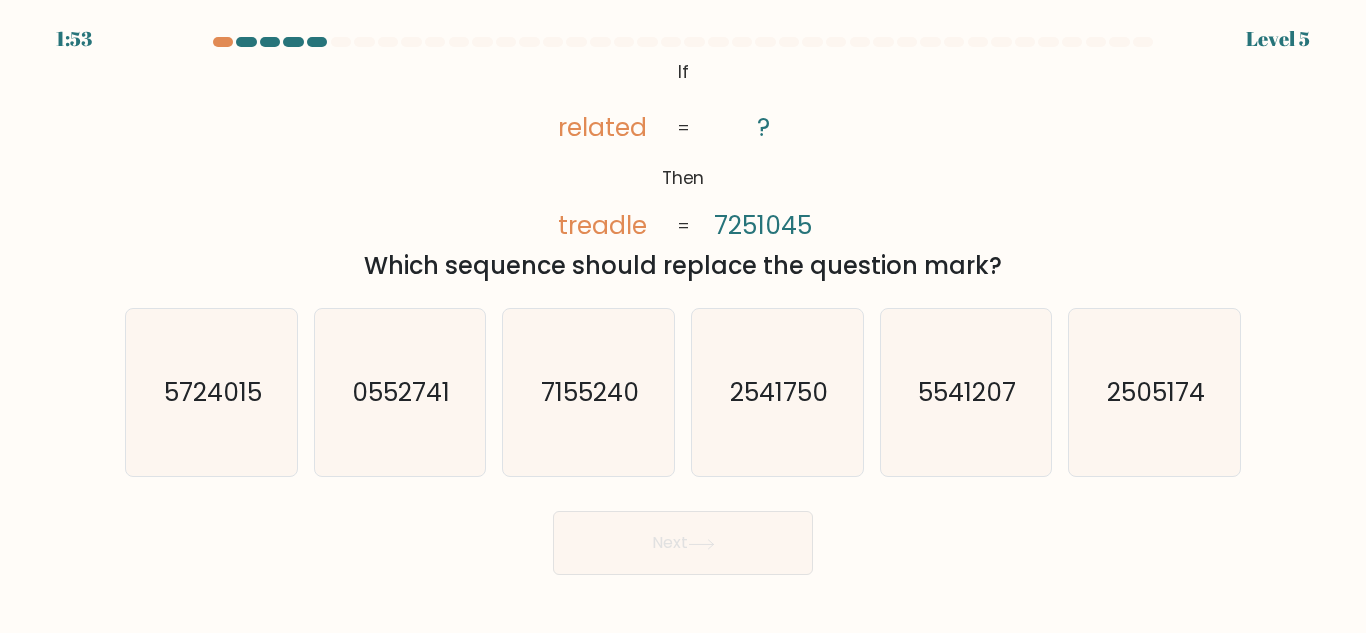 type 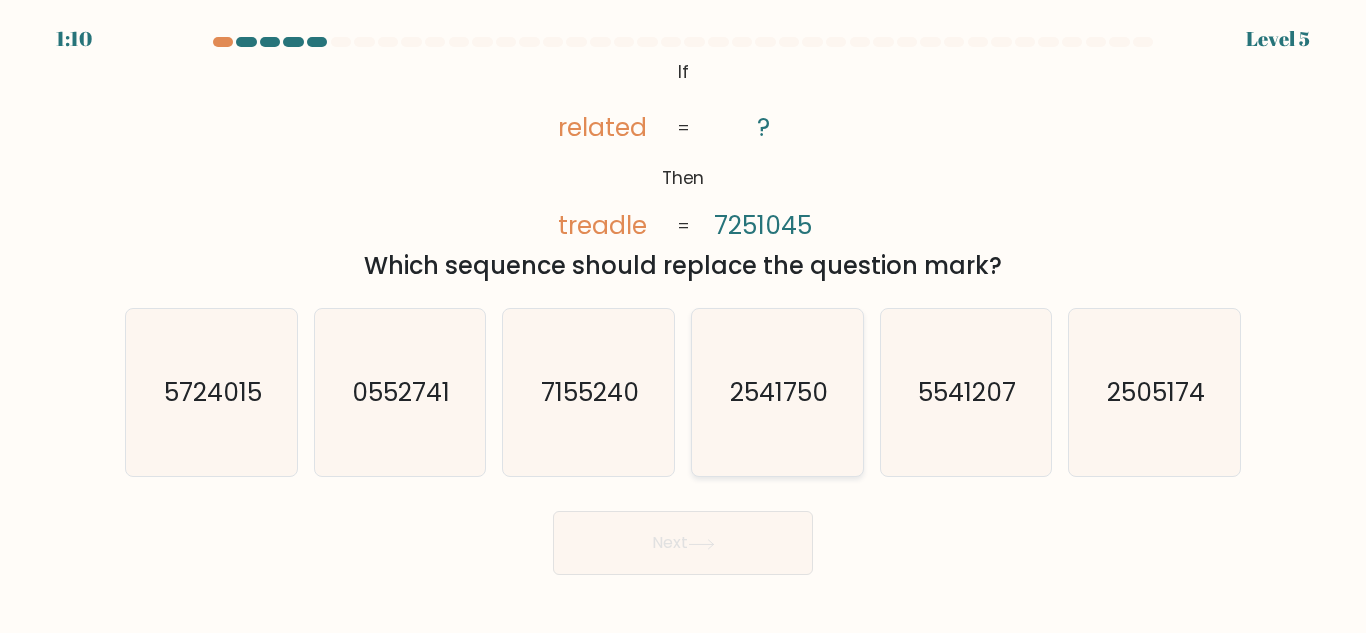 click on "2541750" at bounding box center [779, 392] 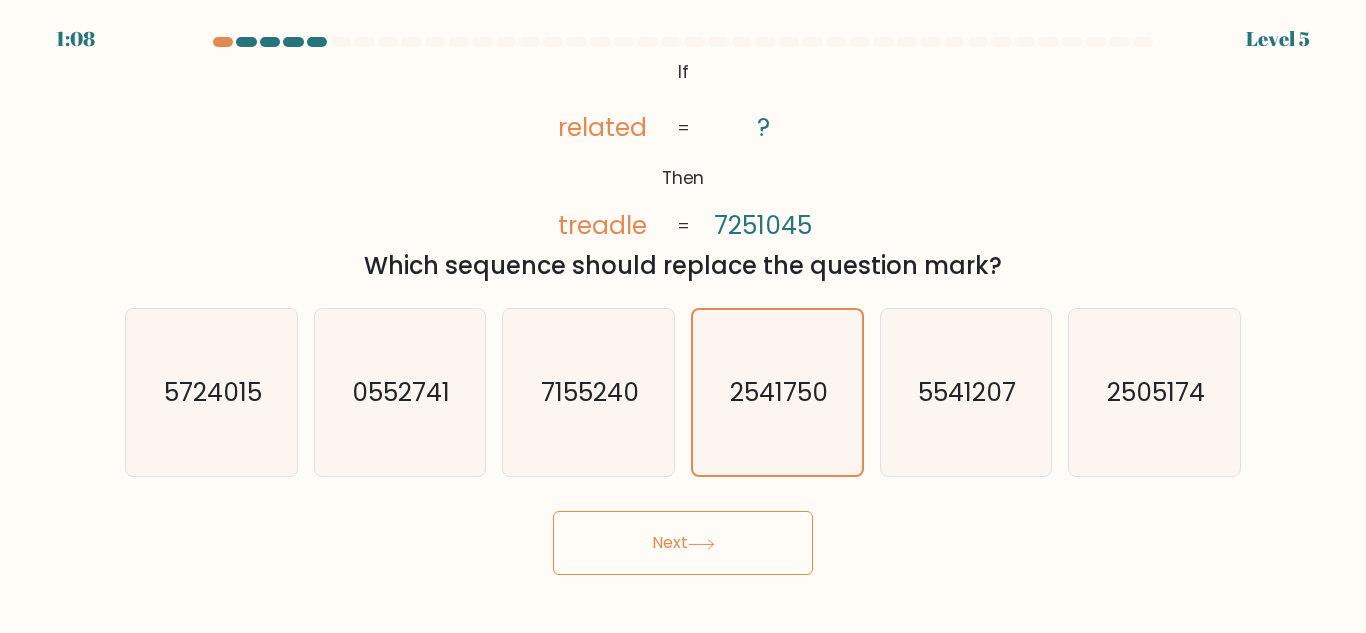 click on "Next" at bounding box center [683, 543] 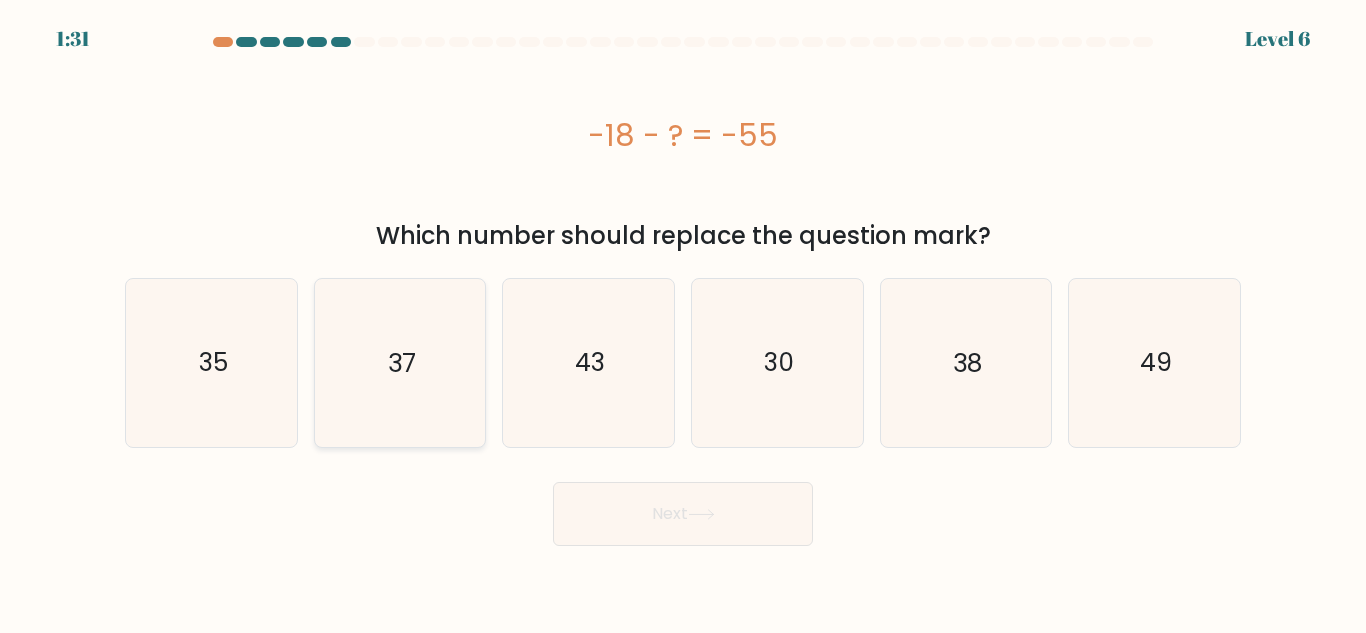 click on "37" at bounding box center (399, 362) 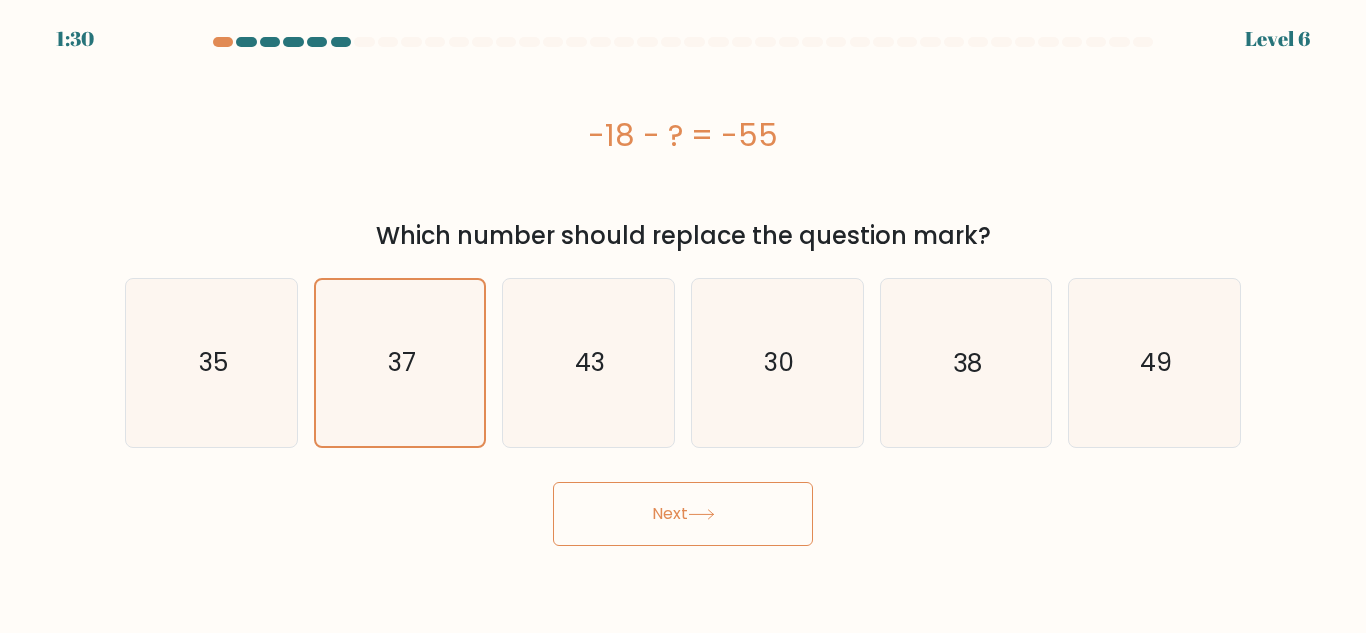 click on "Next" at bounding box center (683, 514) 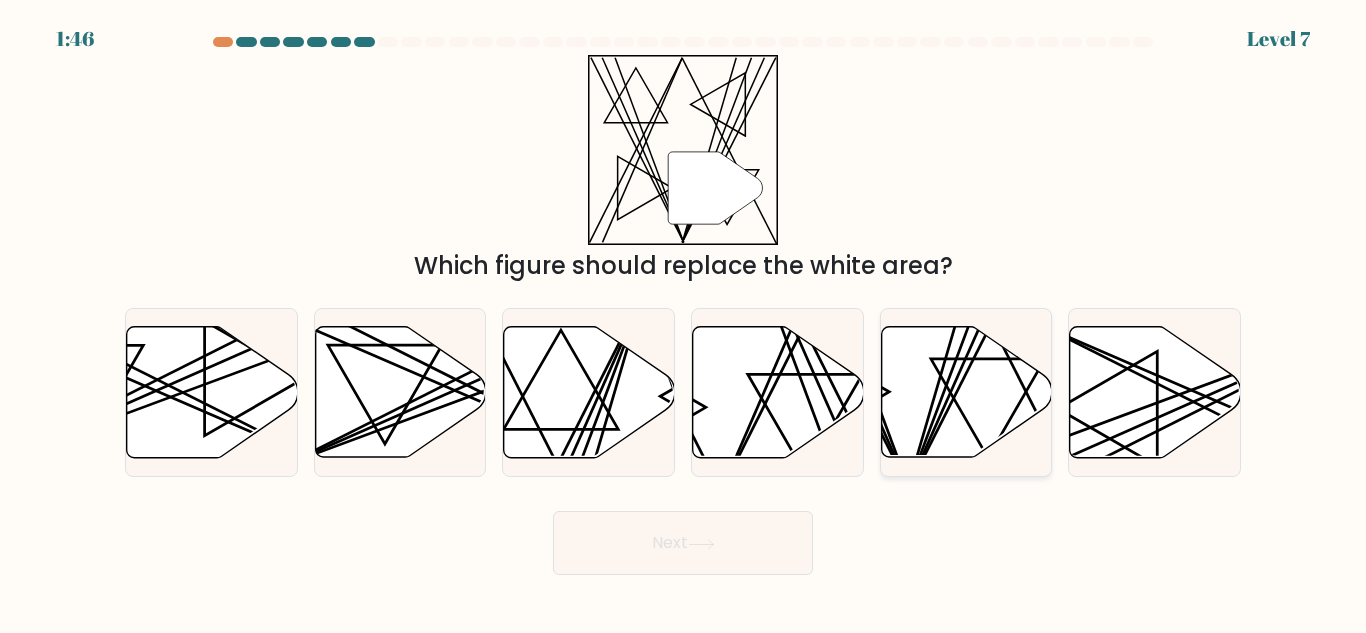 click at bounding box center (966, 392) 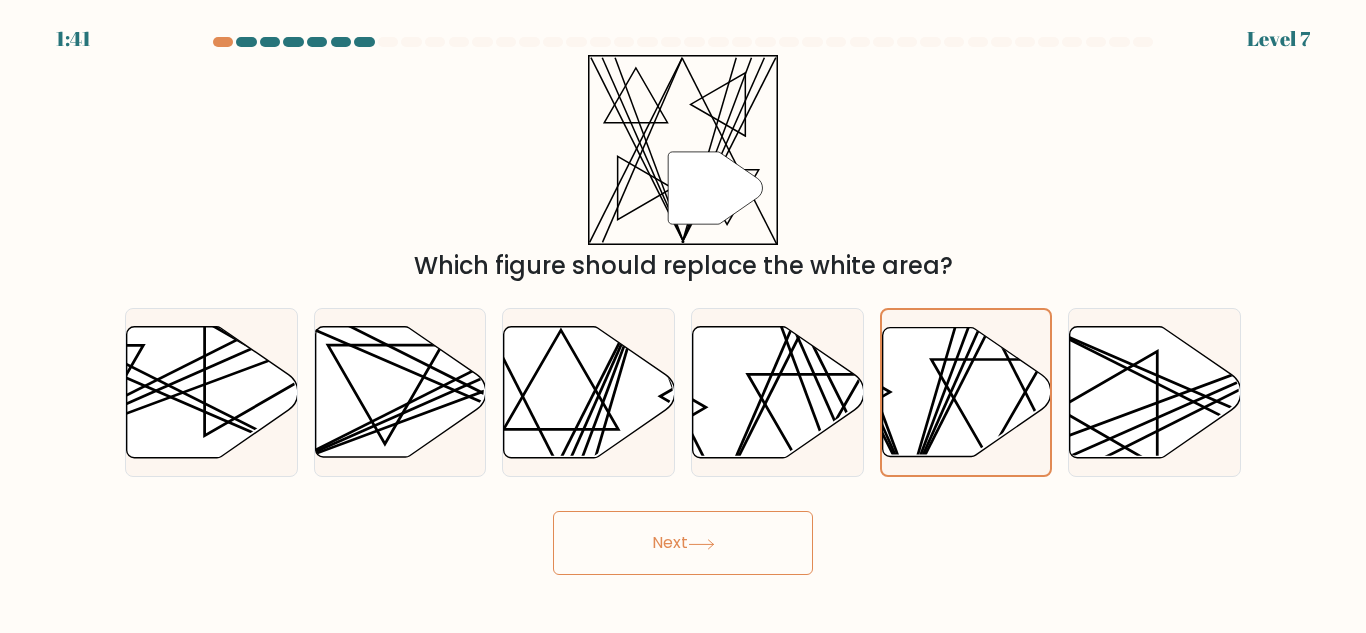 click on "Next" at bounding box center [683, 543] 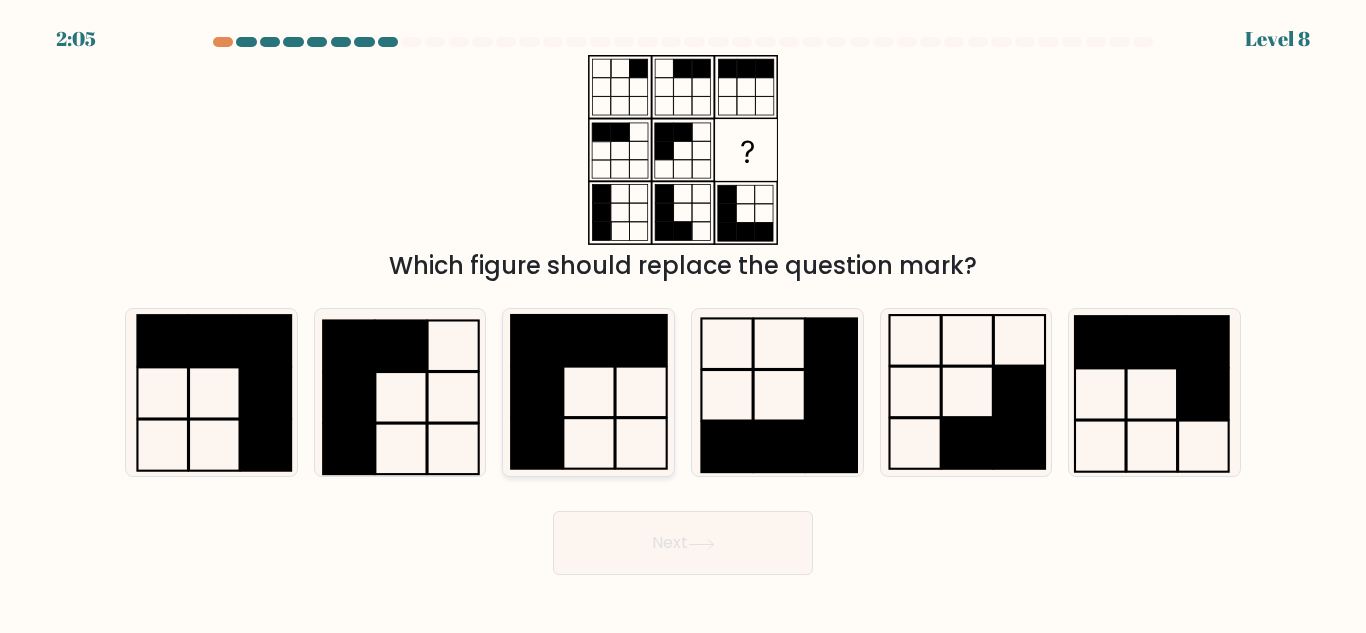 click at bounding box center (588, 392) 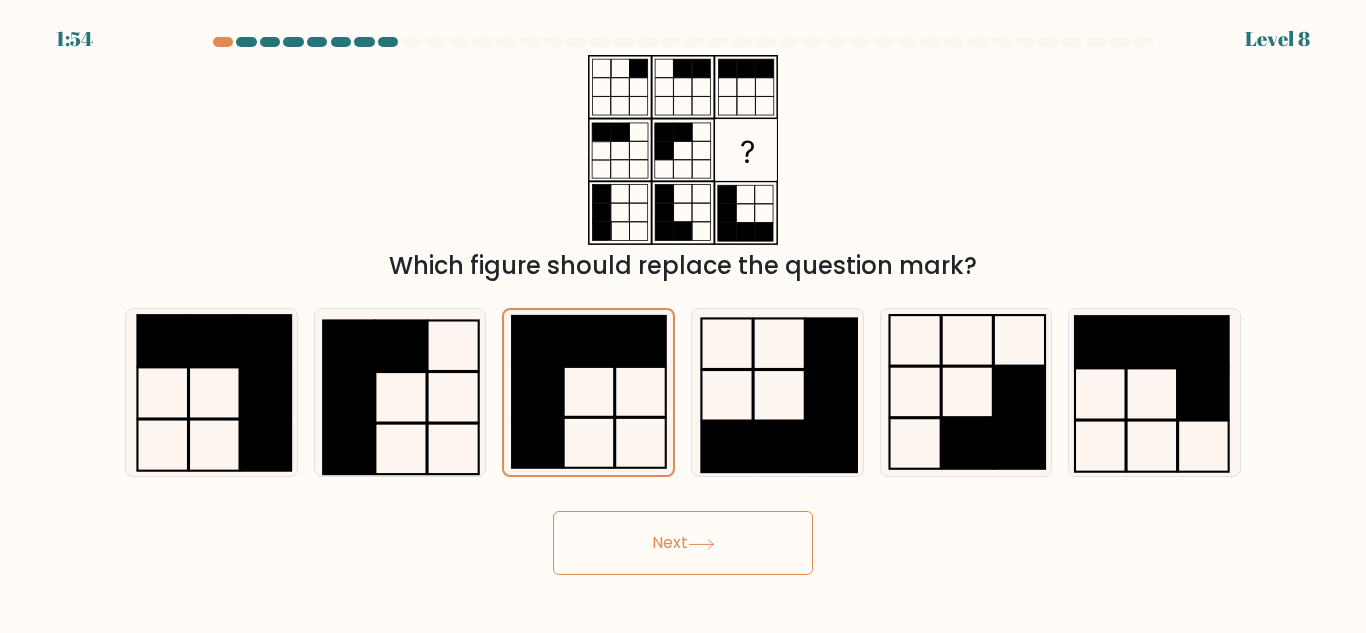 click on "Next" at bounding box center [683, 543] 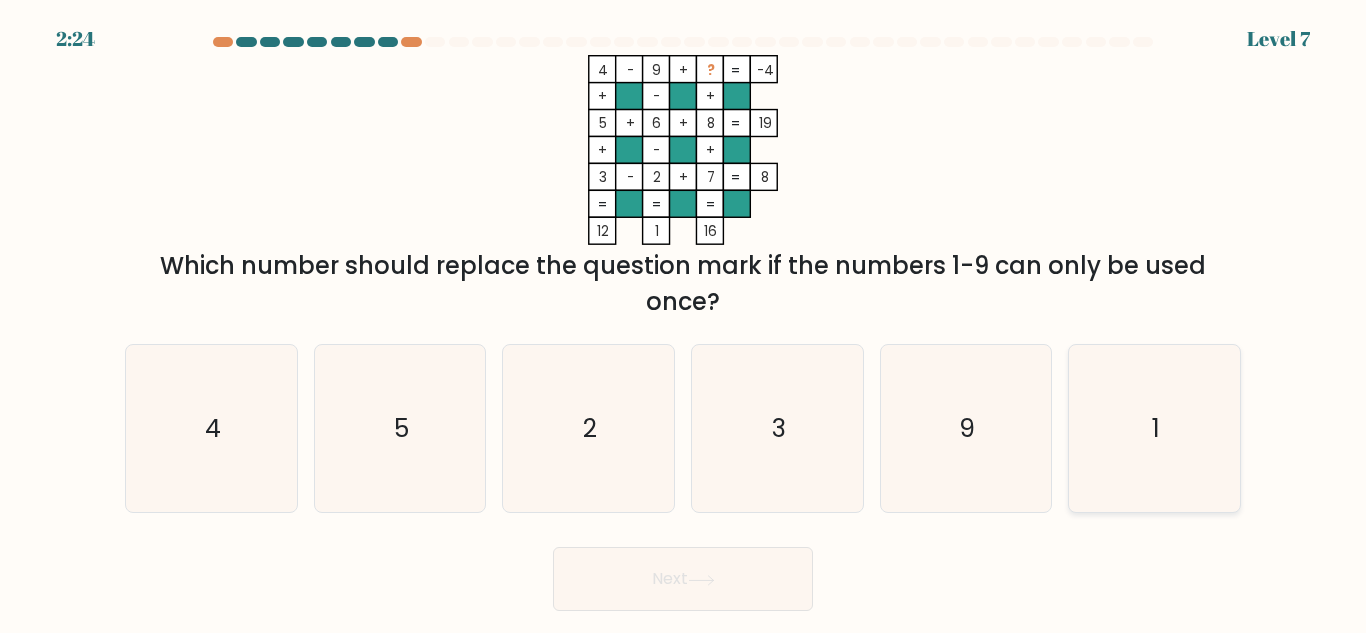 click on "1" at bounding box center [1154, 428] 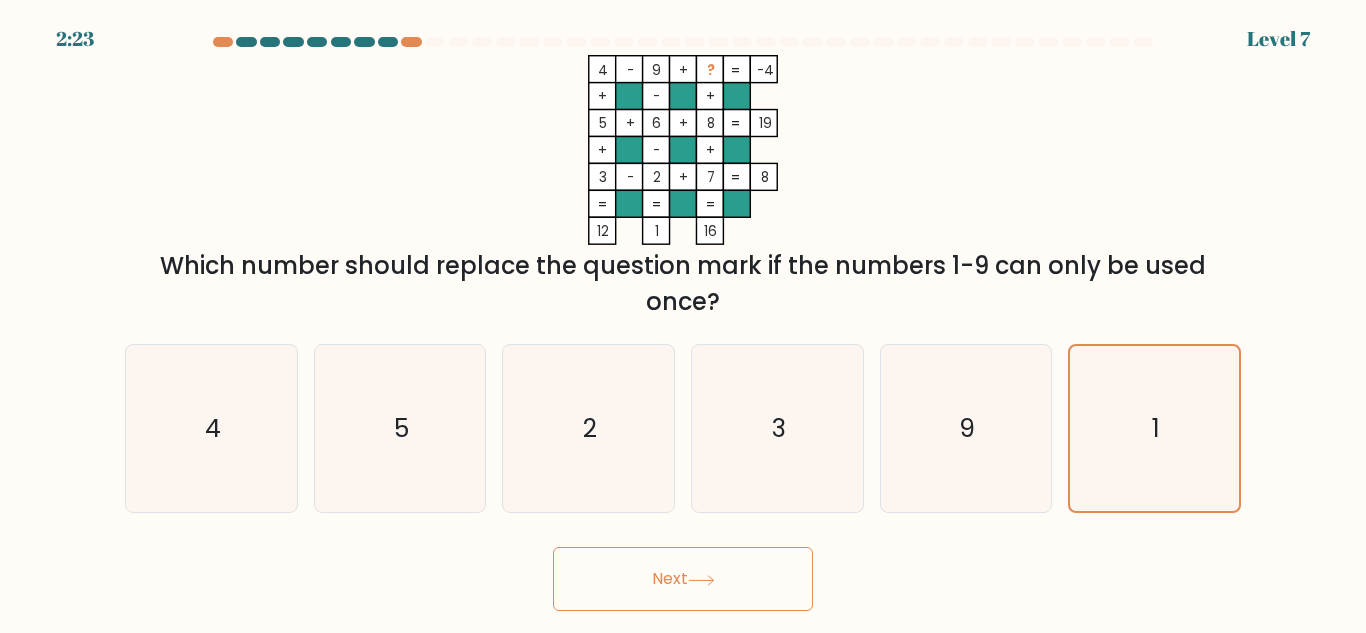 click on "Next" at bounding box center (683, 579) 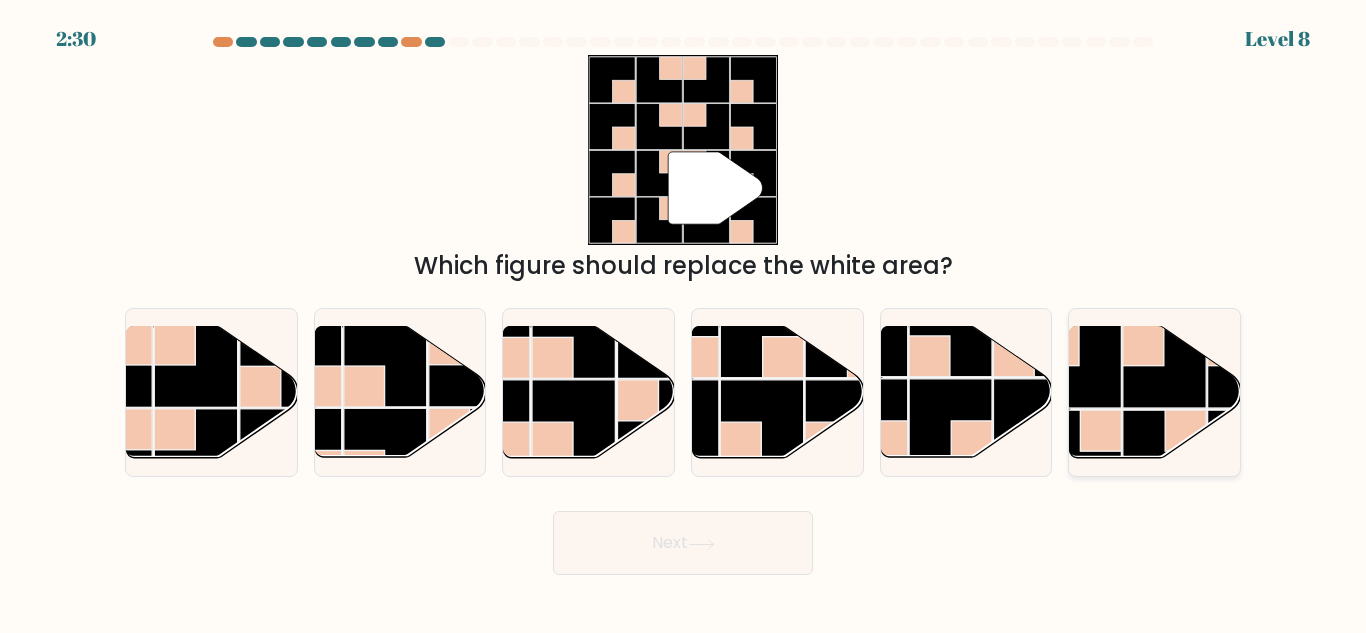 click at bounding box center (1164, 366) 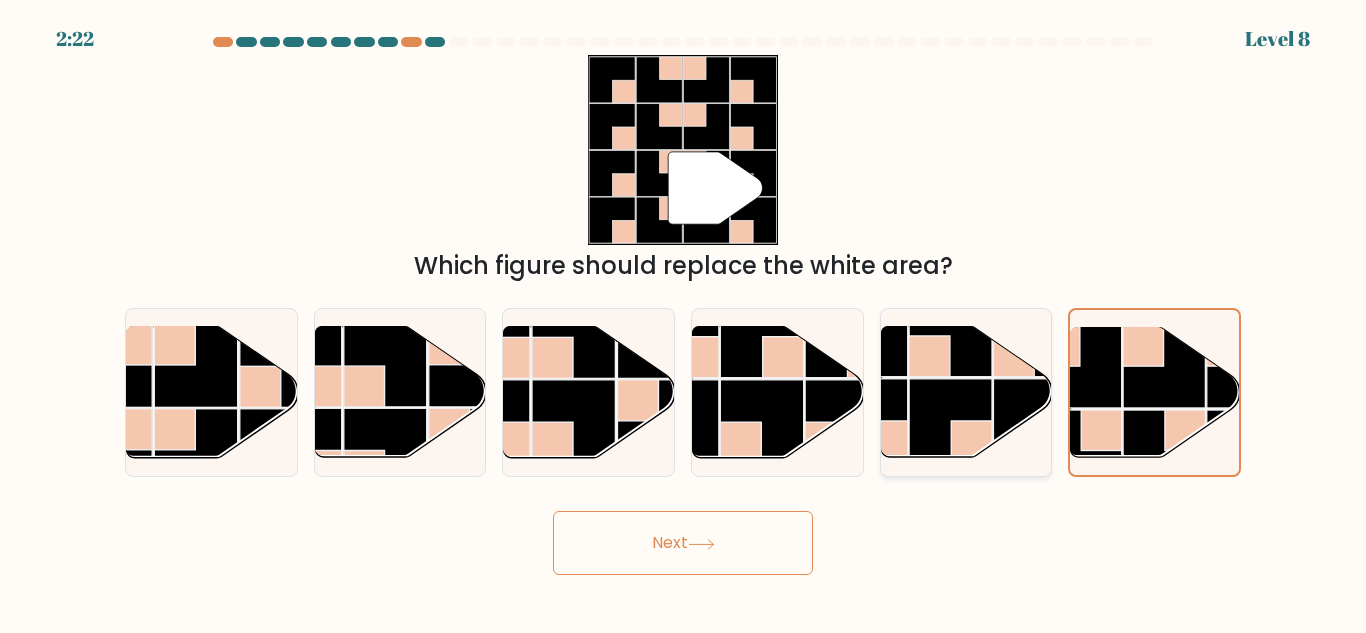 click at bounding box center (950, 335) 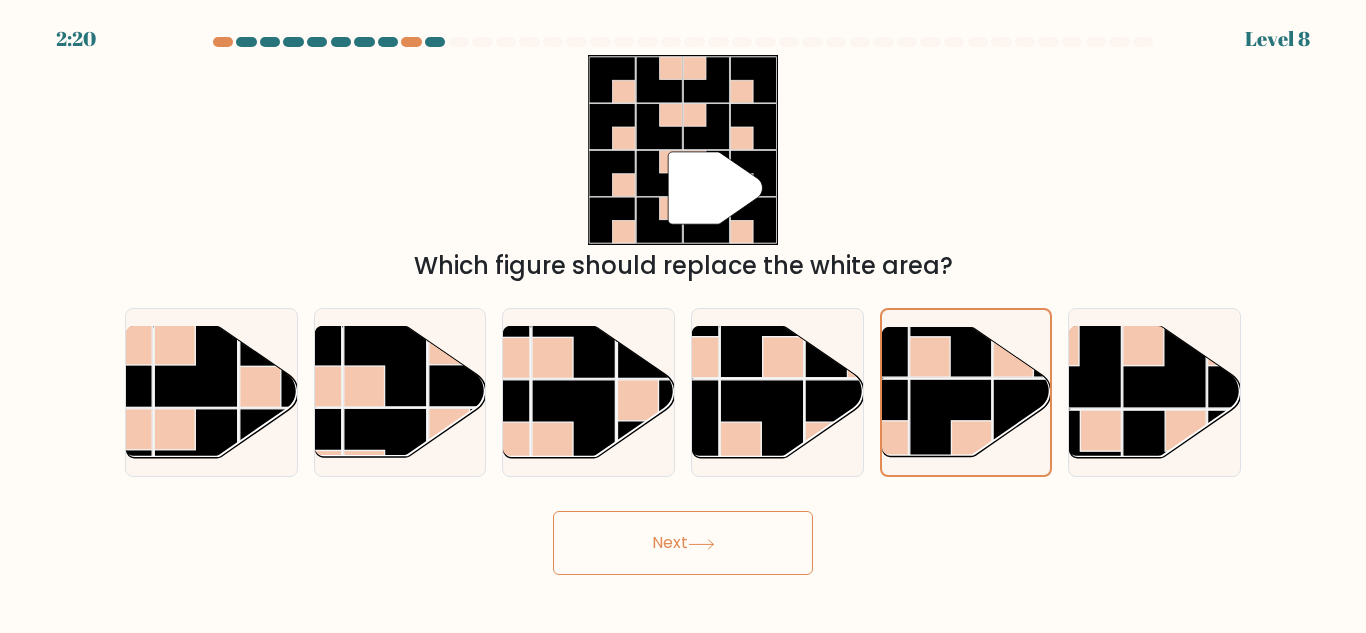 click on "Next" at bounding box center [683, 543] 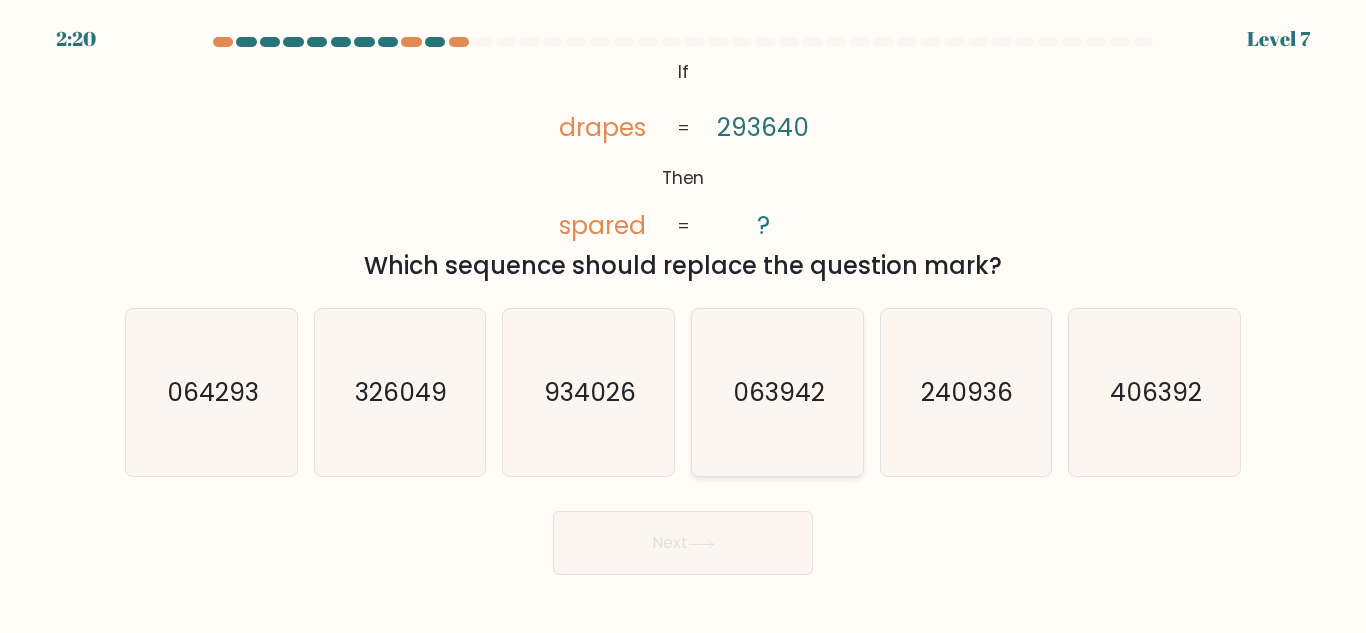 click on "063942" at bounding box center (777, 392) 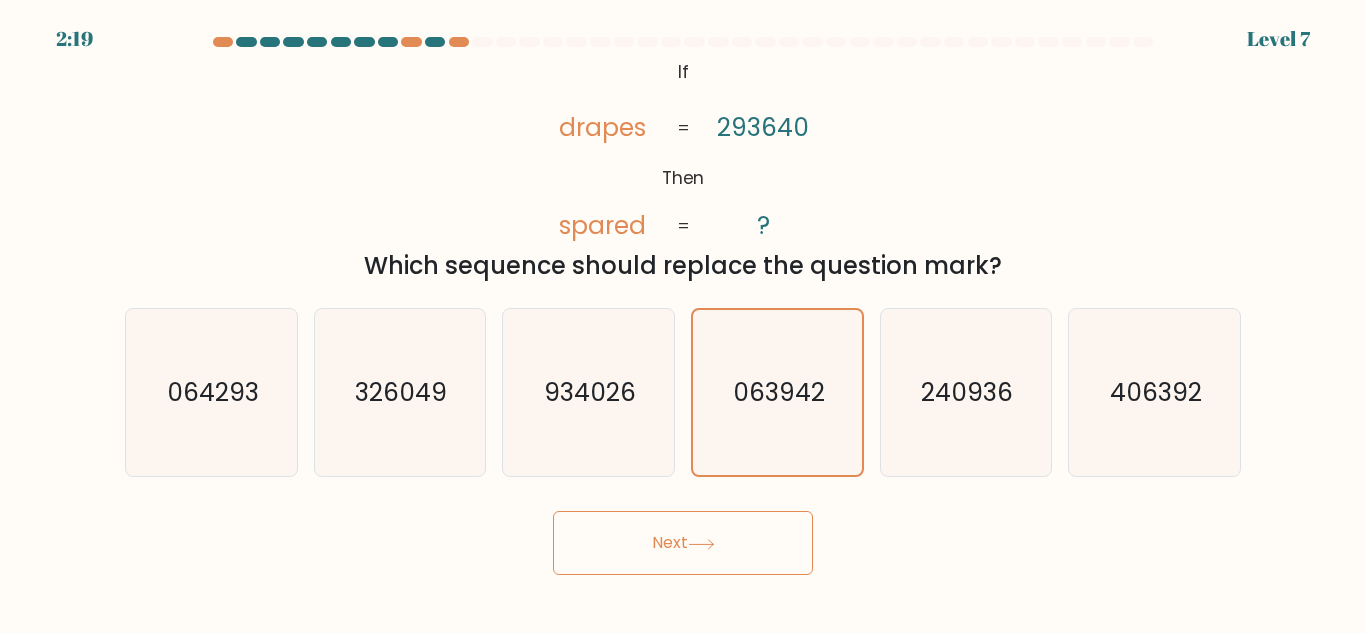 click on "Next" at bounding box center [683, 543] 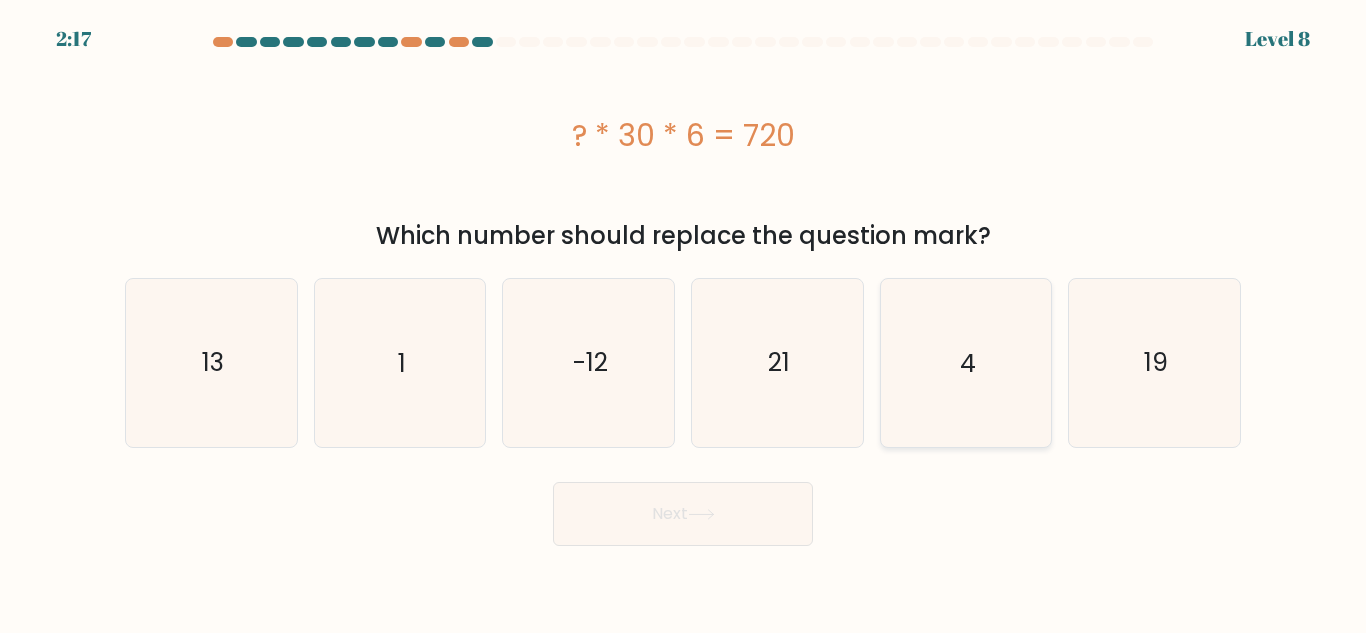 click on "4" at bounding box center (968, 362) 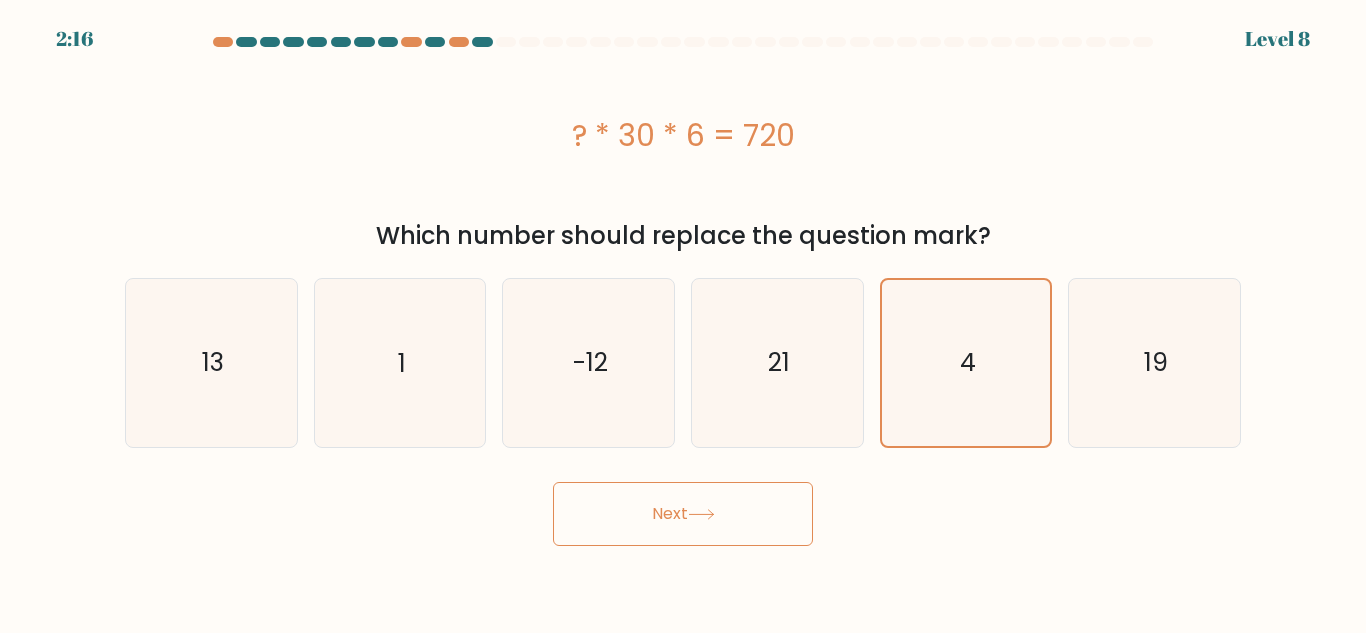 click on "Next" at bounding box center (683, 514) 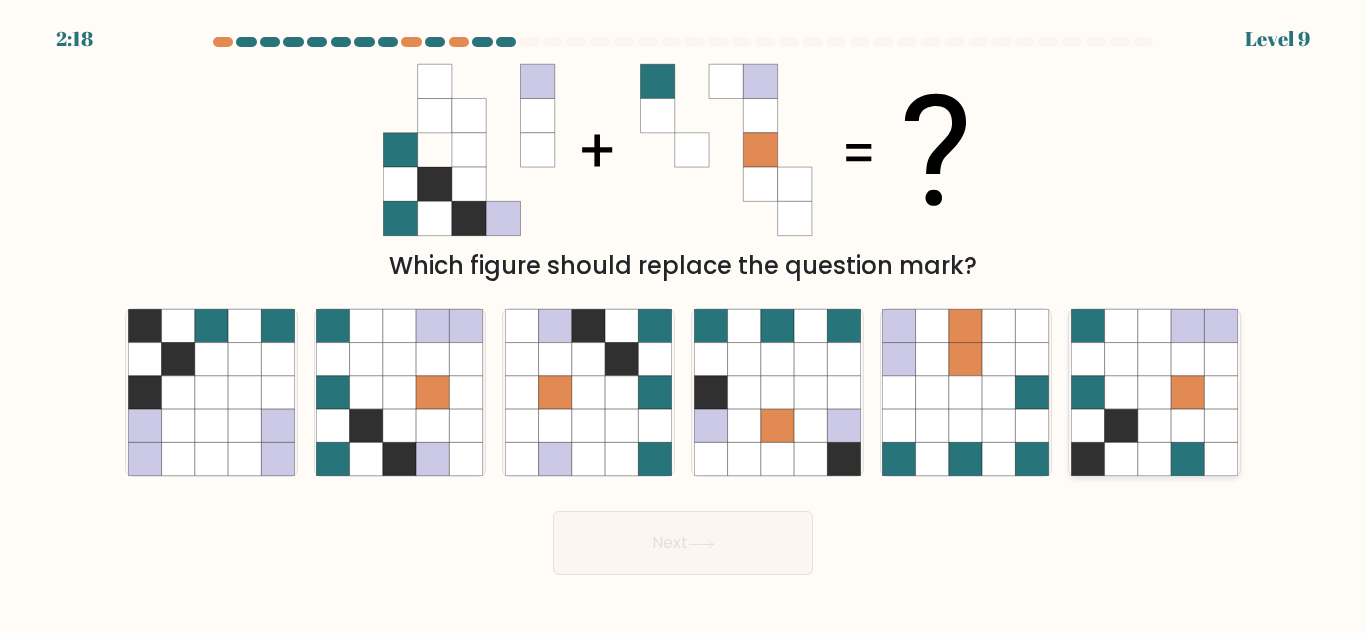 click at bounding box center (1187, 459) 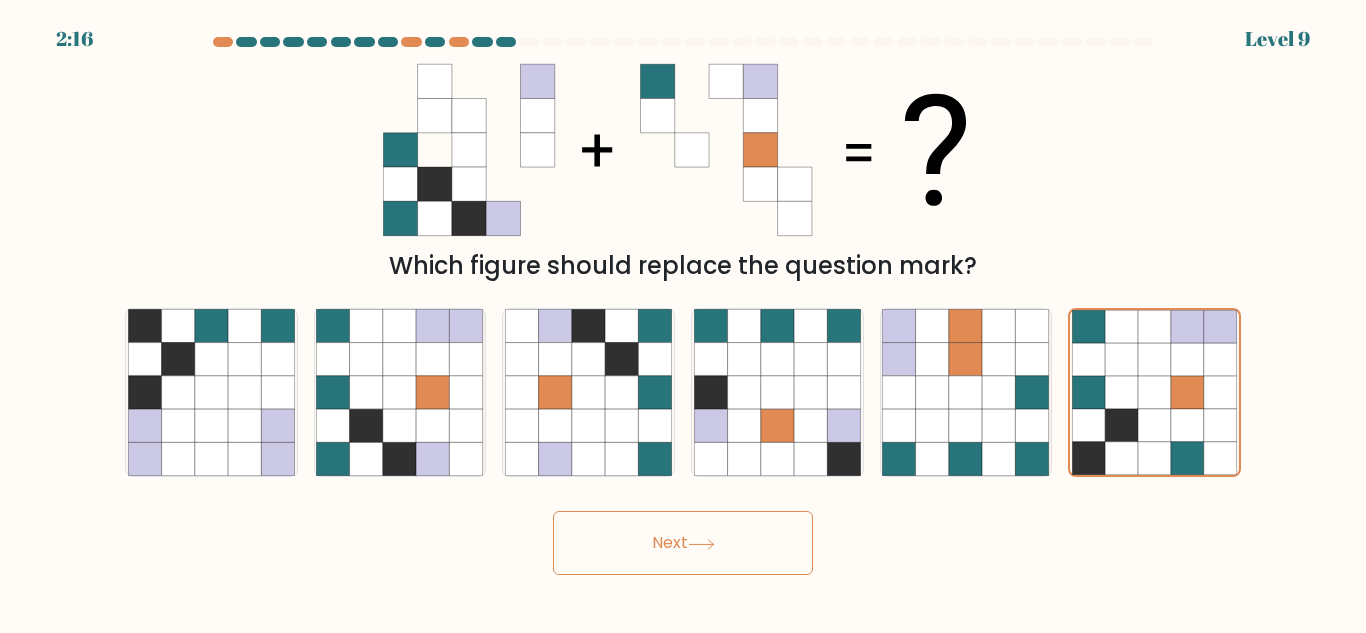 click on "Next" at bounding box center (683, 543) 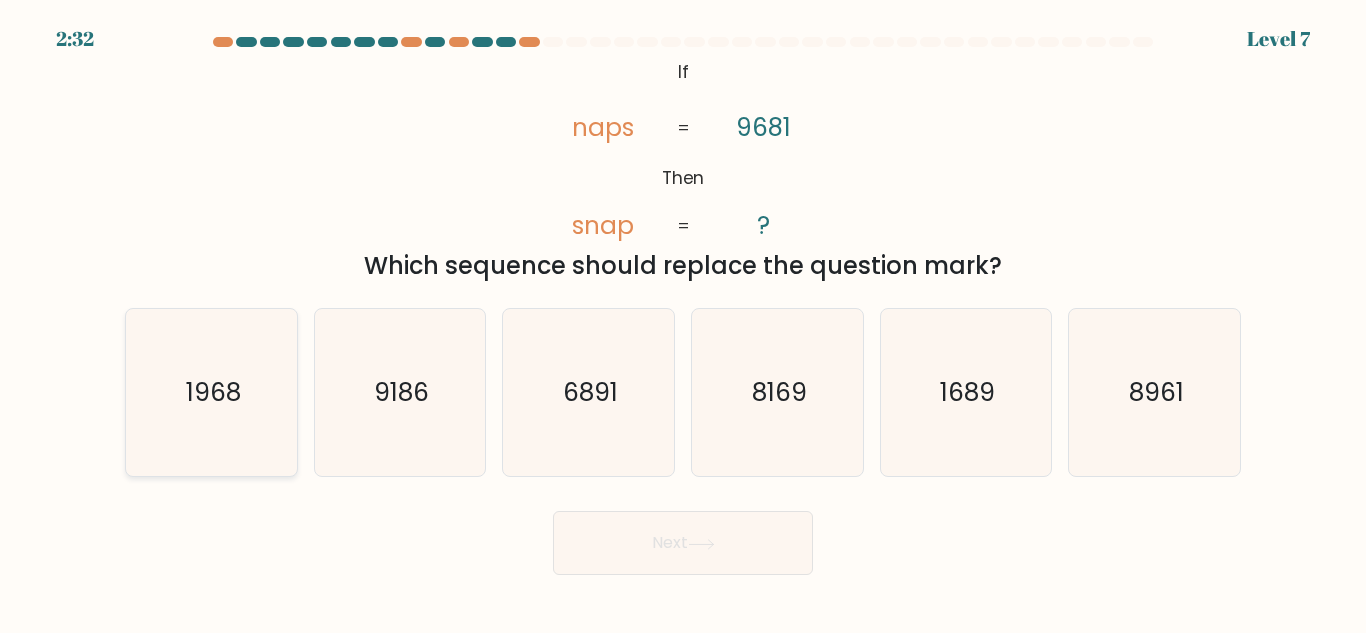 click on "1968" at bounding box center (211, 392) 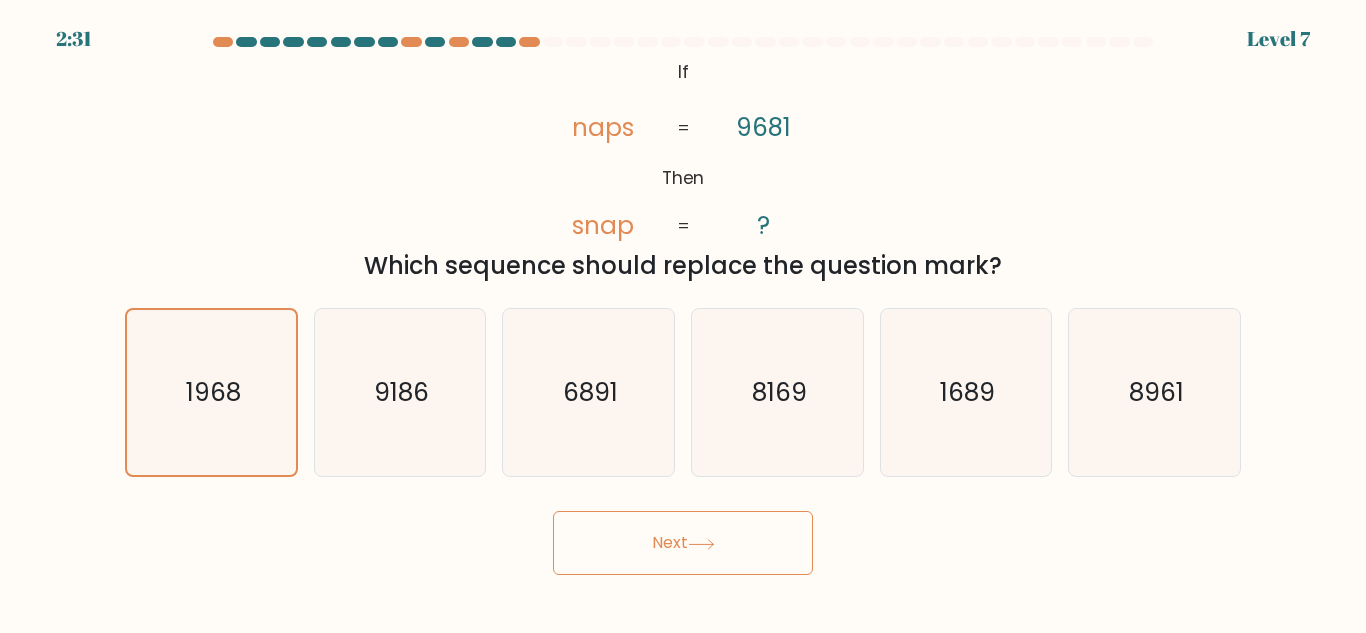 click at bounding box center [701, 544] 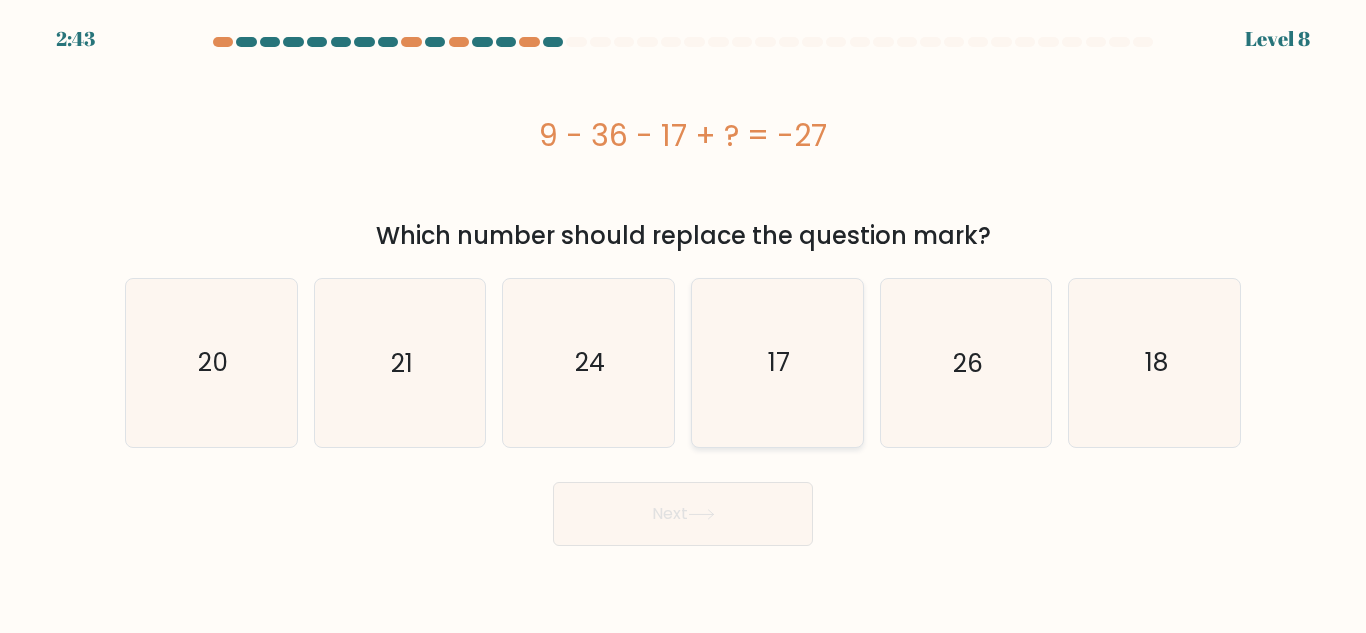click on "17" at bounding box center [777, 362] 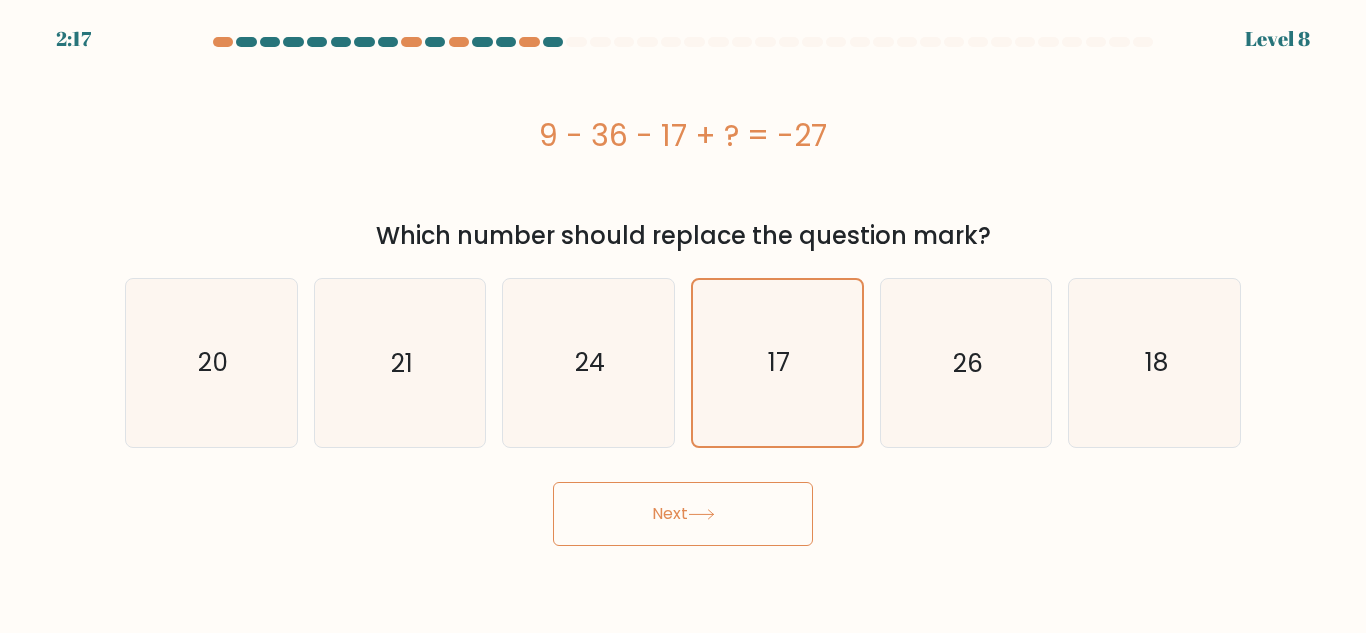 click on "Next" at bounding box center (683, 514) 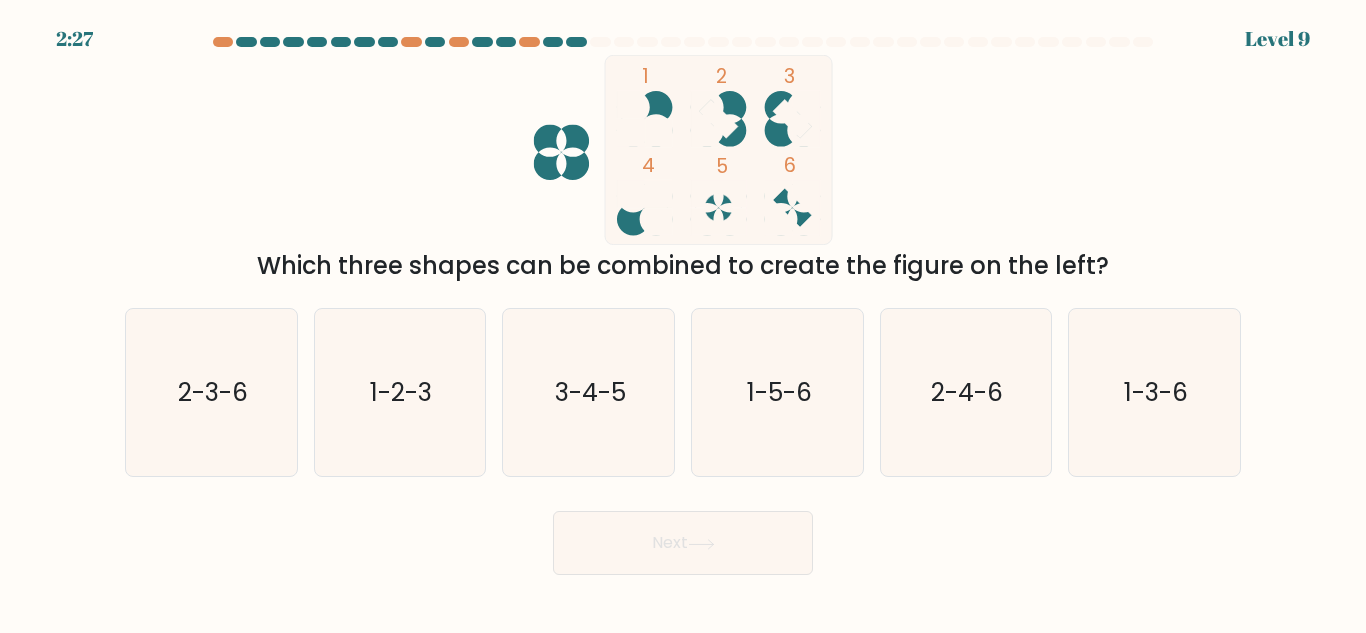 click at bounding box center (645, 119) 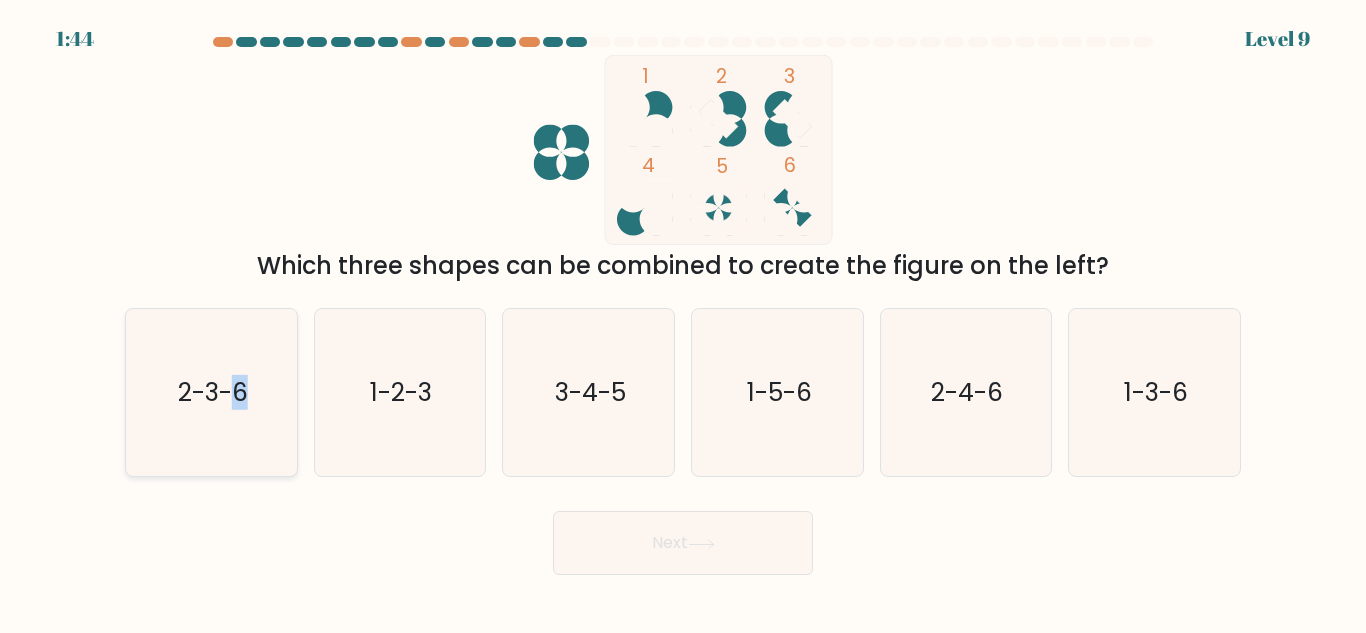 click on "2-3-6" at bounding box center [211, 392] 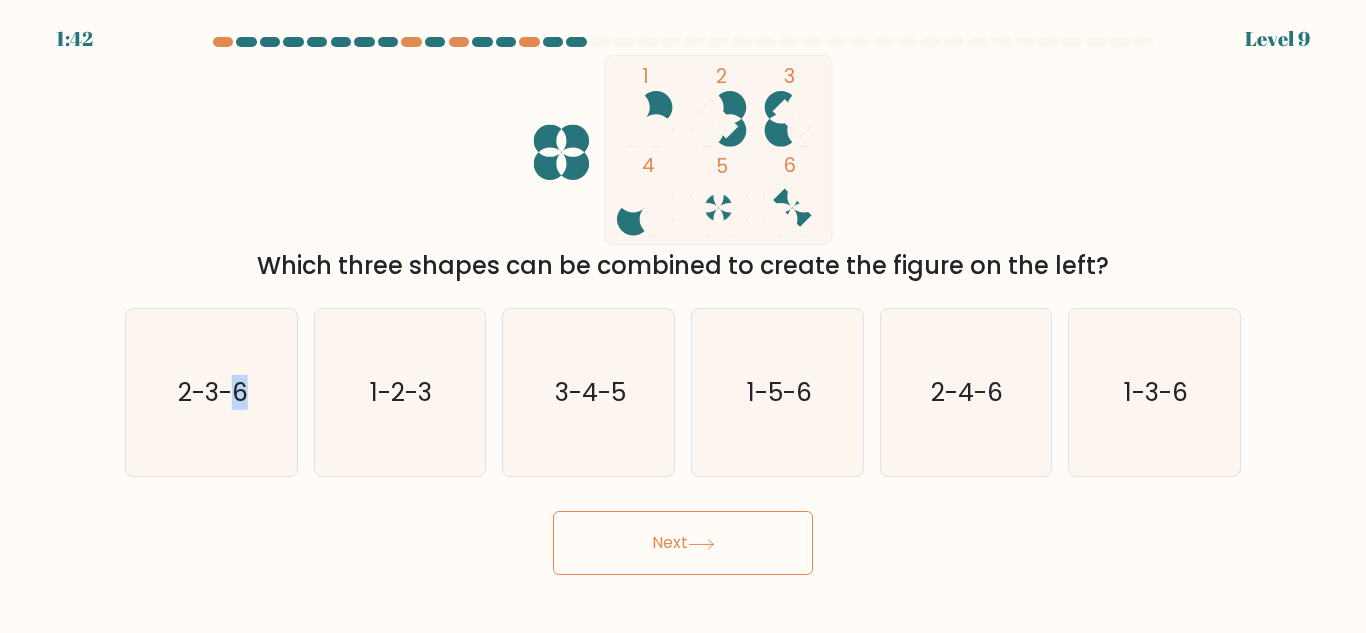 click on "Next" at bounding box center (683, 543) 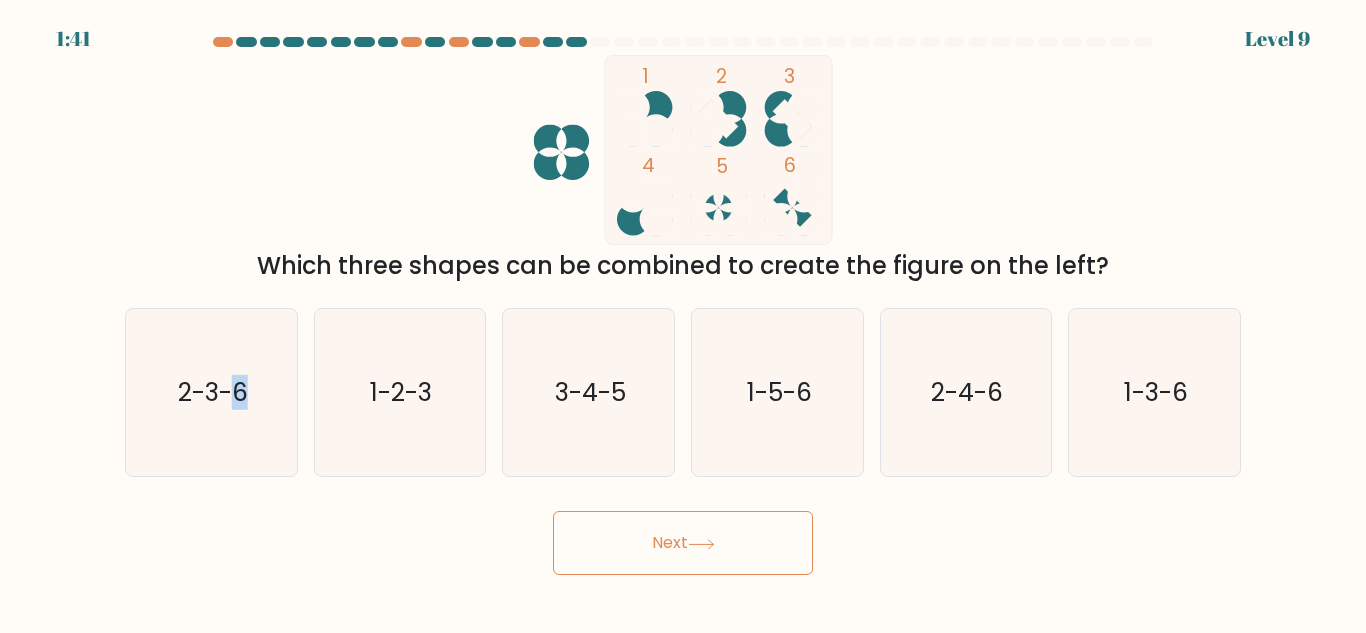 click on "Next" at bounding box center [683, 543] 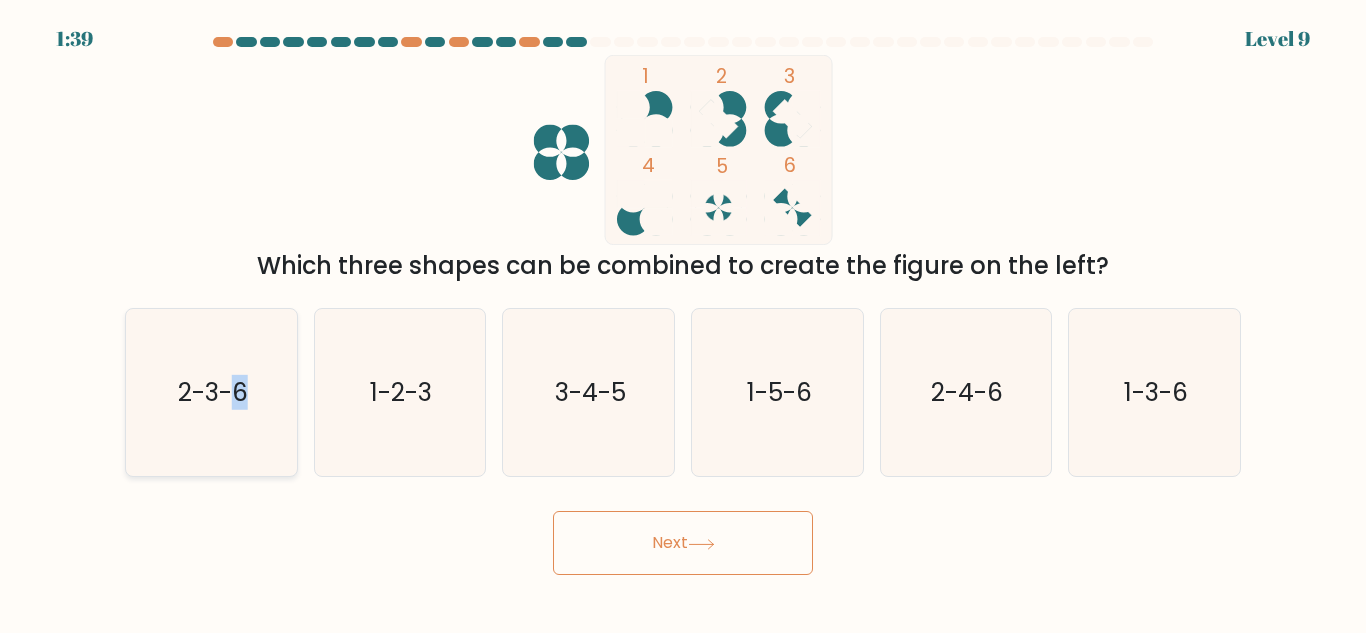 click on "2-3-6" at bounding box center [213, 392] 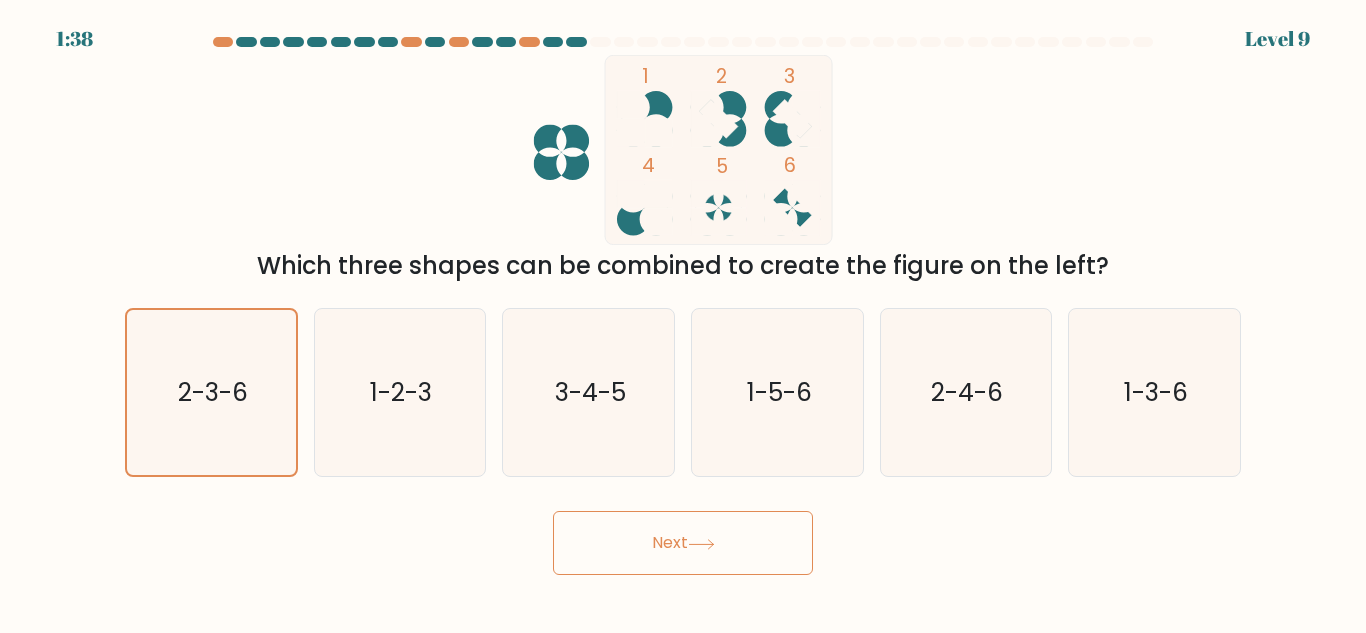 click on "Next" at bounding box center [683, 543] 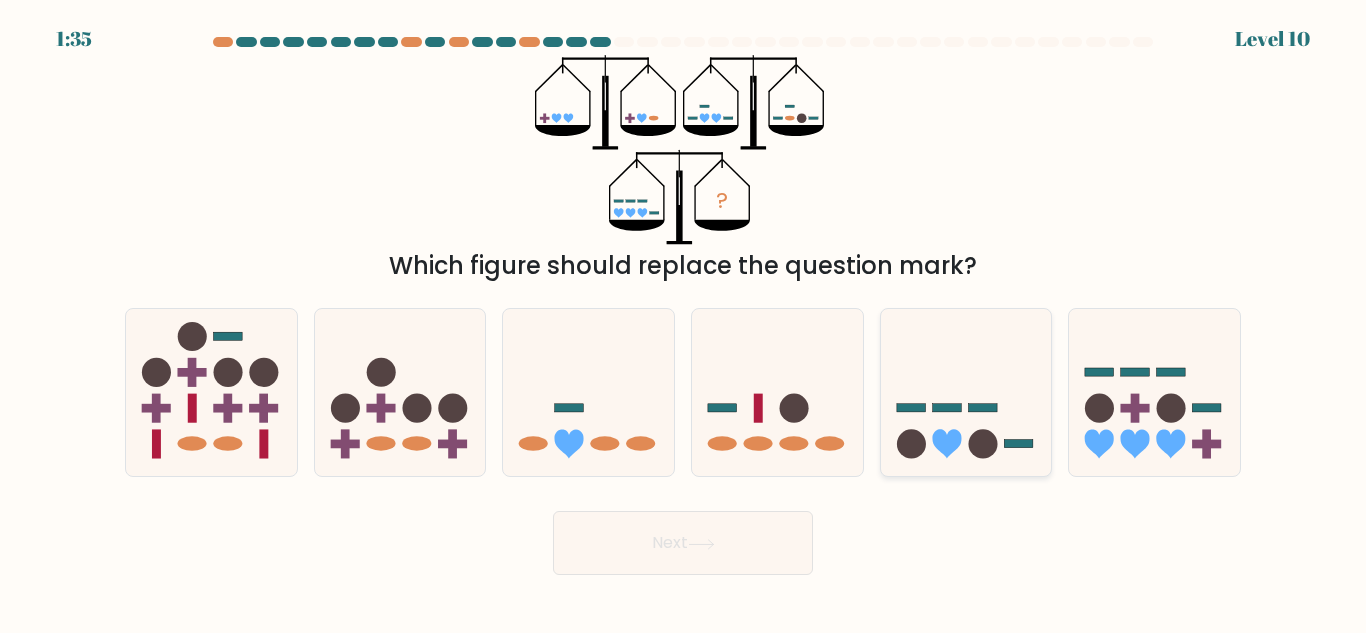 click at bounding box center (982, 444) 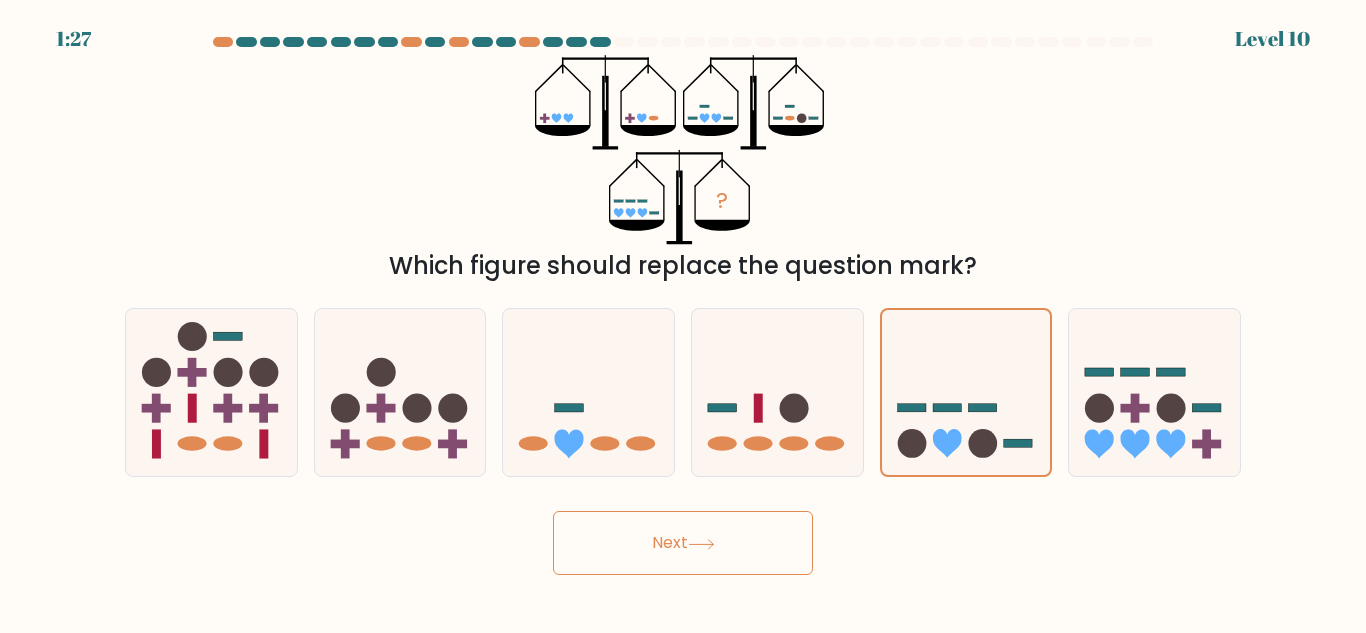 click on "Next" at bounding box center [683, 543] 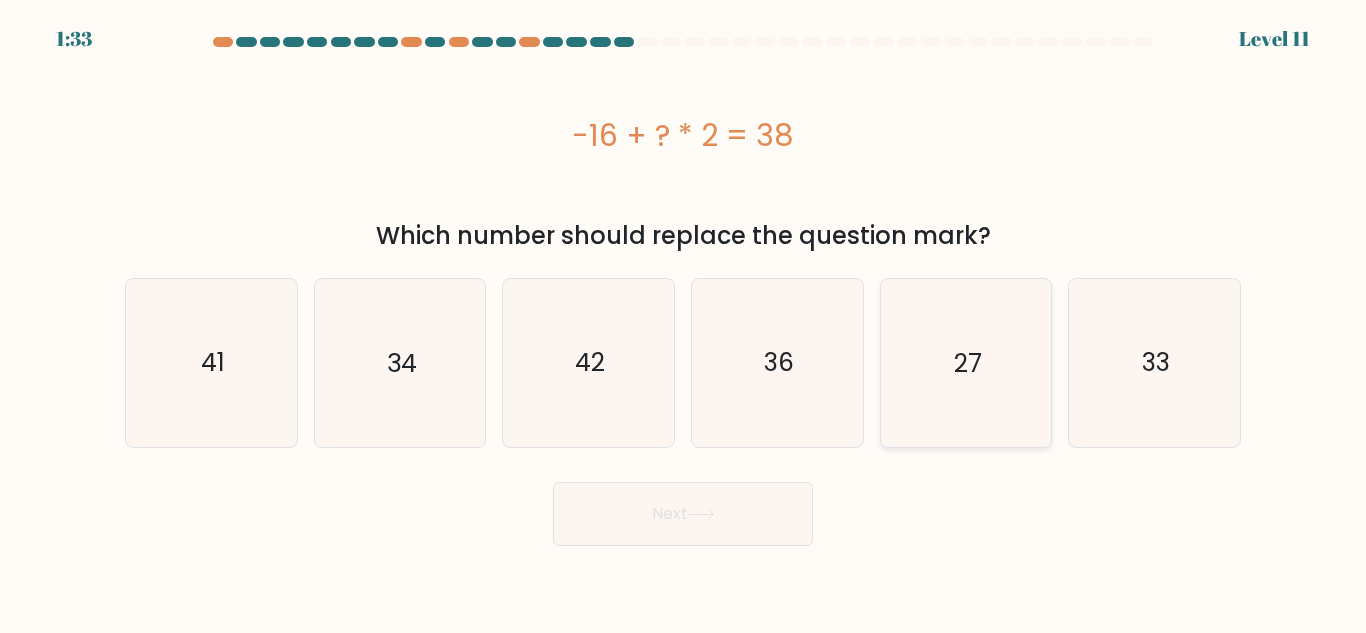 click on "27" at bounding box center (965, 362) 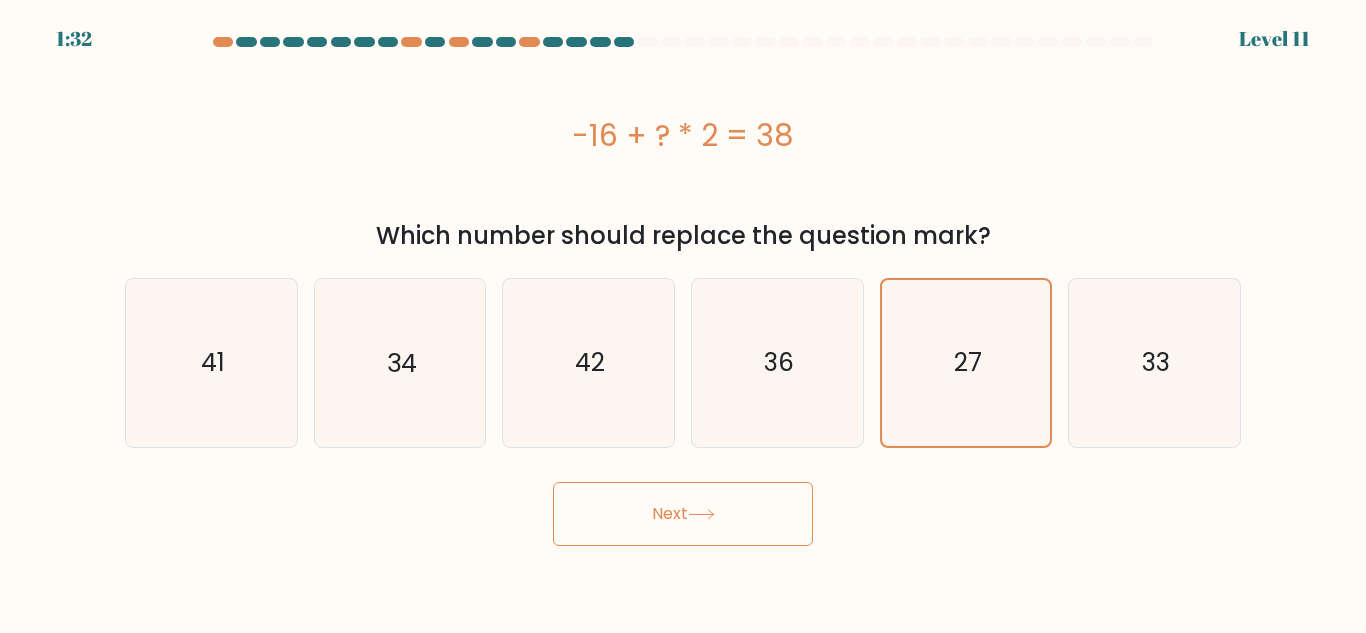 click on "Next" at bounding box center (683, 514) 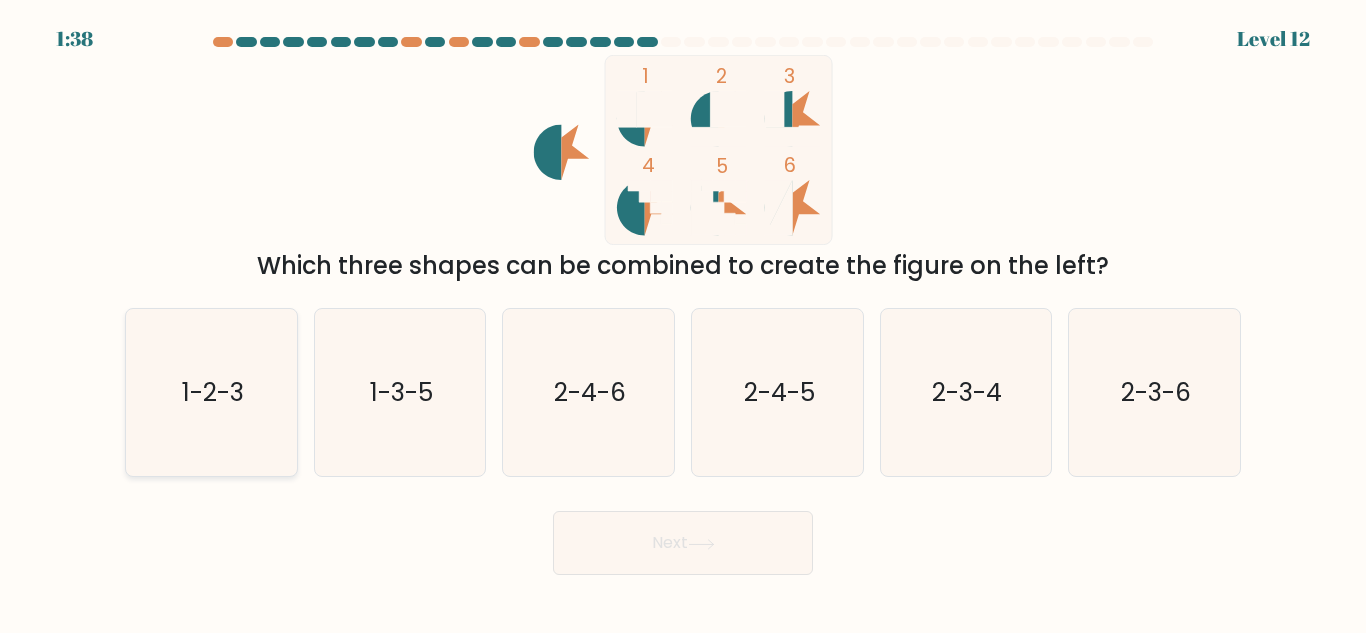 click on "1-2-3" at bounding box center (211, 392) 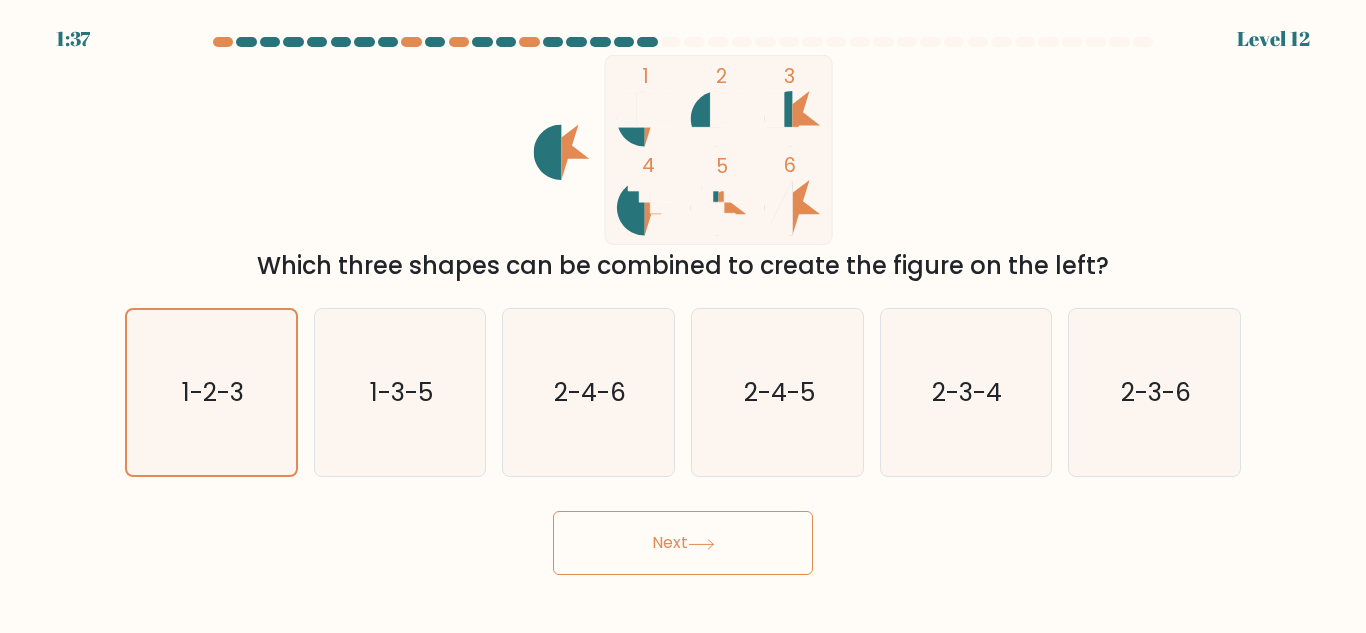 drag, startPoint x: 597, startPoint y: 548, endPoint x: 614, endPoint y: 566, distance: 24.758837 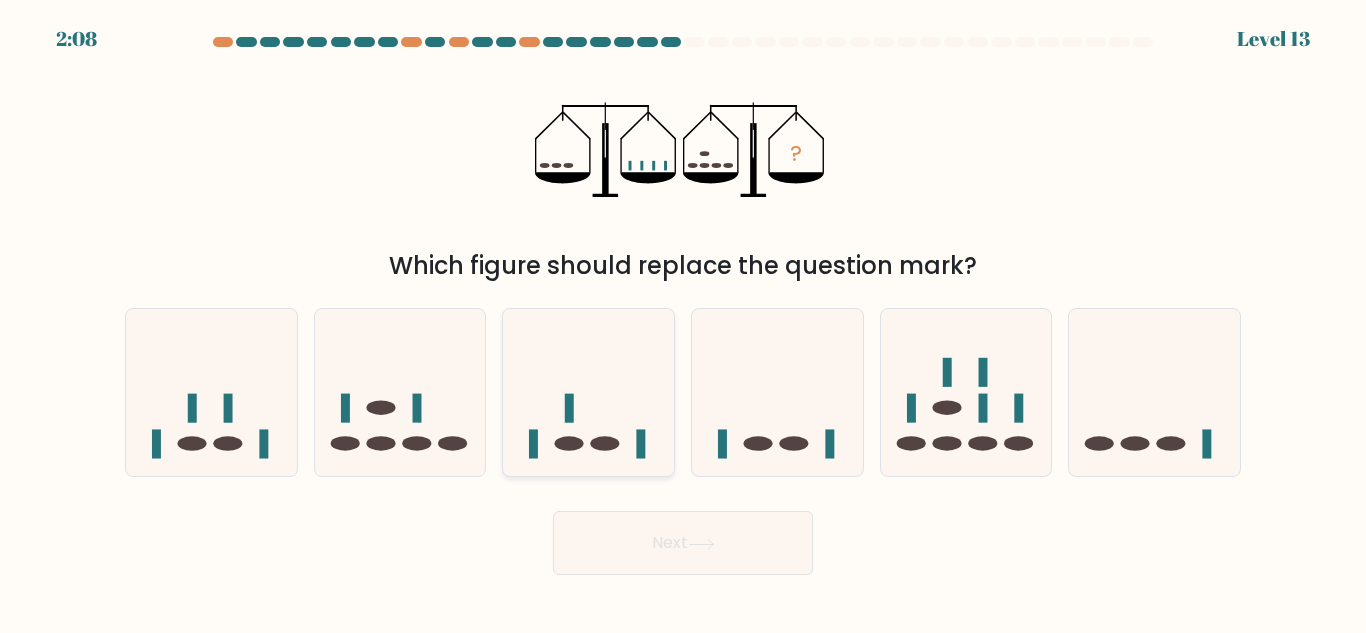 click at bounding box center (569, 444) 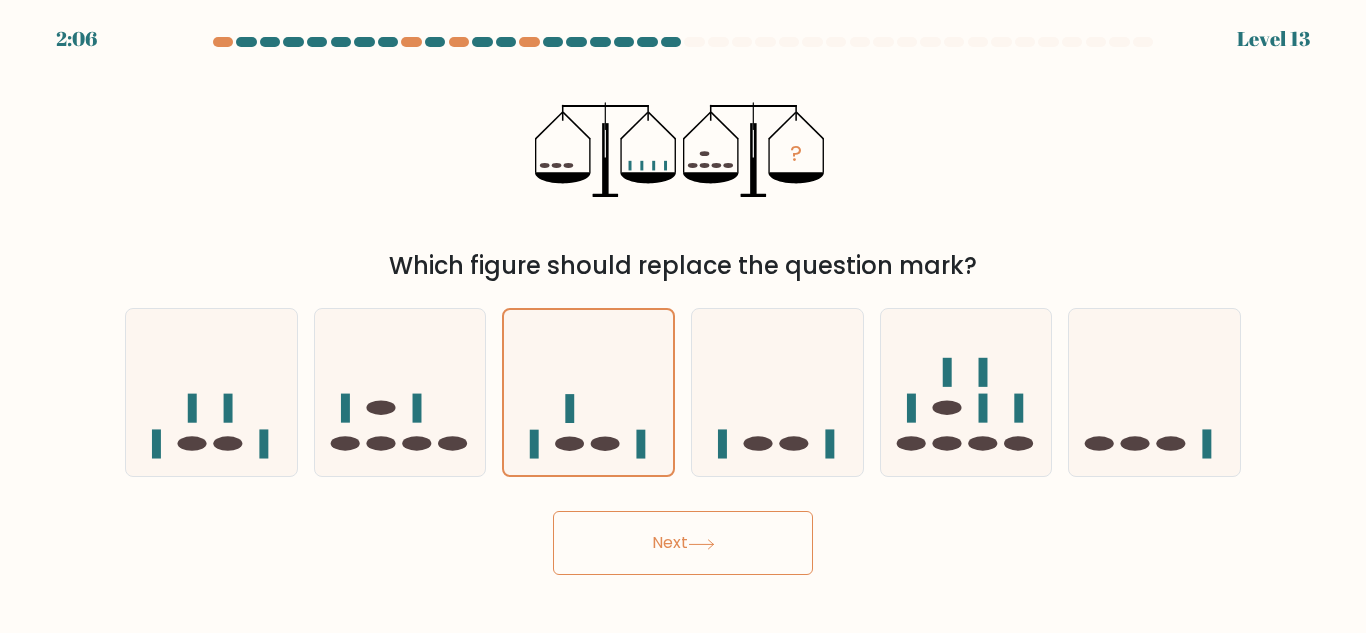 click on "Next" at bounding box center (683, 543) 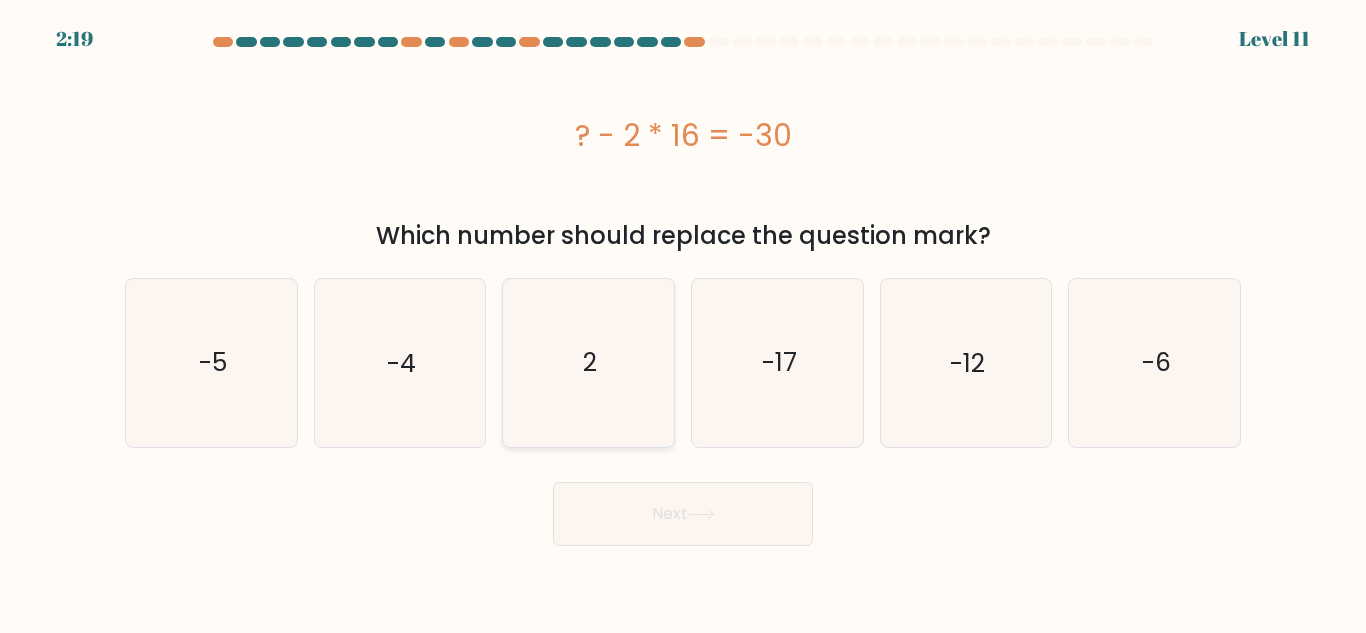 click on "2" at bounding box center [588, 362] 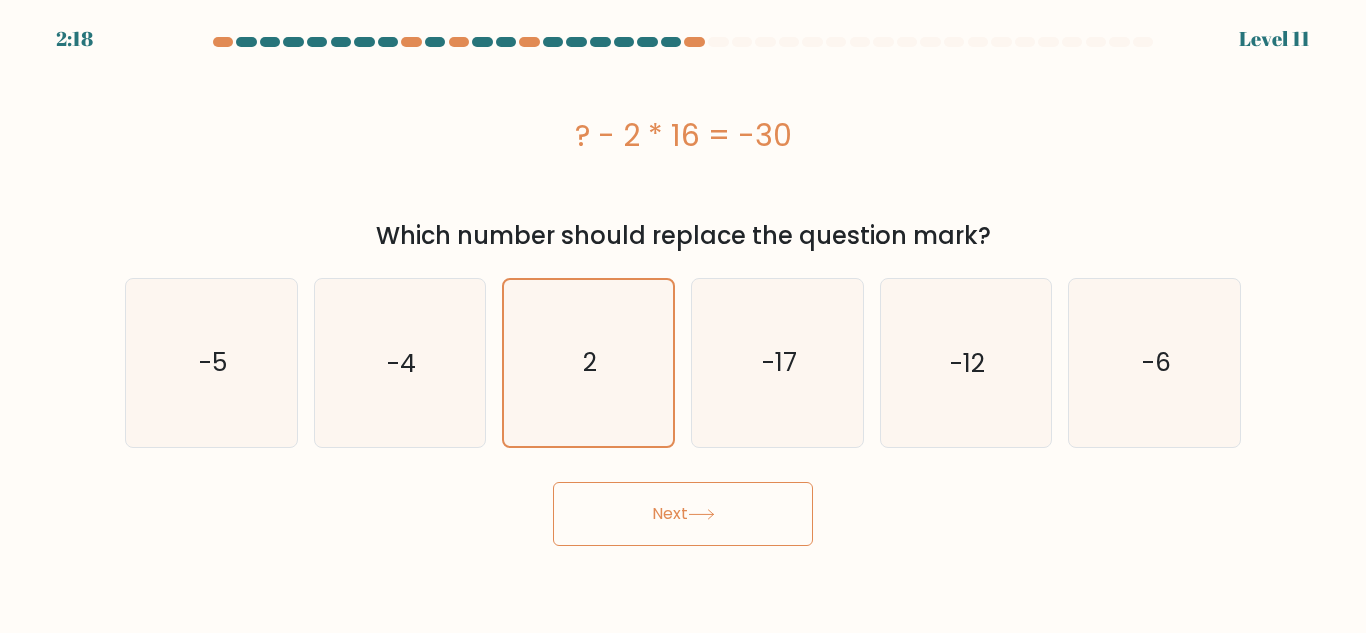 click on "Next" at bounding box center (683, 514) 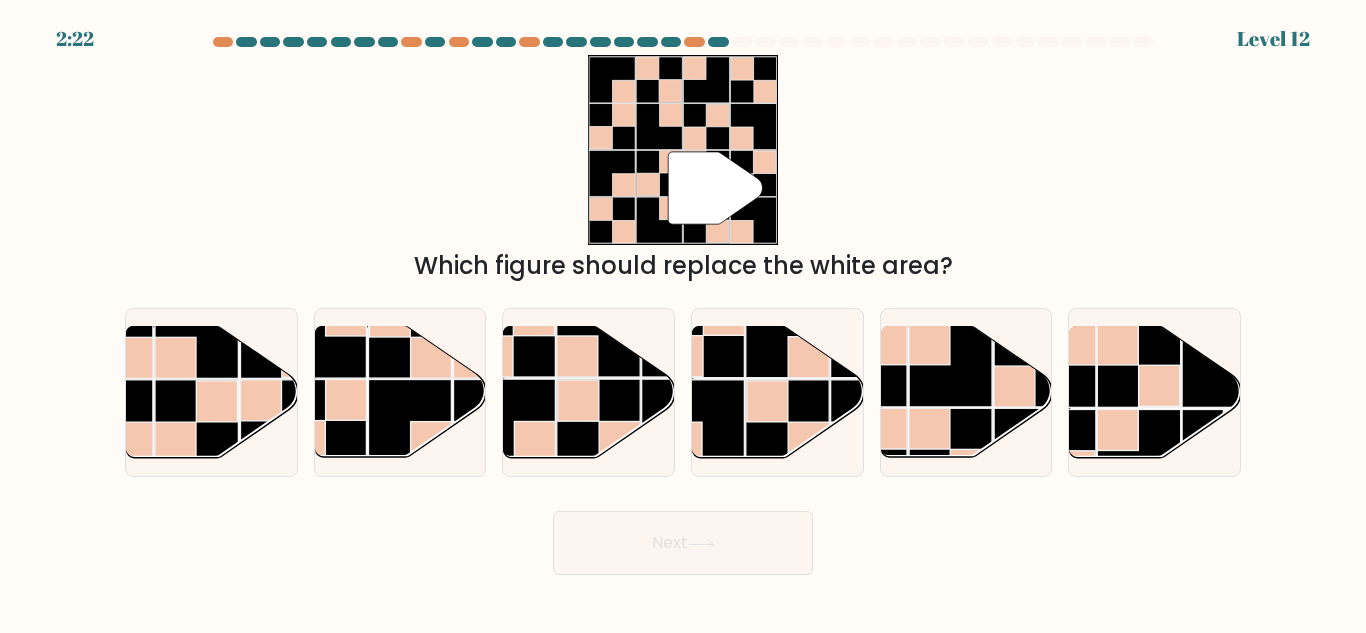 type 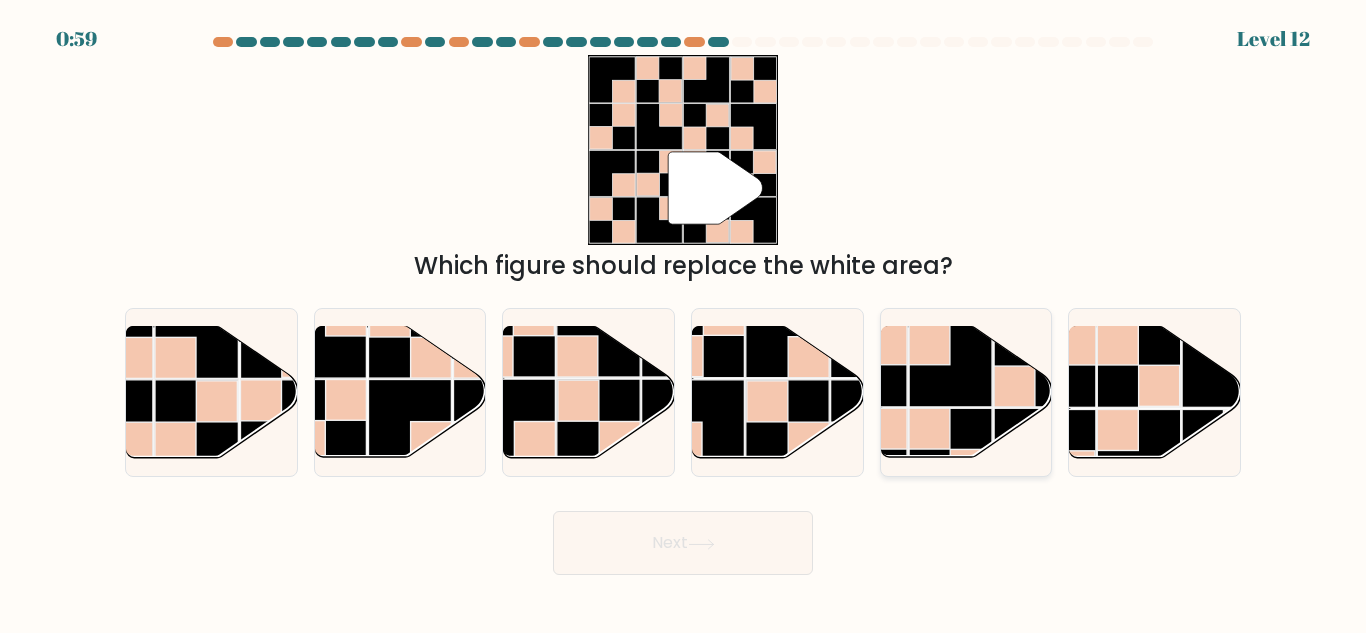 click at bounding box center [865, 365] 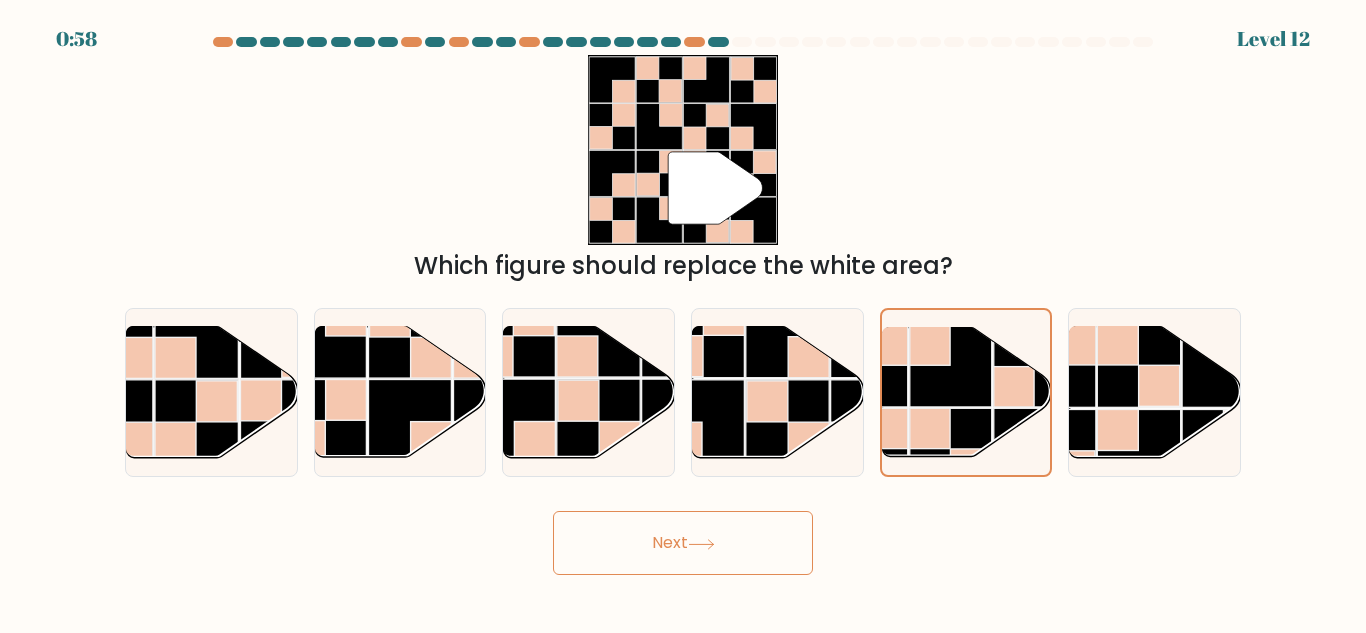 click on "Next" at bounding box center [683, 543] 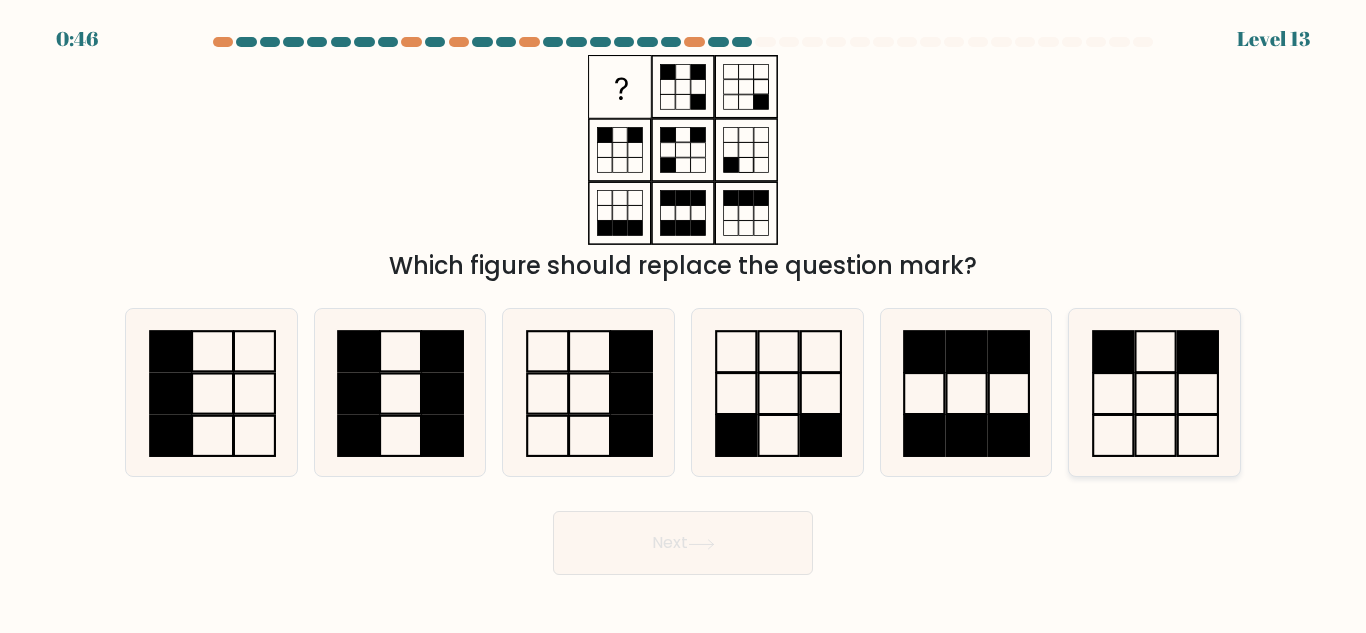 click at bounding box center [1198, 393] 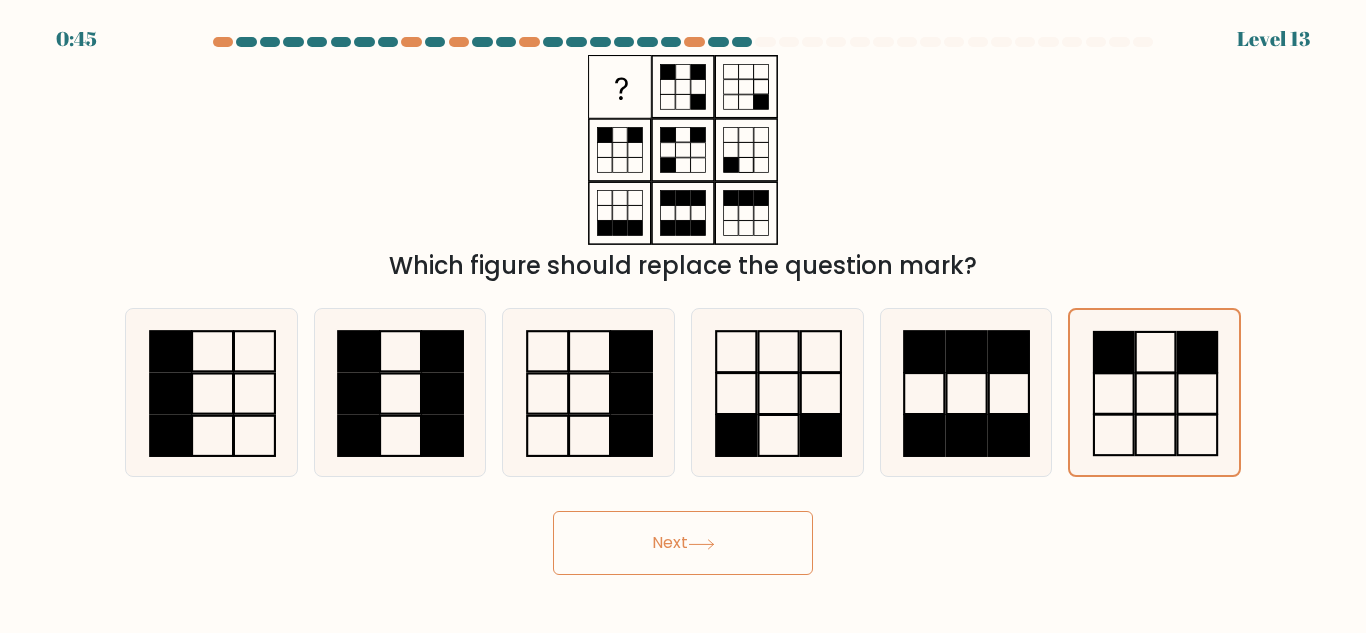 click on "Next" at bounding box center [683, 543] 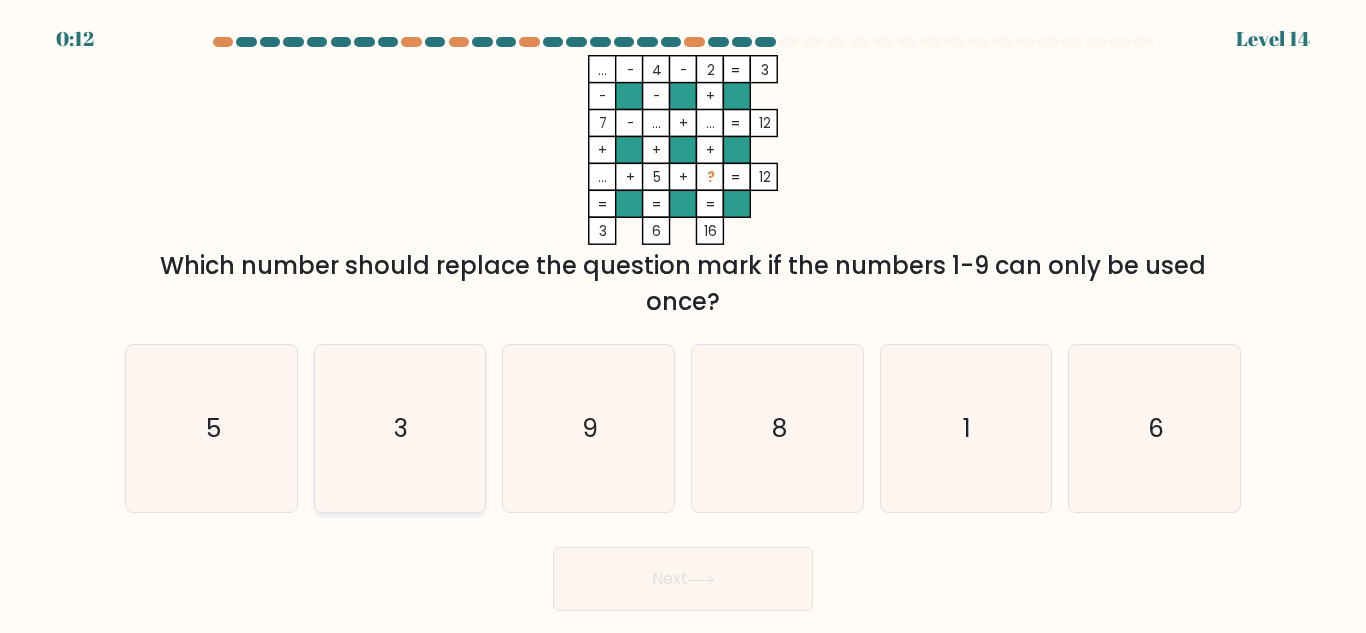 drag, startPoint x: 374, startPoint y: 451, endPoint x: 386, endPoint y: 462, distance: 16.27882 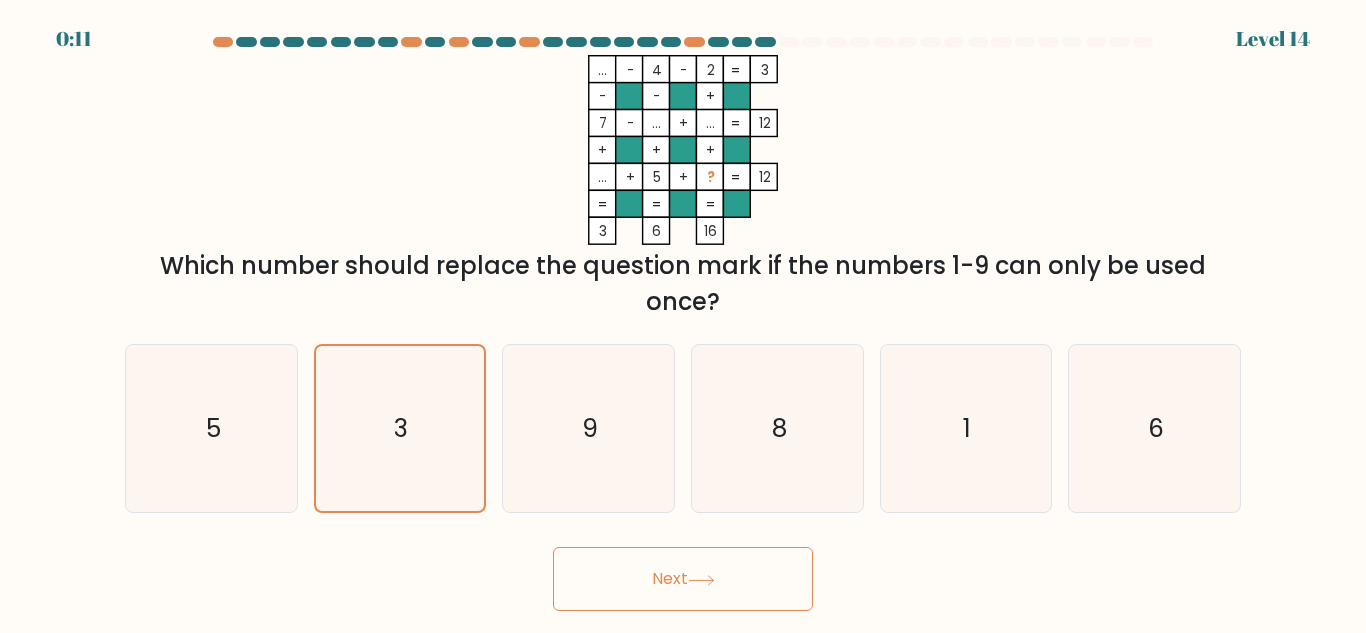 click on "0:11
Level 14" at bounding box center (683, 316) 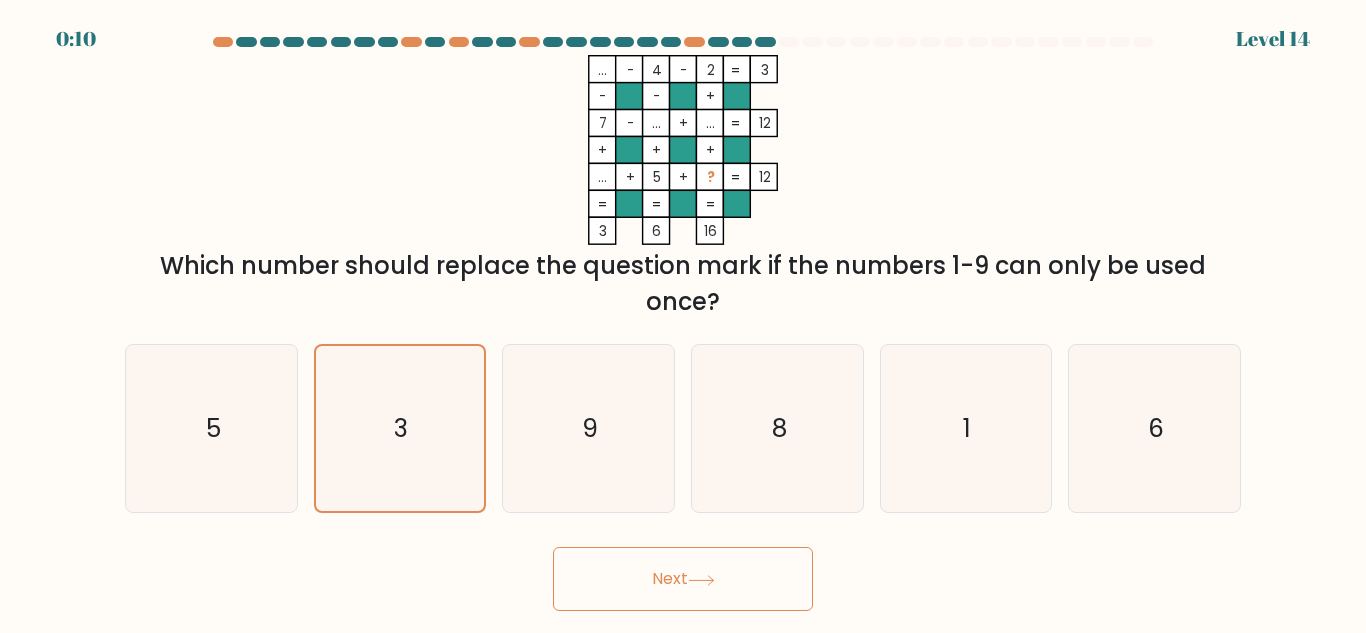 click on "Next" at bounding box center [683, 579] 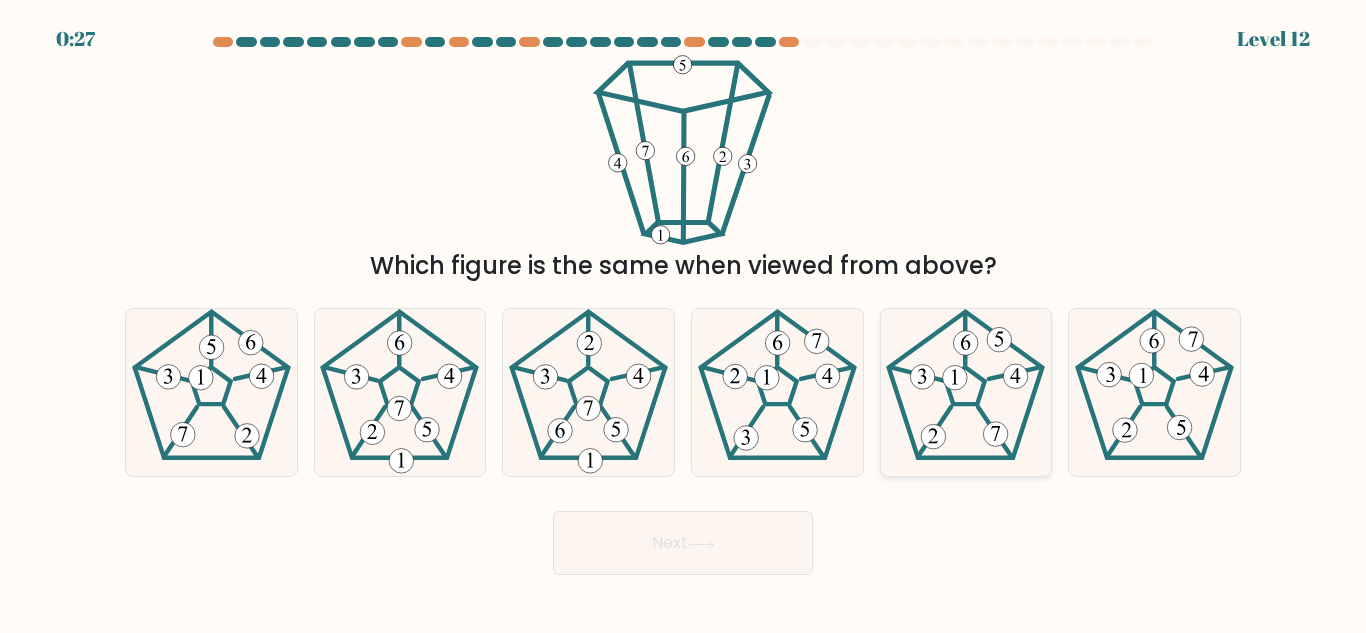 click at bounding box center [965, 392] 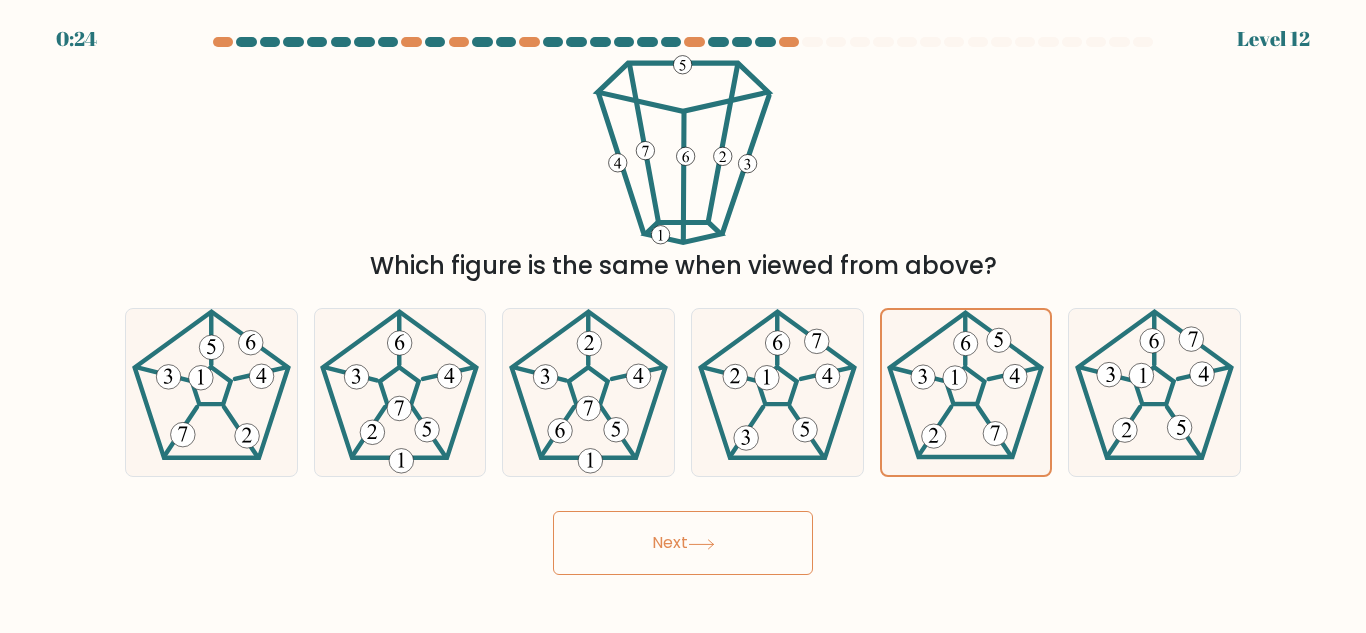 click on "Next" at bounding box center [683, 543] 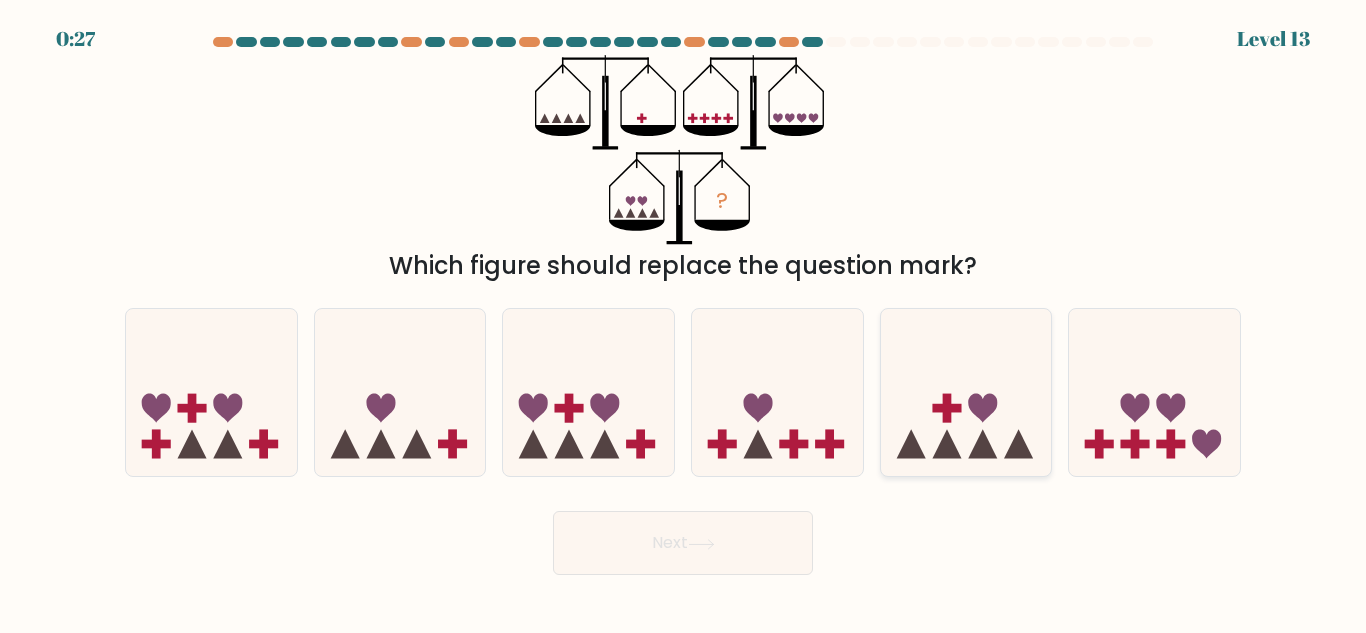 click at bounding box center [966, 392] 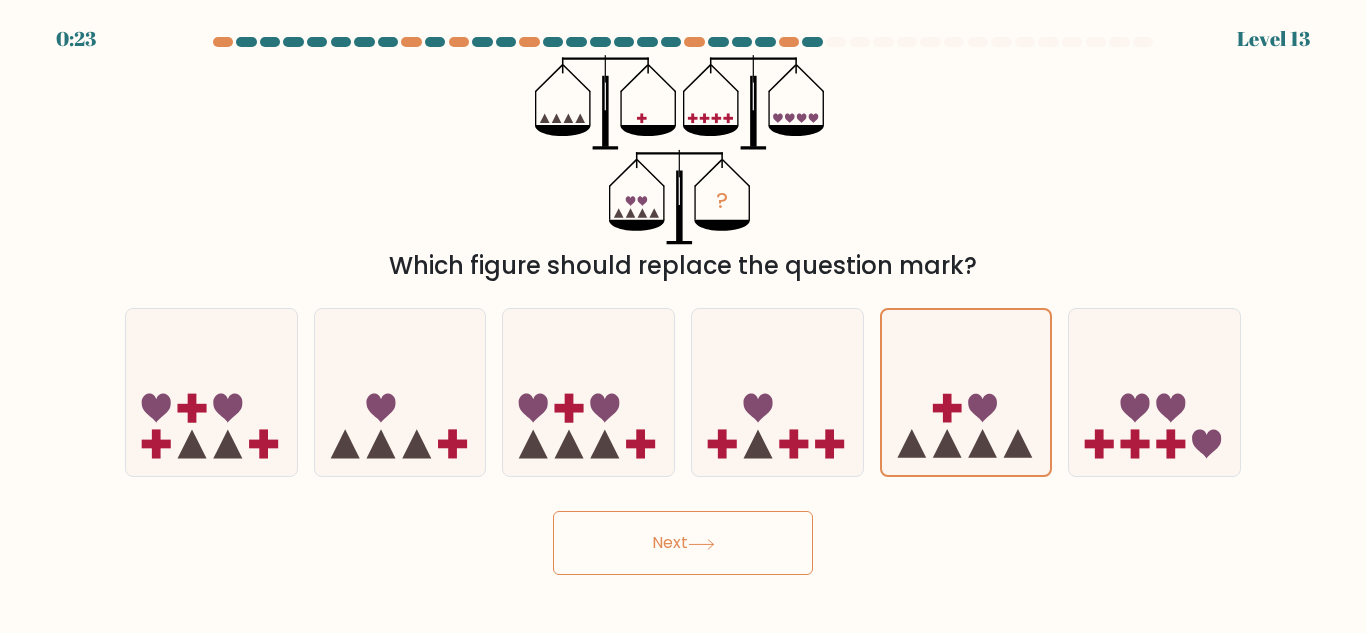 click on "Next" at bounding box center (683, 543) 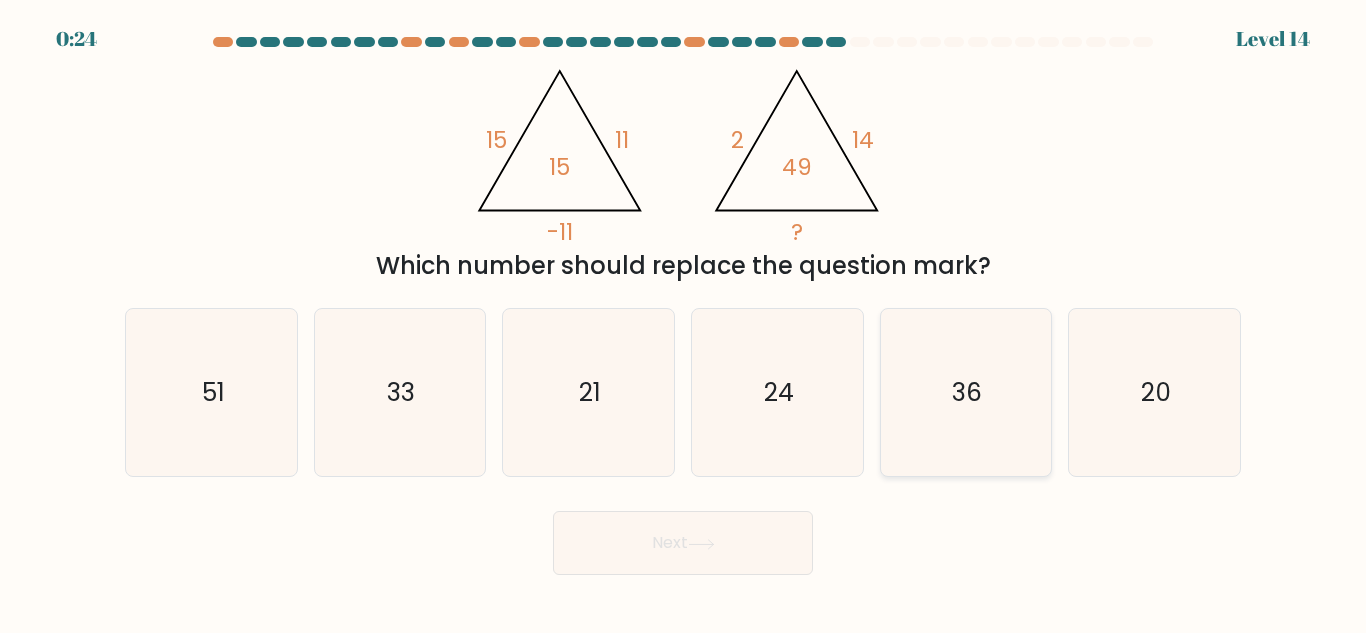 click on "36" at bounding box center (965, 392) 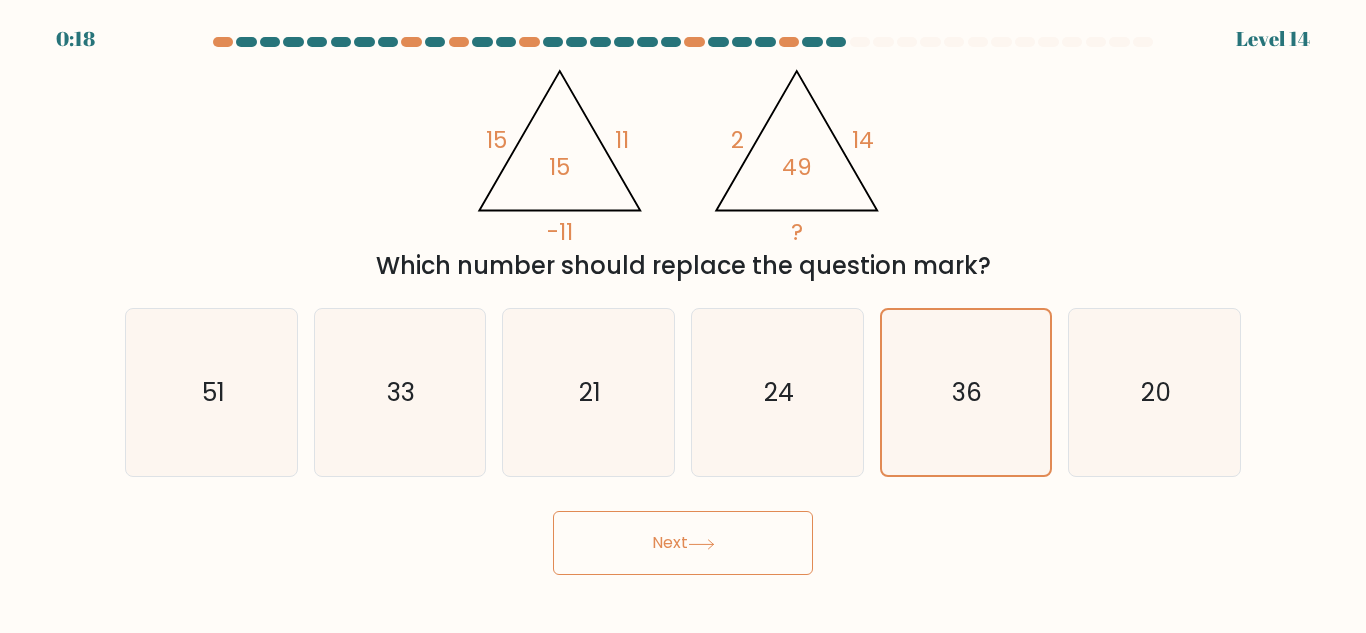 click on "Next" at bounding box center (683, 543) 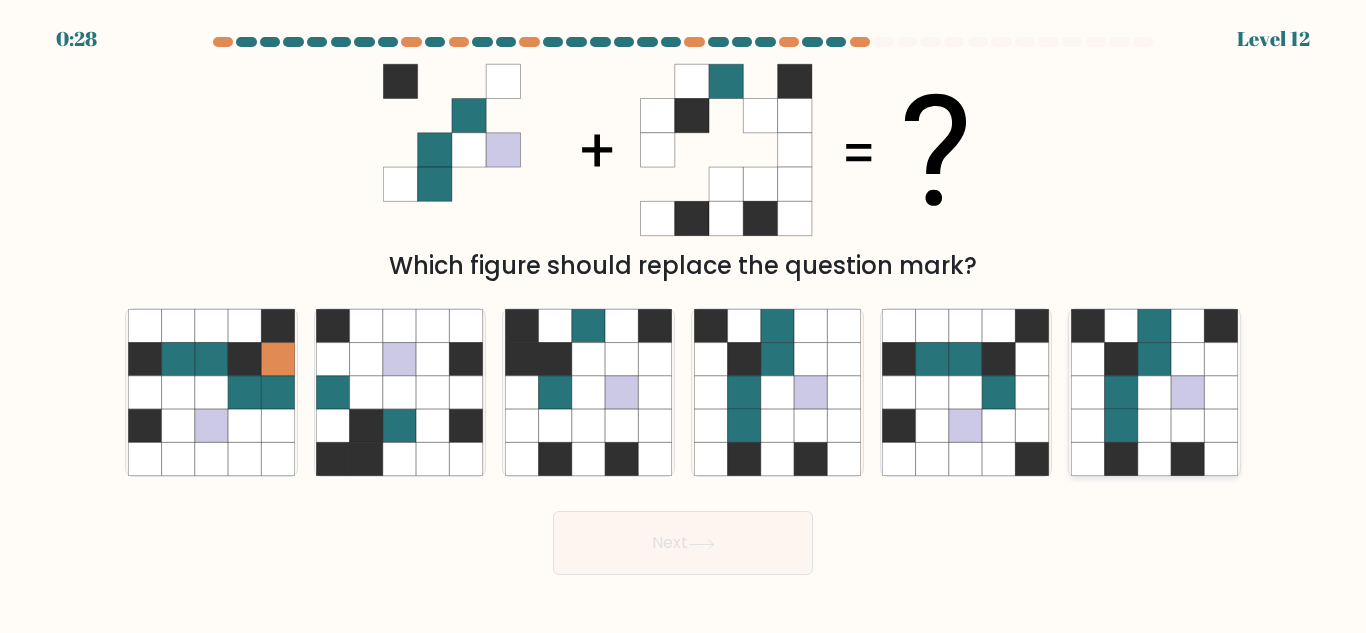 click at bounding box center (1121, 425) 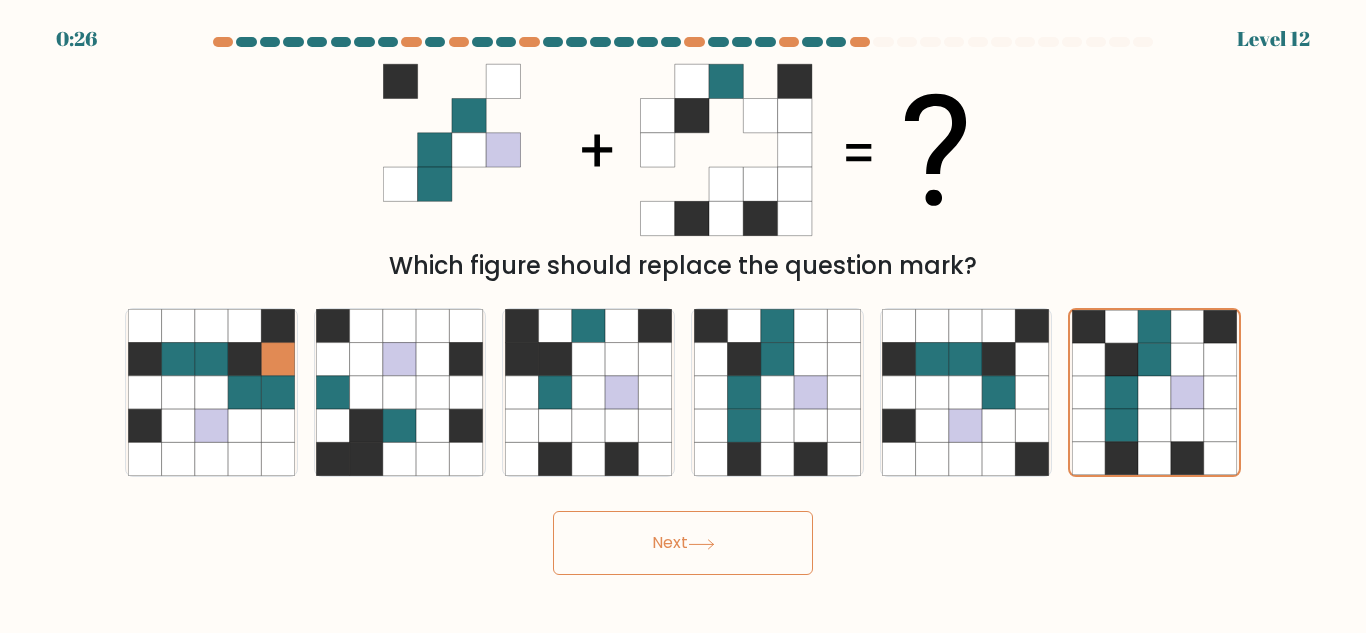 click on "Next" at bounding box center (683, 543) 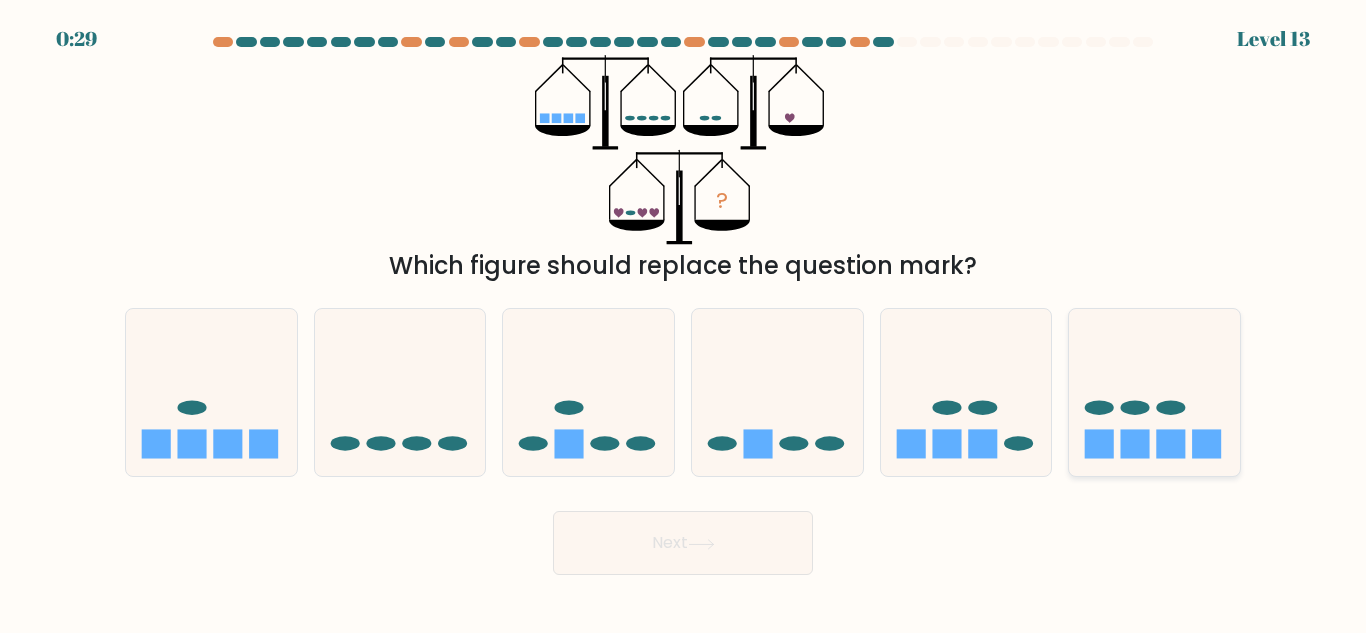 click at bounding box center [1154, 392] 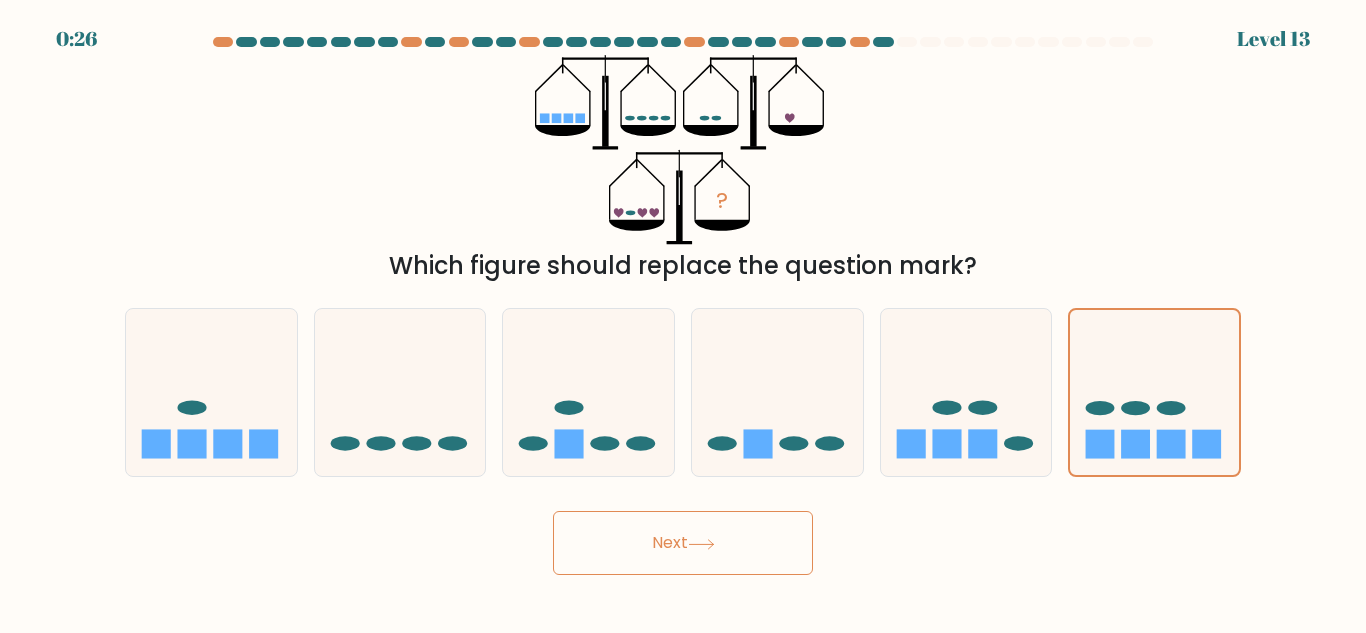 click on "Next" at bounding box center (683, 543) 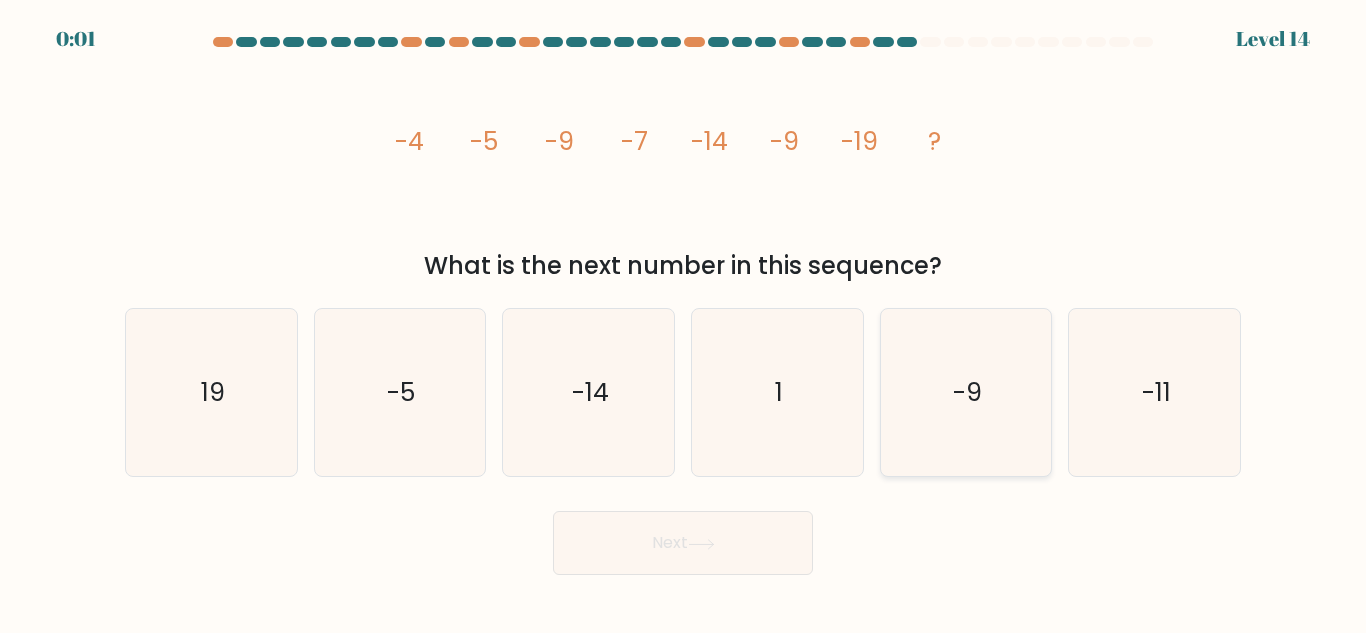 click on "-9" at bounding box center [966, 392] 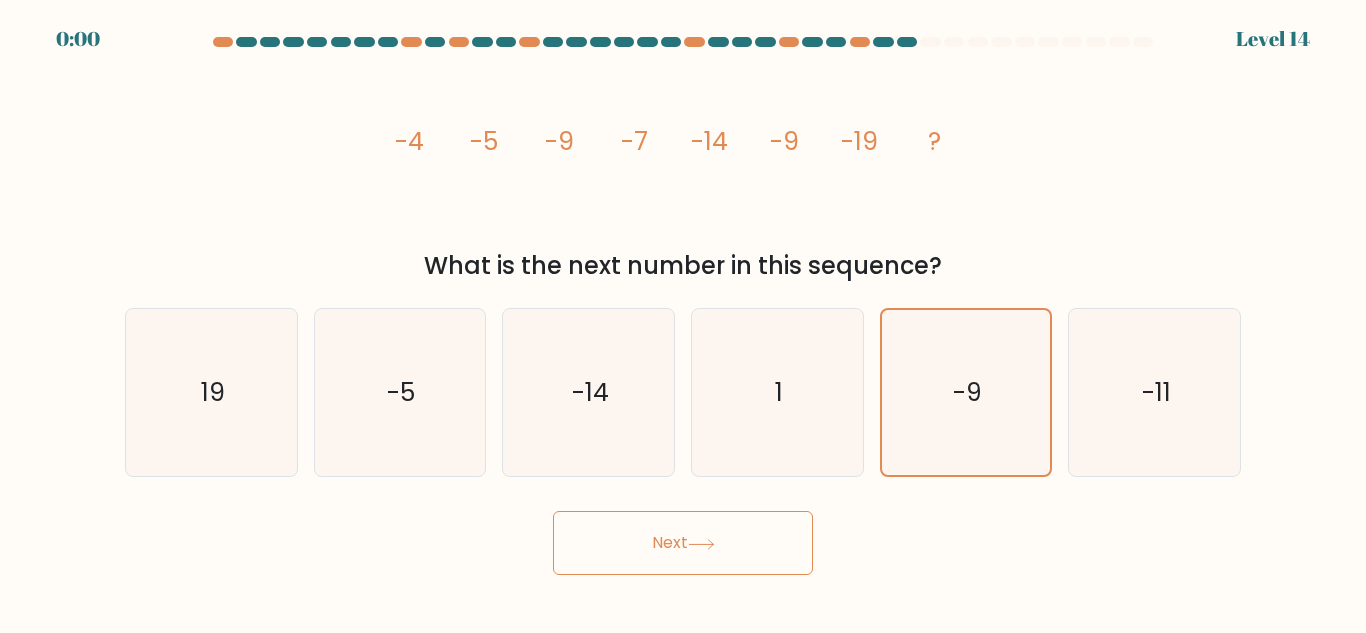 click at bounding box center [701, 544] 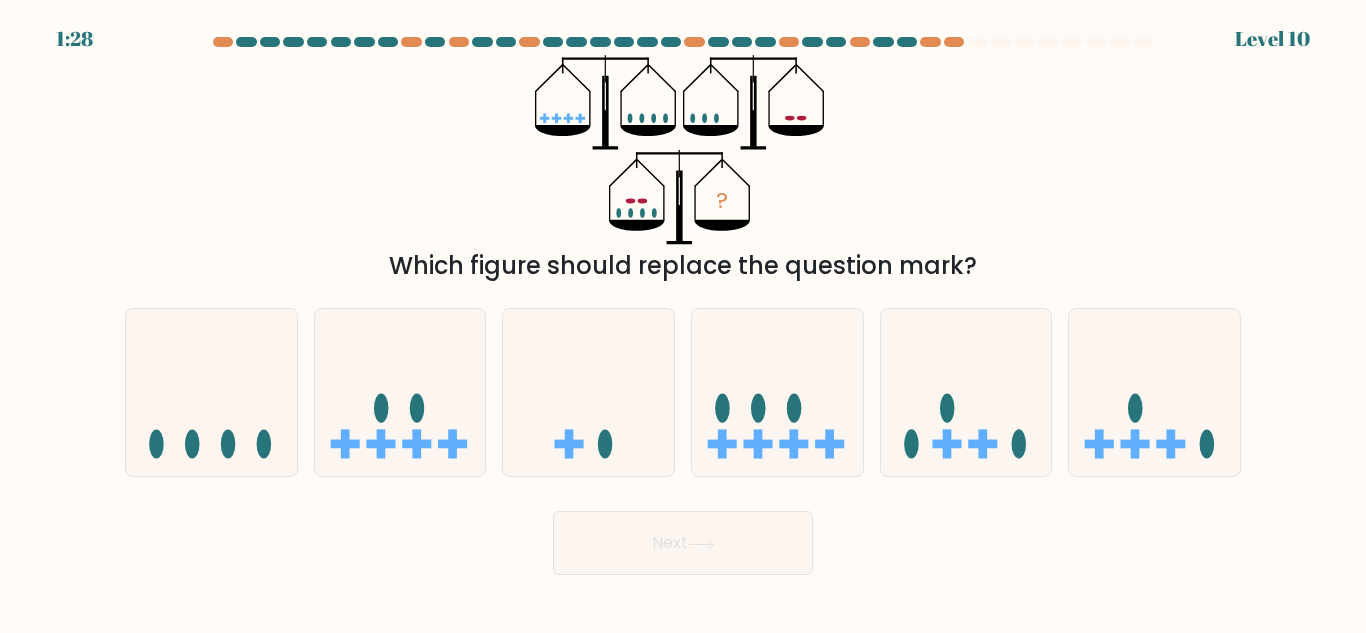 scroll, scrollTop: 0, scrollLeft: 0, axis: both 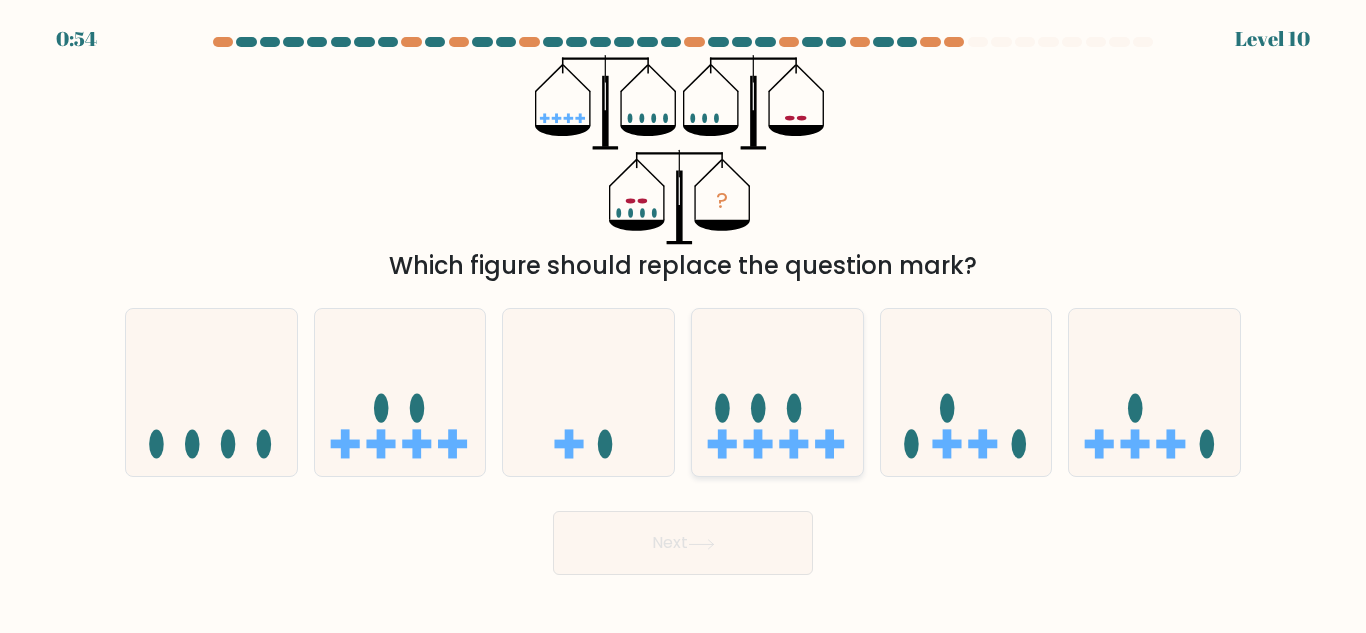 click at bounding box center (777, 392) 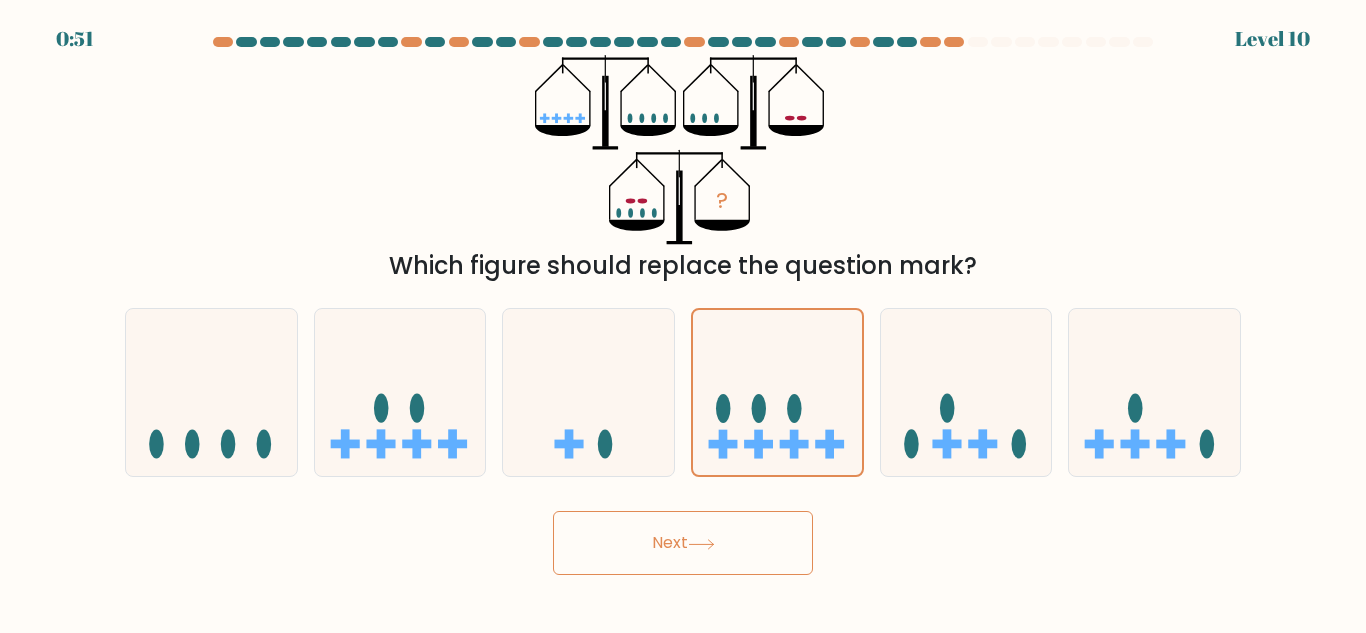 click on "Next" at bounding box center (683, 543) 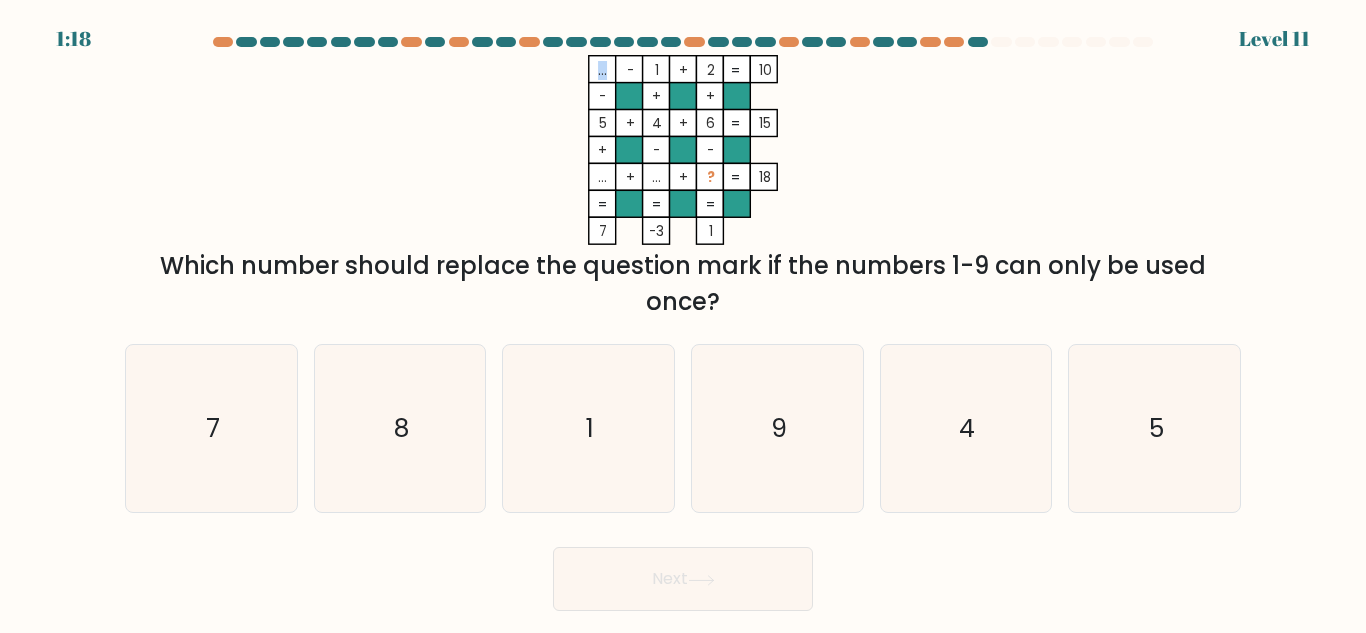 drag, startPoint x: 605, startPoint y: 74, endPoint x: 595, endPoint y: 73, distance: 10.049875 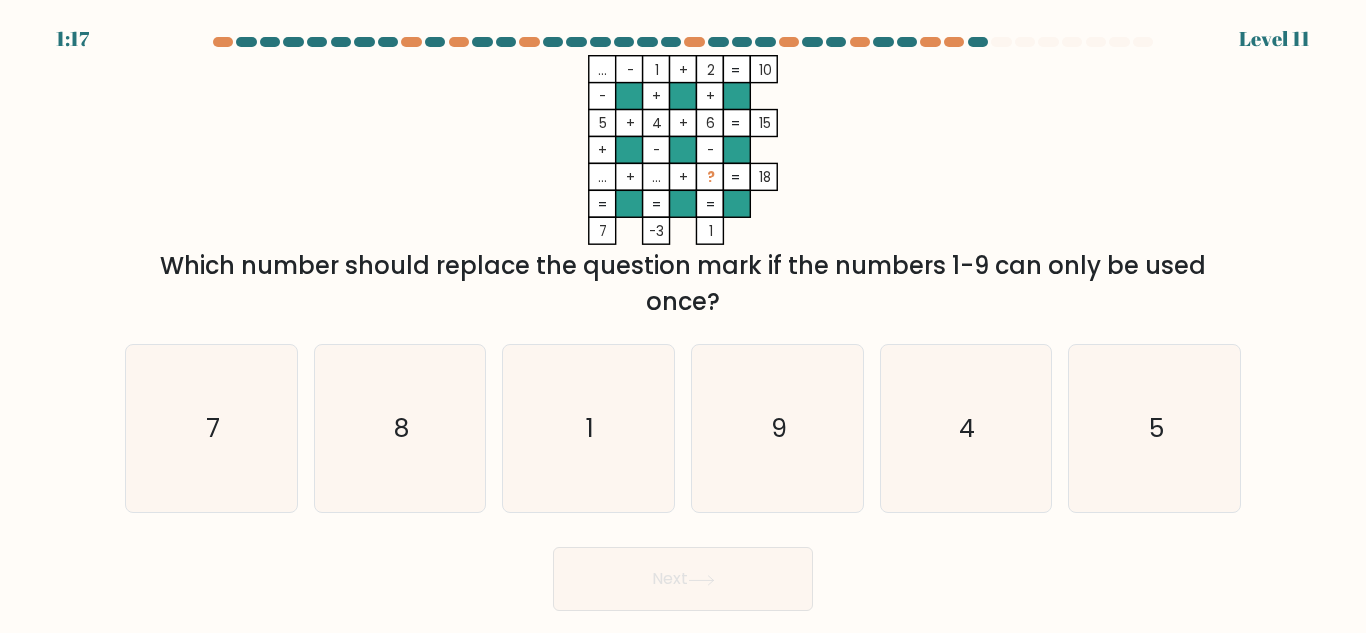 click on "...    -    1    +    2    10    -    +    +    5    +    4    +    6    15    +    -    -    ...    +    ...    +    ?    =   18    =   =   =   =   7    -3    1    =" at bounding box center (683, 150) 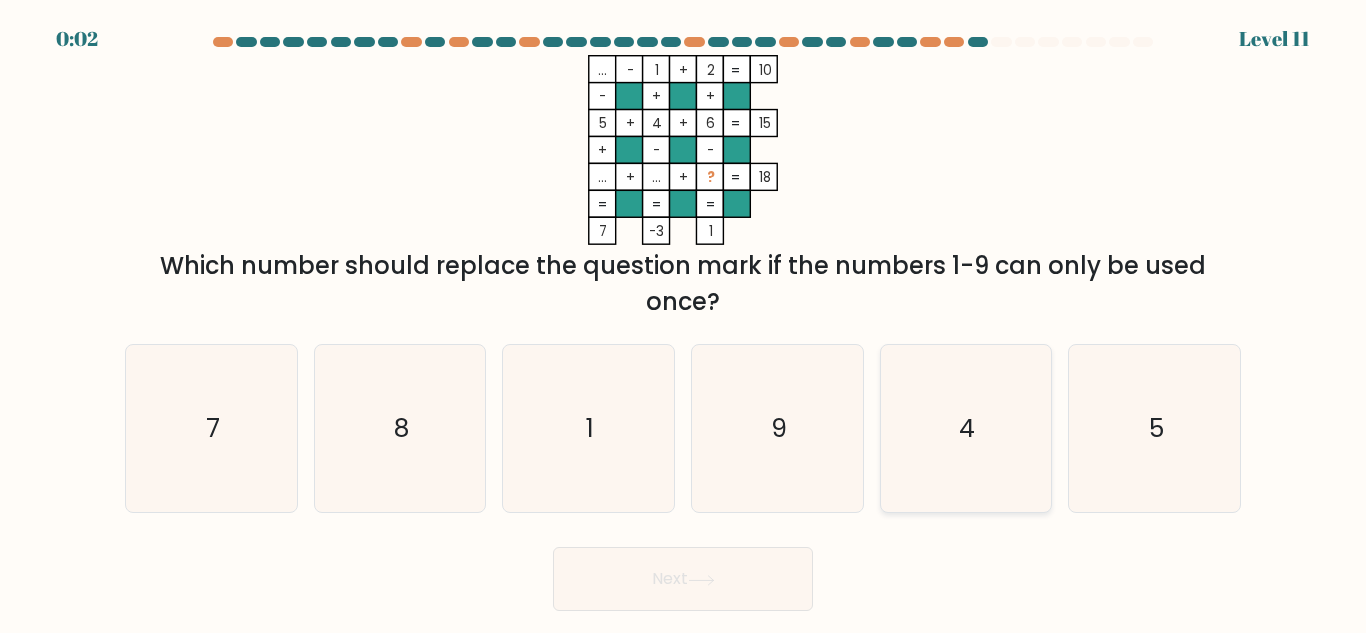 click on "4" at bounding box center [965, 428] 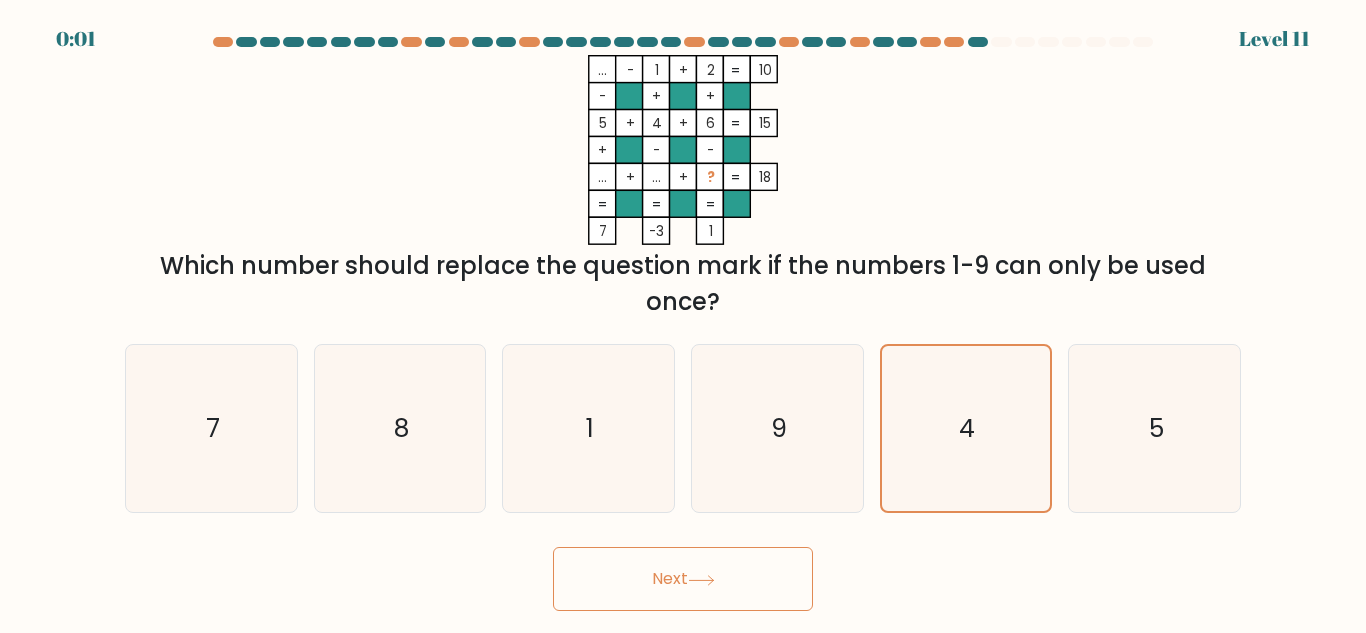 click on "Next" at bounding box center [683, 579] 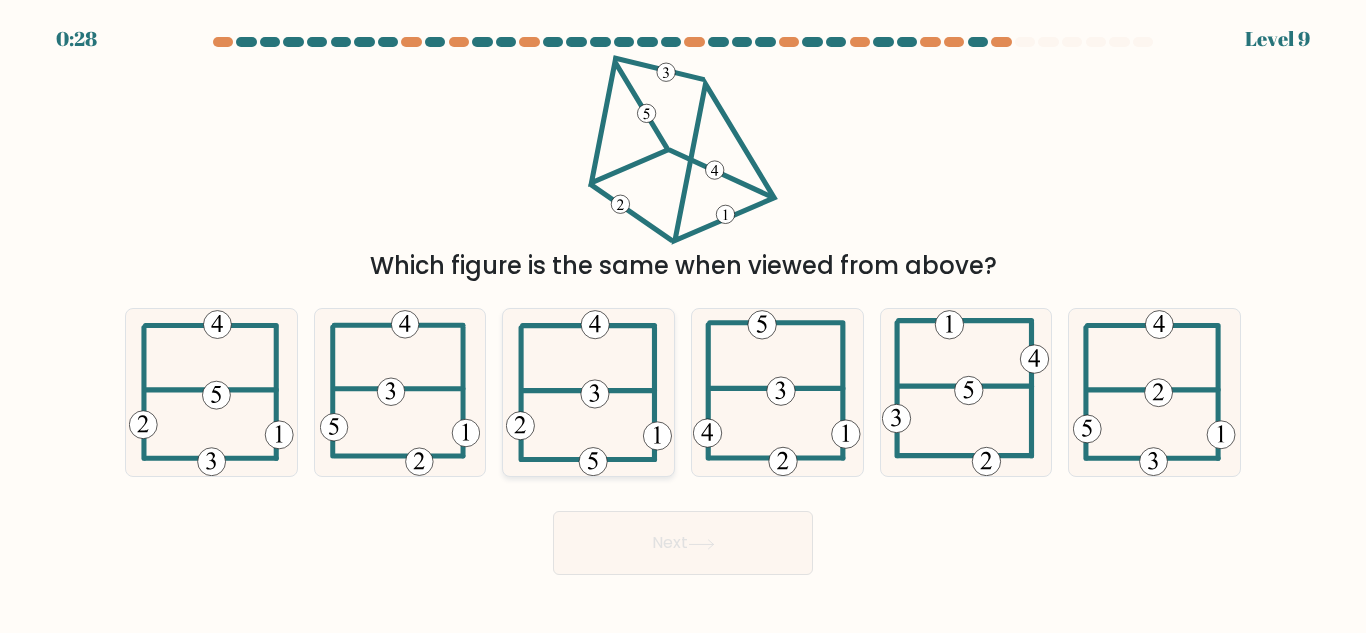 click at bounding box center [595, 394] 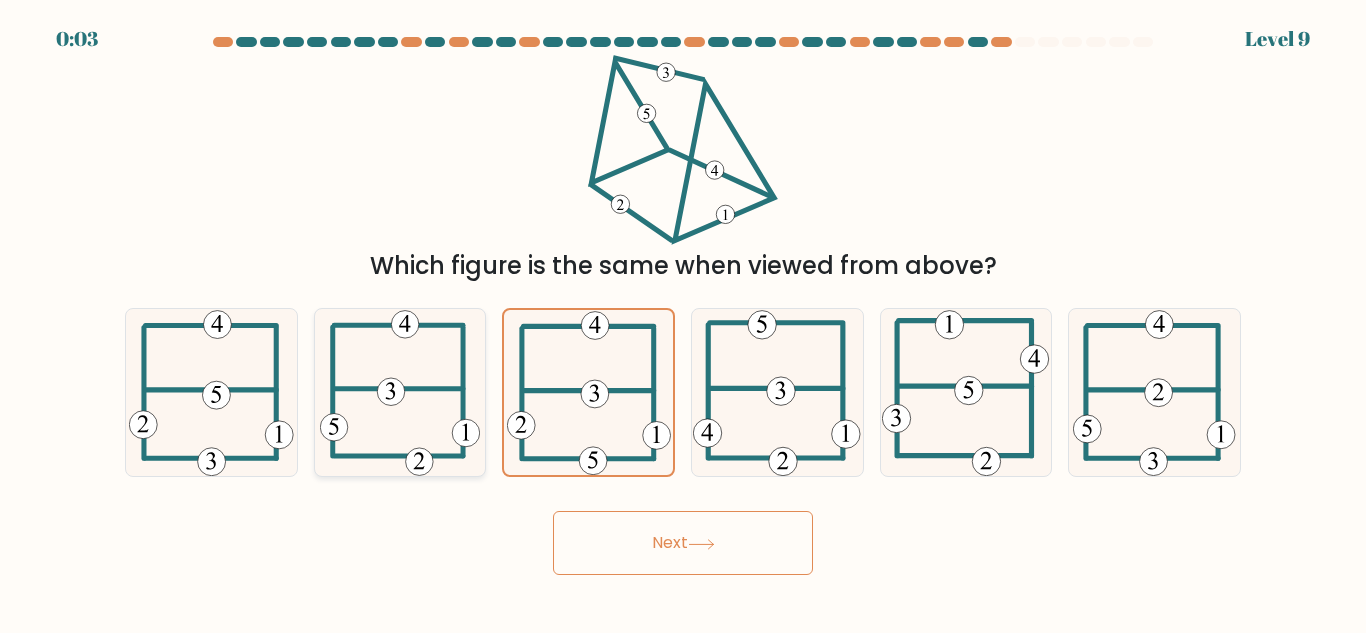 click at bounding box center [400, 392] 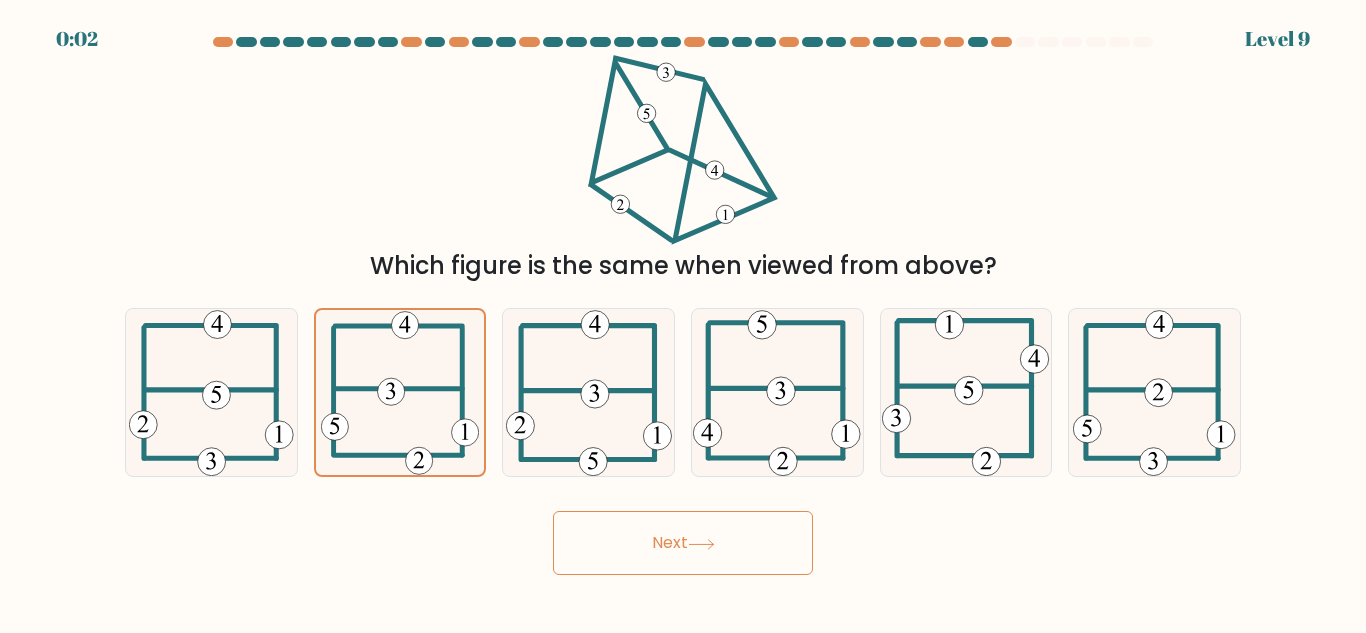 click on "Next" at bounding box center [683, 543] 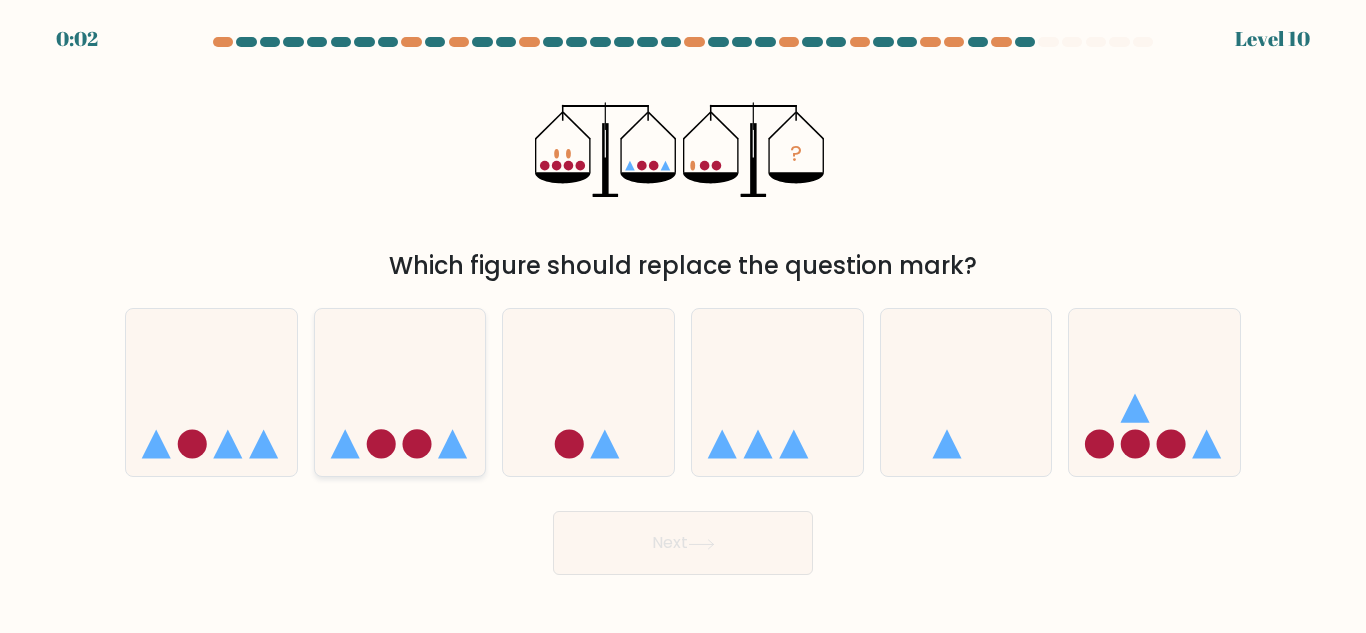 drag, startPoint x: 463, startPoint y: 434, endPoint x: 480, endPoint y: 442, distance: 18.788294 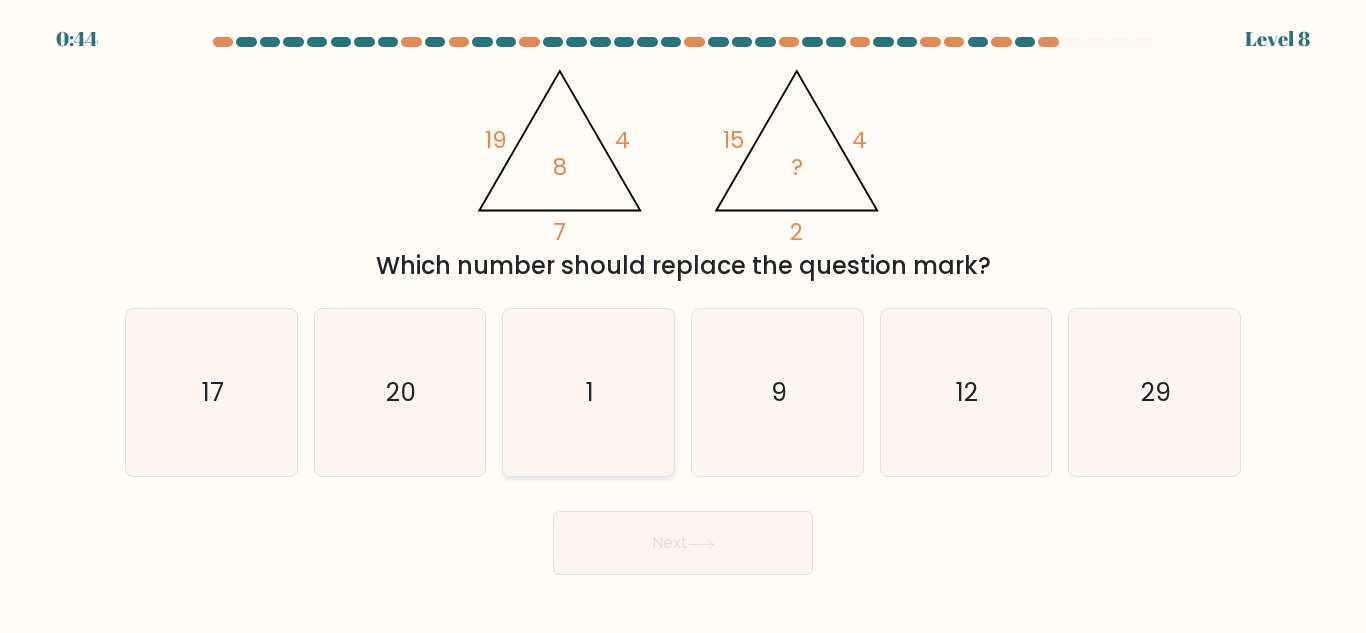 scroll, scrollTop: 0, scrollLeft: 0, axis: both 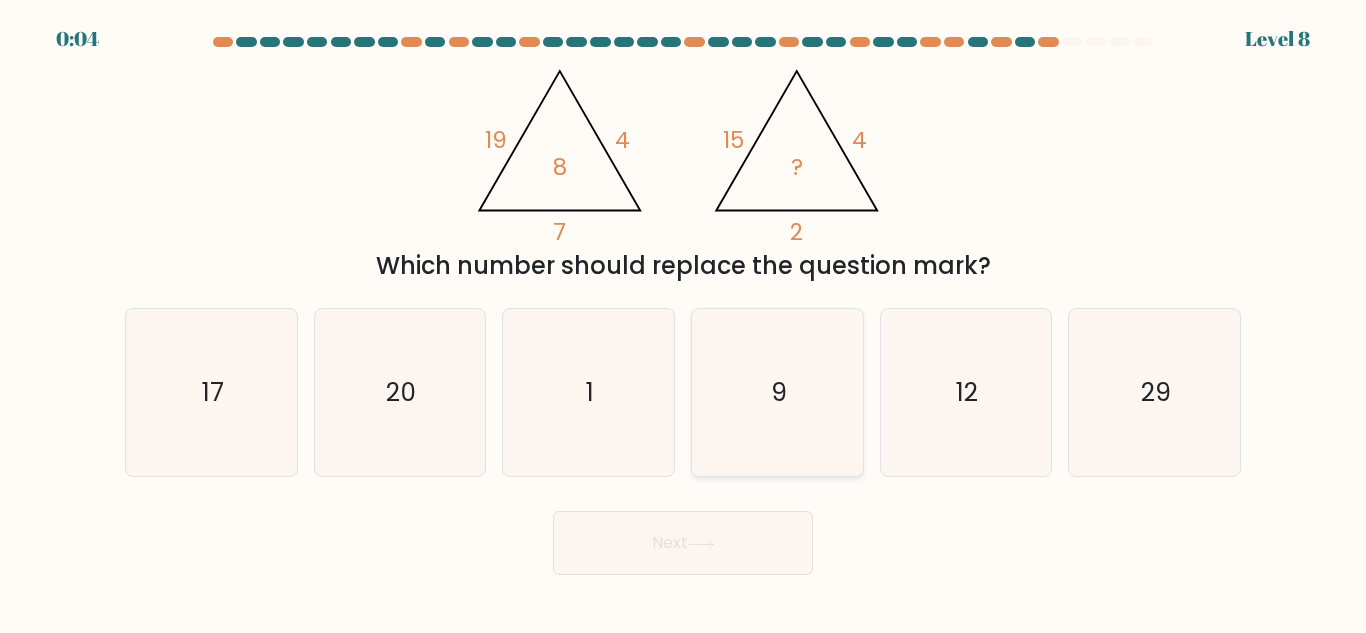click on "9" at bounding box center (777, 392) 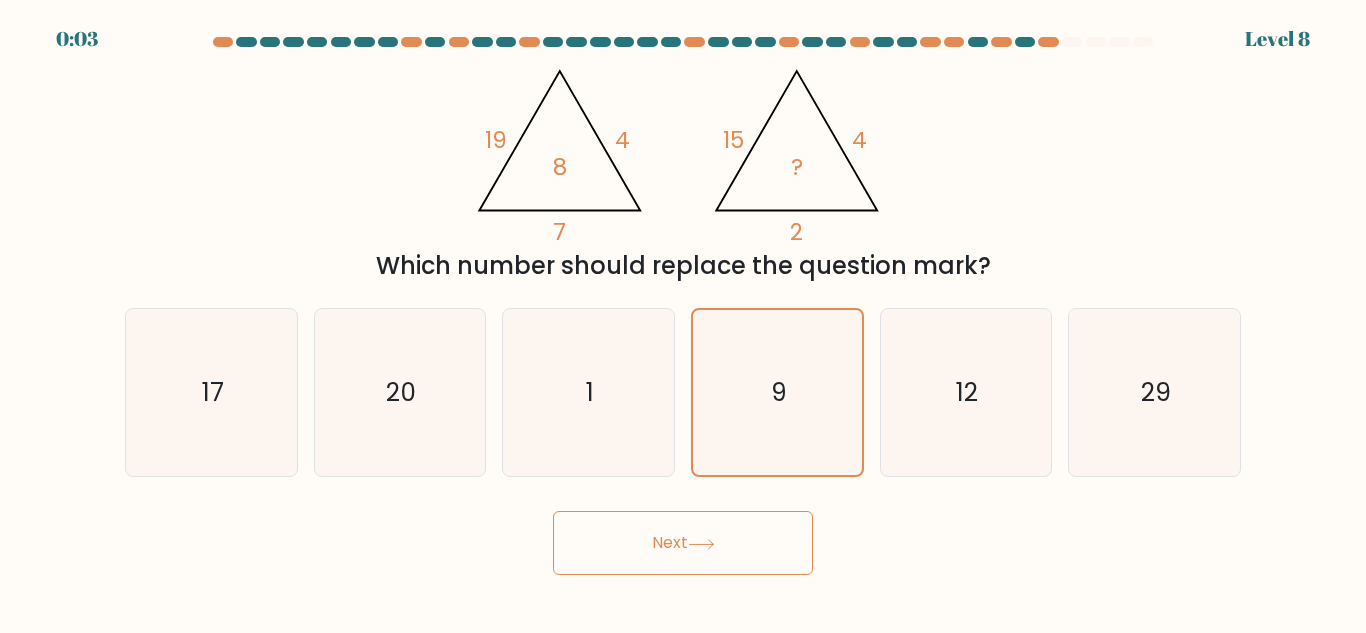 click at bounding box center [701, 544] 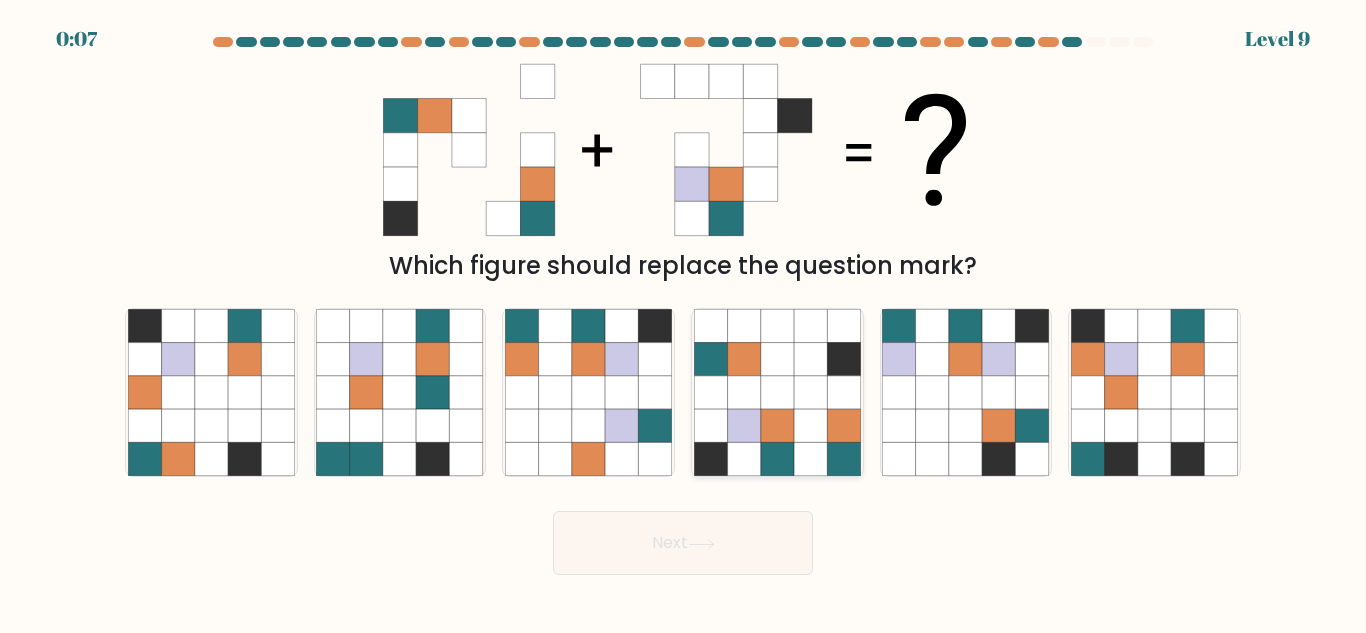 click at bounding box center [777, 425] 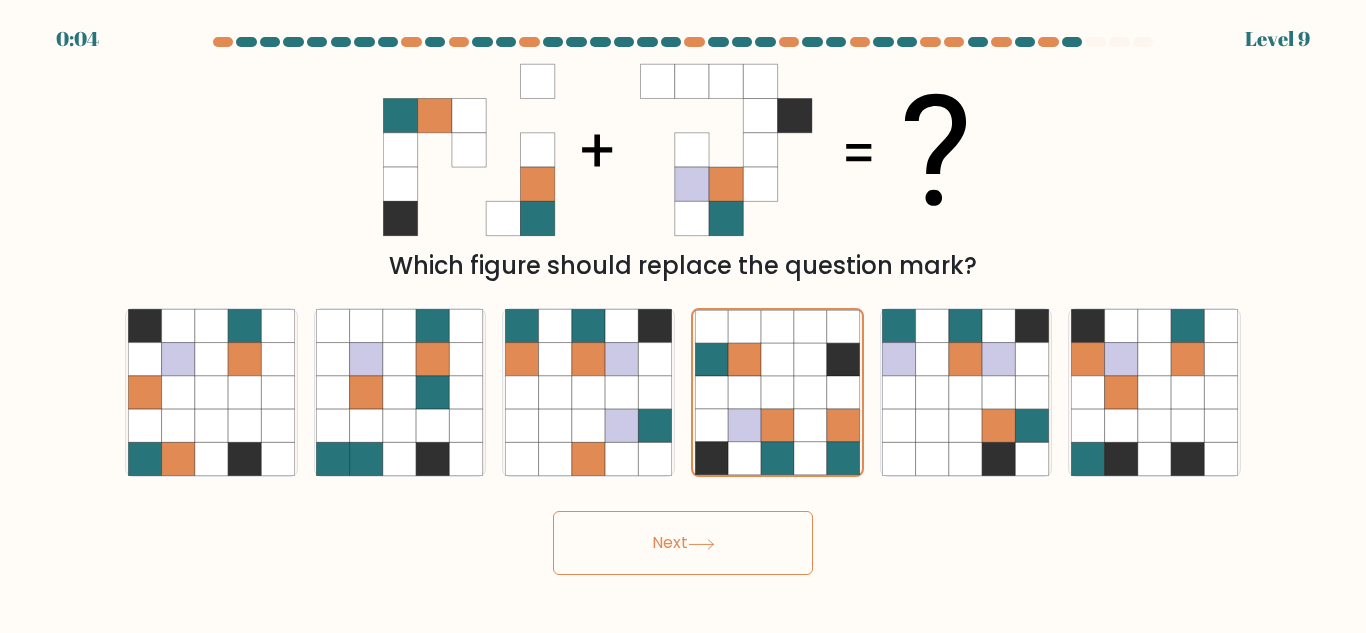 click at bounding box center [701, 544] 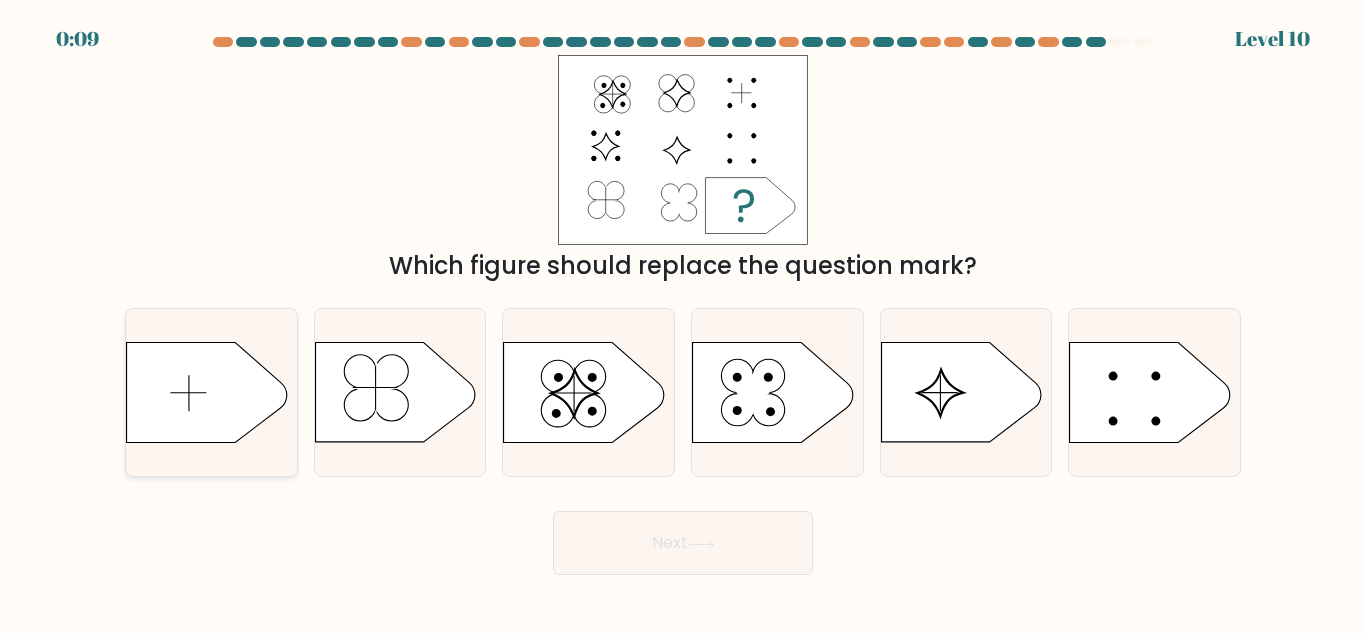 click at bounding box center (207, 393) 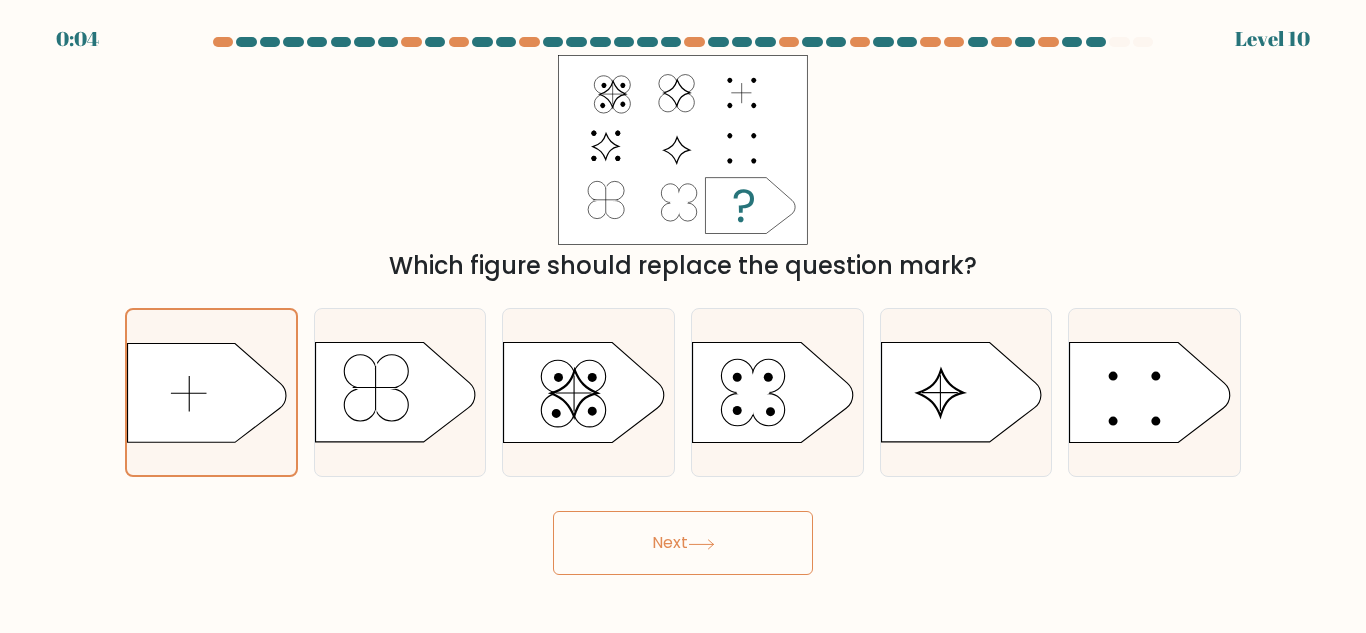 click at bounding box center [701, 544] 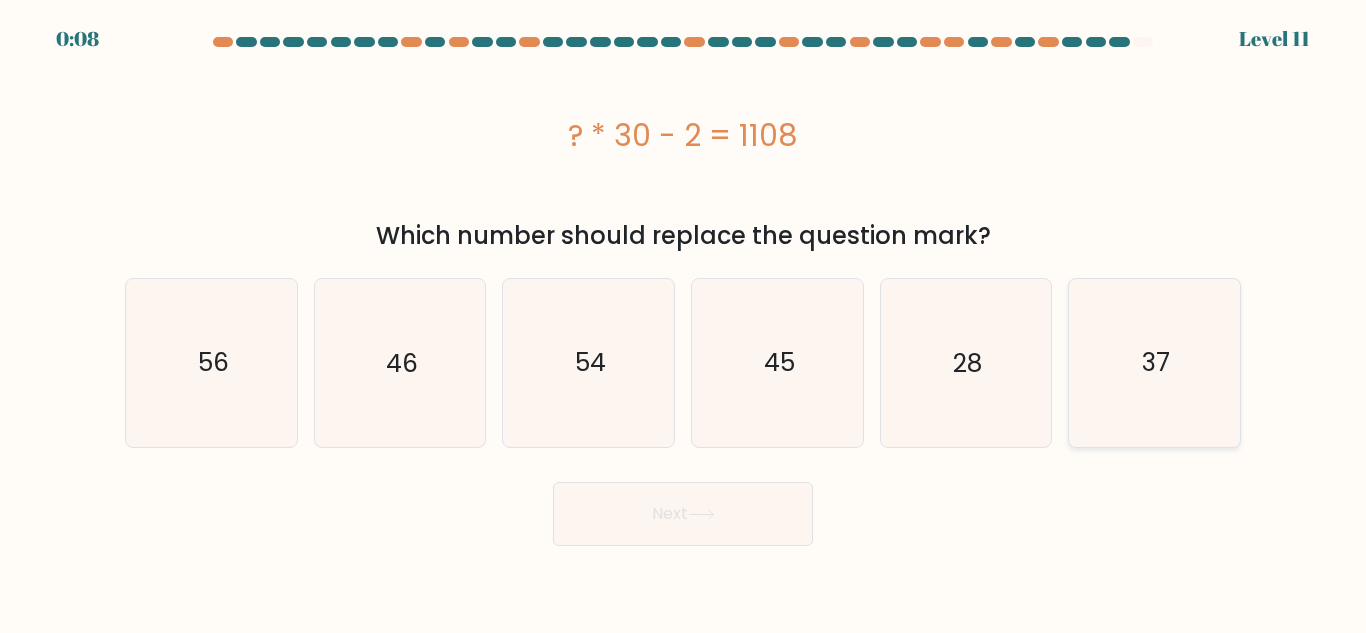 click on "37" at bounding box center [1154, 362] 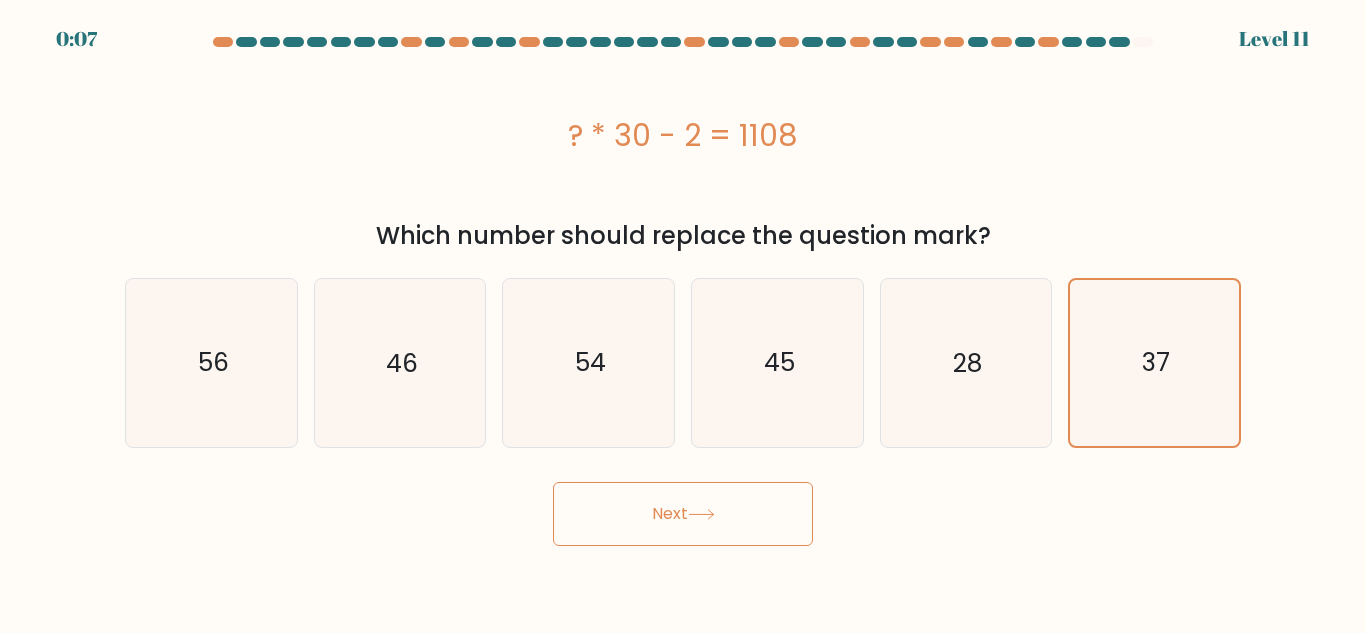 click on "Next" at bounding box center (683, 514) 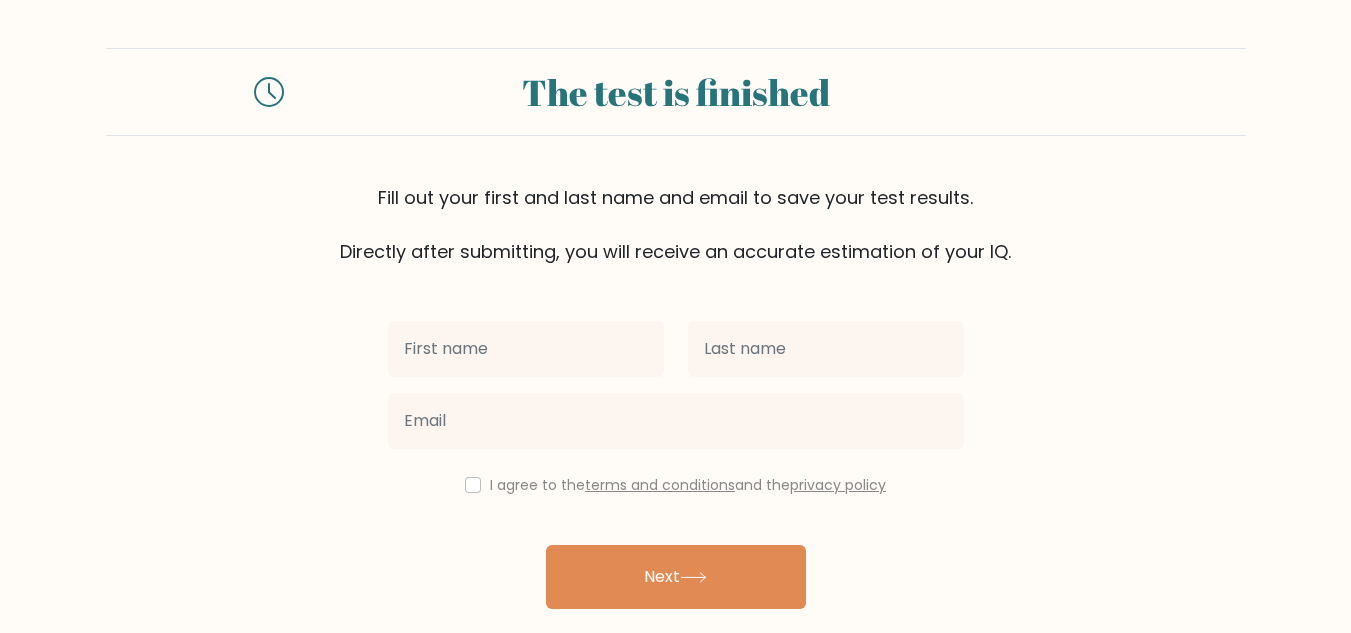 scroll, scrollTop: 0, scrollLeft: 0, axis: both 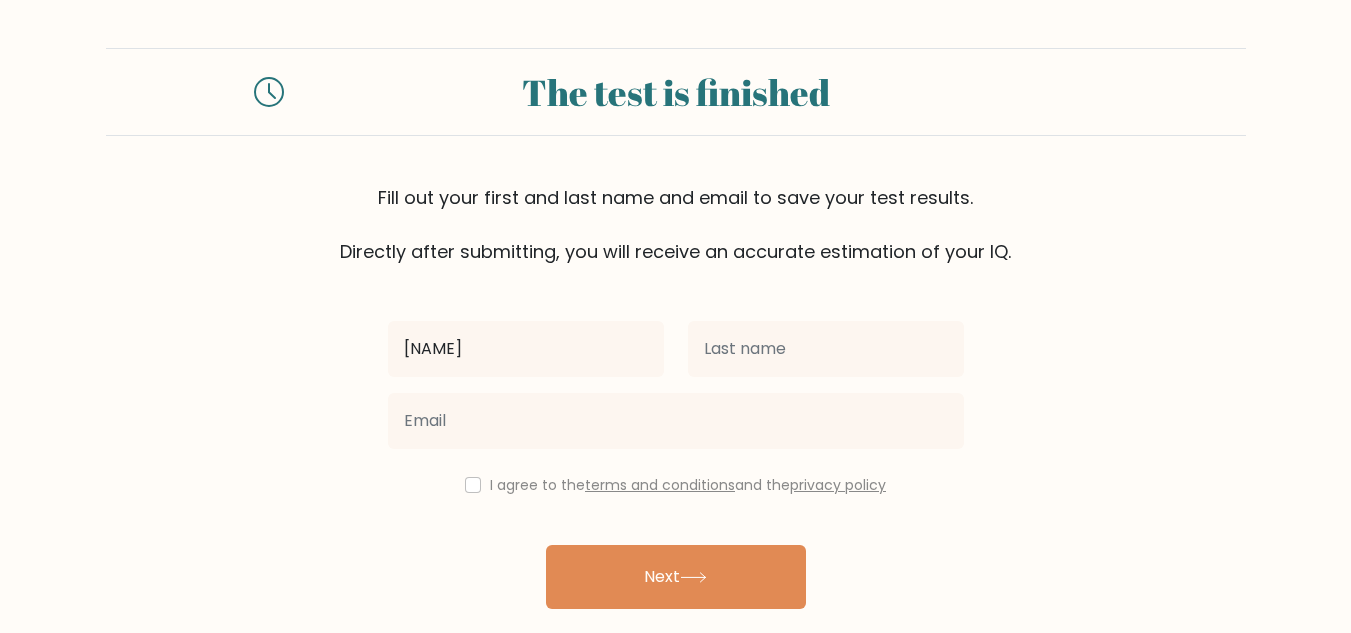 type on "[NAME]" 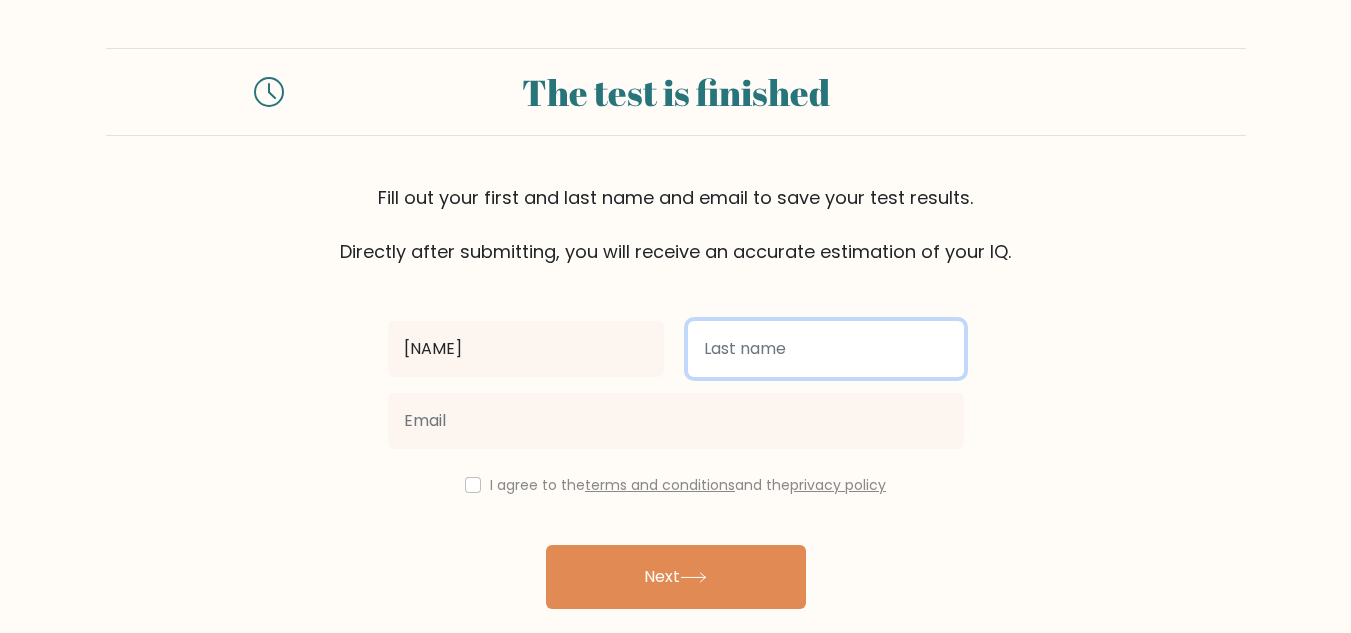 click at bounding box center (826, 349) 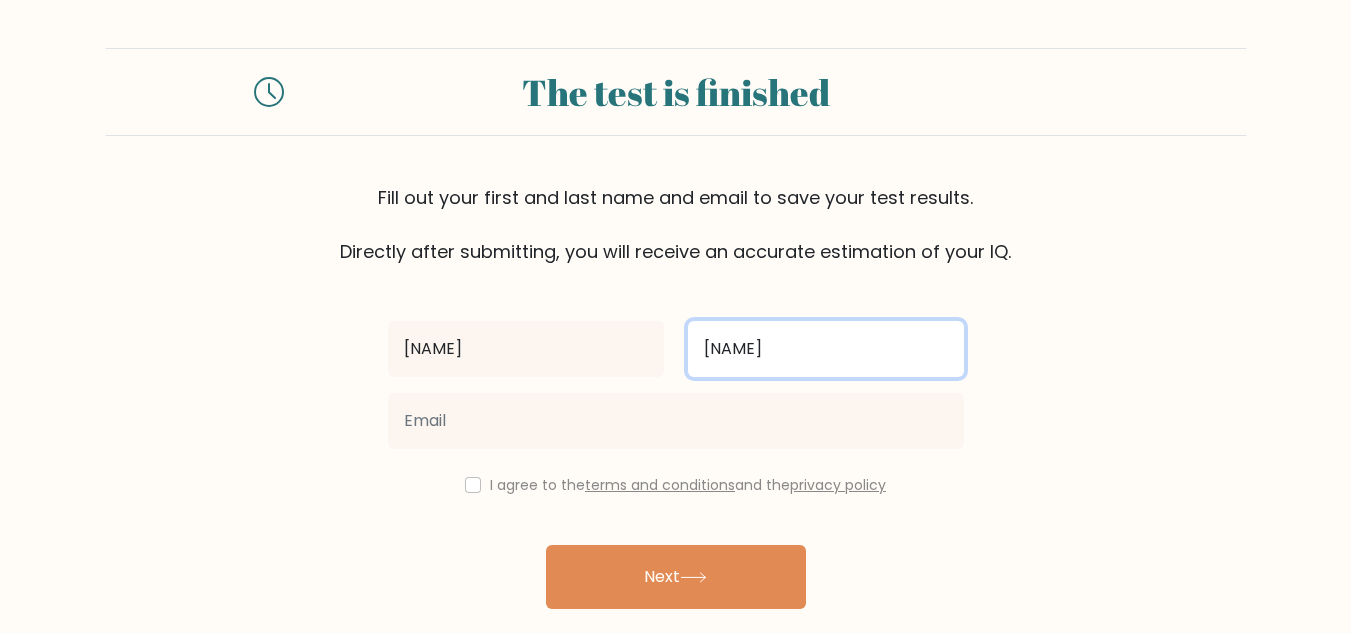 type on "[NAME]" 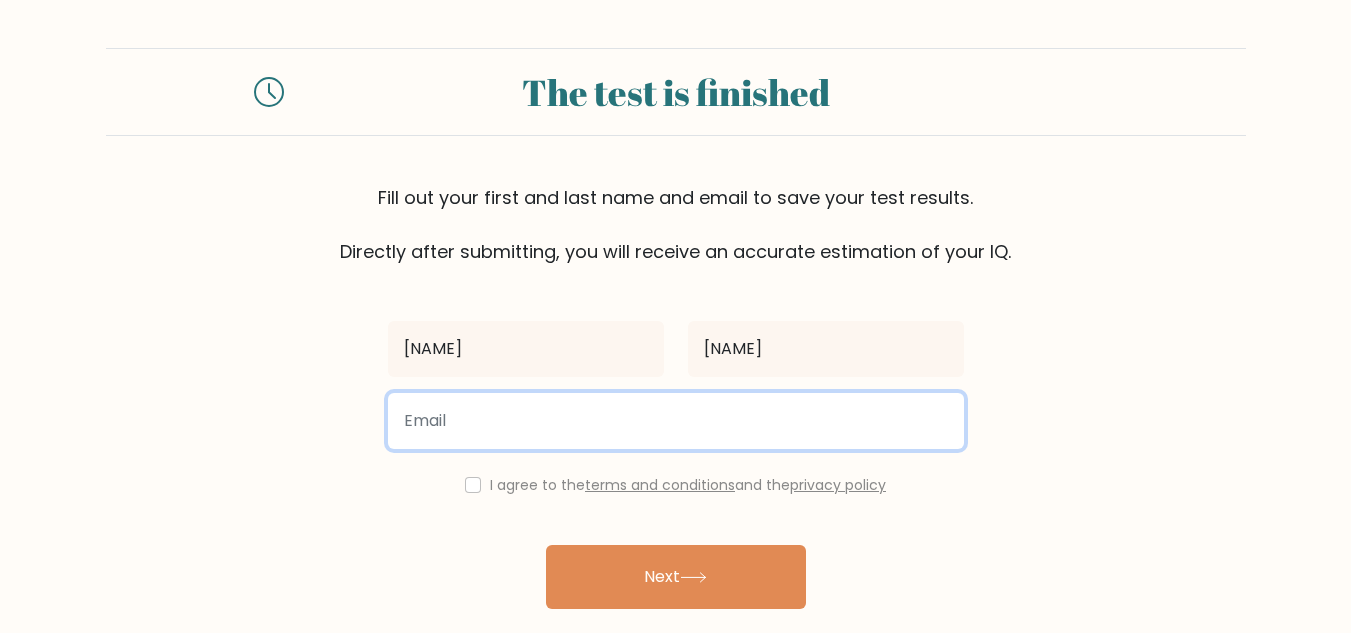 click at bounding box center [676, 421] 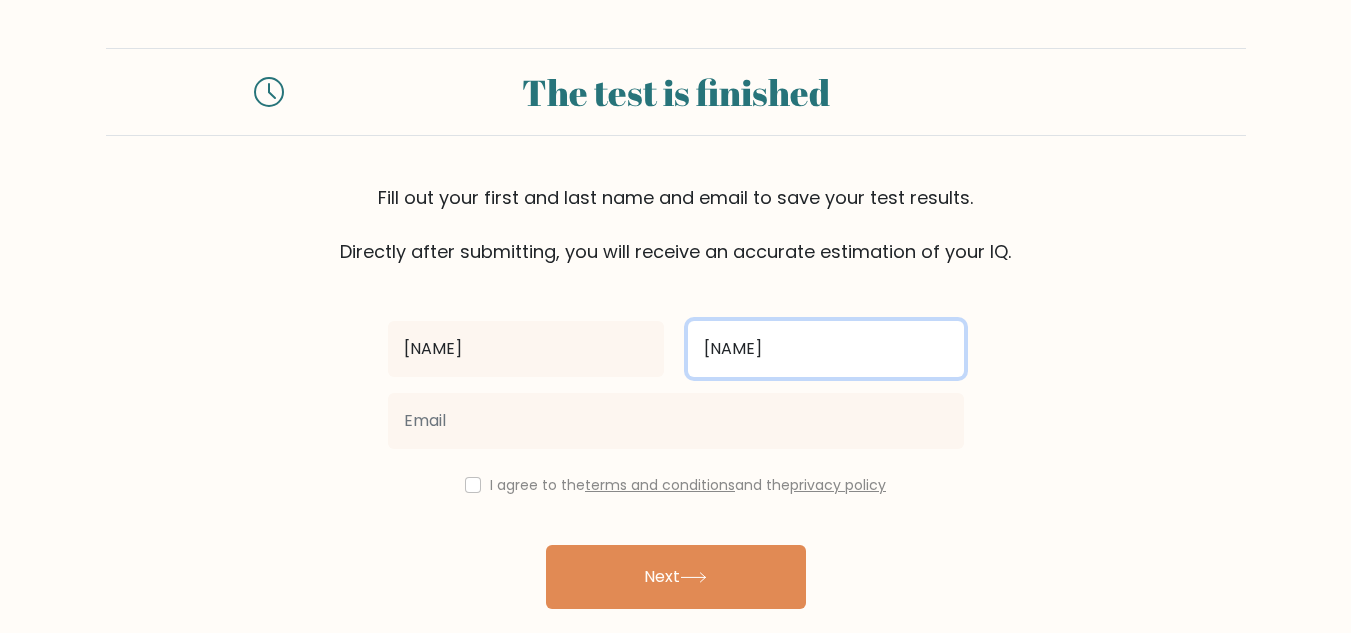 click on "[NAME]" at bounding box center (826, 349) 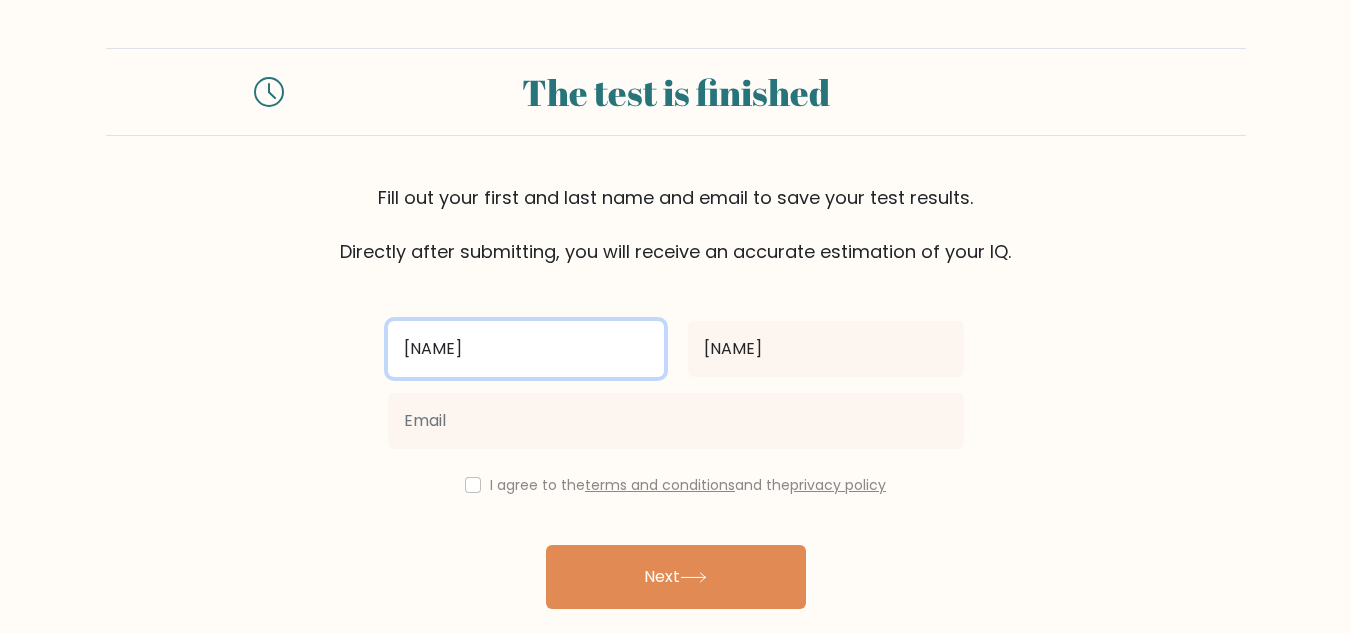 click on "[NAME]" at bounding box center (526, 349) 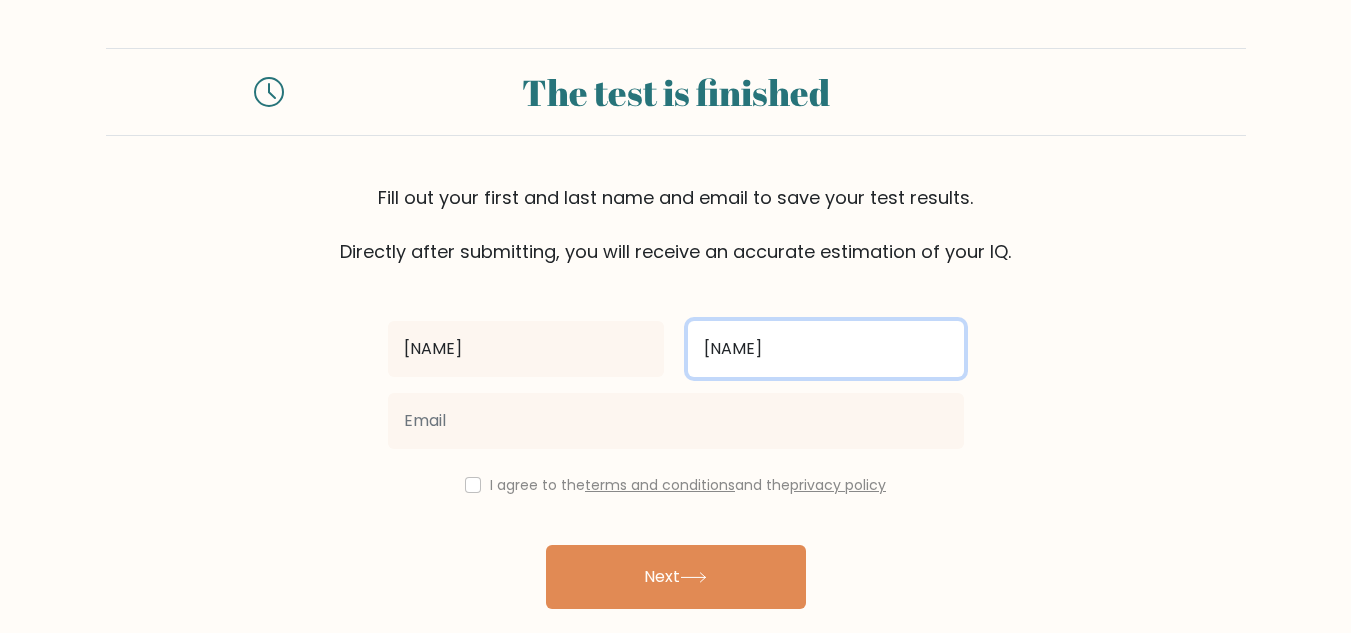 click on "[NAME]" at bounding box center (826, 349) 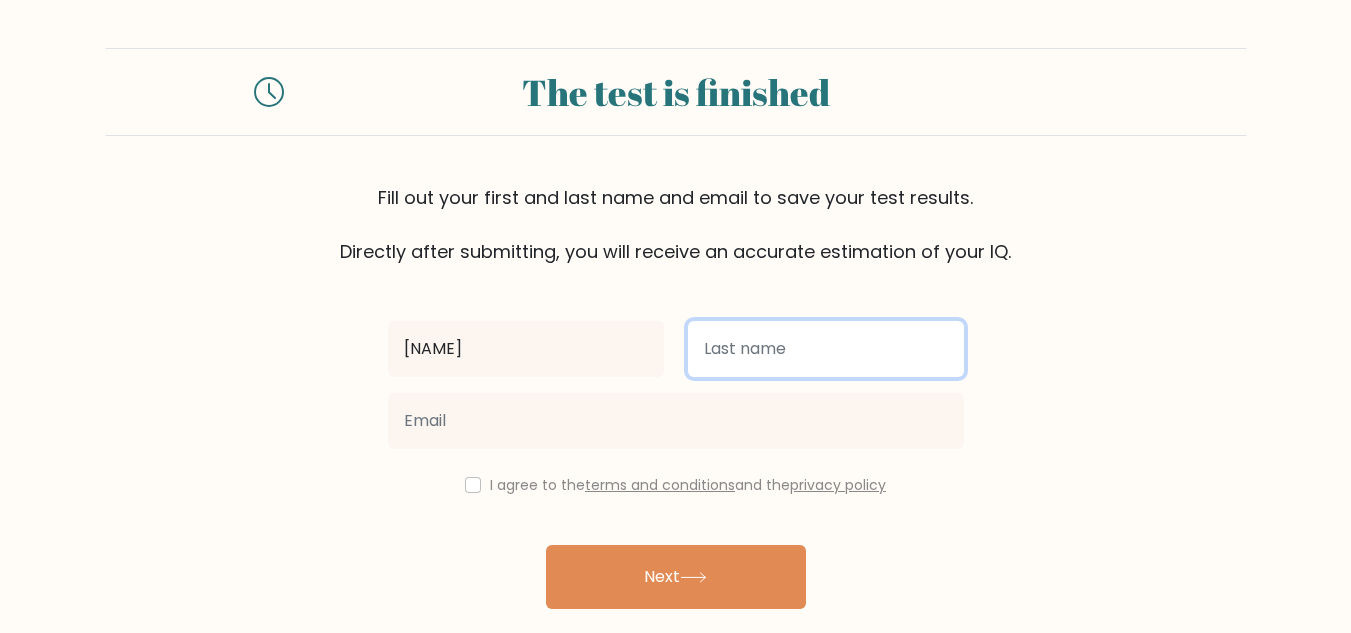 type 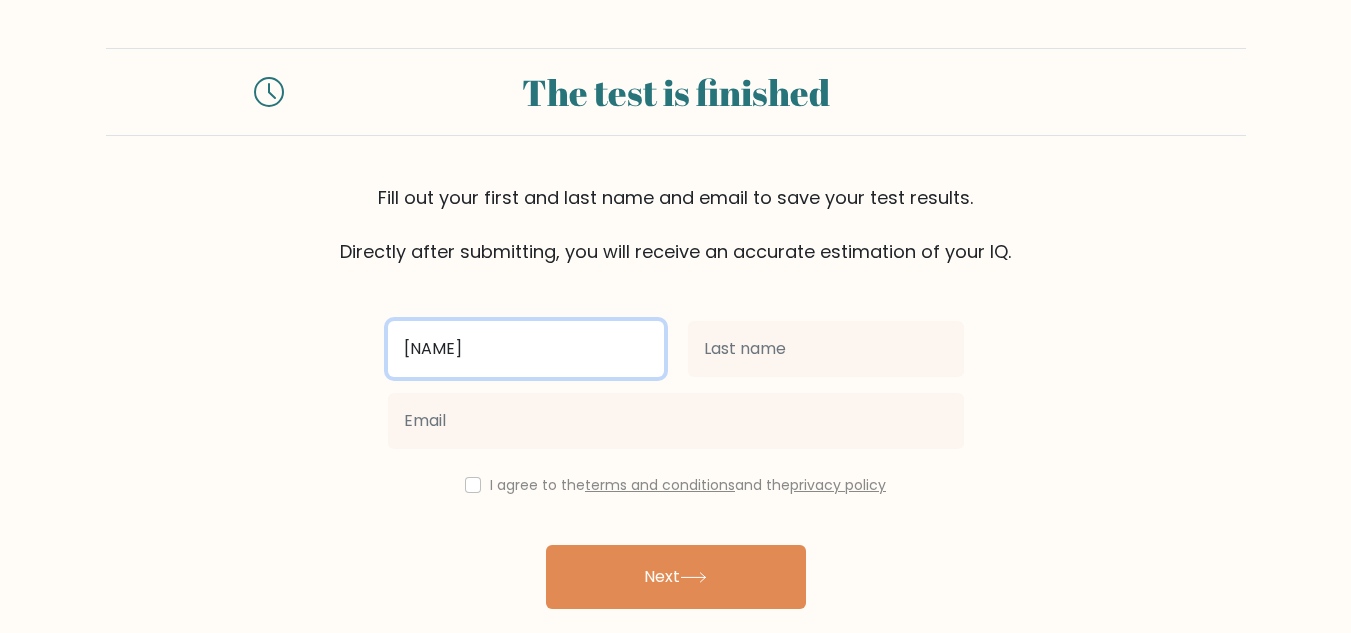 click on "[NAME]" at bounding box center (526, 349) 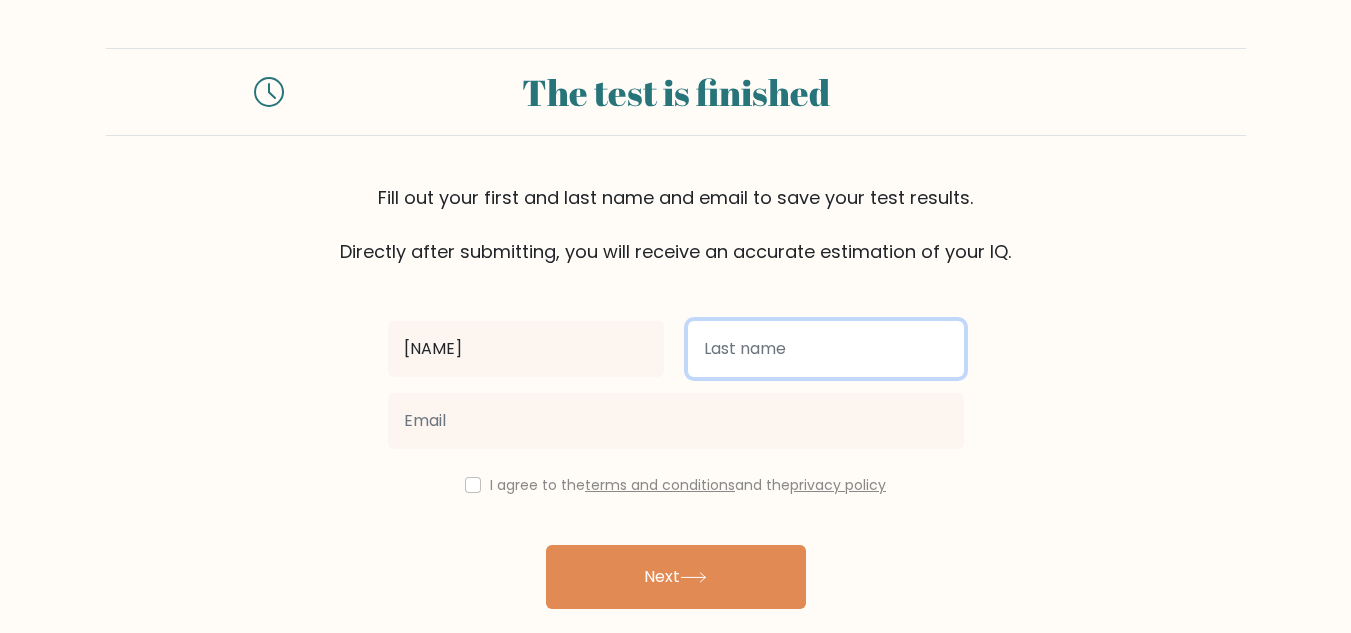click at bounding box center (826, 349) 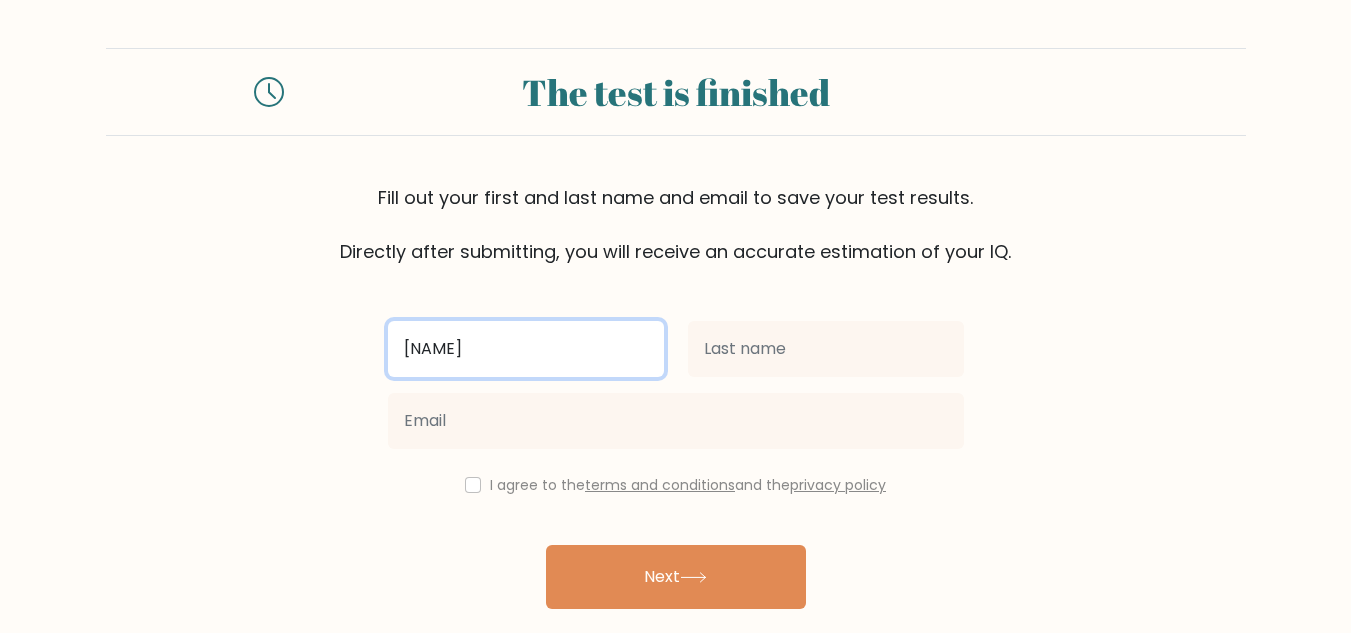 click on "[NAME]" at bounding box center [526, 349] 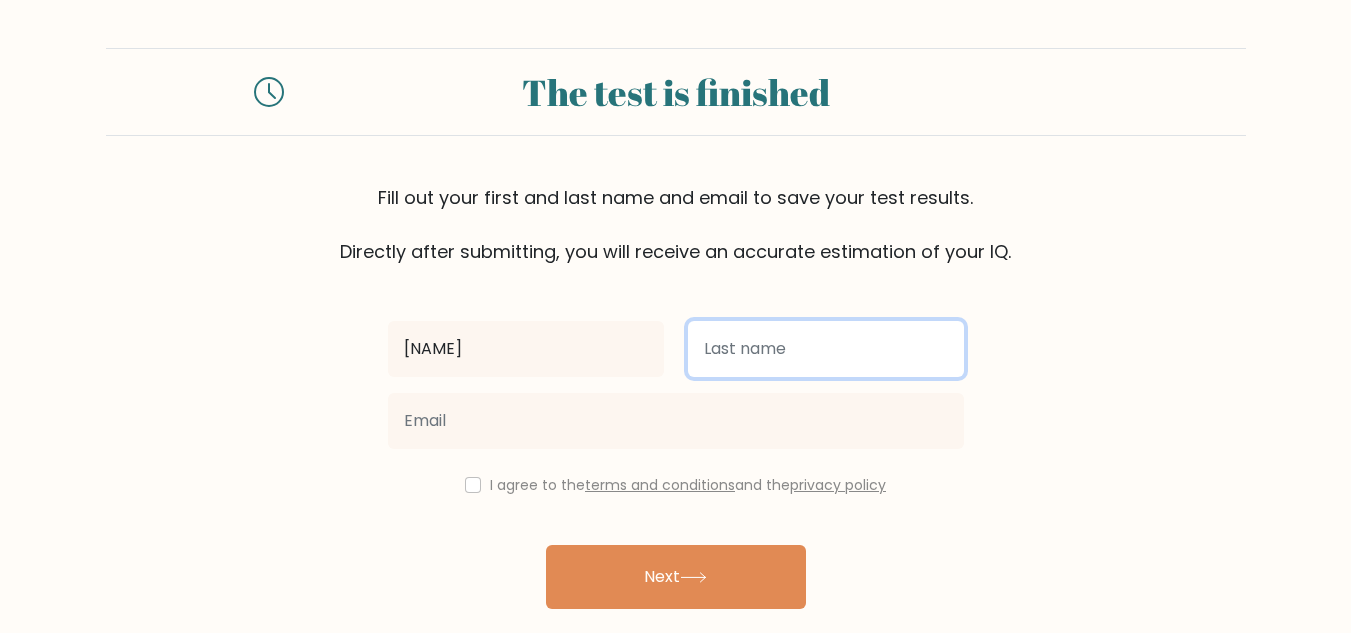 click at bounding box center [826, 349] 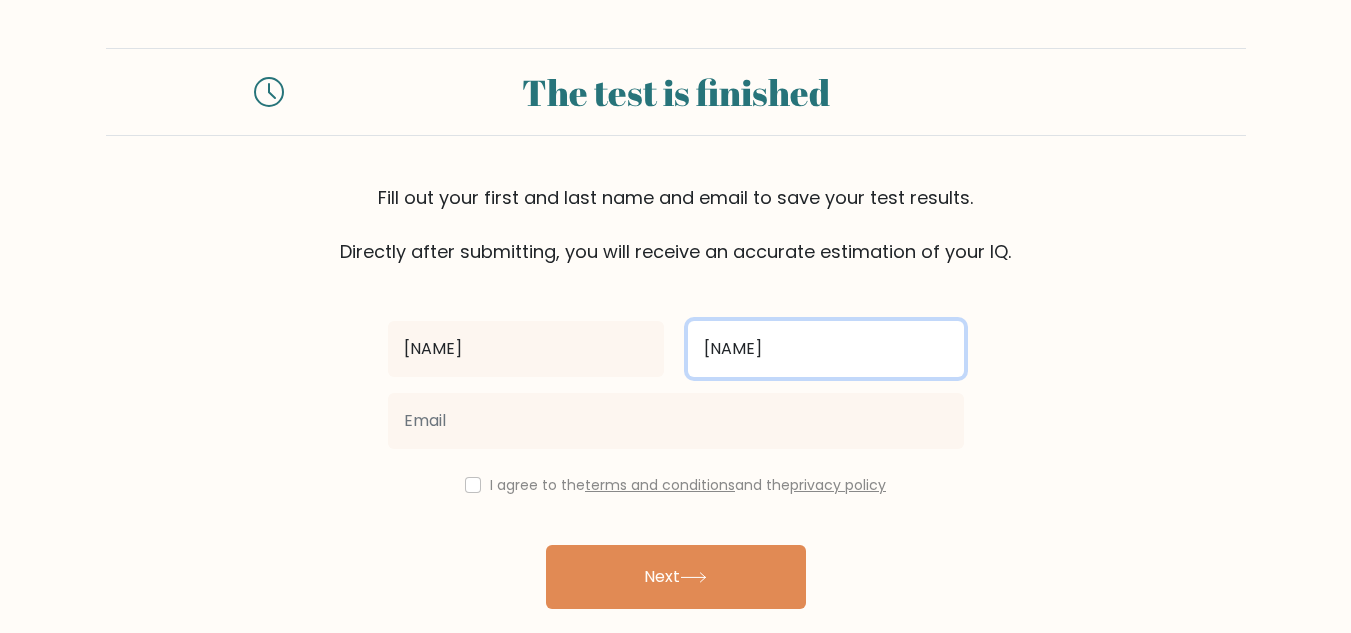 type on "[NAME]" 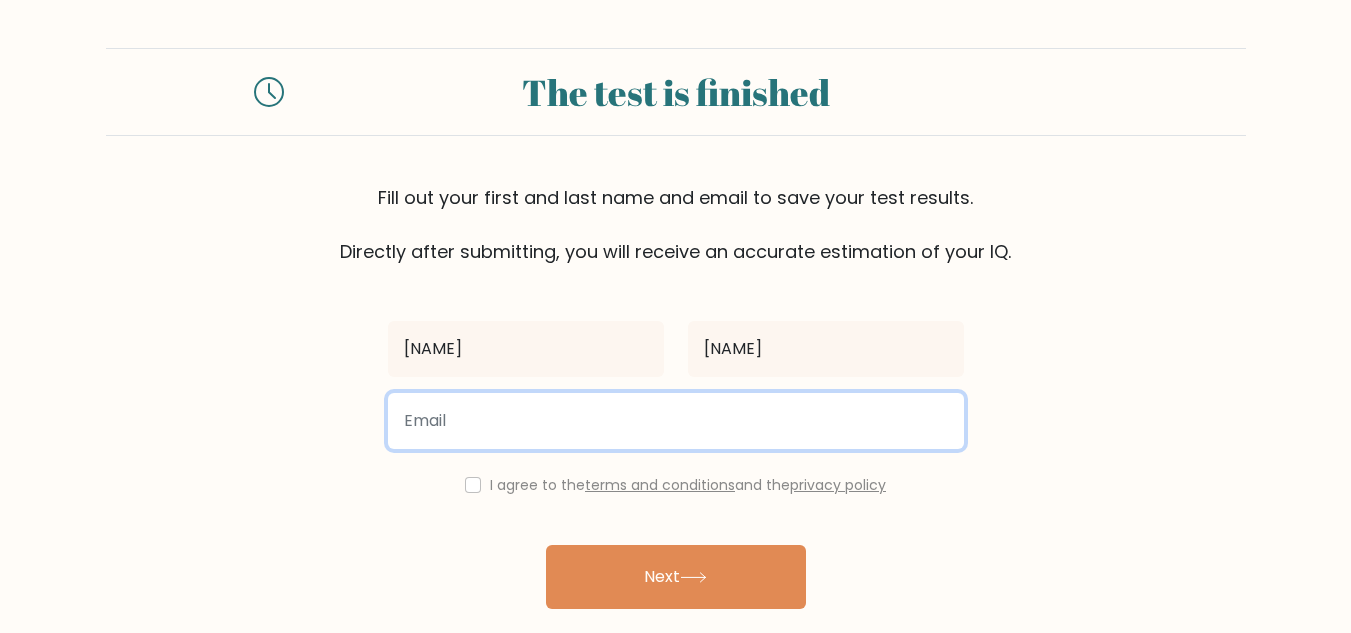 click at bounding box center (676, 421) 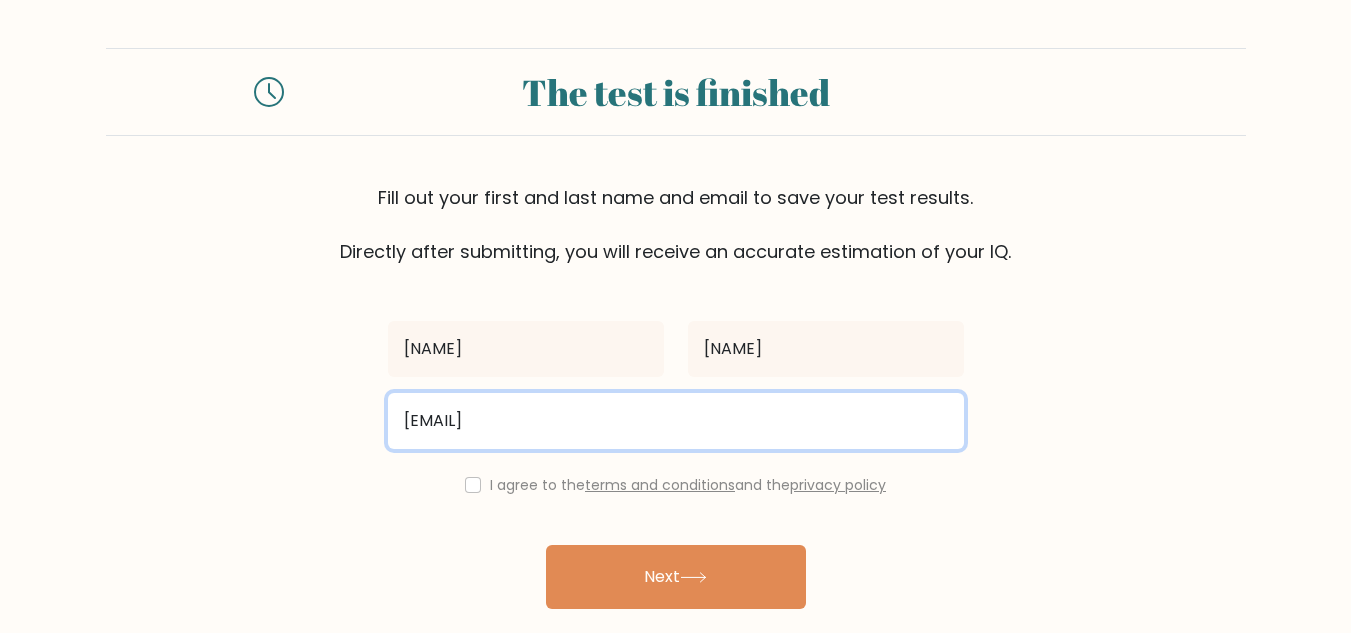 type on "[EMAIL]" 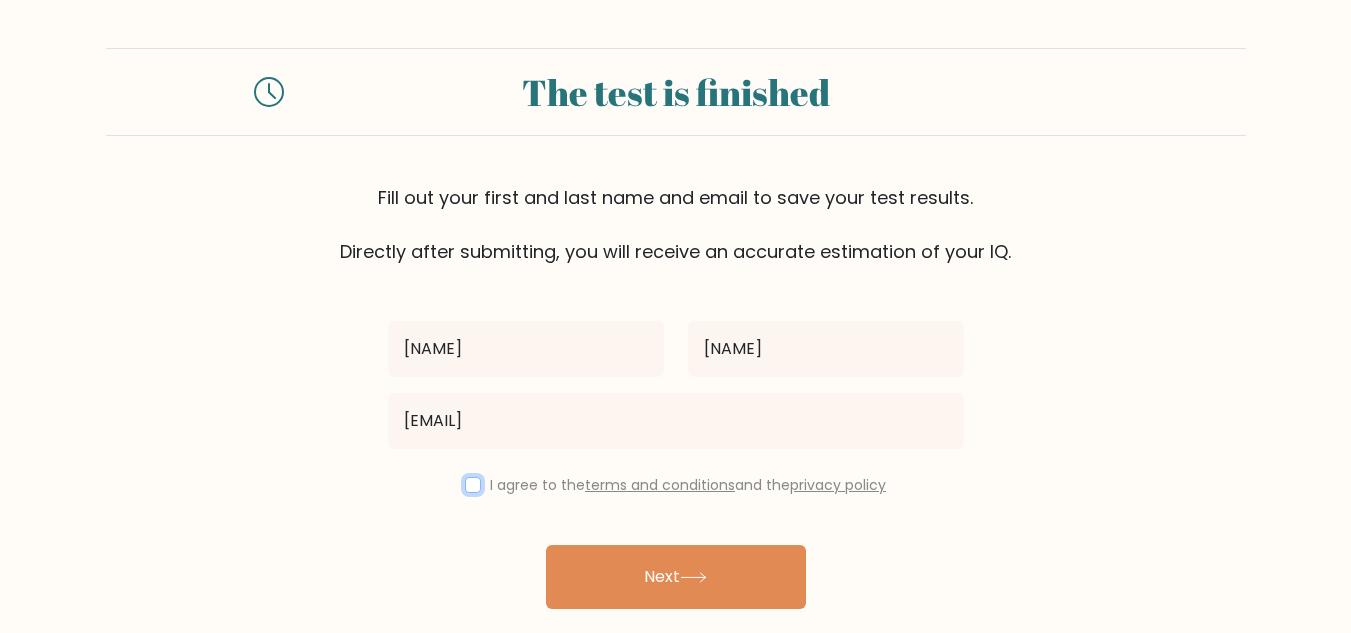 click at bounding box center [473, 485] 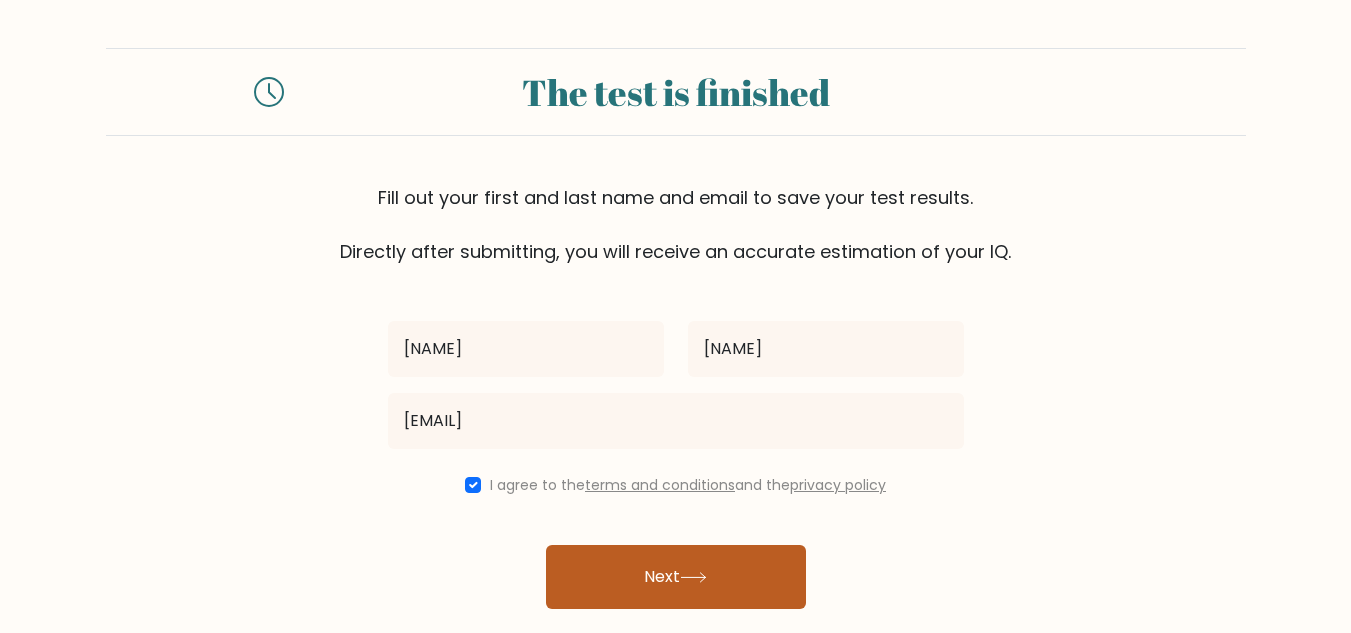 click on "Next" at bounding box center [676, 577] 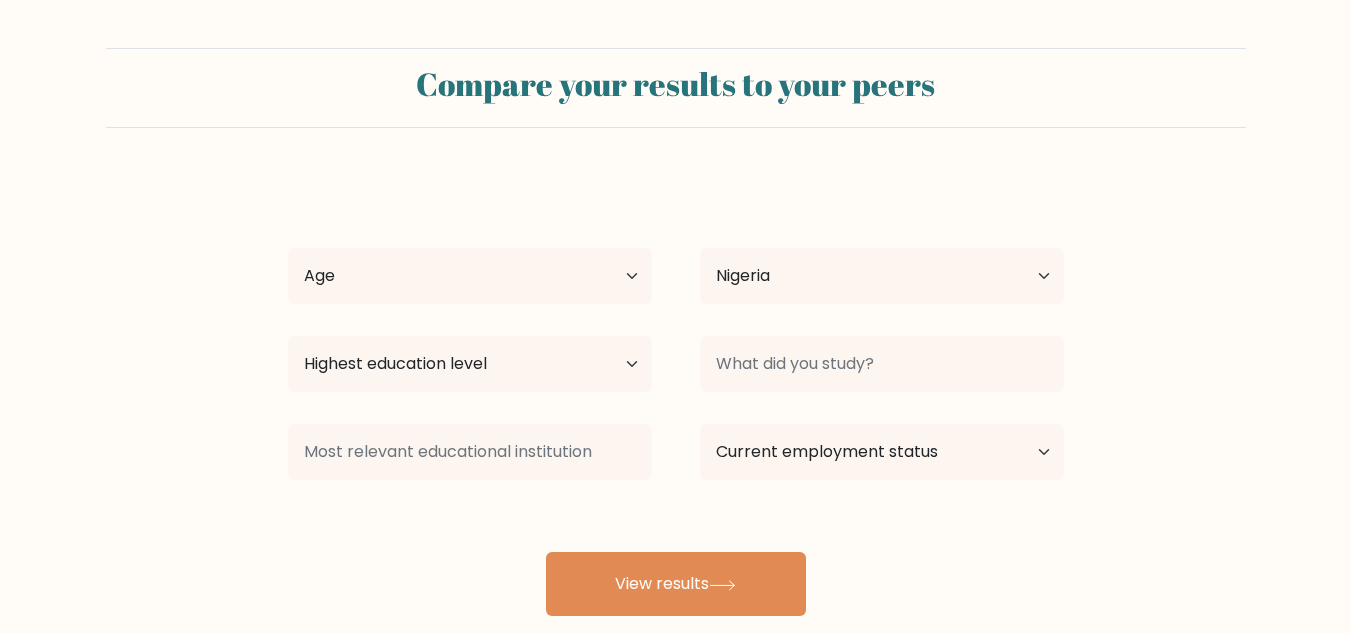 scroll, scrollTop: 0, scrollLeft: 0, axis: both 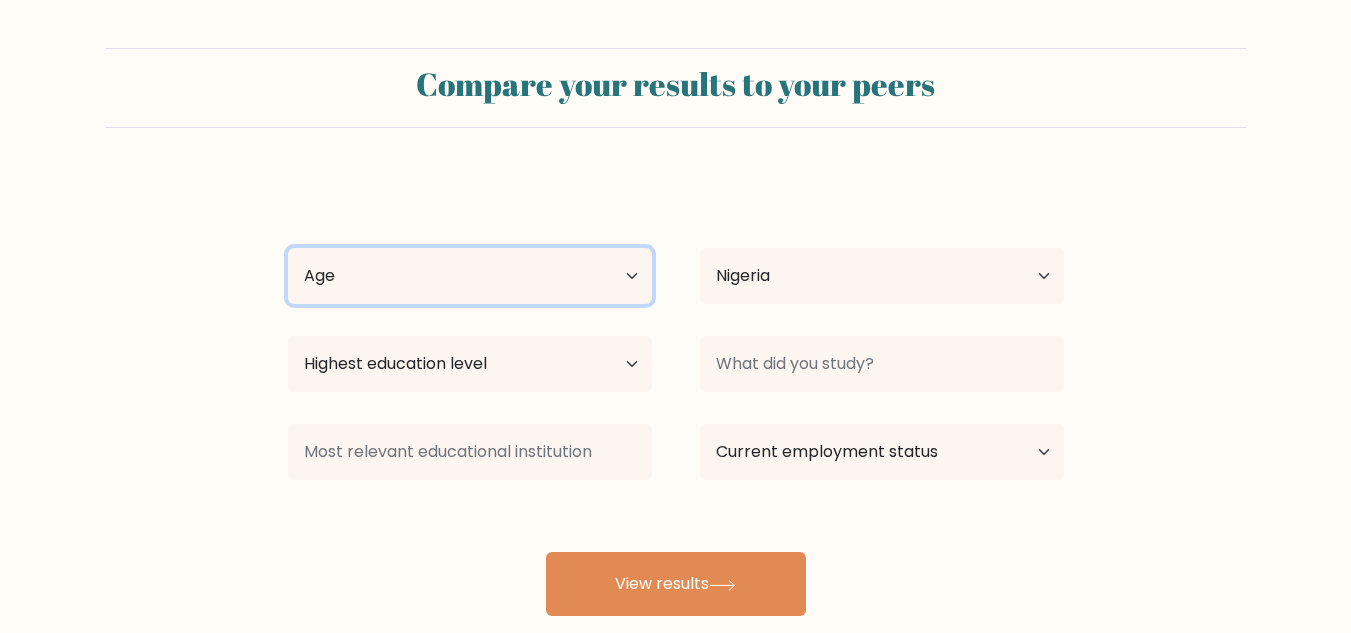 click on "Age
Under 18 years old
18-24 years old
25-34 years old
35-44 years old
45-54 years old
55-64 years old
65 years old and above" at bounding box center (470, 276) 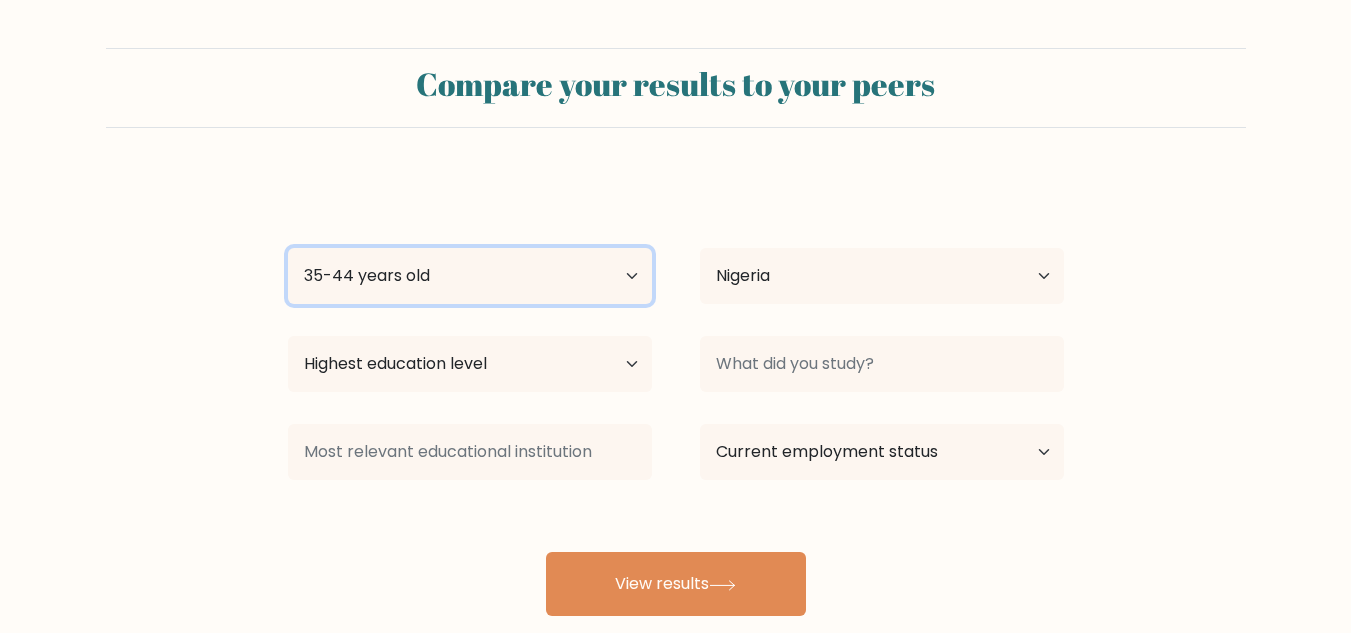click on "Age
Under 18 years old
18-24 years old
25-34 years old
35-44 years old
45-54 years old
55-64 years old
65 years old and above" at bounding box center (470, 276) 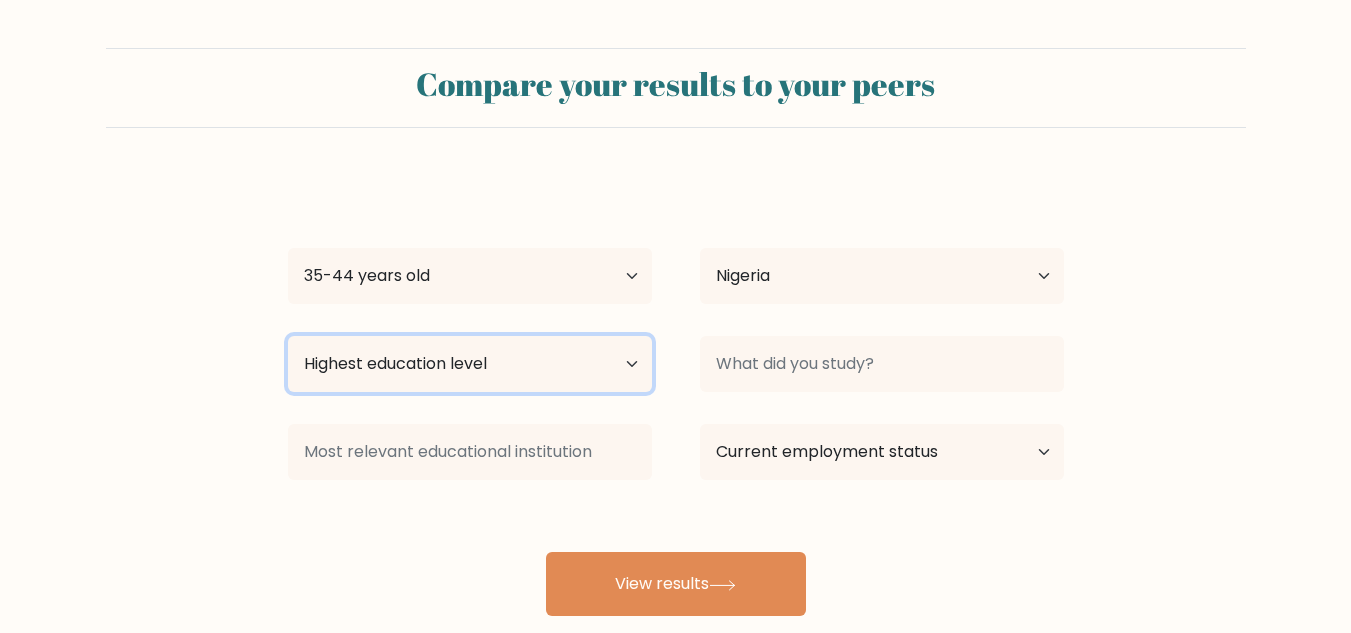 click on "Highest education level
No schooling
Primary
Lower Secondary
Upper Secondary
Occupation Specific
Bachelor's degree
Master's degree
Doctoral degree" at bounding box center (470, 364) 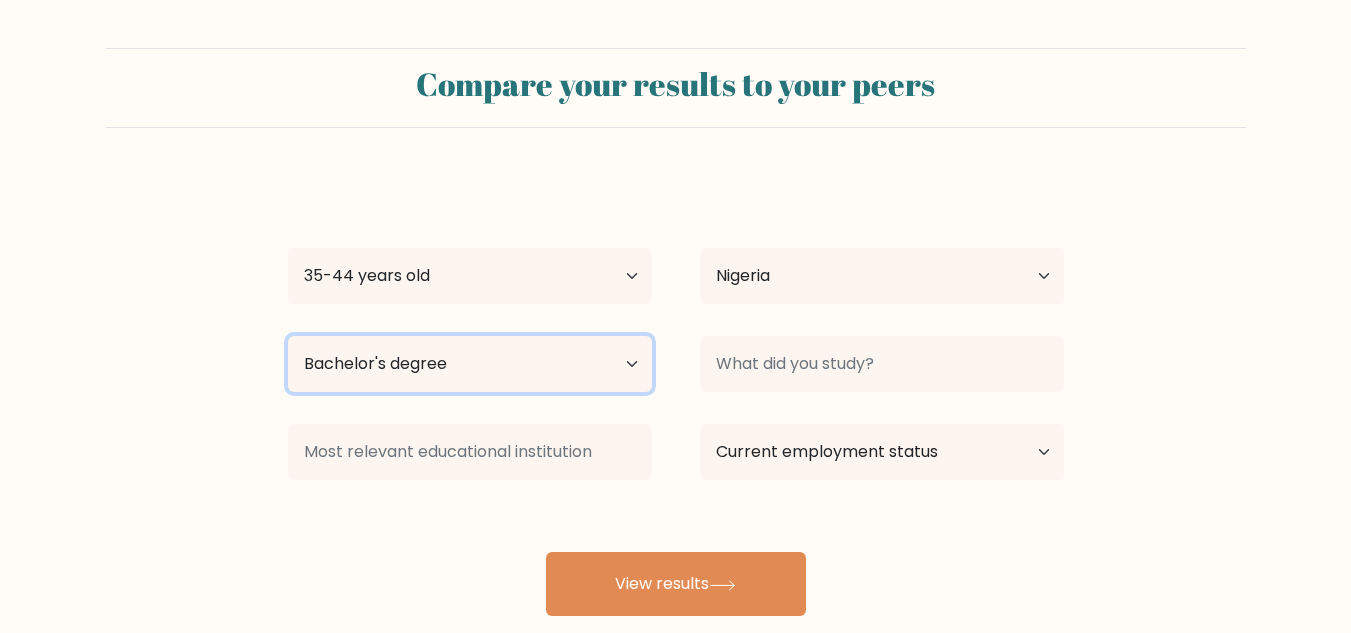click on "Highest education level
No schooling
Primary
Lower Secondary
Upper Secondary
Occupation Specific
Bachelor's degree
Master's degree
Doctoral degree" at bounding box center [470, 364] 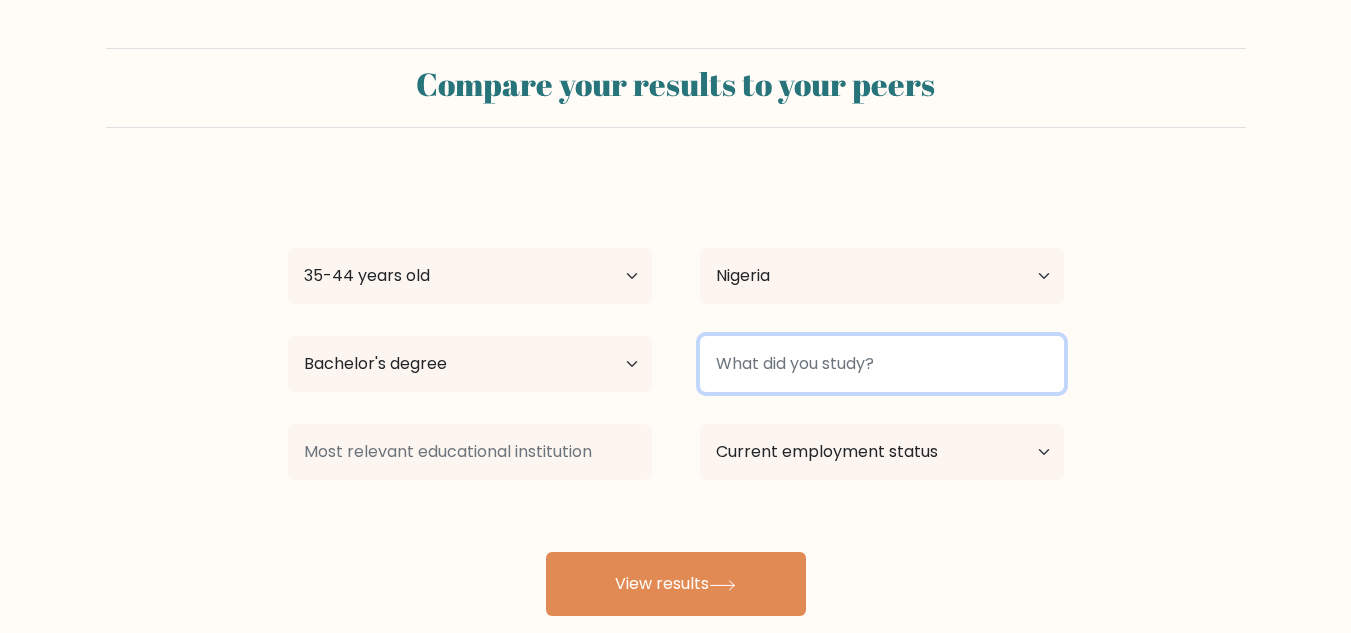 click at bounding box center [882, 364] 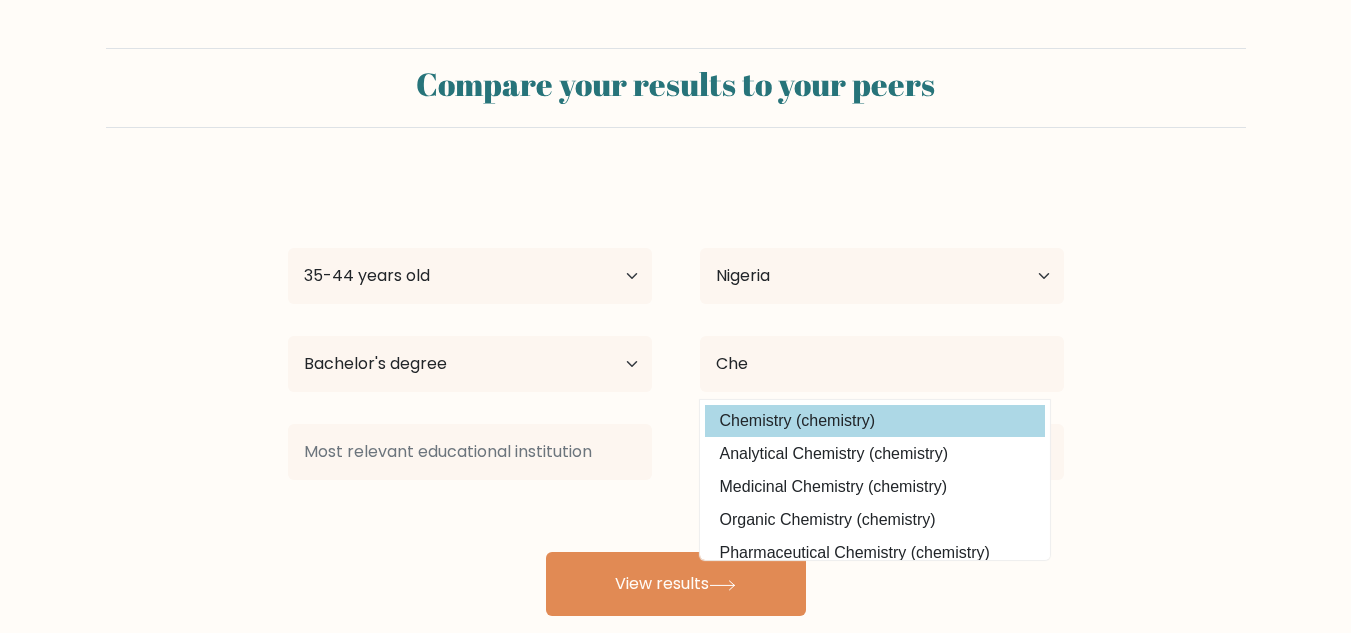click on "temie
top
Age
Under 18 years old
18-24 years old
25-34 years old
35-44 years old
45-54 years old
55-64 years old
65 years old and above
Country
Afghanistan
Albania
Algeria
American Samoa
Andorra
Angola
Anguilla
Antarctica
Antigua and Barbuda
Argentina
Armenia
Aruba
Australia
Austria
Azerbaijan
Bahamas
Bahrain
Bangladesh
Barbados
Belarus
Belgium
Belize
Benin
Bermuda
Bhutan
Bolivia
Bonaire, Sint Eustatius and Saba
Bosnia and Herzegovina
Botswana
Bouvet Island
Brazil
Brunei" at bounding box center (676, 396) 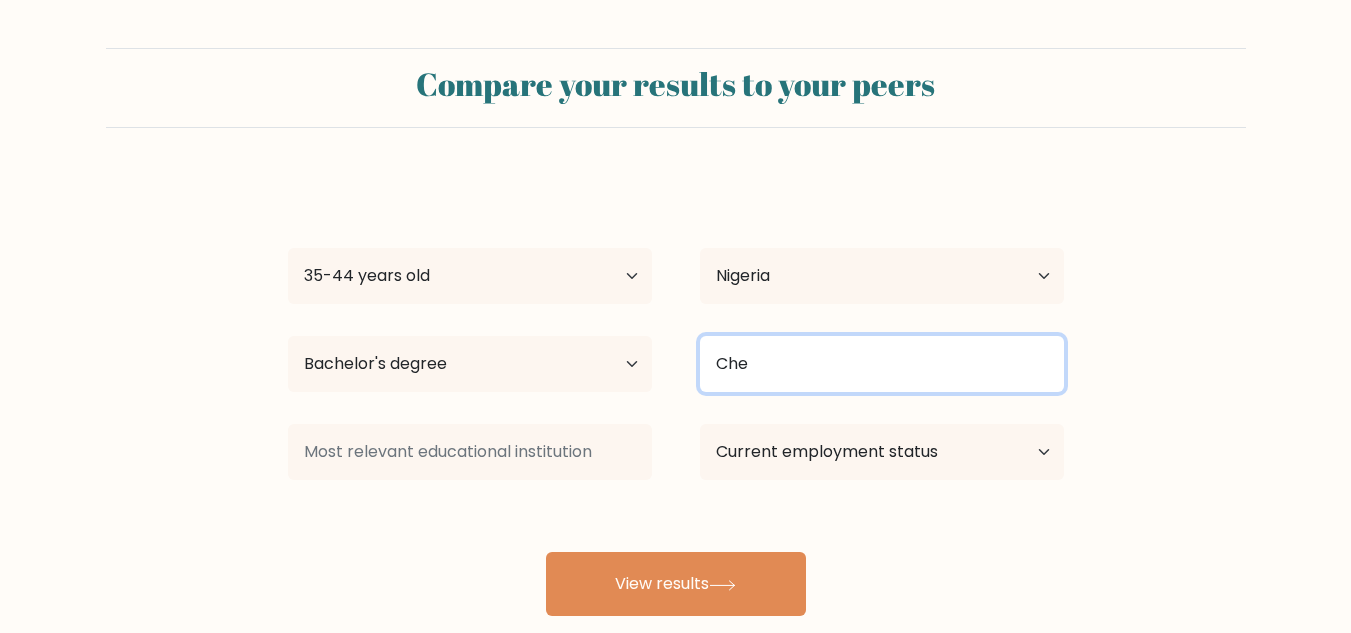 click on "Che" at bounding box center (882, 364) 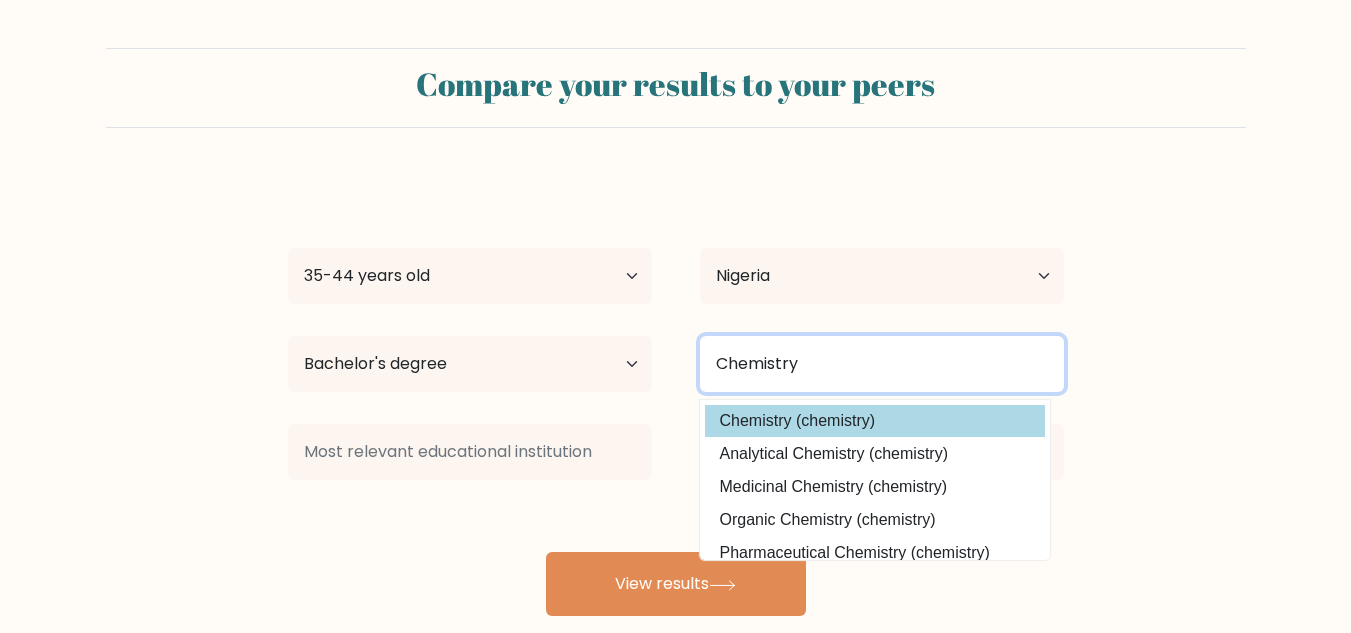 type on "Chemistry" 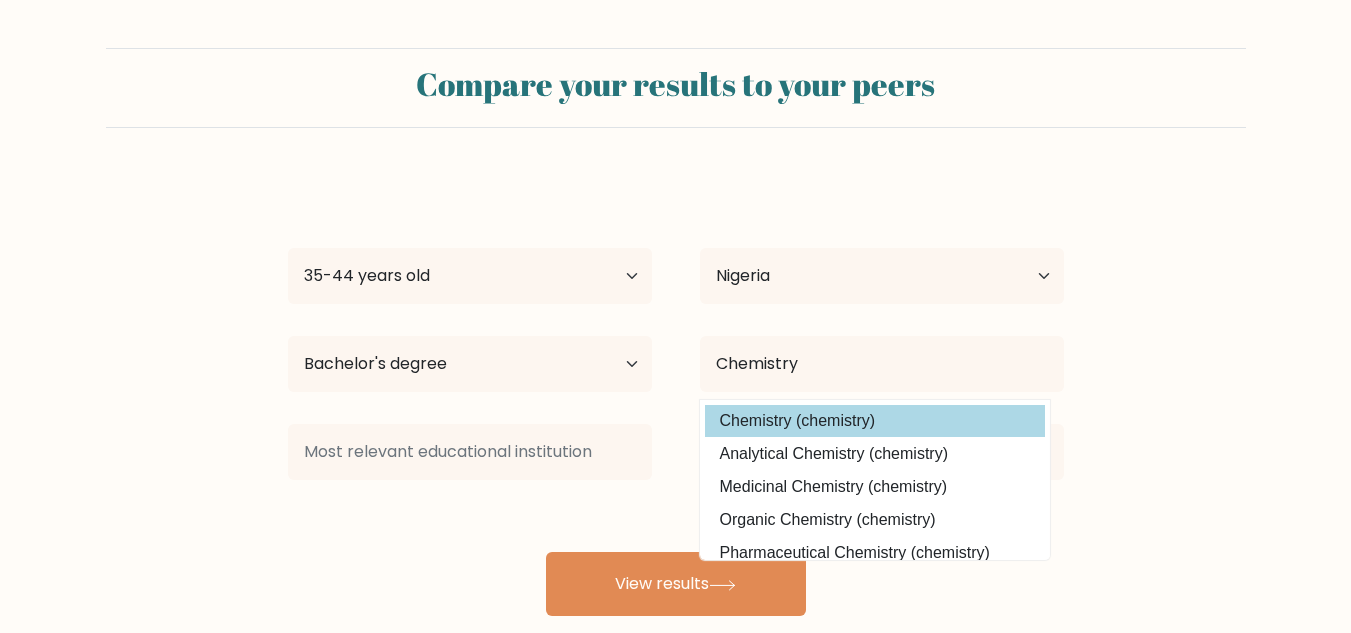 click on "temie
top
Age
Under 18 years old
18-24 years old
25-34 years old
35-44 years old
45-54 years old
55-64 years old
65 years old and above
Country
Afghanistan
Albania
Algeria
American Samoa
Andorra
Angola
Anguilla
Antarctica
Antigua and Barbuda
Argentina
Armenia
Aruba
Australia
Austria
Azerbaijan
Bahamas
Bahrain
Bangladesh
Barbados
Belarus
Belgium
Belize
Benin
Bermuda
Bhutan
Bolivia
Bonaire, Sint Eustatius and Saba
Bosnia and Herzegovina
Botswana
Bouvet Island
Brazil
Brunei" at bounding box center (676, 396) 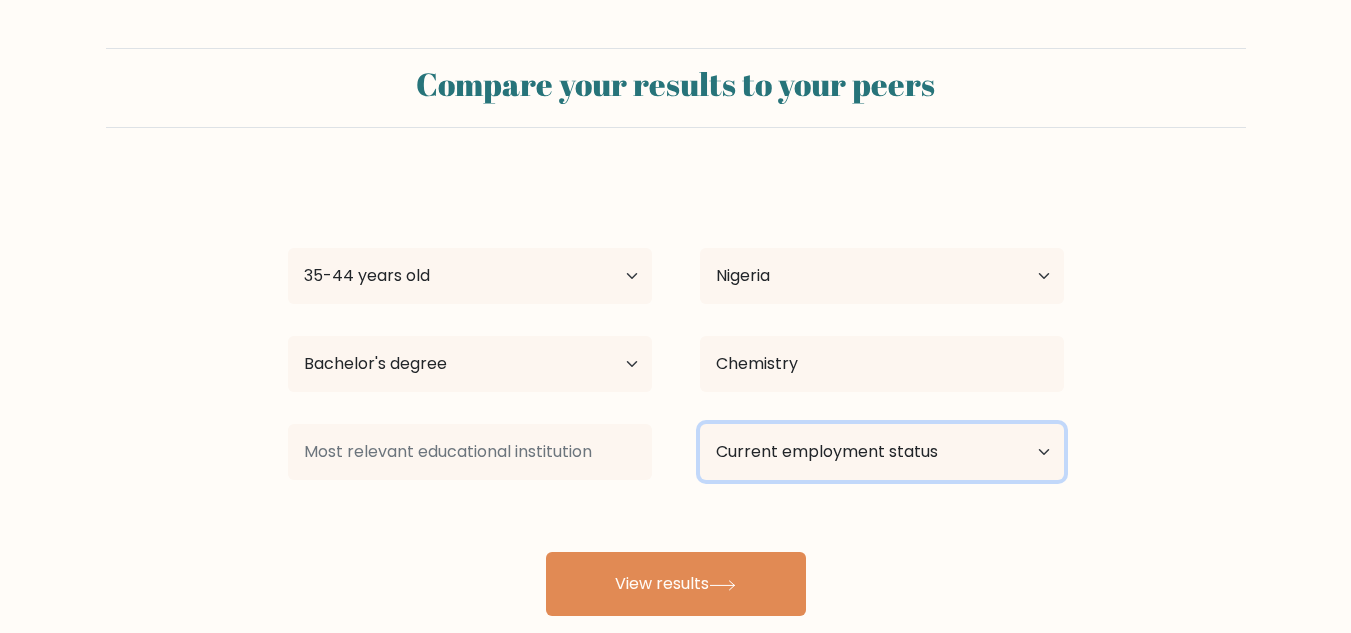 click on "Current employment status
Employed
Student
Retired
Other / prefer not to answer" at bounding box center [882, 452] 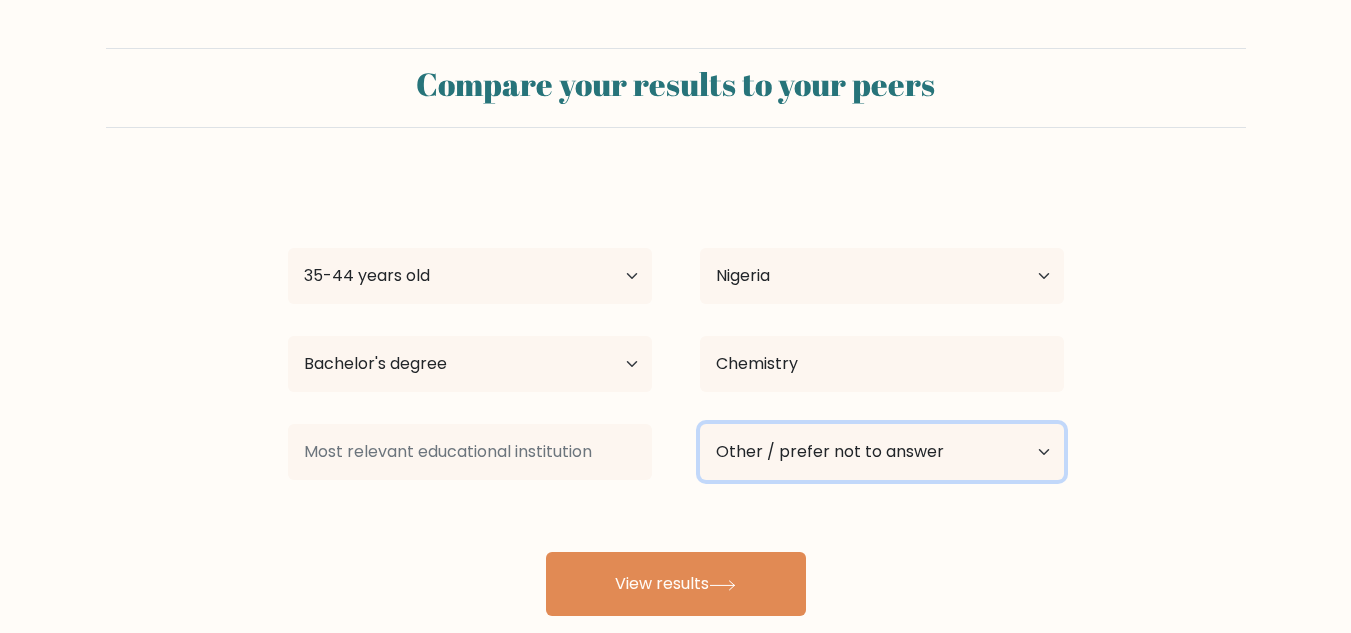 click on "Current employment status
Employed
Student
Retired
Other / prefer not to answer" at bounding box center (882, 452) 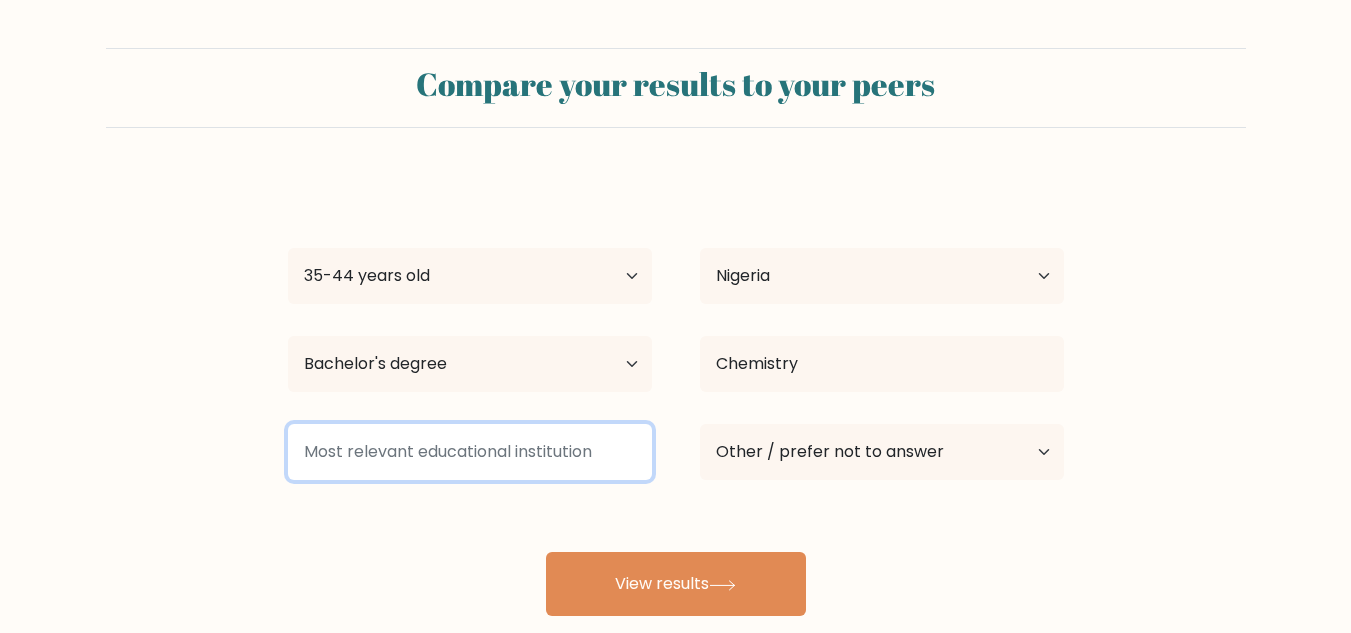click at bounding box center (470, 452) 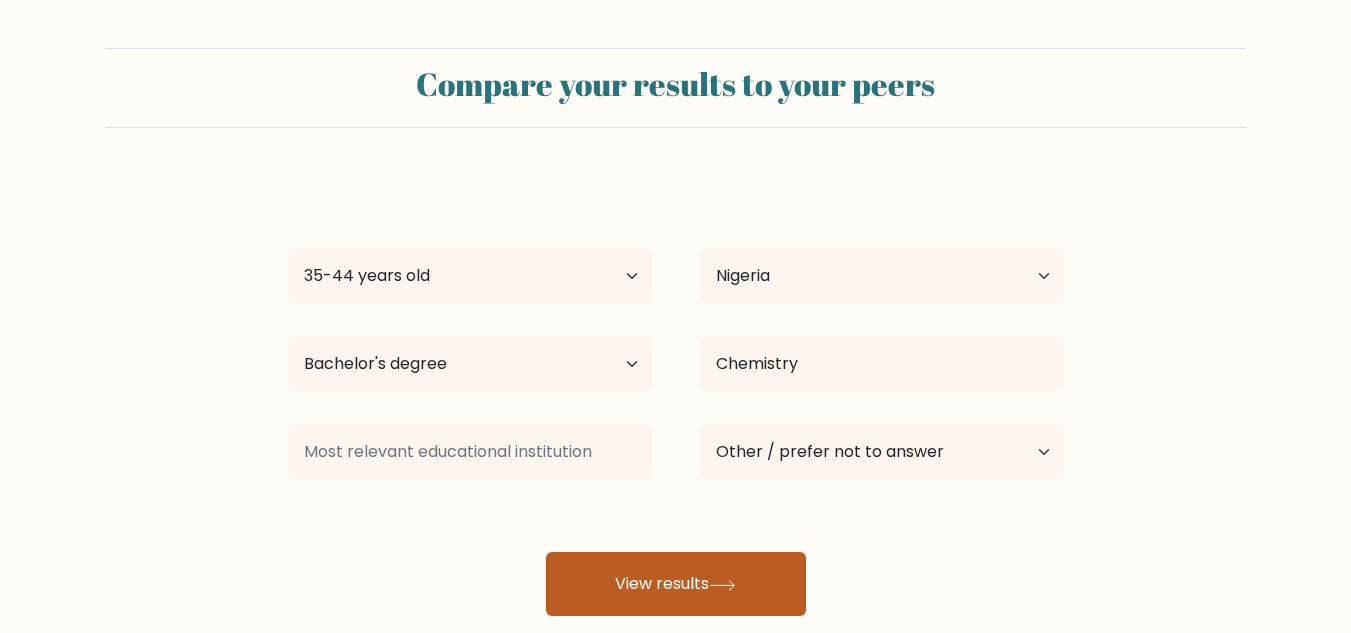 click on "View results" at bounding box center [676, 584] 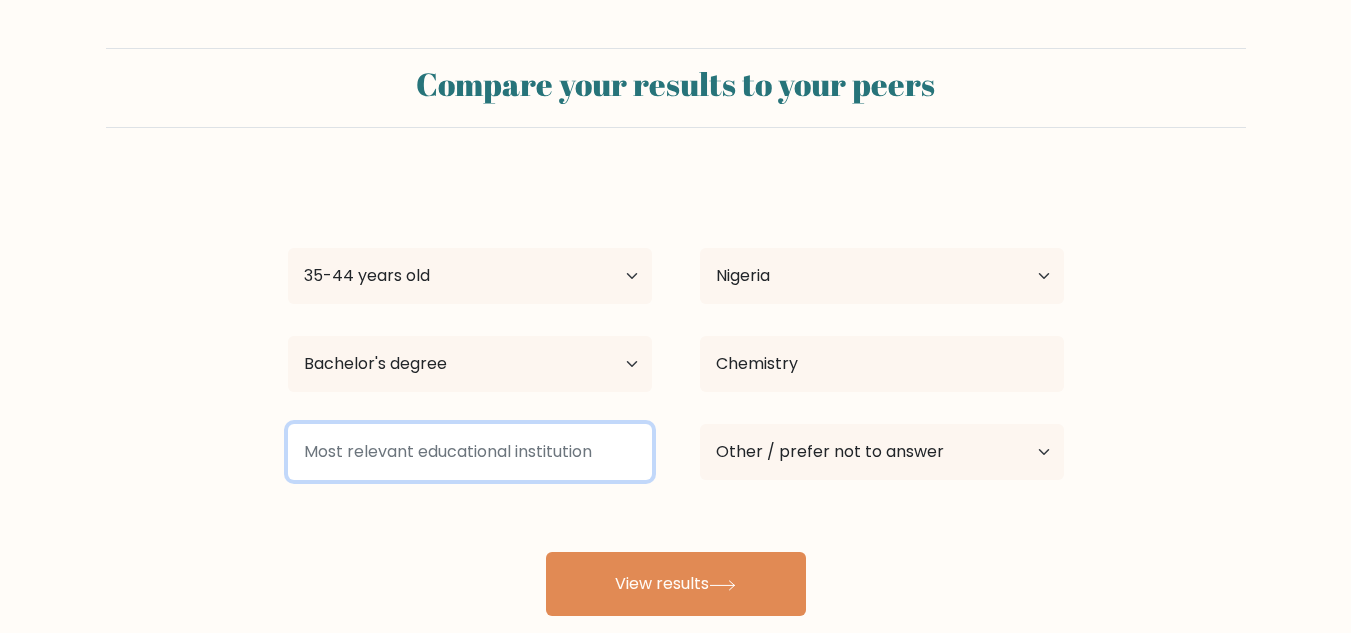 click at bounding box center (470, 452) 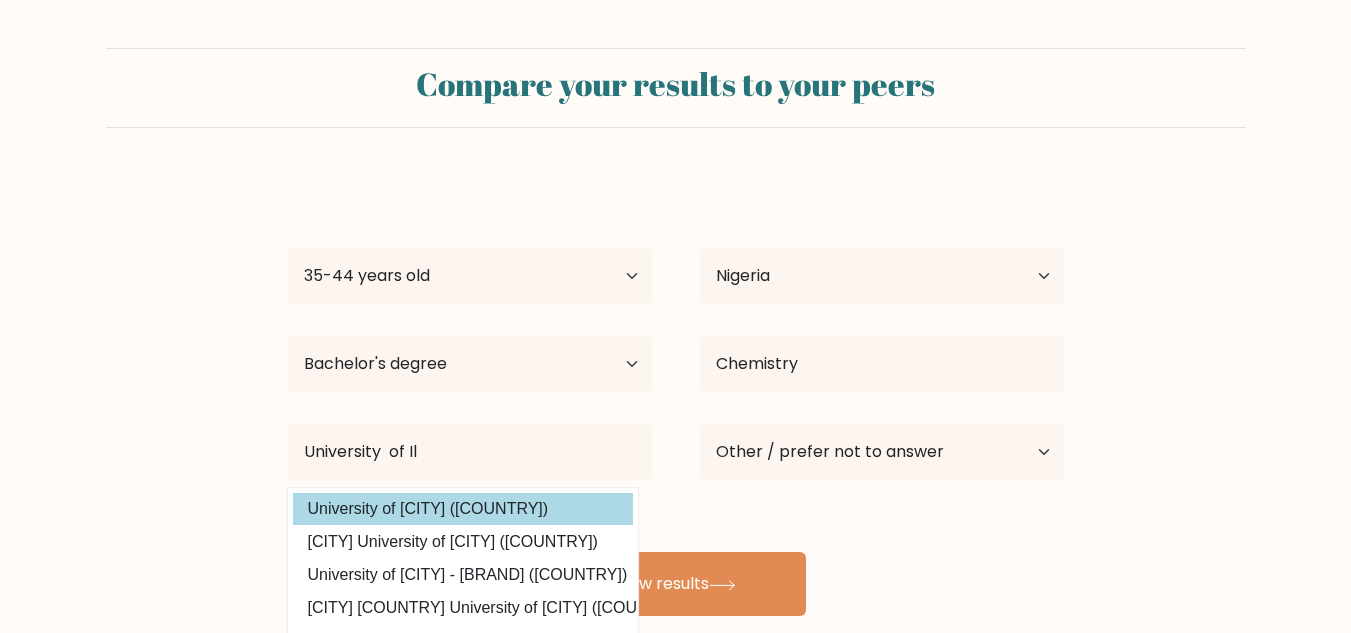 click on "temie
top
Age
Under 18 years old
18-24 years old
25-34 years old
35-44 years old
45-54 years old
55-64 years old
65 years old and above
Country
Afghanistan
Albania
Algeria
American Samoa
Andorra
Angola
Anguilla
Antarctica
Antigua and Barbuda
Argentina
Armenia
Aruba
Australia
Austria
Azerbaijan
Bahamas
Bahrain
Bangladesh
Barbados
Belarus
Belgium
Belize
Benin
Bermuda
Bhutan
Bolivia
Bonaire, Sint Eustatius and Saba
Bosnia and Herzegovina
Botswana
Bouvet Island
Brazil
Brunei" at bounding box center (676, 396) 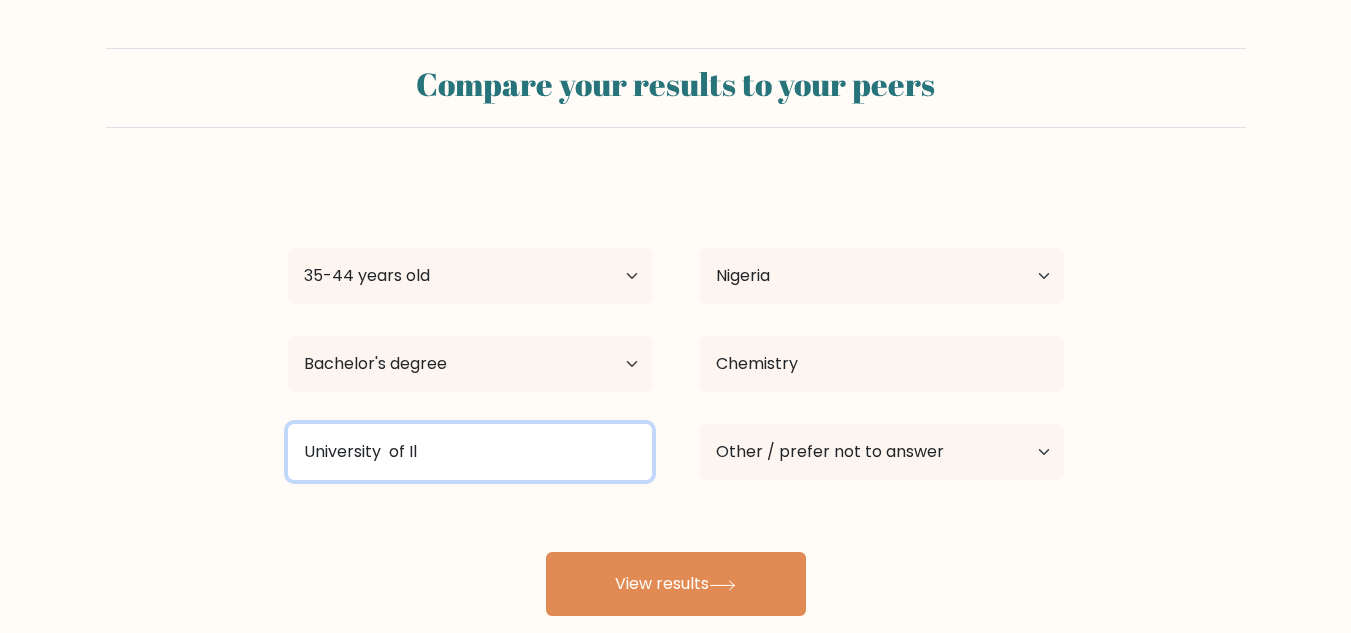 click on "University  of Il" at bounding box center [470, 452] 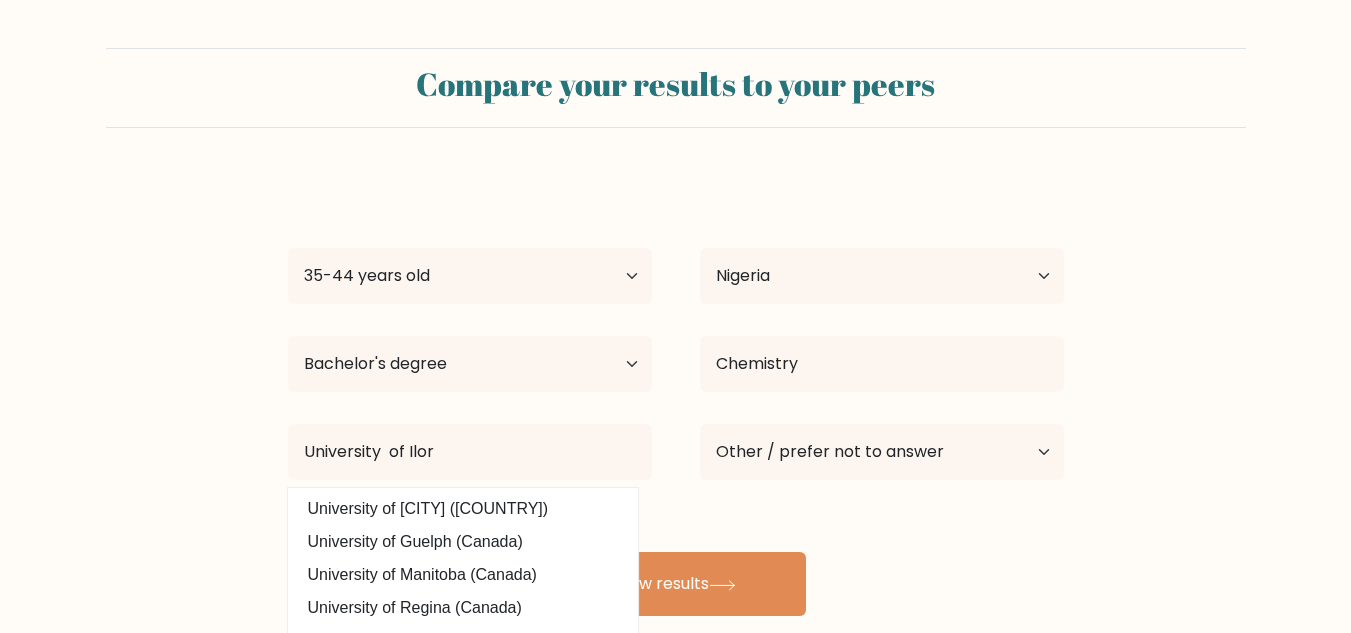 click on "temie
top
Age
Under 18 years old
18-24 years old
25-34 years old
35-44 years old
45-54 years old
55-64 years old
65 years old and above
Country
Afghanistan
Albania
Algeria
American Samoa
Andorra
Angola
Anguilla
Antarctica
Antigua and Barbuda
Argentina
Armenia
Aruba
Australia
Austria
Azerbaijan
Bahamas
Bahrain
Bangladesh
Barbados
Belarus
Belgium
Belize
Benin
Bermuda
Bhutan
Bolivia
Bonaire, Sint Eustatius and Saba
Bosnia and Herzegovina
Botswana
Bouvet Island
Brazil
Brunei" at bounding box center [676, 396] 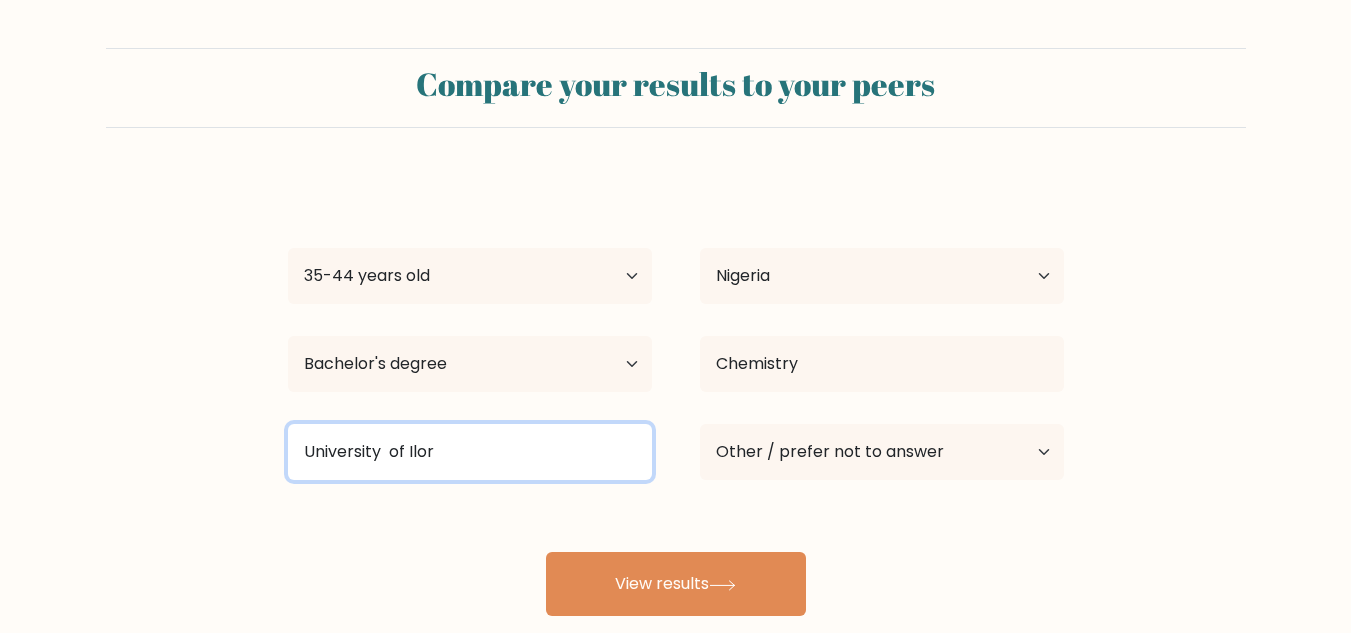 click on "University  of Ilor" at bounding box center (470, 452) 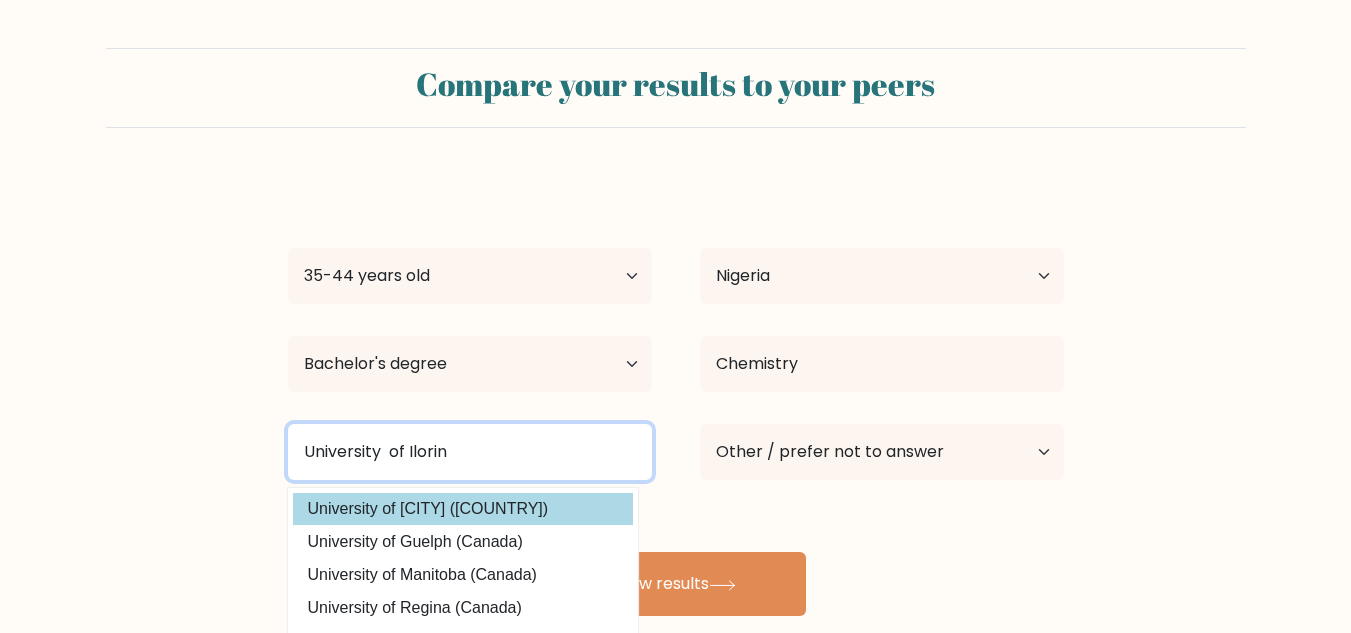 type on "University  of Ilorin" 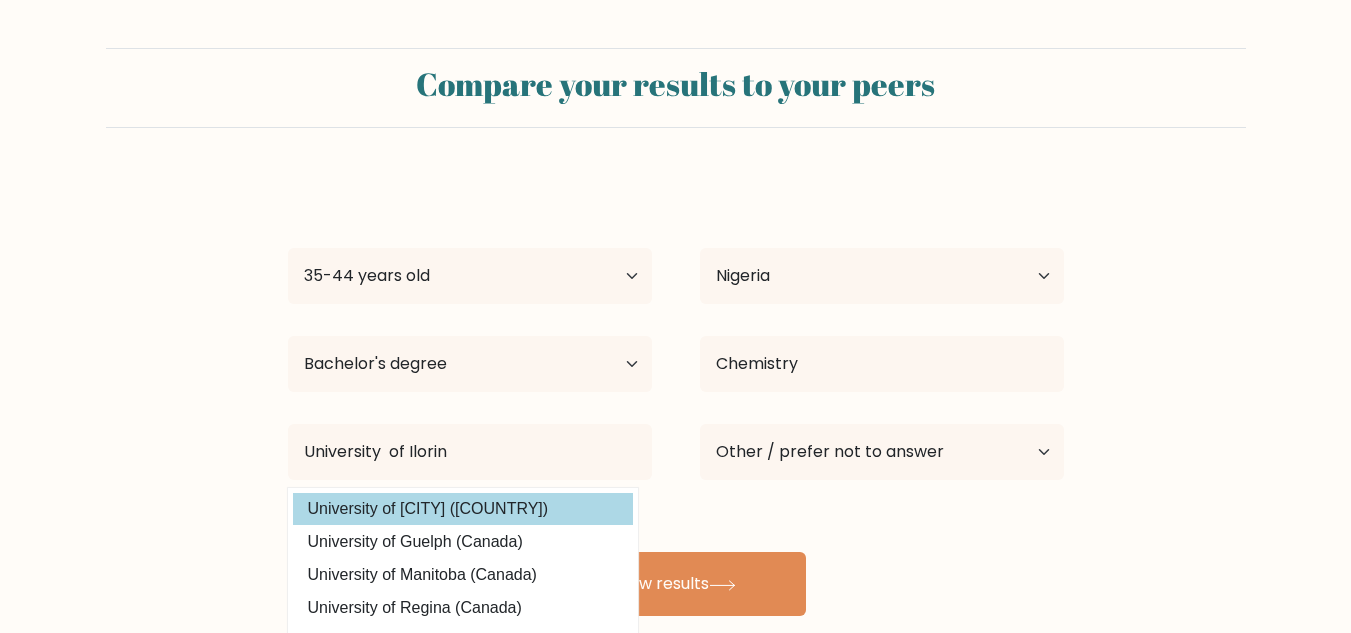 click on "University of Ilorin (Nigeria)" at bounding box center (463, 509) 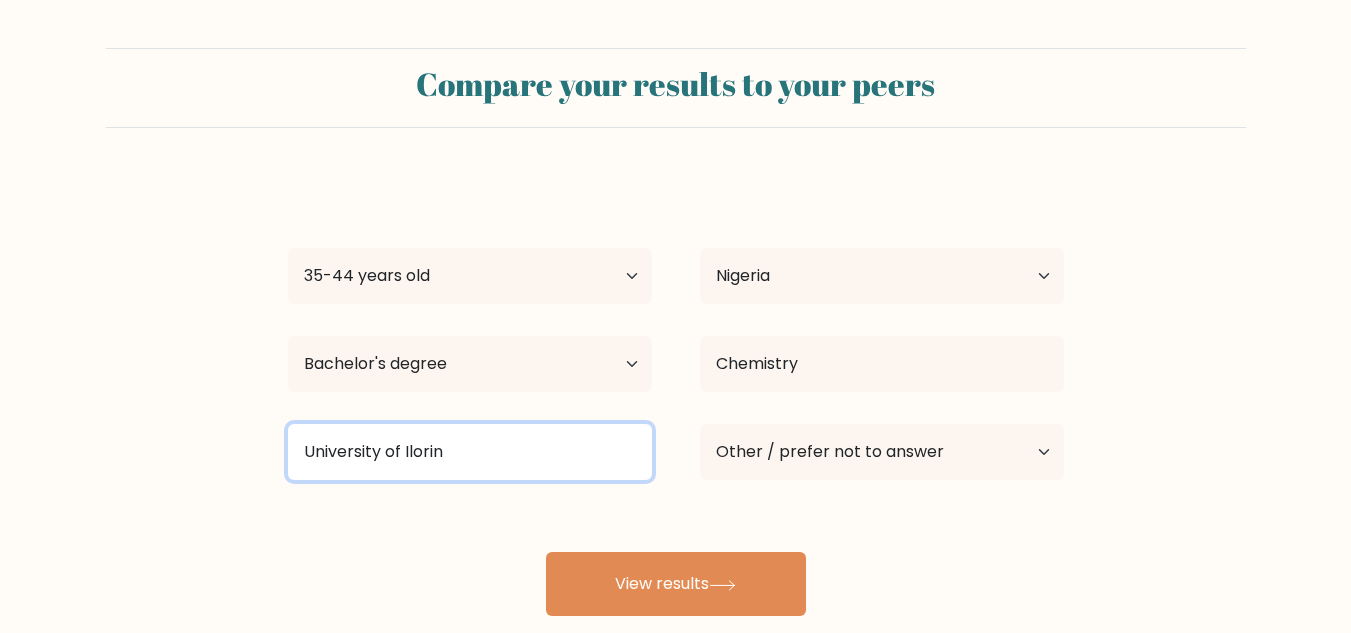 click on "University of Ilorin" at bounding box center (470, 452) 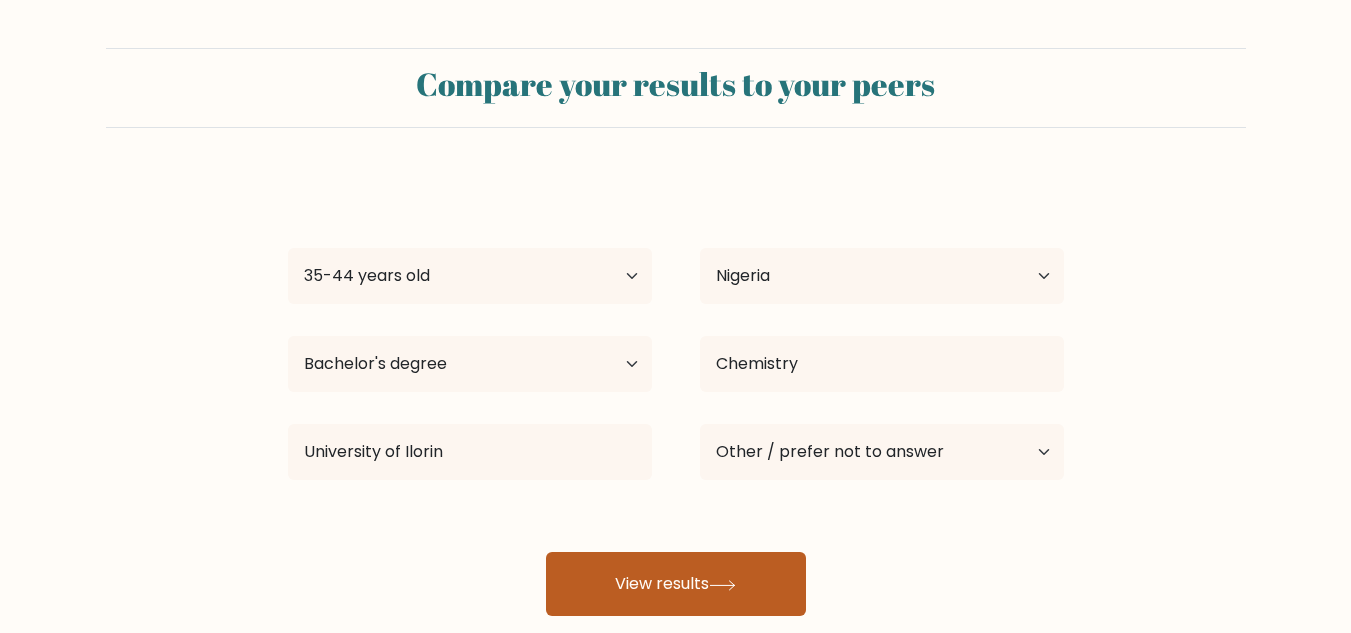 click on "View results" at bounding box center [676, 584] 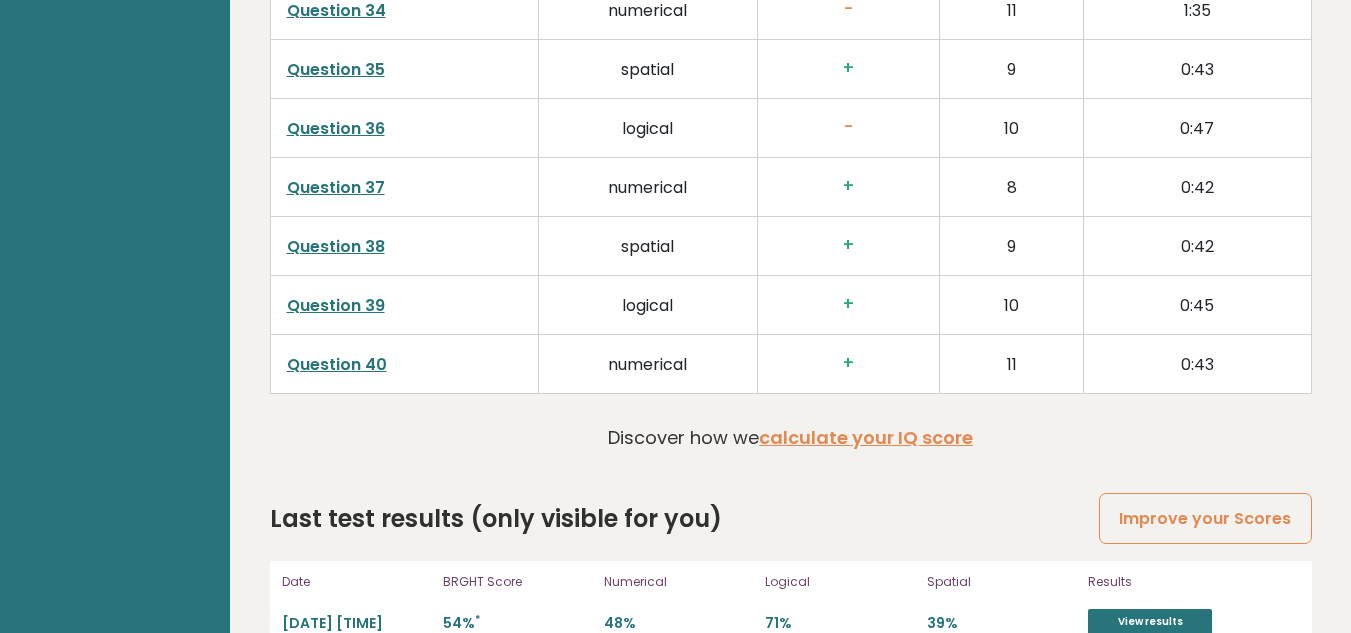 scroll, scrollTop: 5168, scrollLeft: 0, axis: vertical 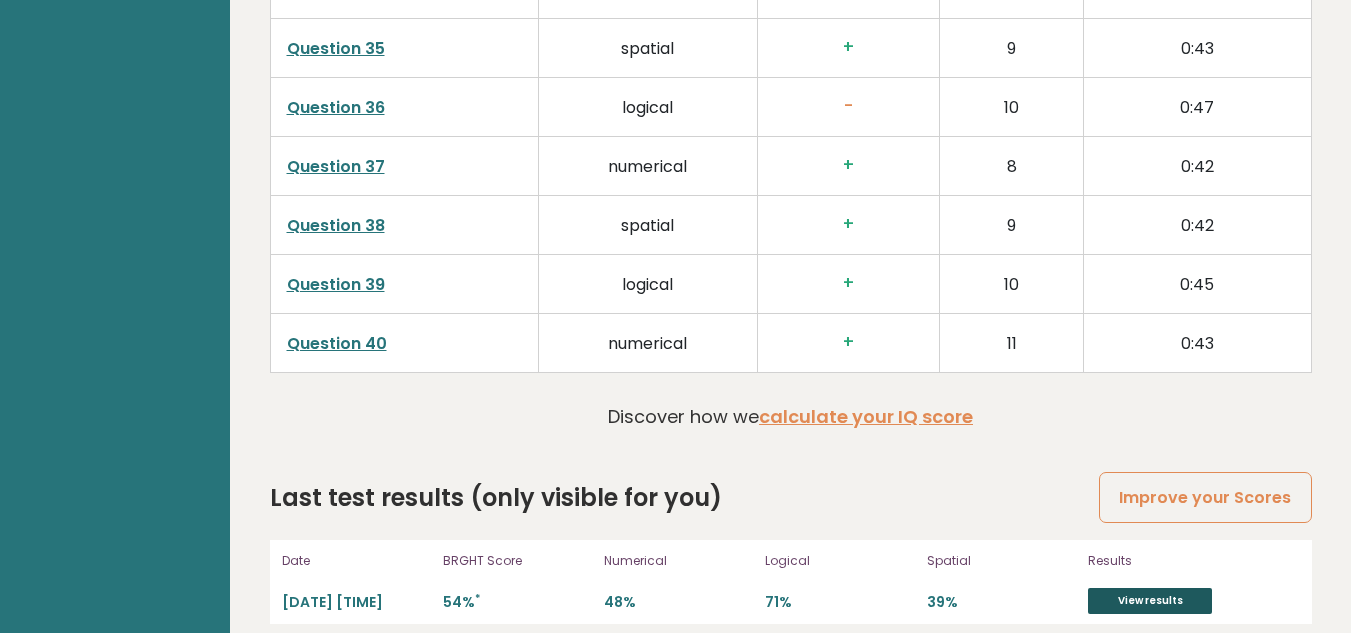 click on "View results" at bounding box center [1150, 601] 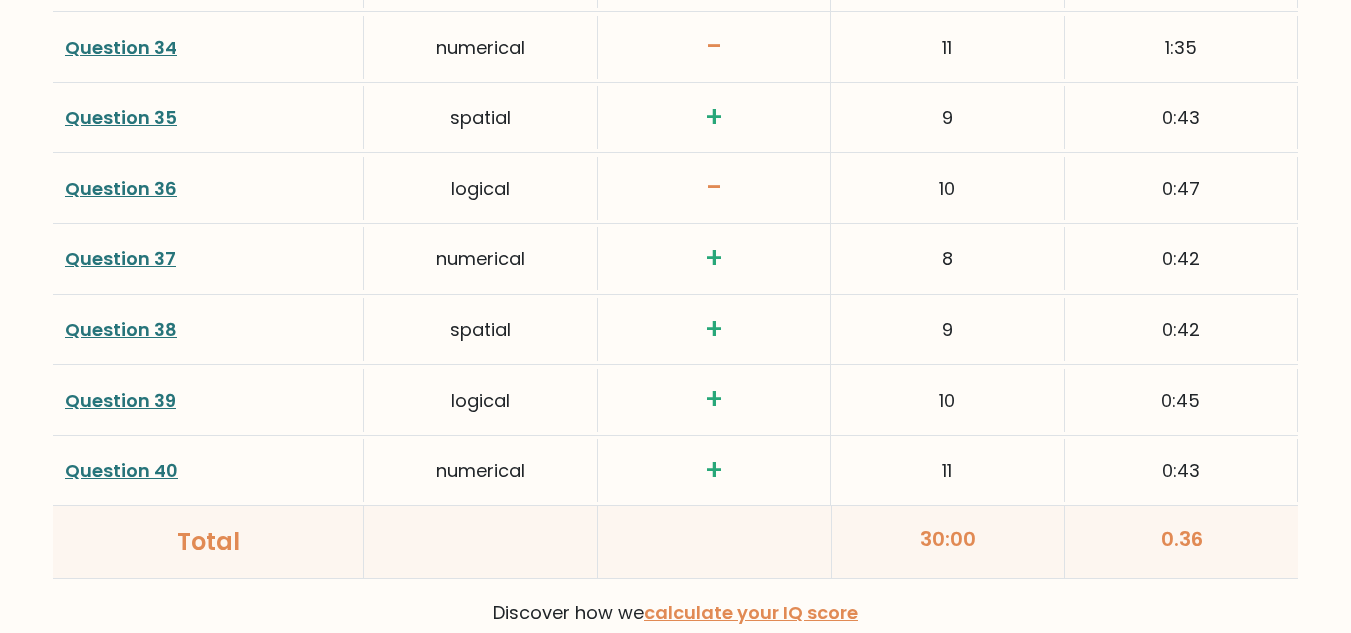 scroll, scrollTop: 5200, scrollLeft: 0, axis: vertical 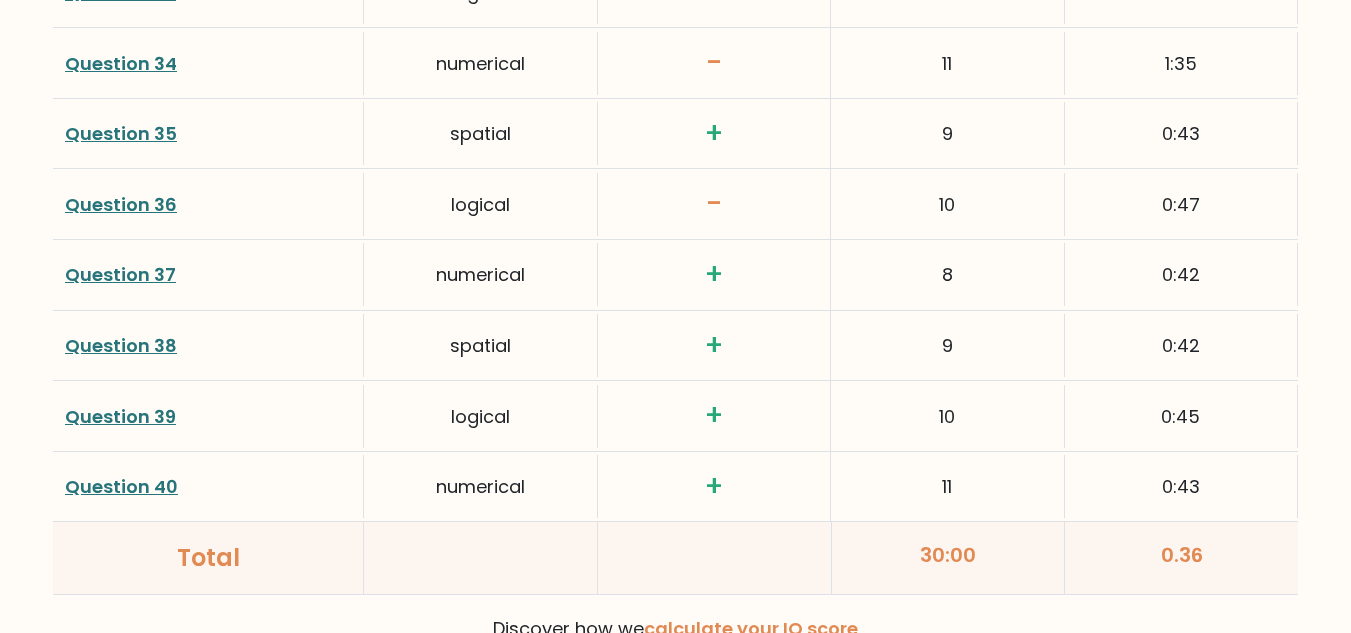 click on "Question 40" at bounding box center [121, 486] 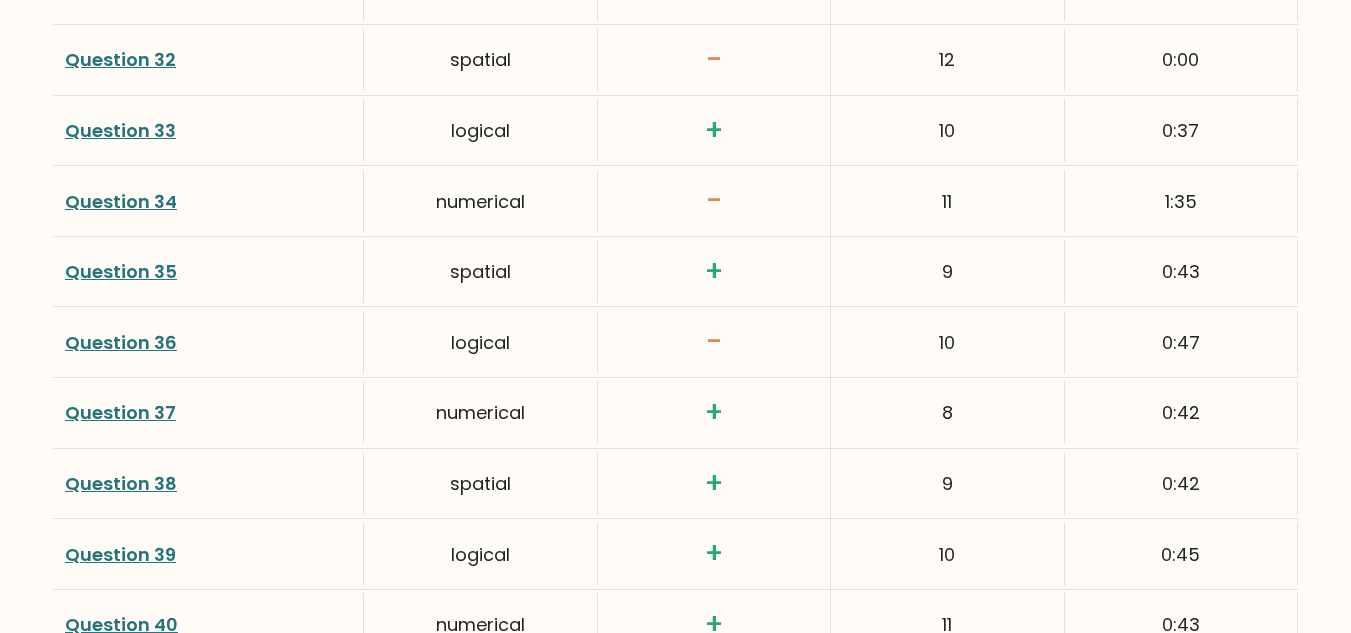 scroll, scrollTop: 5000, scrollLeft: 0, axis: vertical 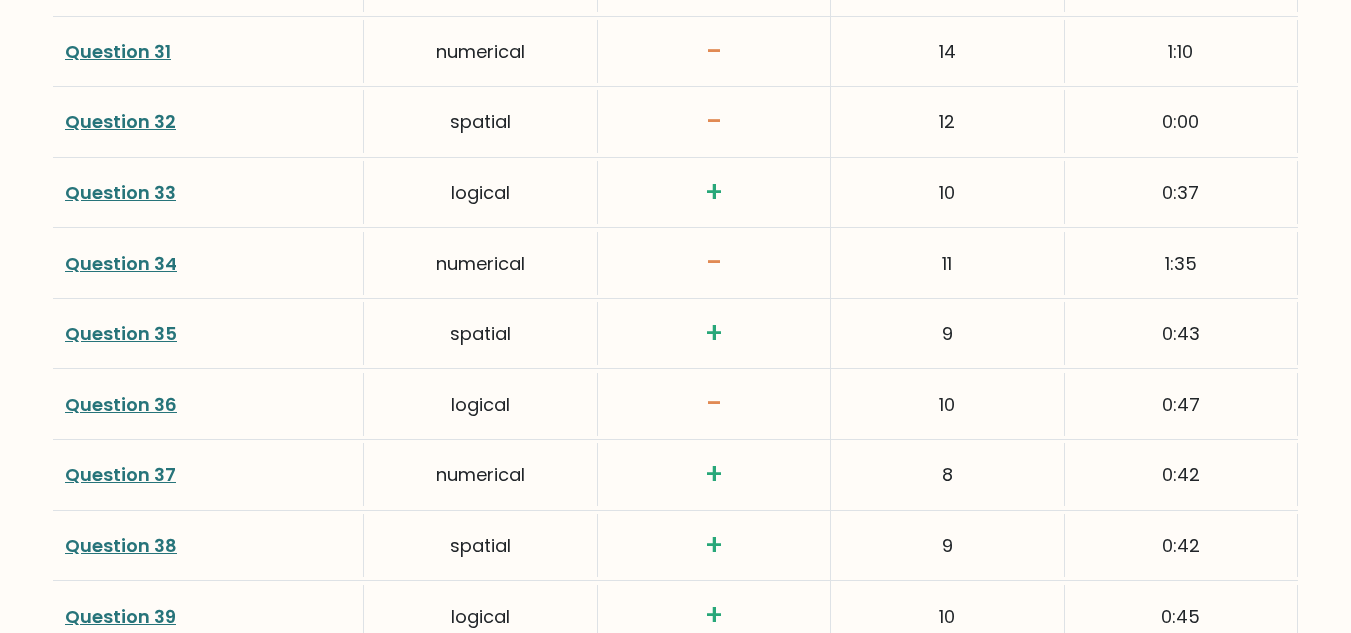 click on "Question 34" at bounding box center [121, 263] 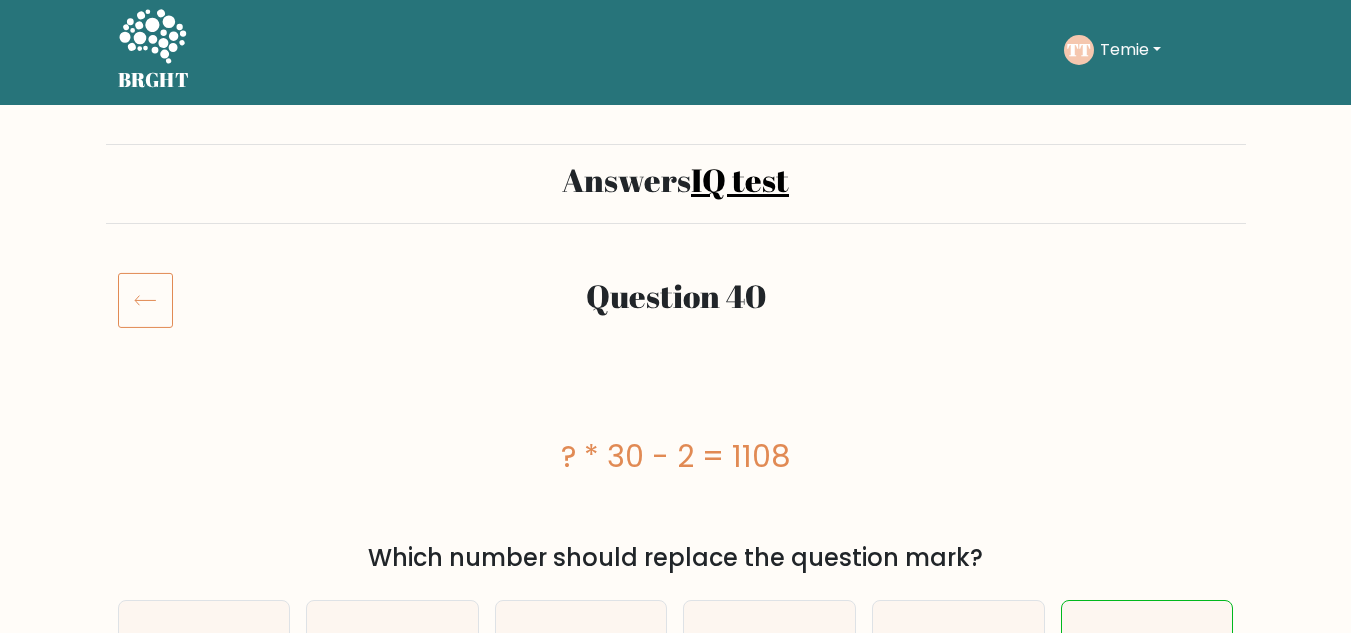 scroll, scrollTop: 0, scrollLeft: 0, axis: both 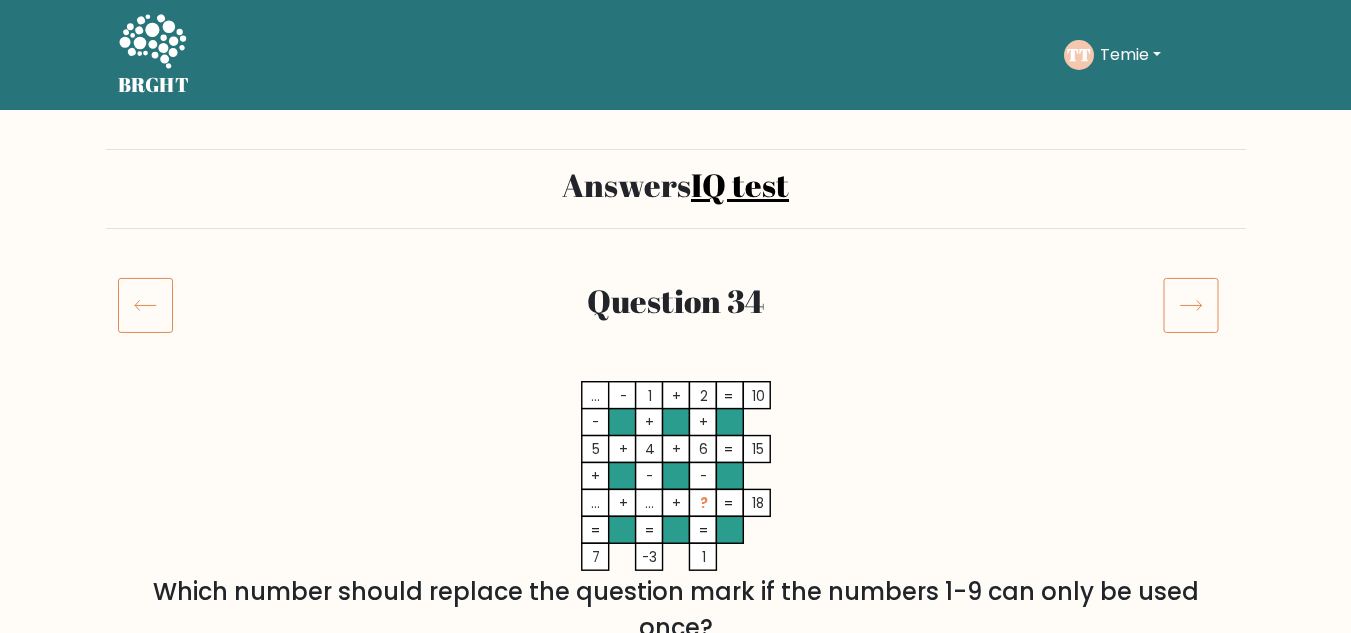 click at bounding box center [145, 305] 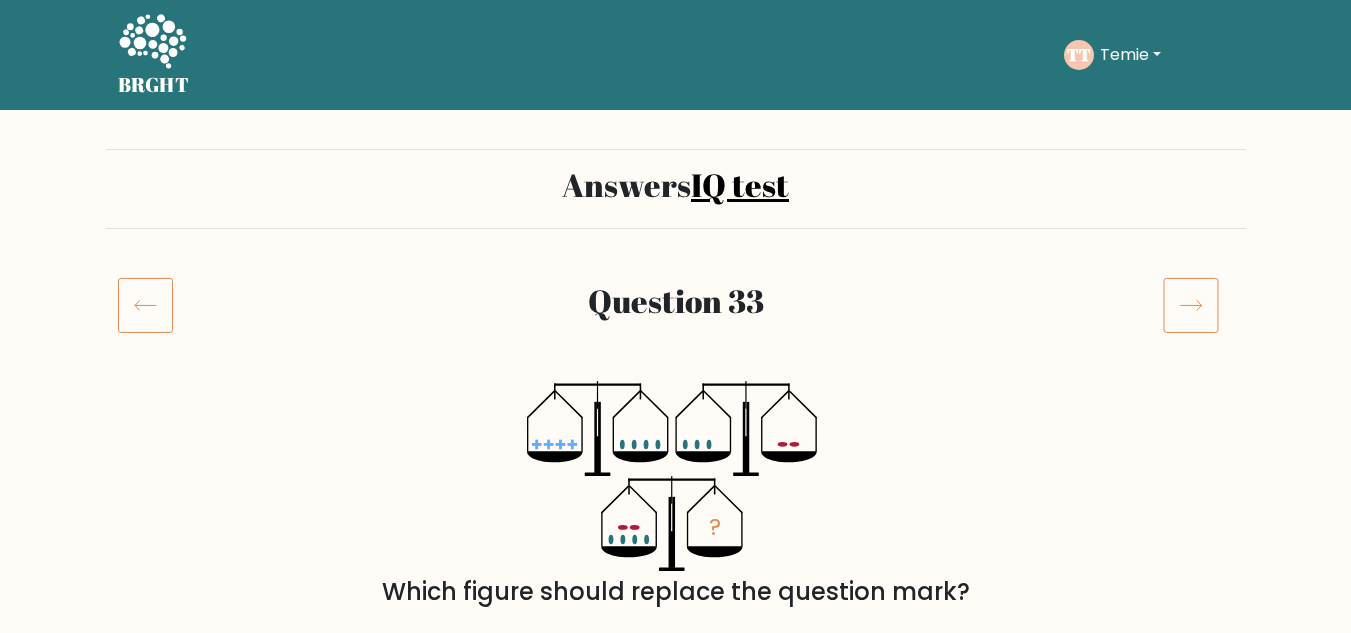scroll, scrollTop: 0, scrollLeft: 0, axis: both 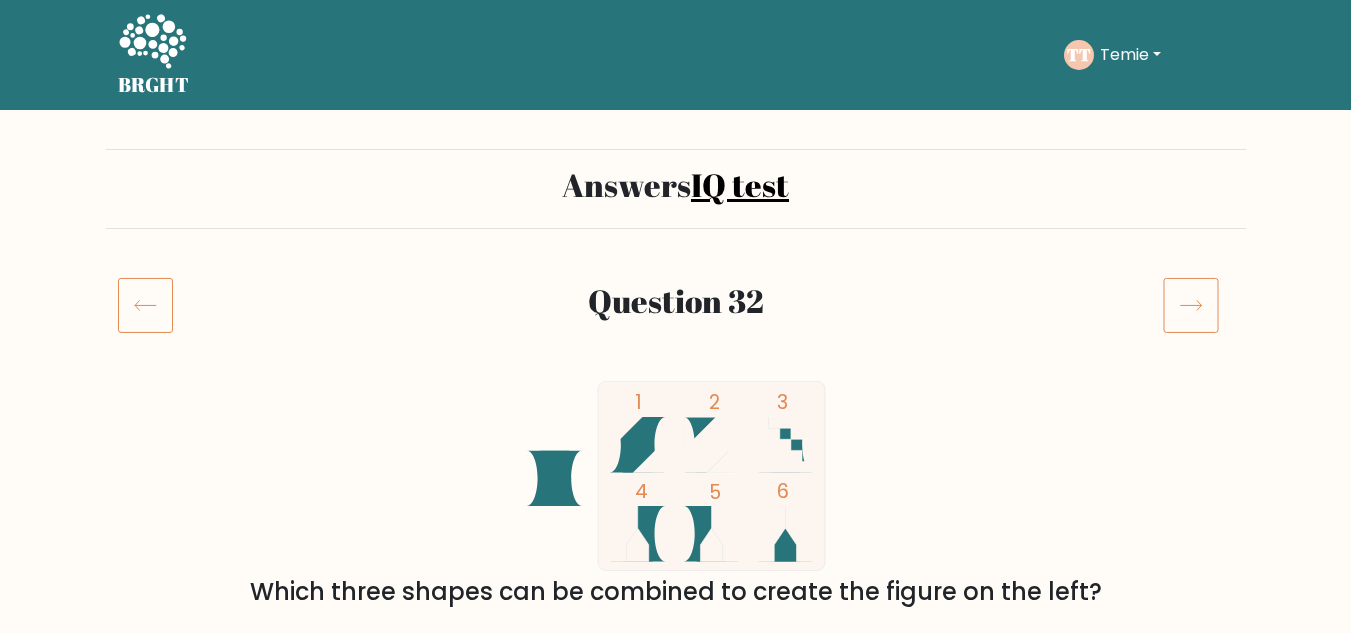 click at bounding box center [145, 305] 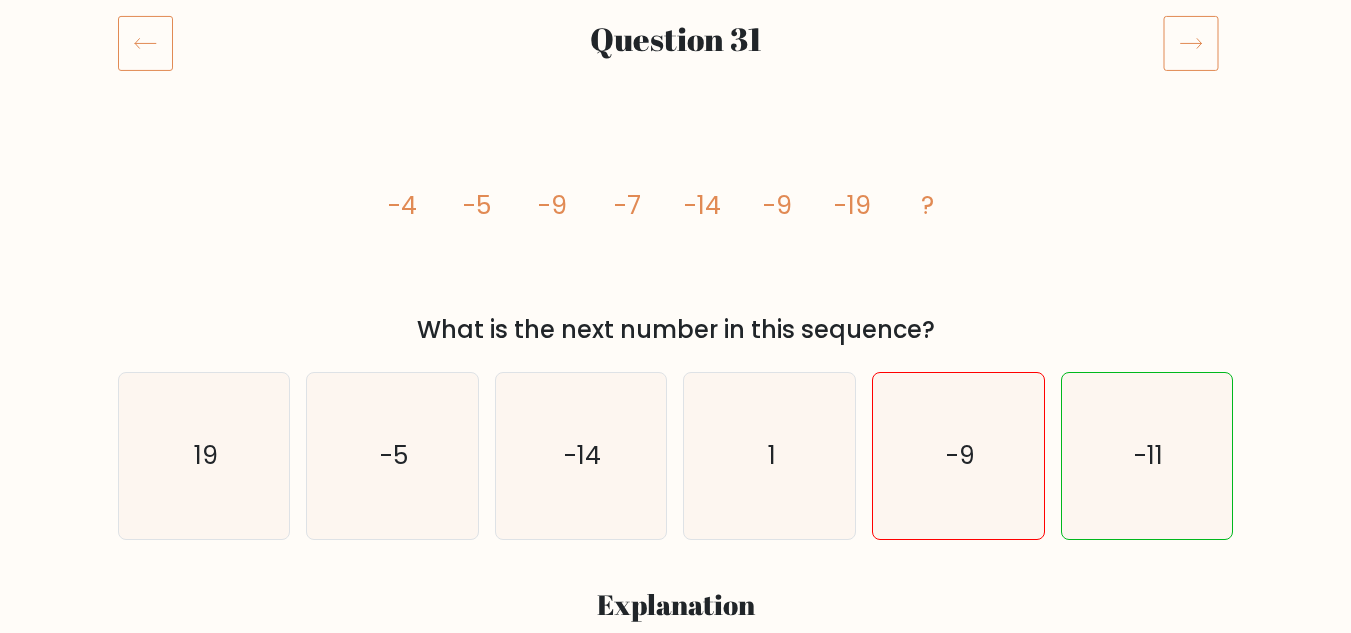 scroll, scrollTop: 0, scrollLeft: 0, axis: both 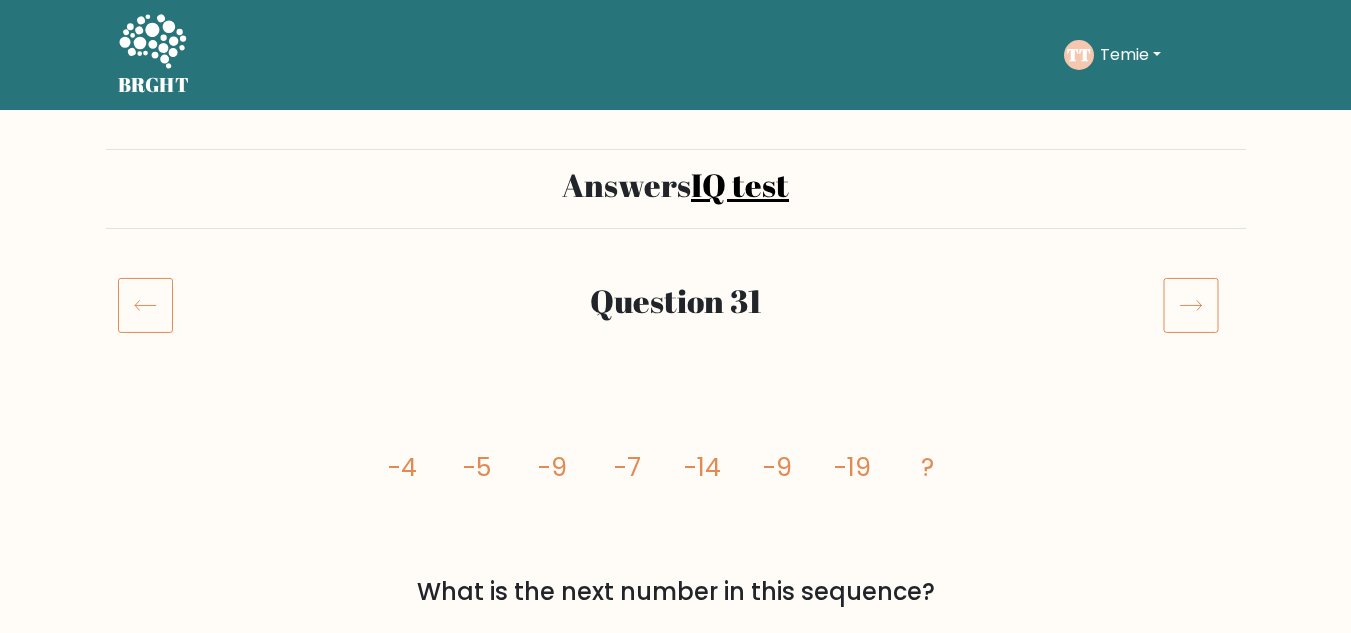 click at bounding box center (145, 305) 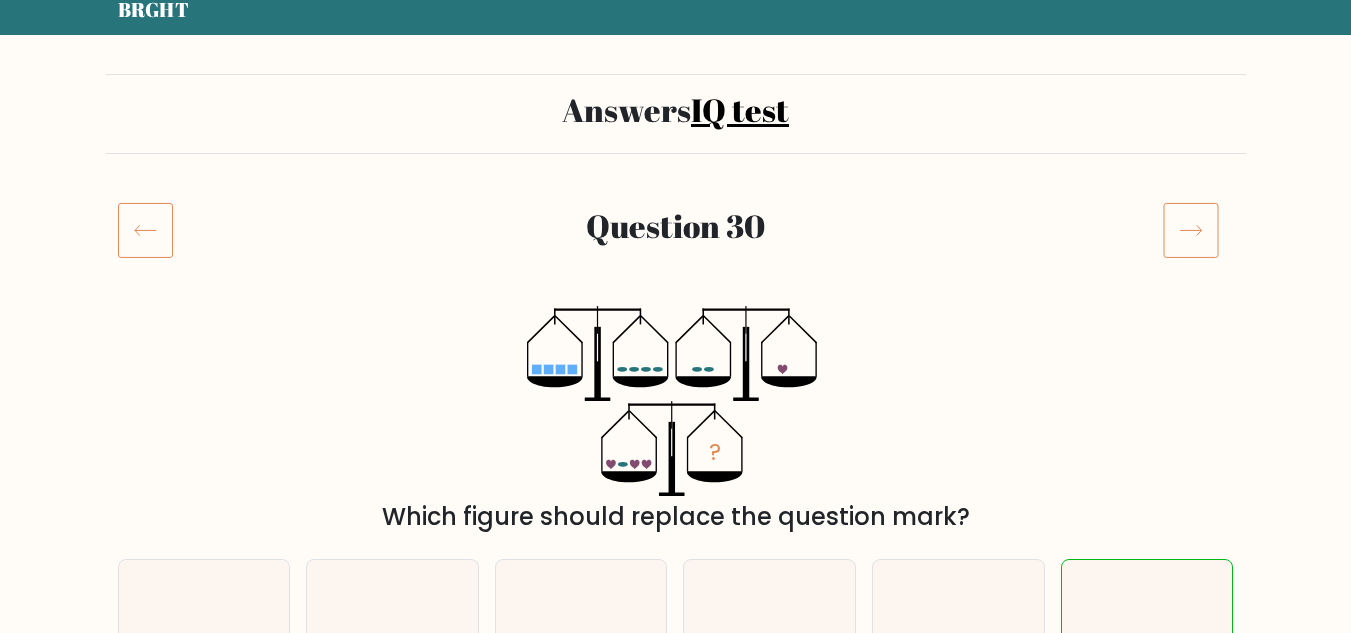 scroll, scrollTop: 200, scrollLeft: 0, axis: vertical 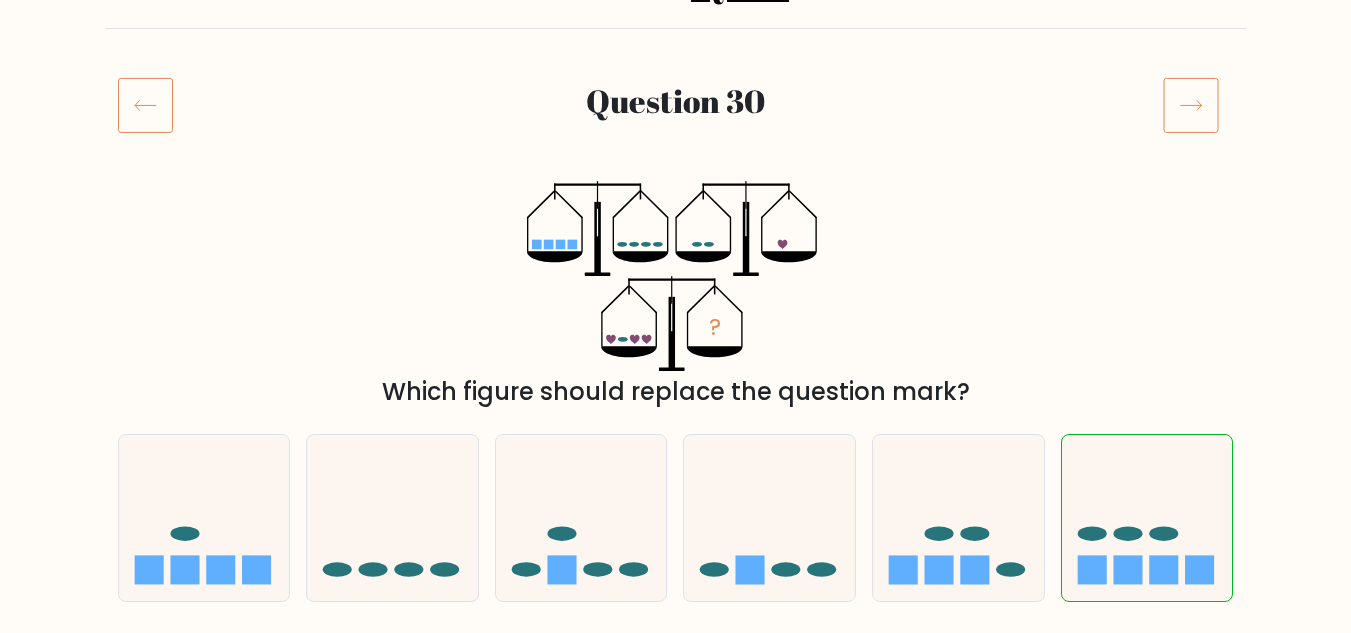 click at bounding box center (145, 105) 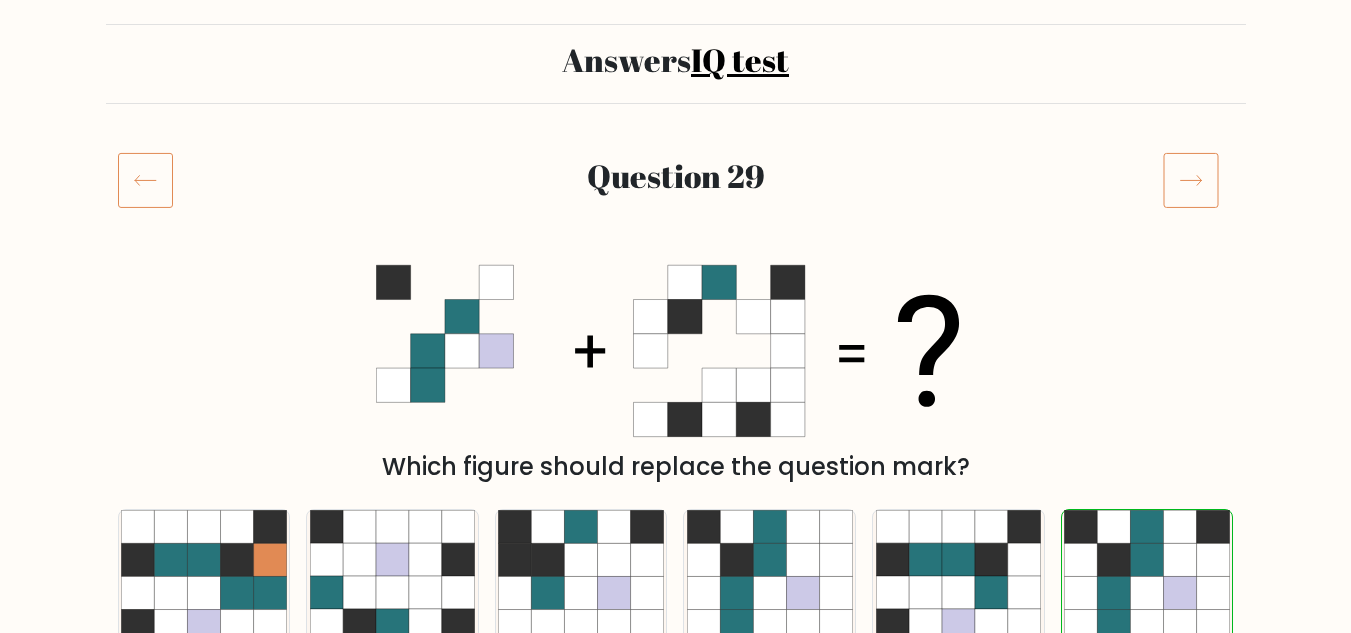 scroll, scrollTop: 0, scrollLeft: 0, axis: both 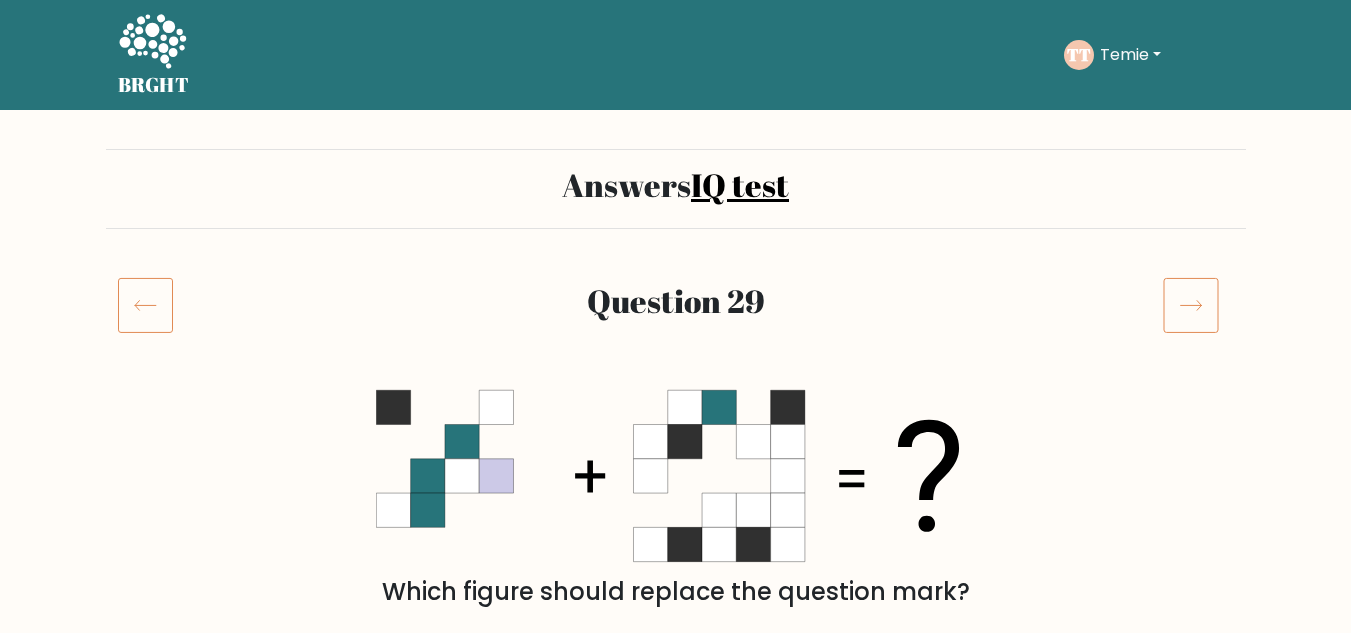 click at bounding box center (153, 305) 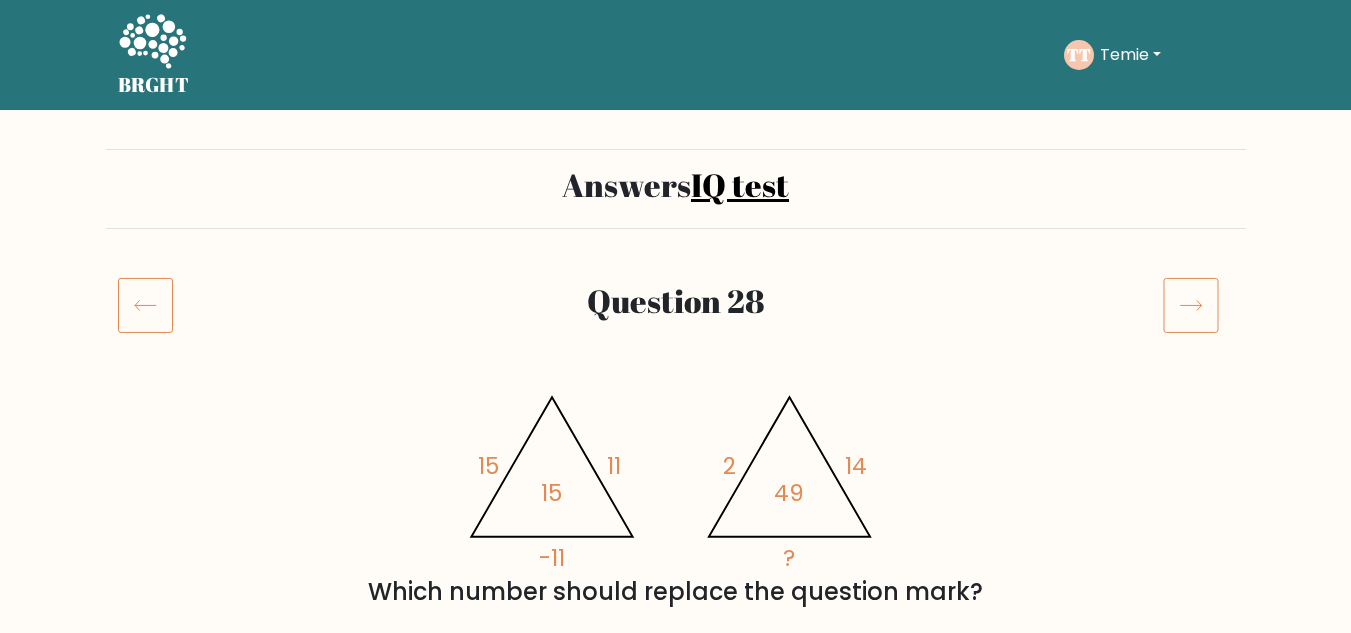 scroll, scrollTop: 0, scrollLeft: 0, axis: both 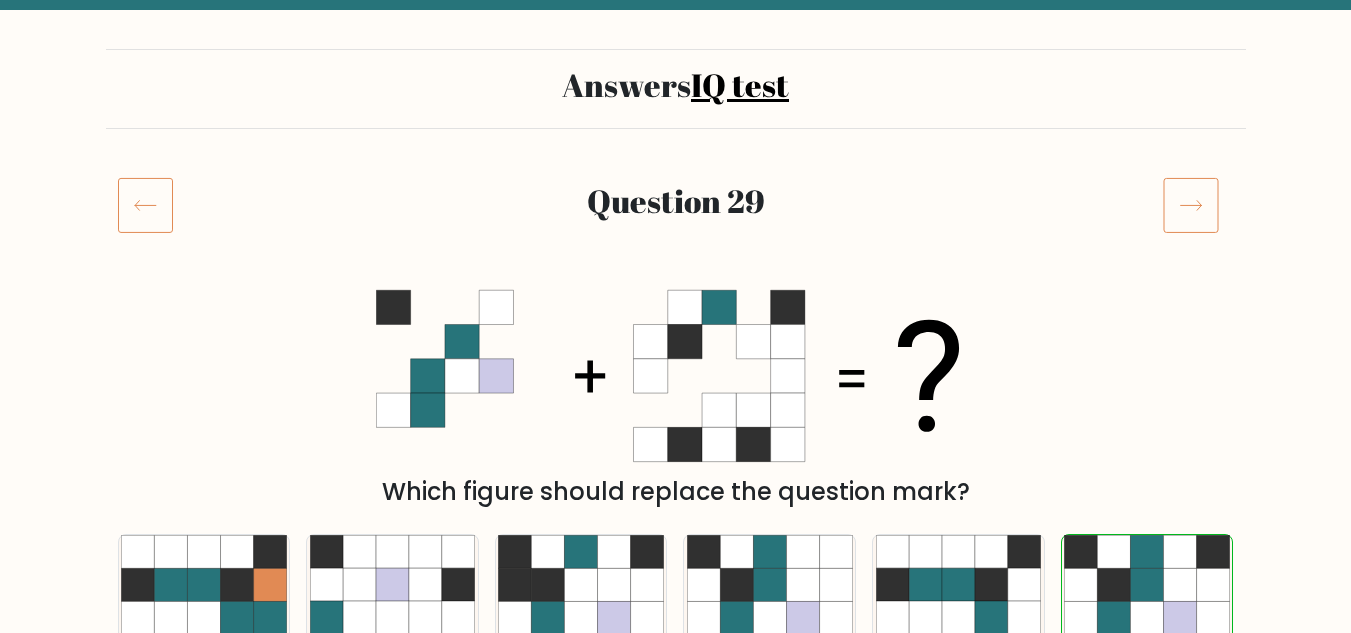 click at bounding box center (145, 205) 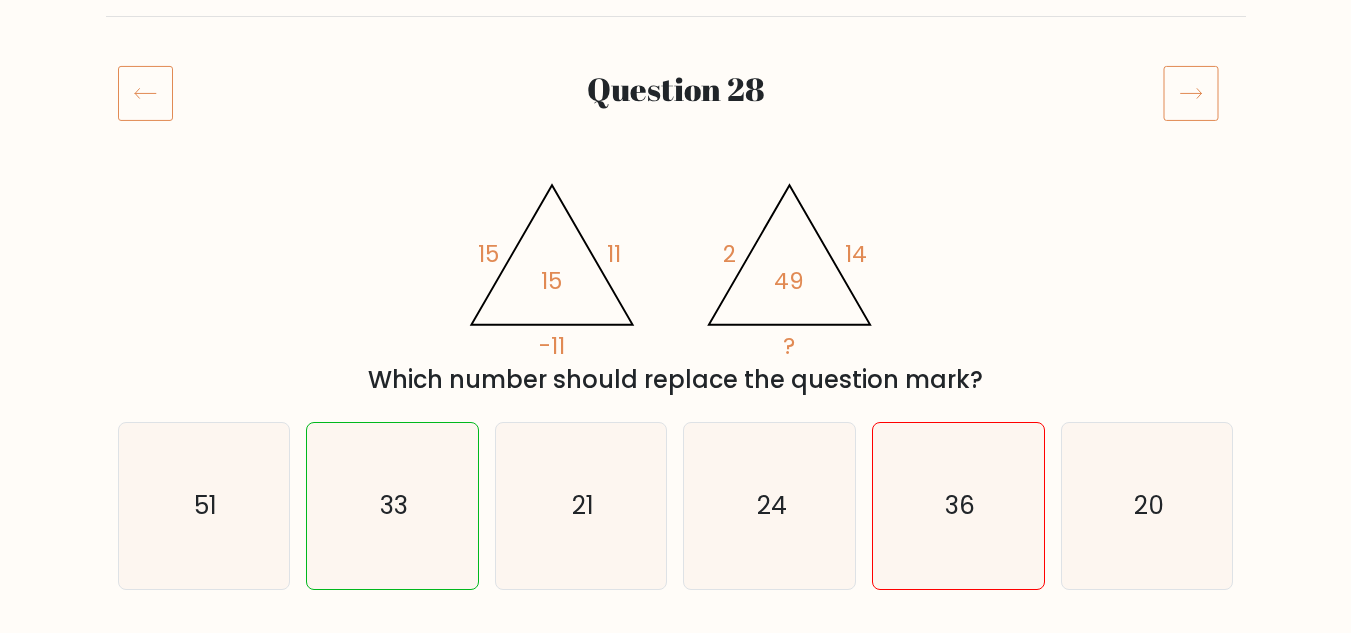 scroll, scrollTop: 100, scrollLeft: 0, axis: vertical 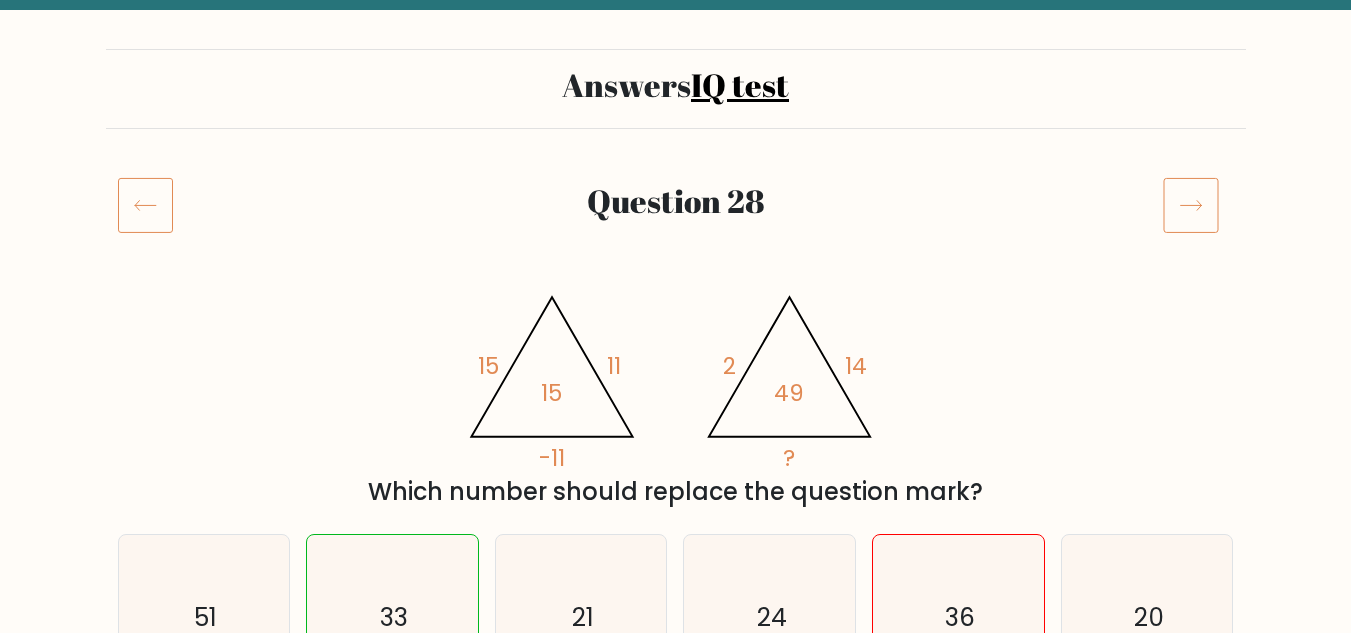 click at bounding box center [145, 205] 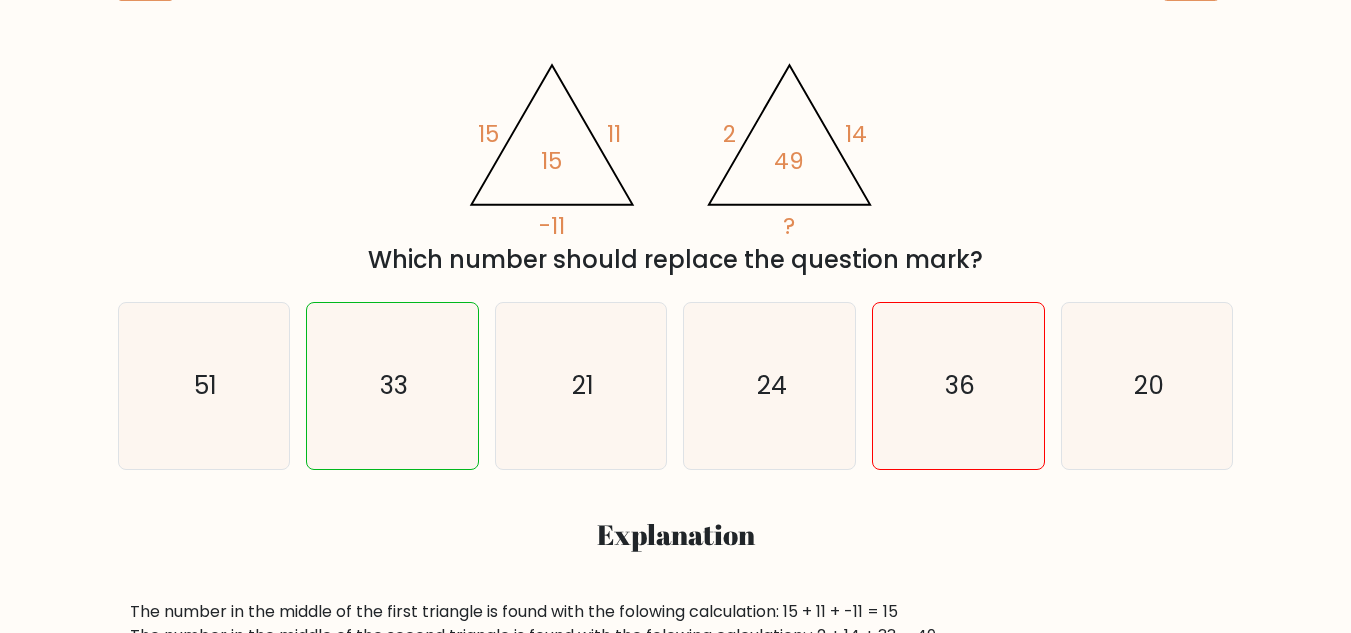 scroll, scrollTop: 200, scrollLeft: 0, axis: vertical 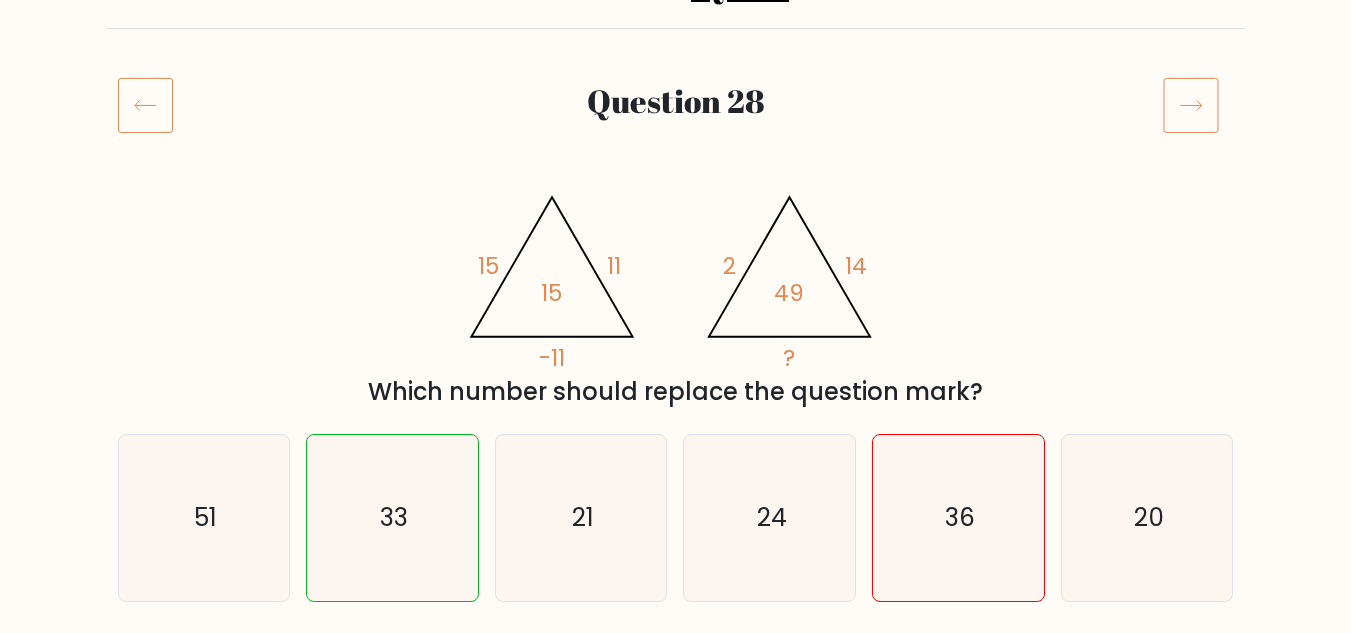 click at bounding box center [145, 105] 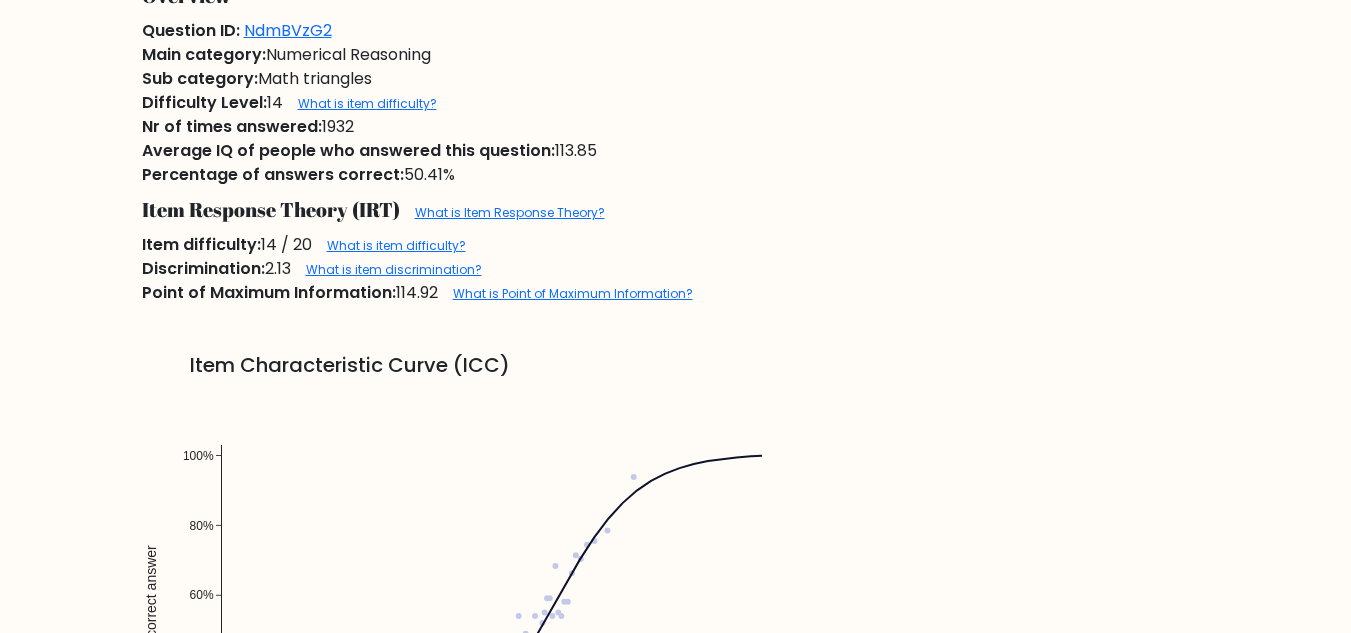 scroll, scrollTop: 1200, scrollLeft: 0, axis: vertical 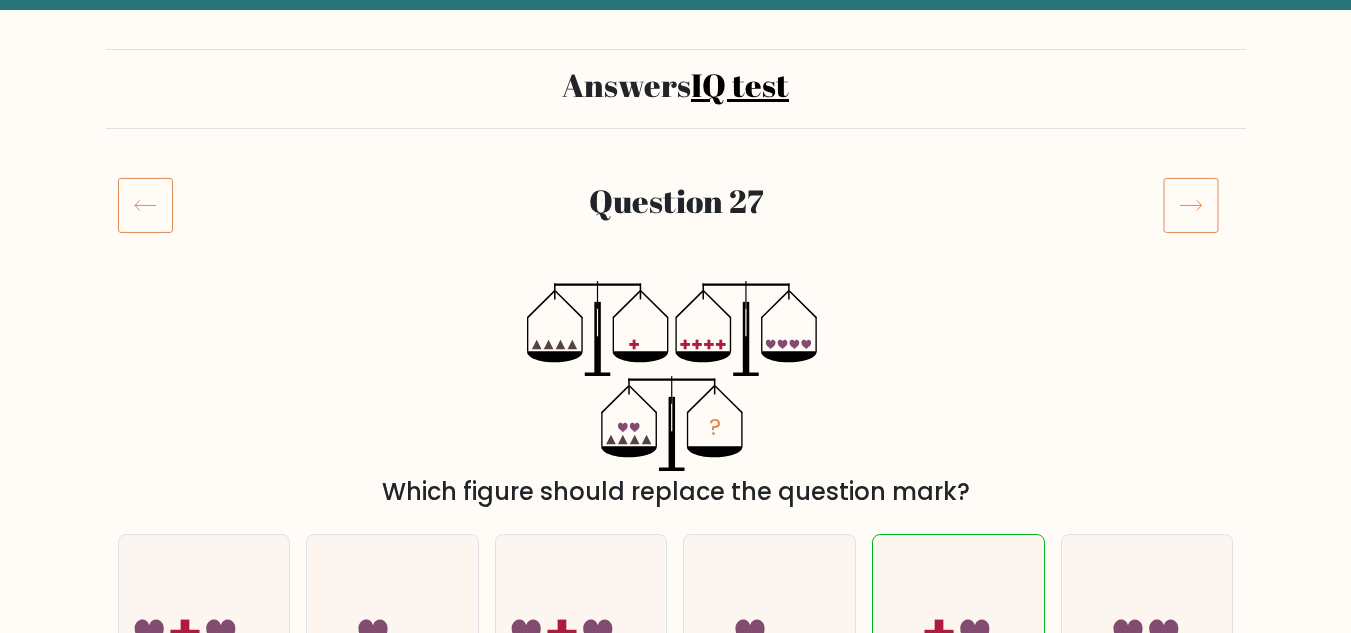 click at bounding box center [145, 205] 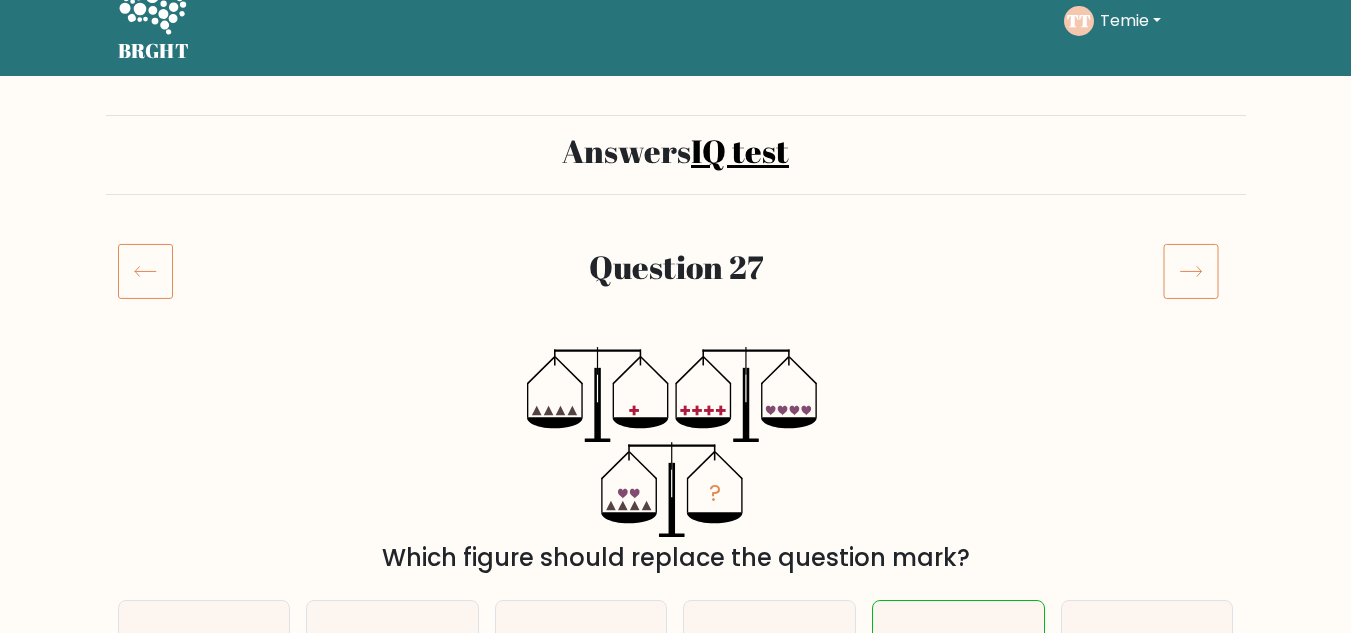 scroll, scrollTop: 0, scrollLeft: 0, axis: both 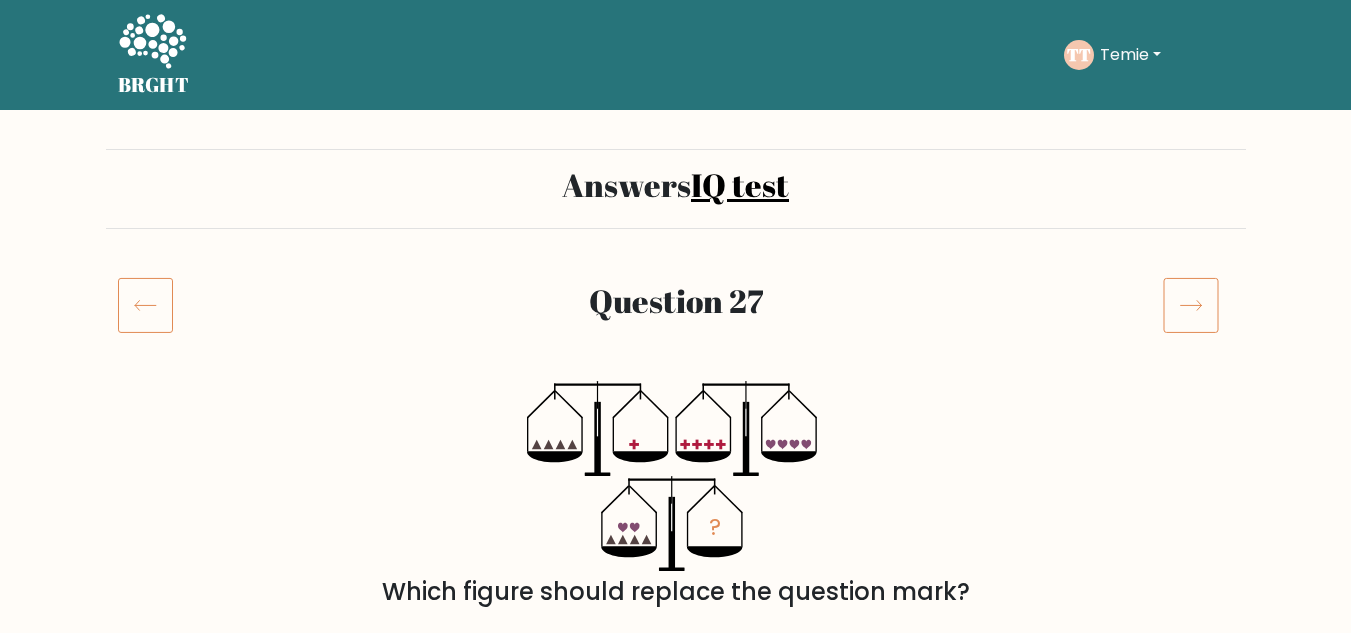click at bounding box center (145, 305) 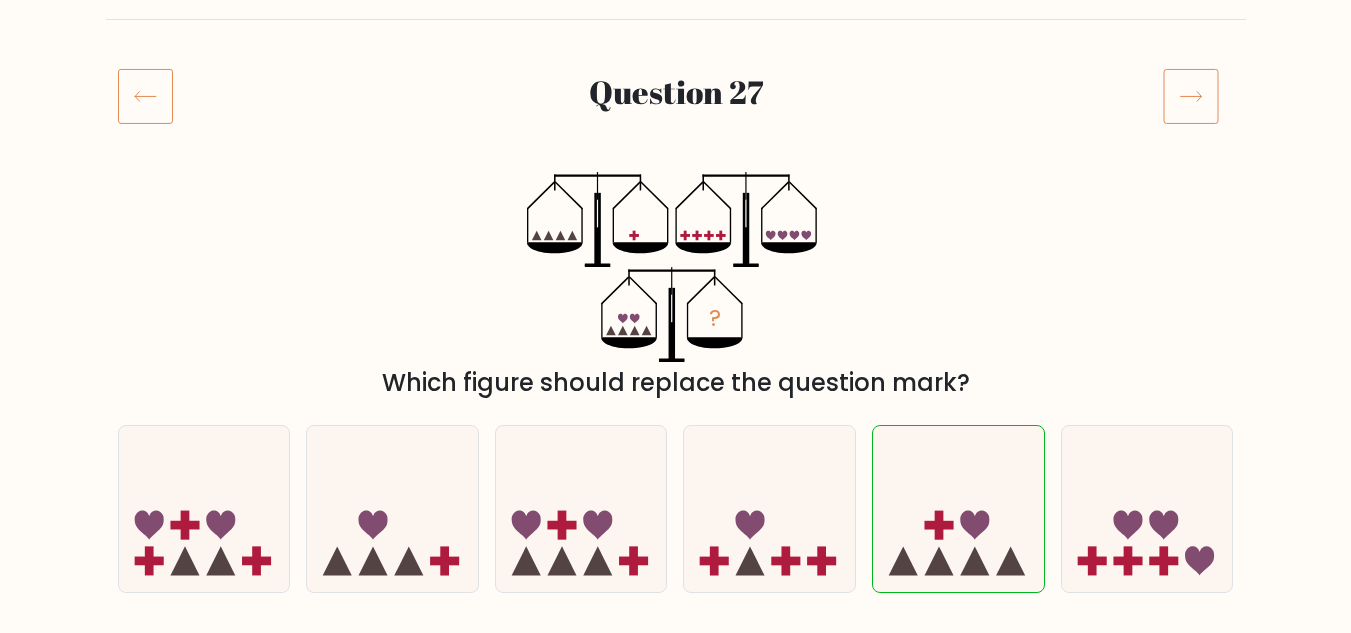 scroll, scrollTop: 0, scrollLeft: 0, axis: both 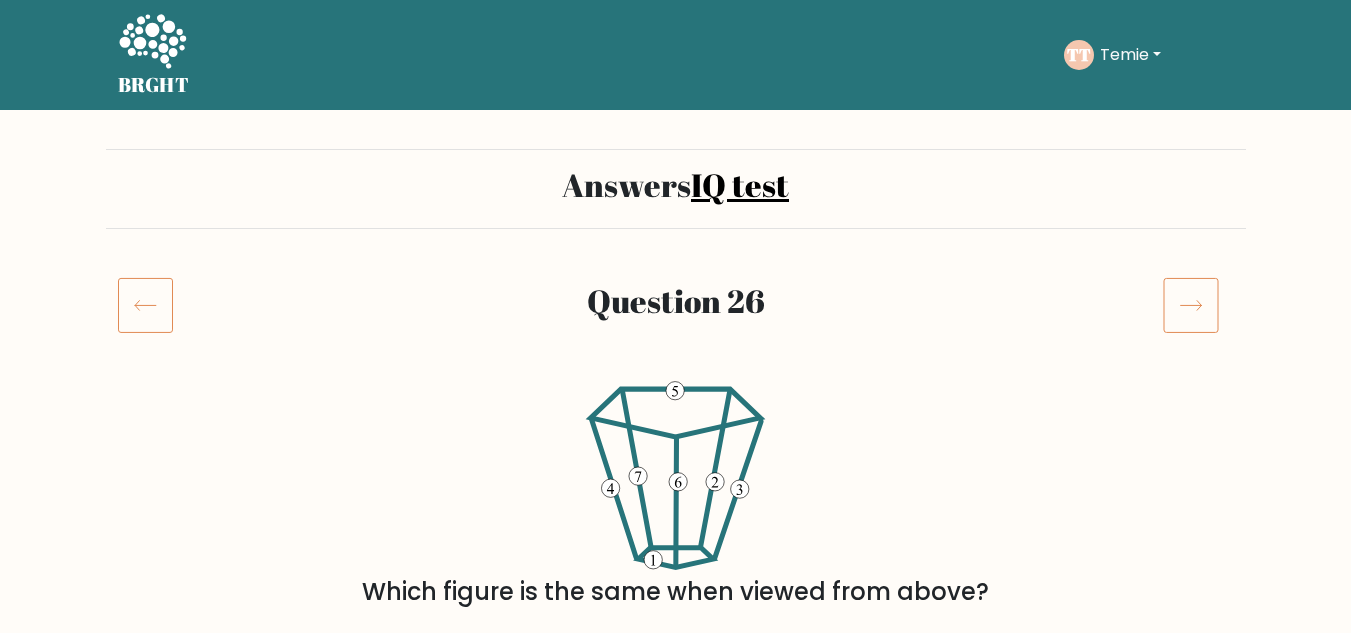 click on "Temie" at bounding box center (1130, 55) 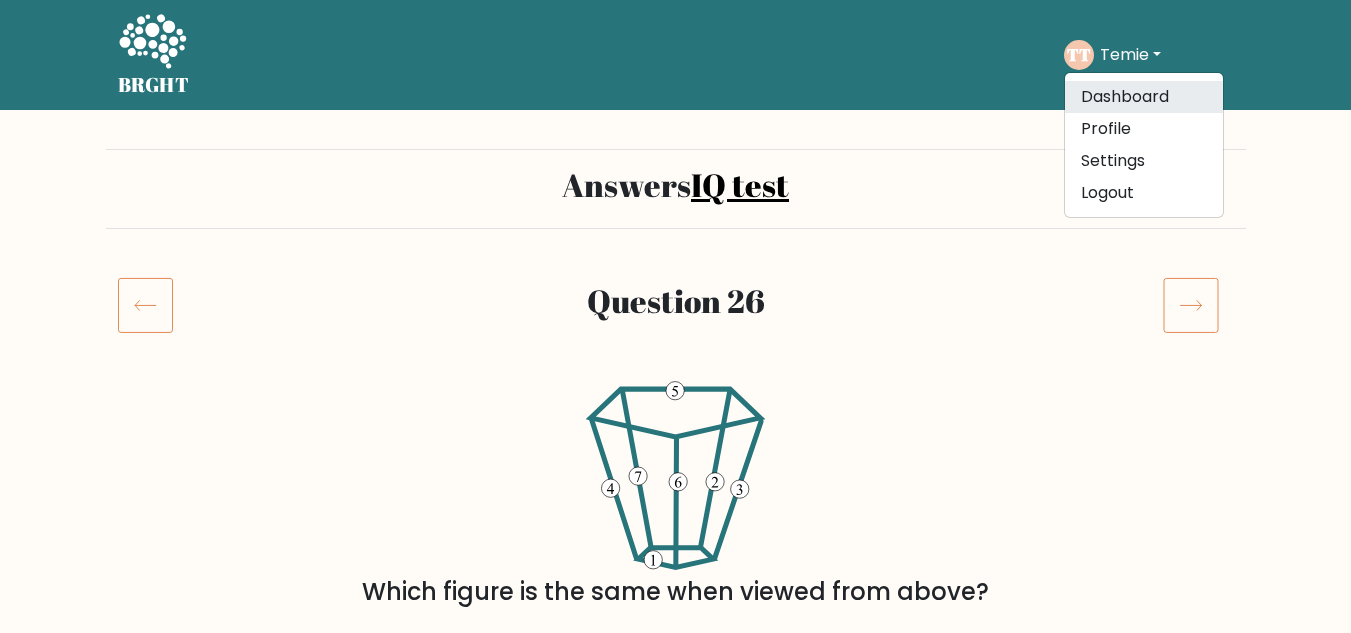 click on "Dashboard" at bounding box center (1144, 97) 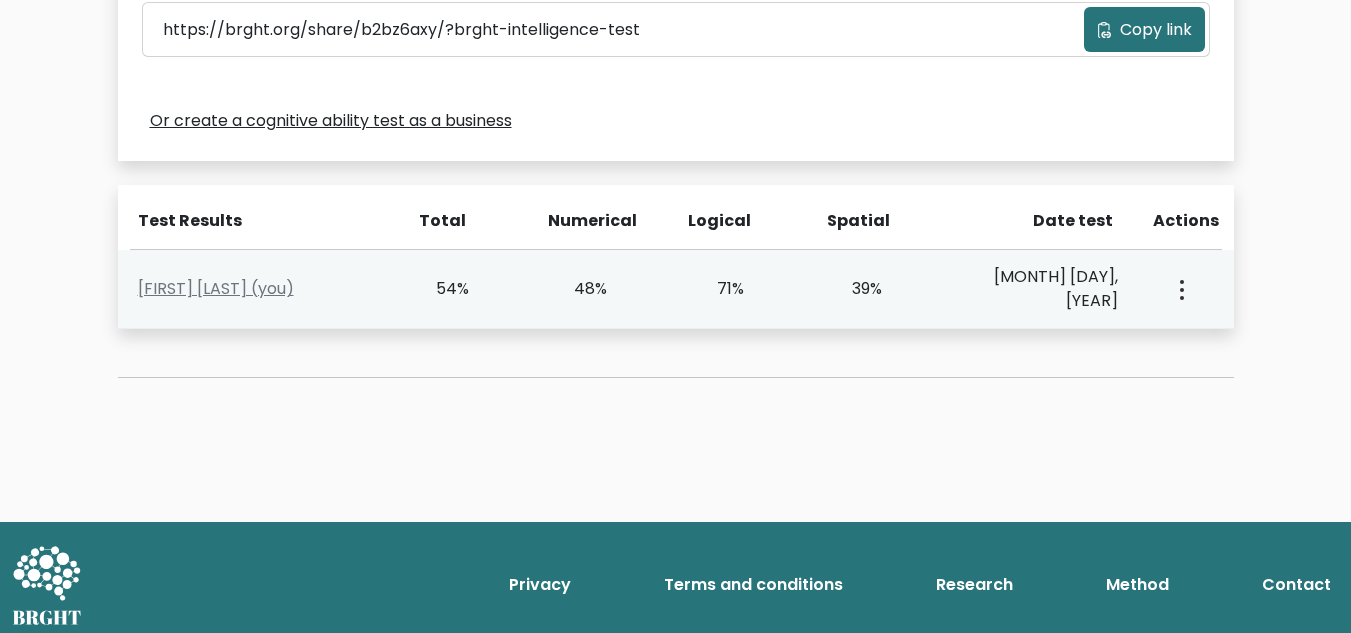 scroll, scrollTop: 733, scrollLeft: 0, axis: vertical 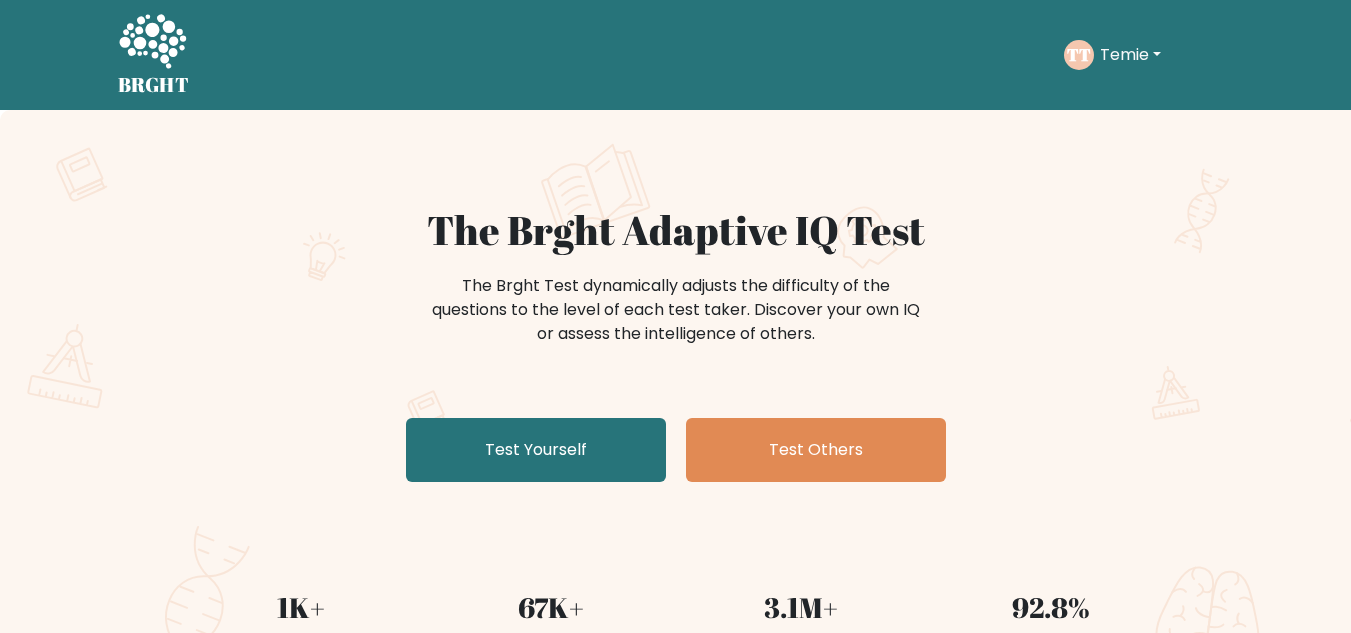 click on "Temie" at bounding box center [1130, 55] 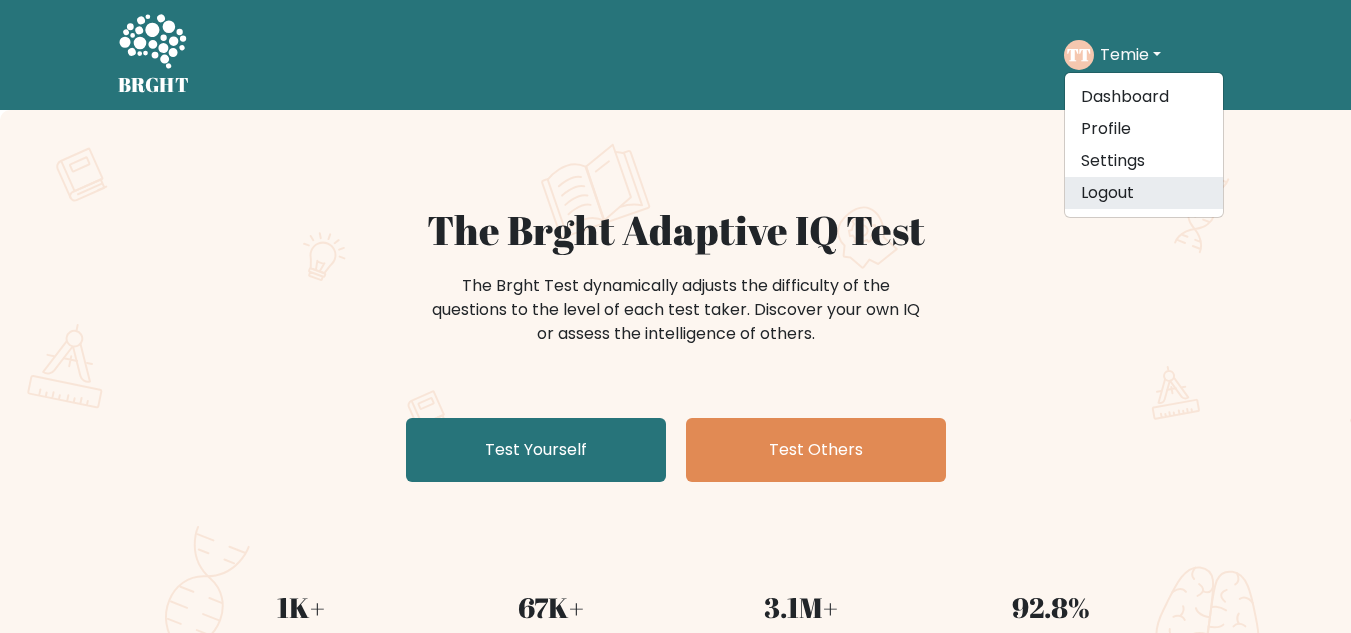 click on "Logout" at bounding box center (1144, 193) 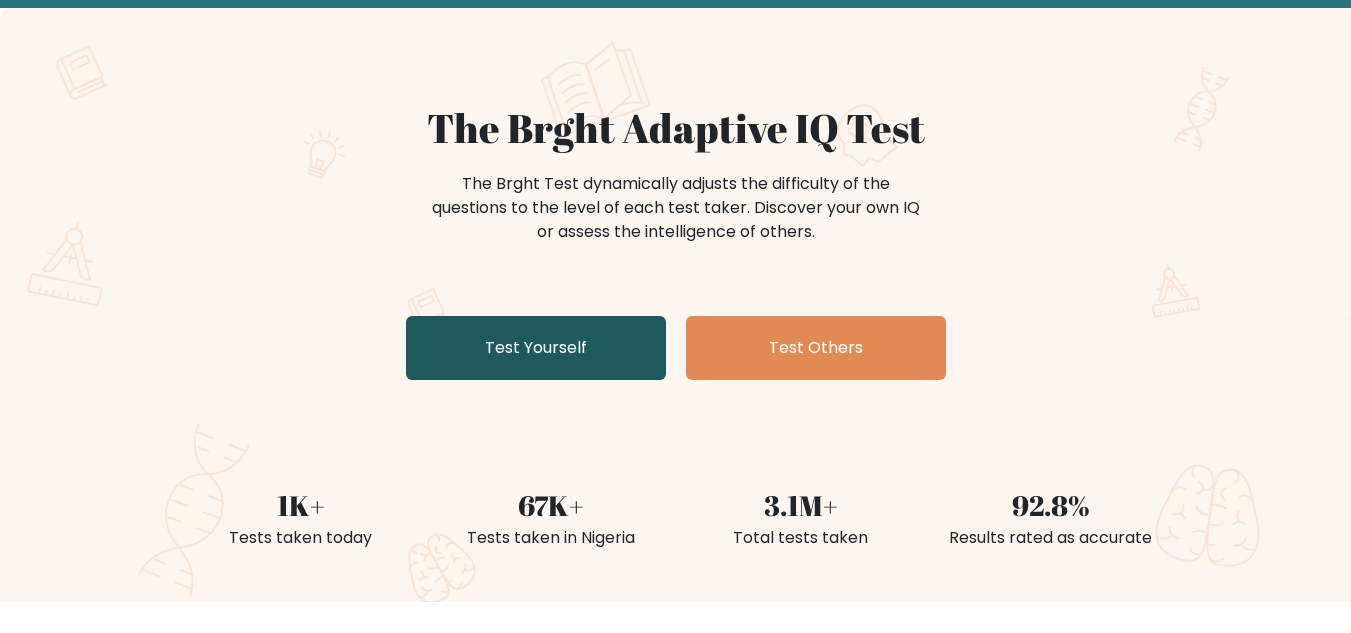 scroll, scrollTop: 100, scrollLeft: 0, axis: vertical 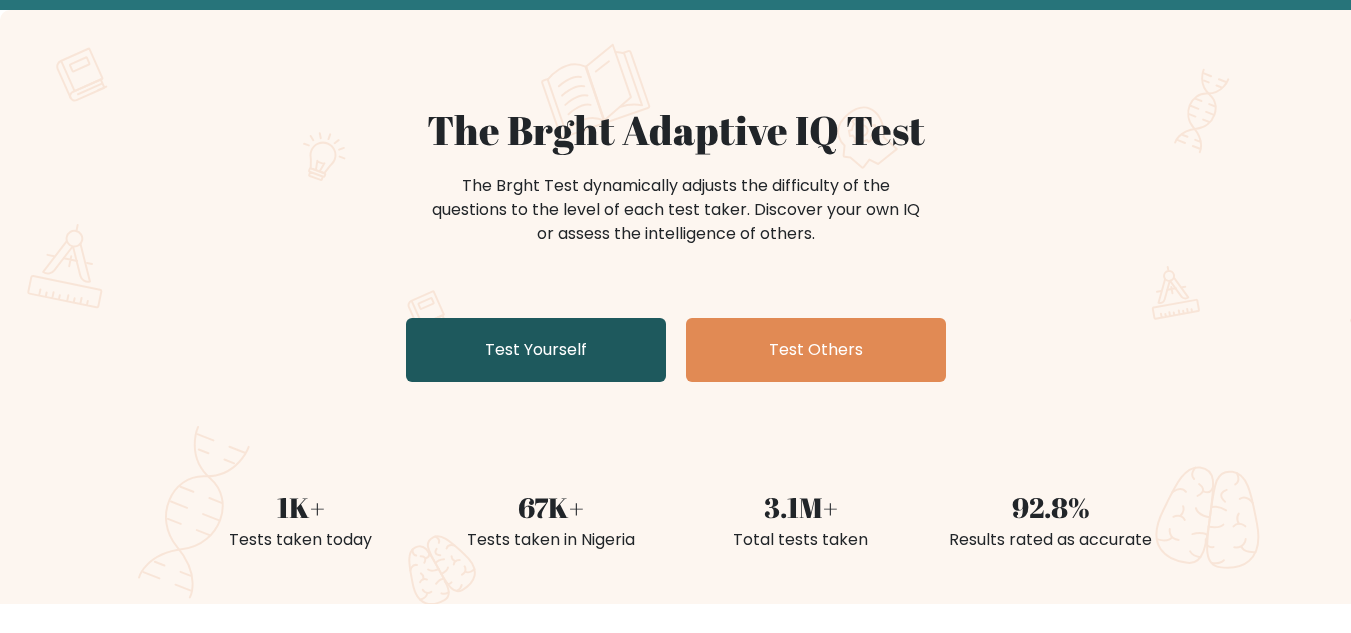 click on "Test Yourself" at bounding box center (536, 350) 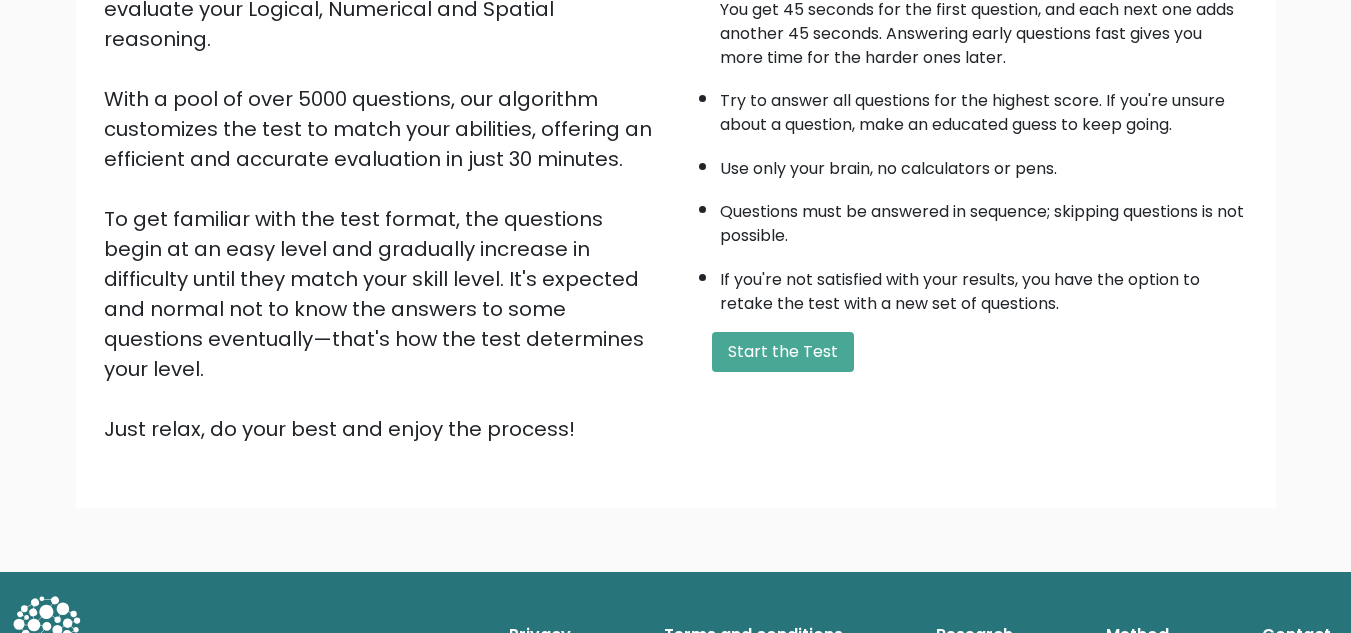 scroll, scrollTop: 283, scrollLeft: 0, axis: vertical 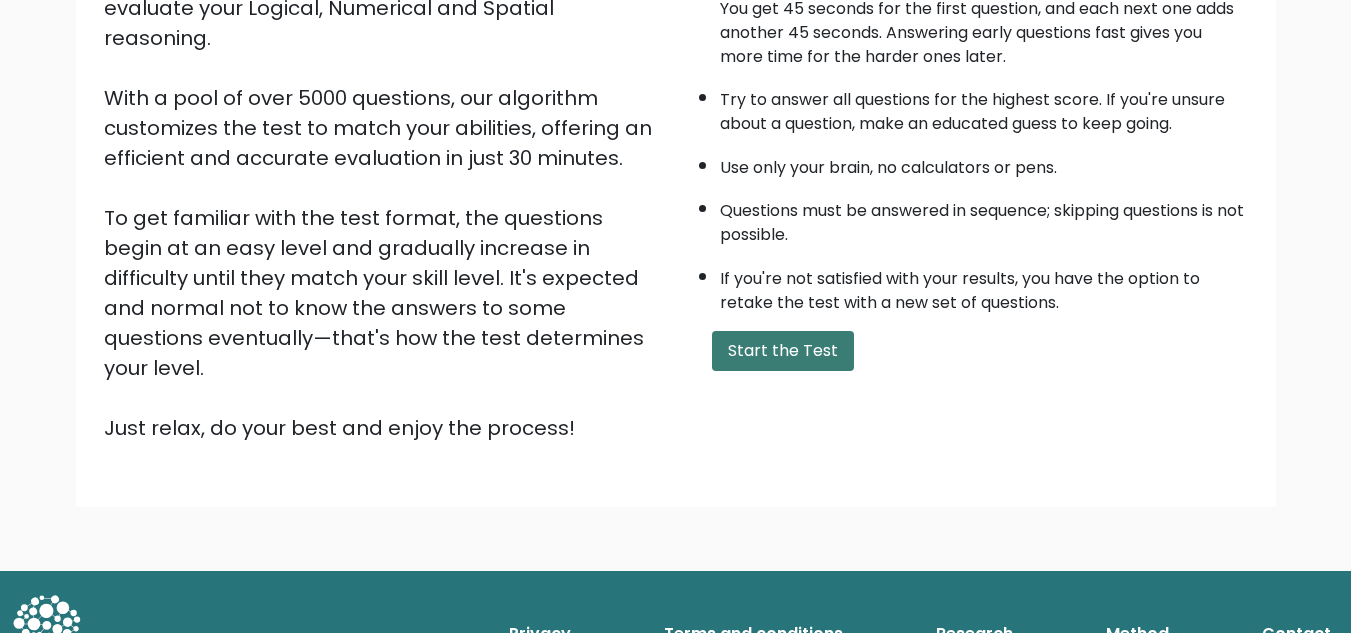 click on "Start the Test" at bounding box center (783, 351) 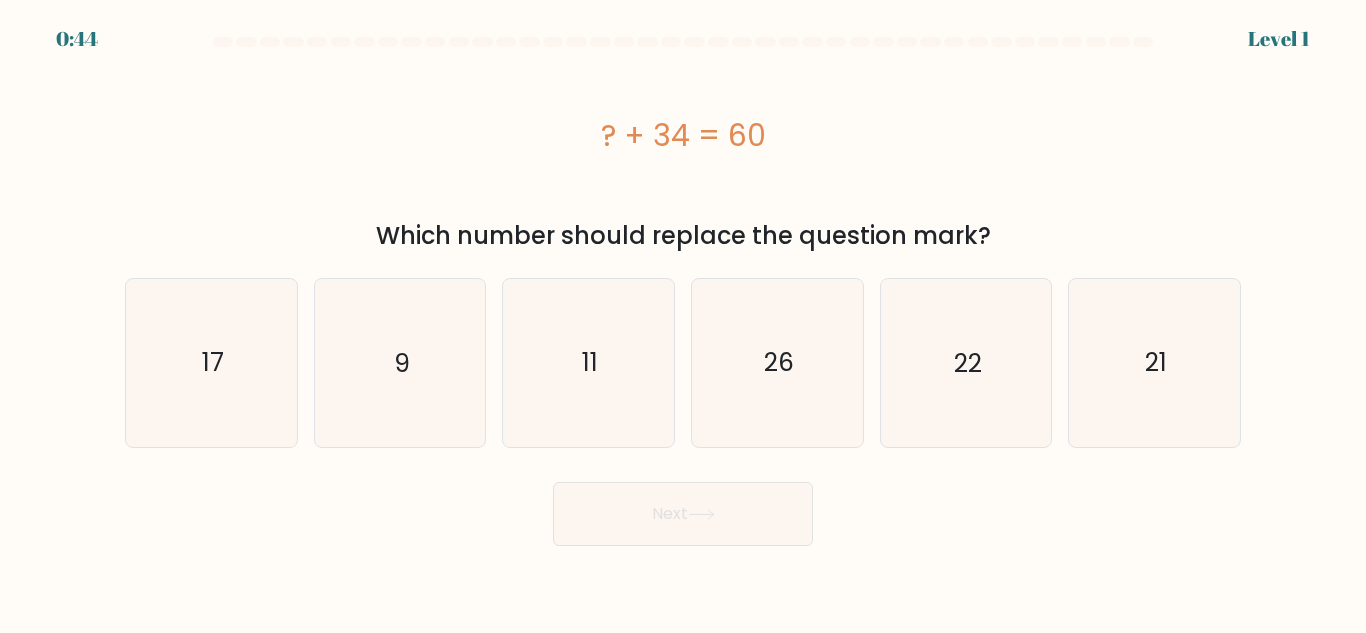 scroll, scrollTop: 0, scrollLeft: 0, axis: both 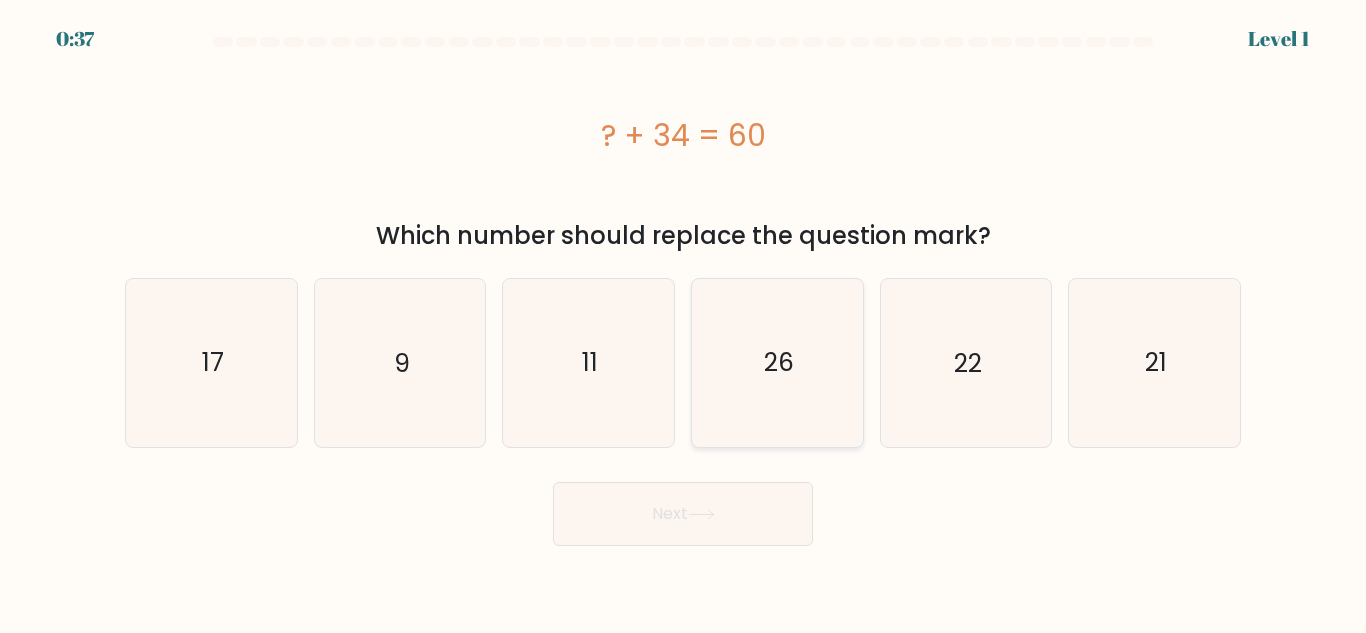 click on "26" at bounding box center [777, 362] 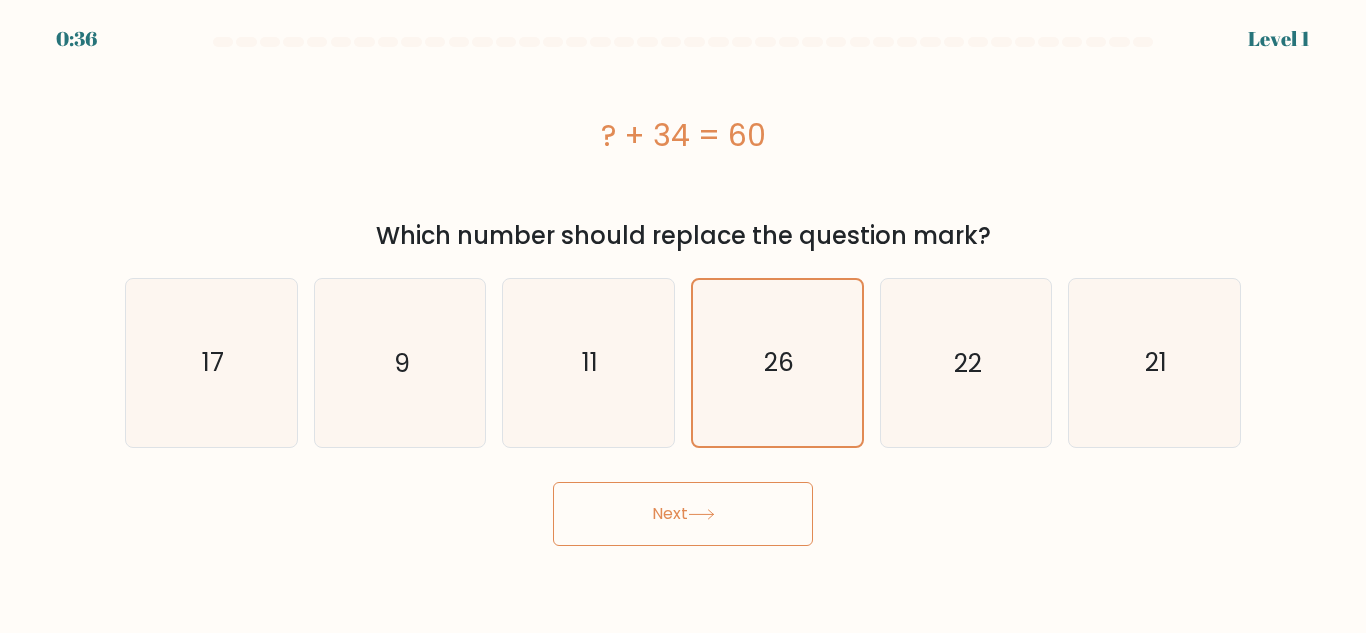 click on "Next" at bounding box center [683, 514] 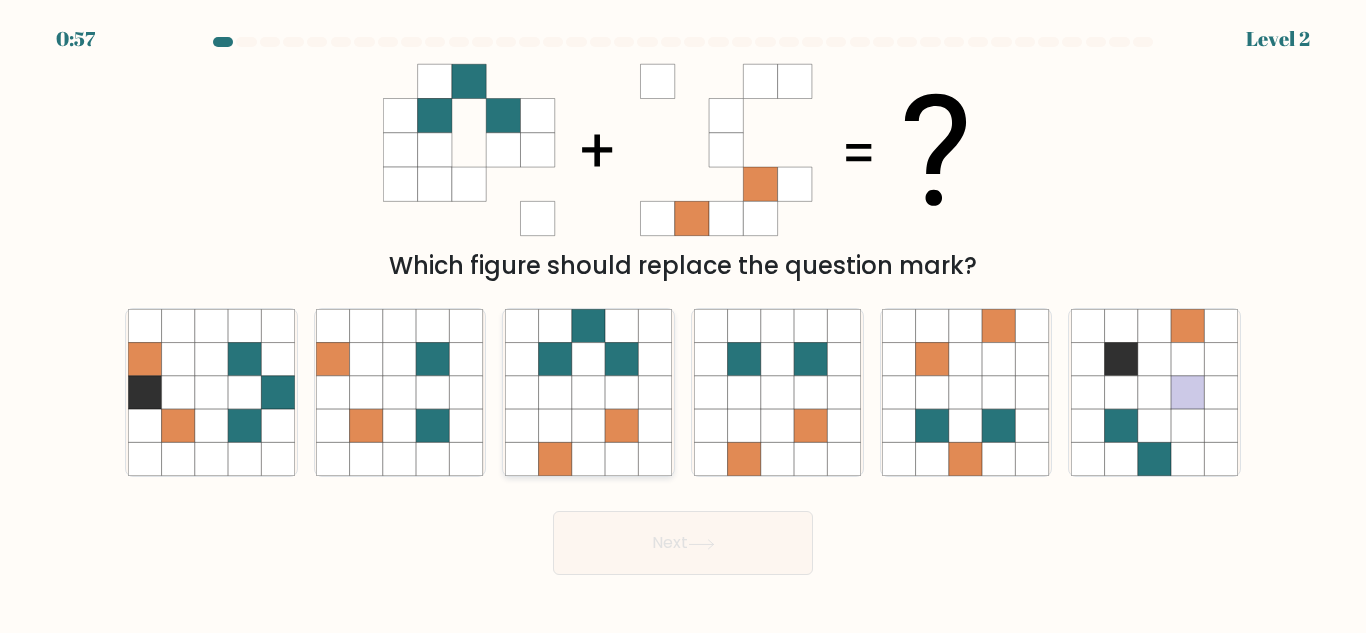 click at bounding box center (555, 459) 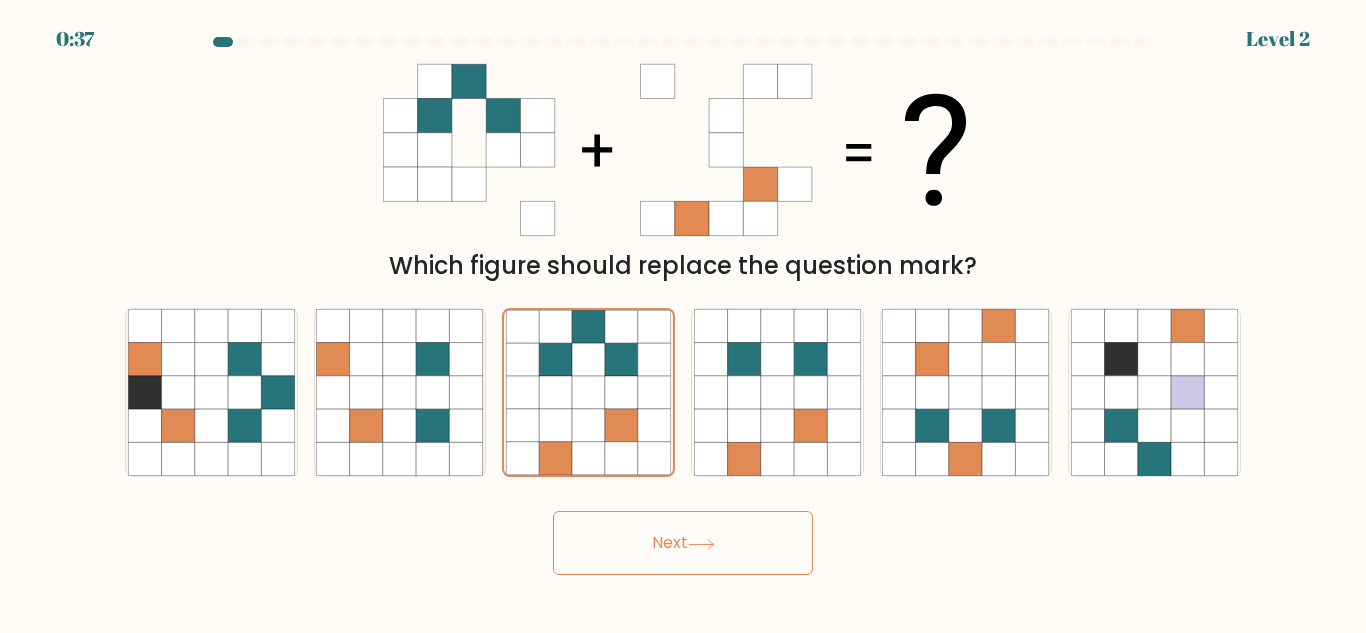 click on "Next" at bounding box center (683, 543) 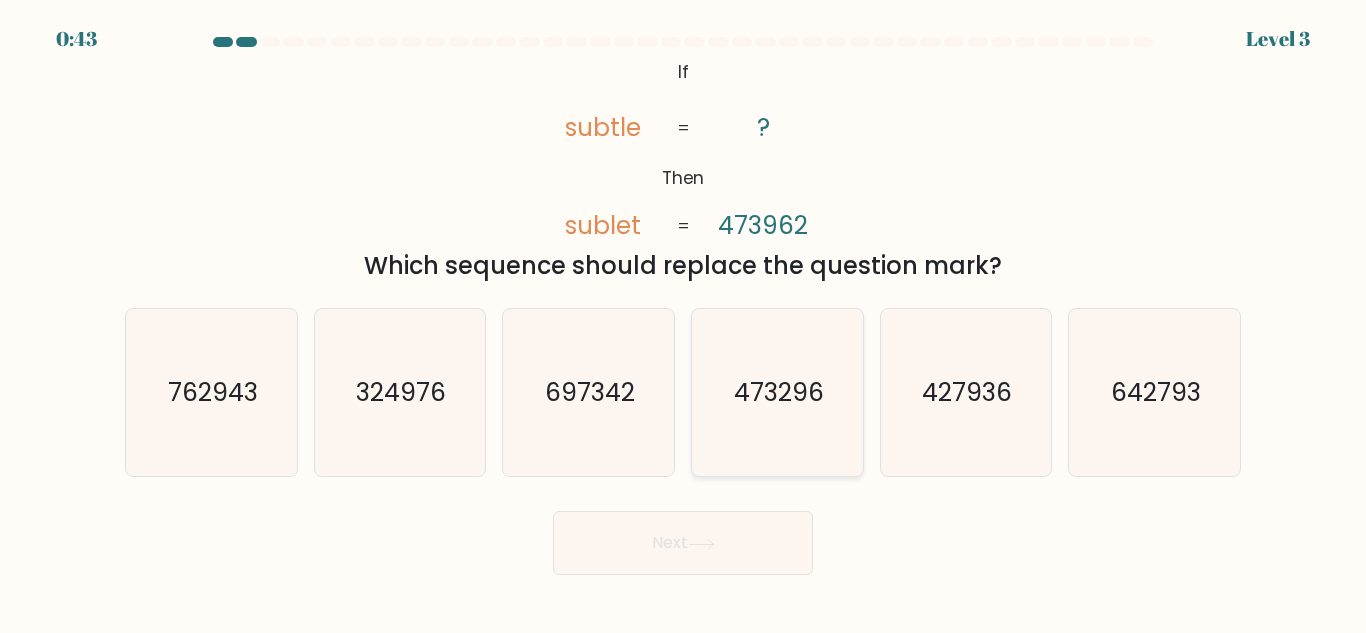 click on "473296" at bounding box center (777, 392) 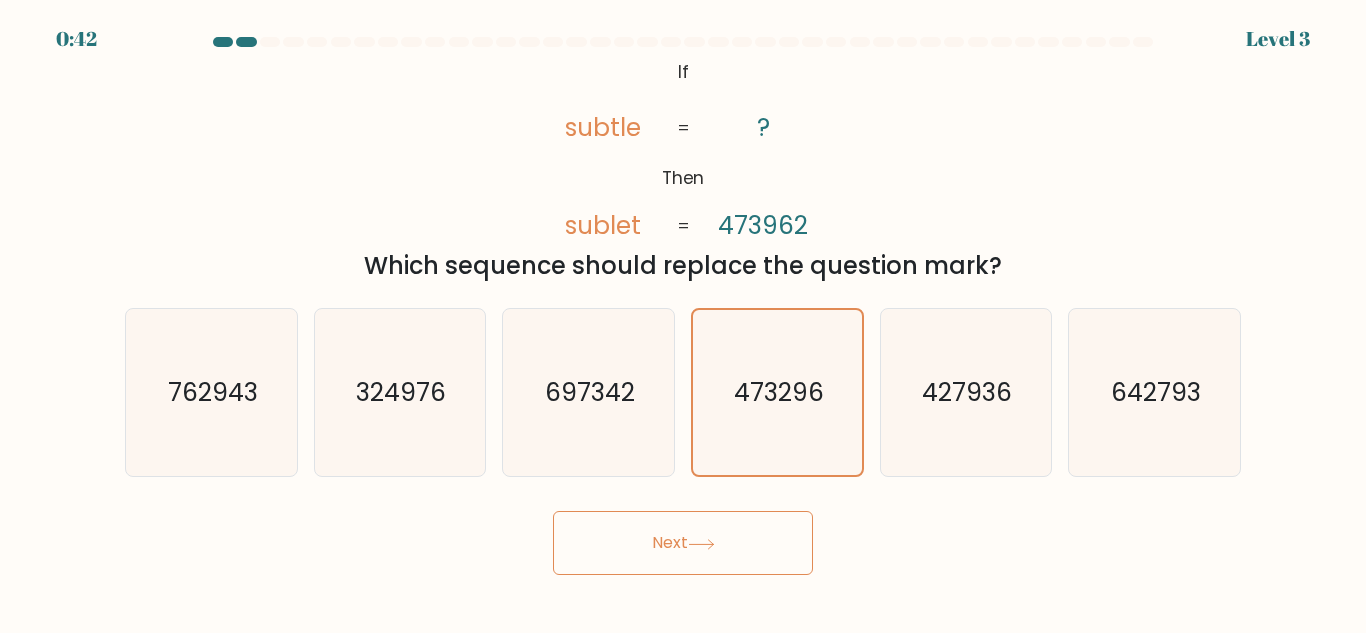 click on "Next" at bounding box center (683, 543) 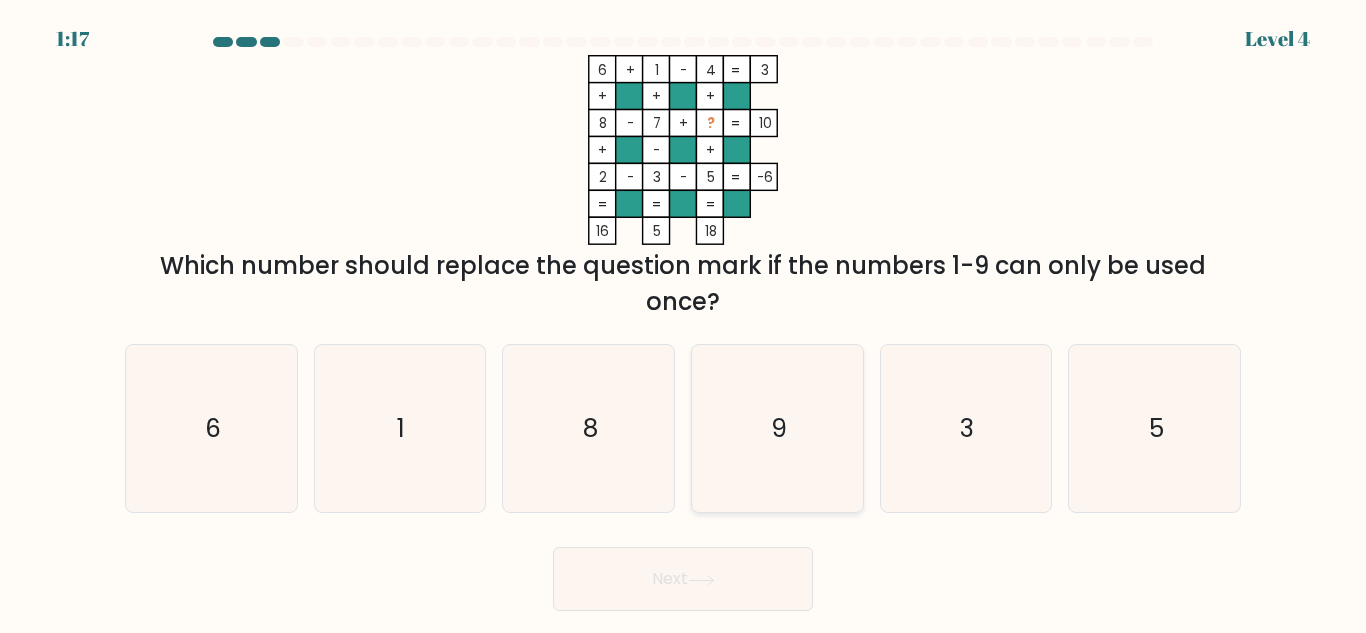 click on "9" at bounding box center [777, 428] 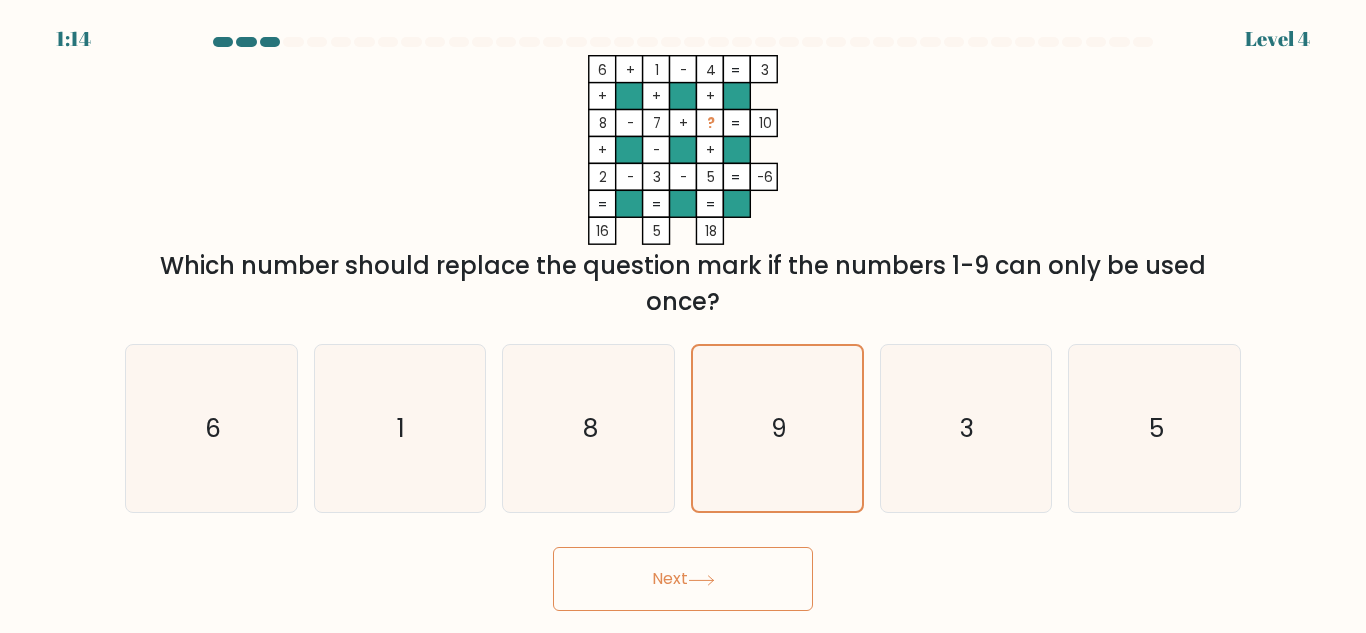 click on "Next" at bounding box center (683, 579) 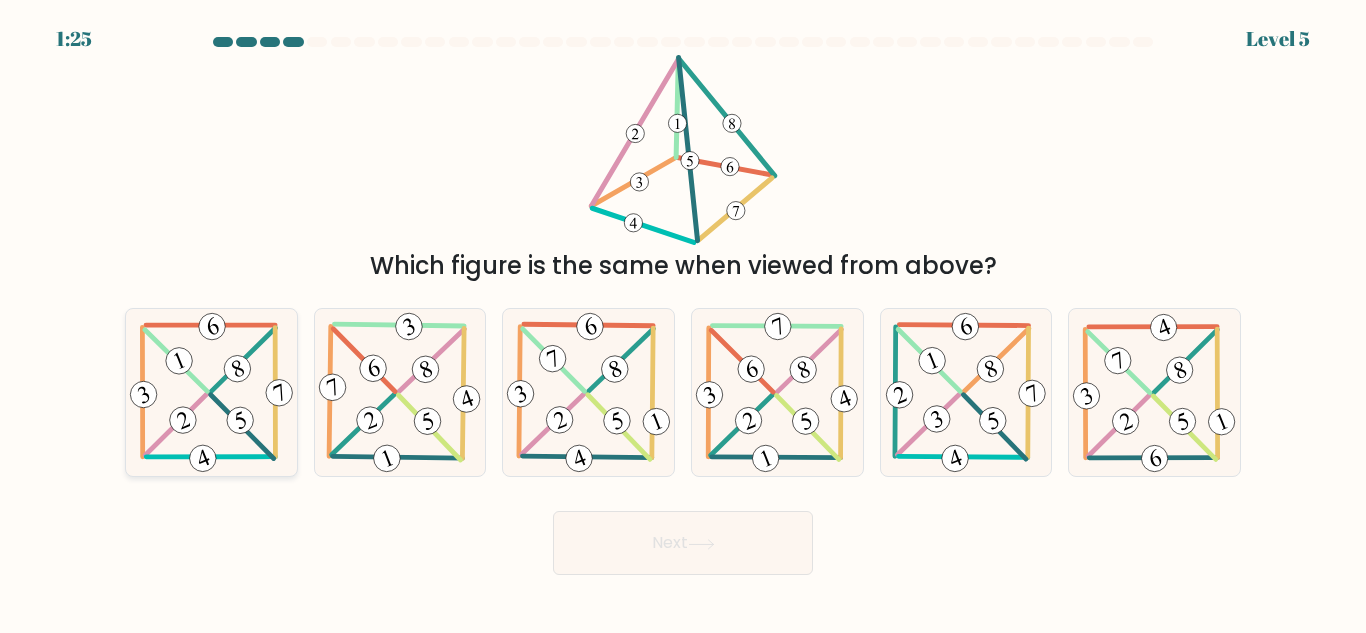 click at bounding box center [183, 420] 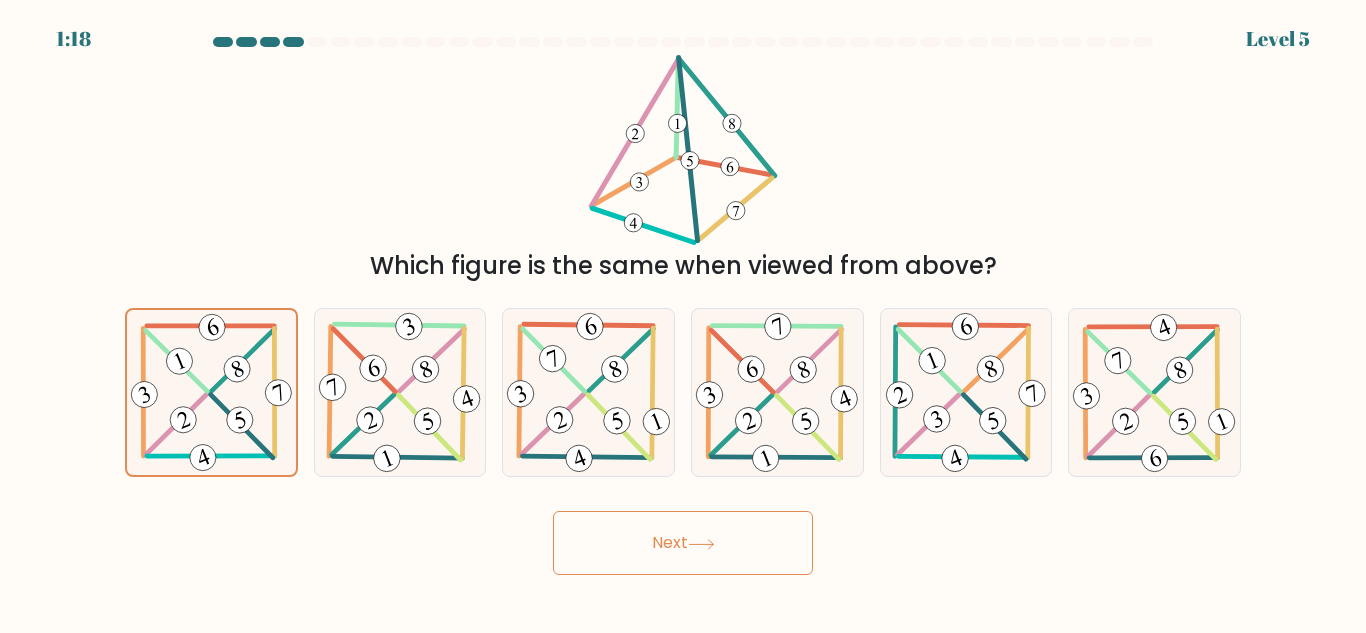 click on "Next" at bounding box center (683, 543) 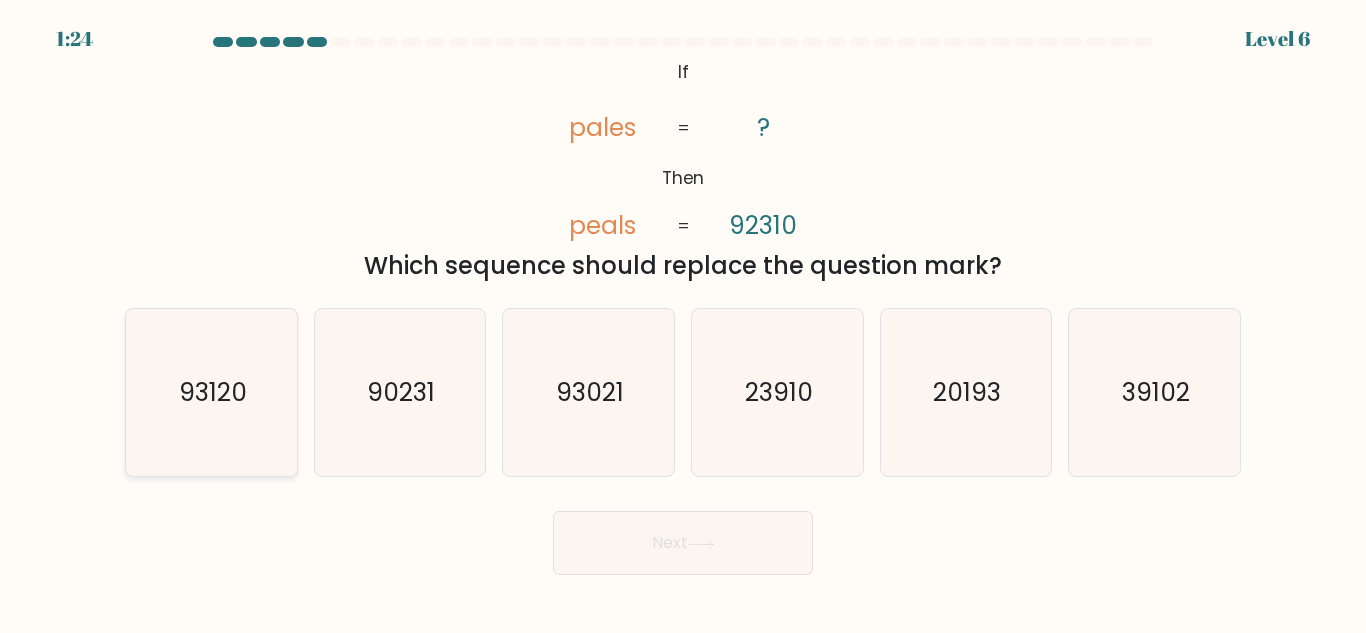 click on "93120" at bounding box center [213, 392] 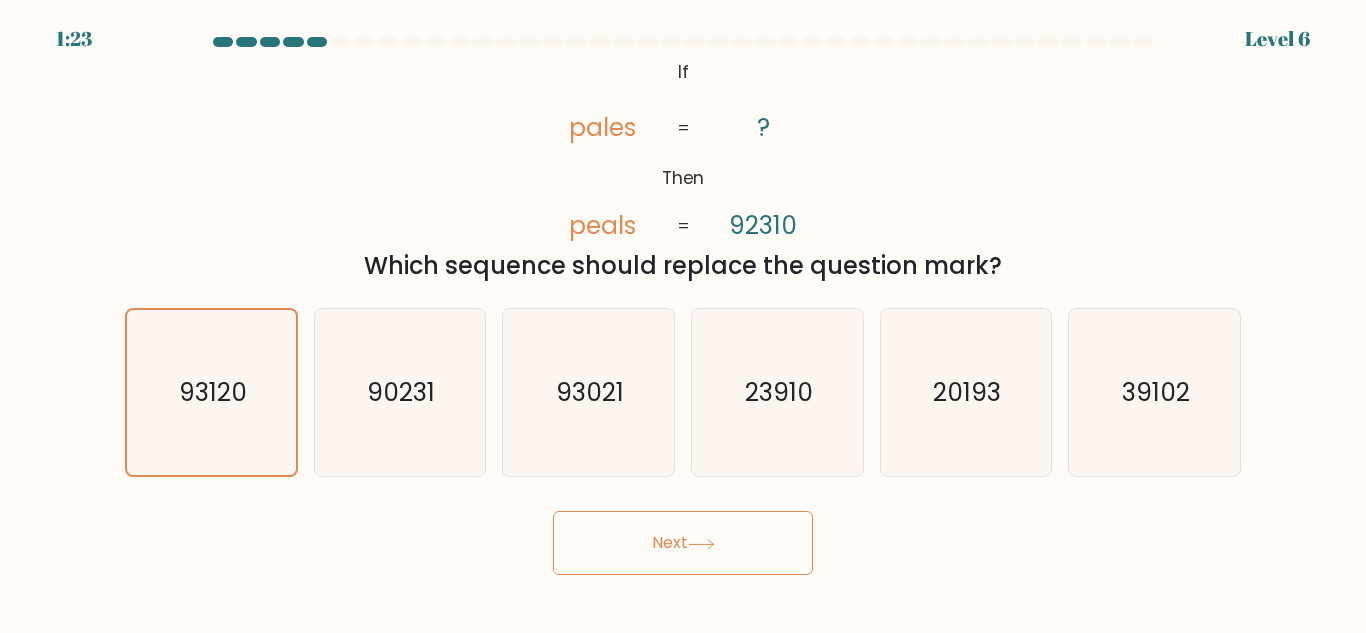 click on "Next" at bounding box center (683, 543) 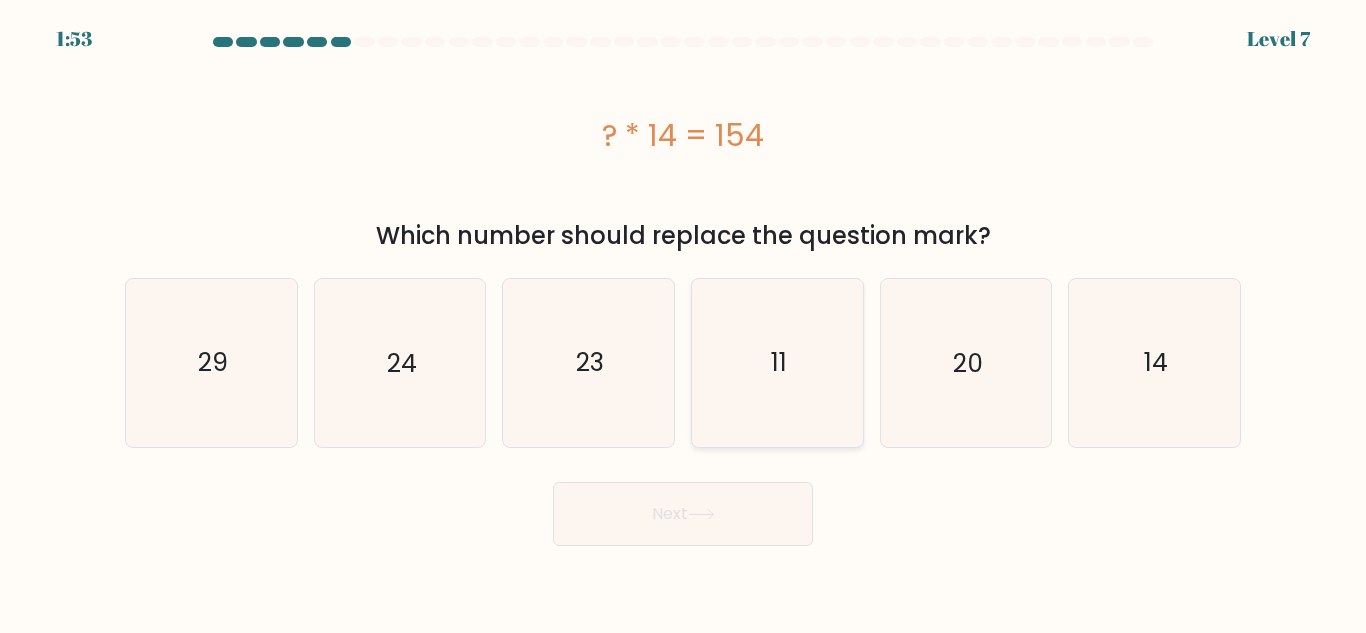 click on "11" at bounding box center (777, 362) 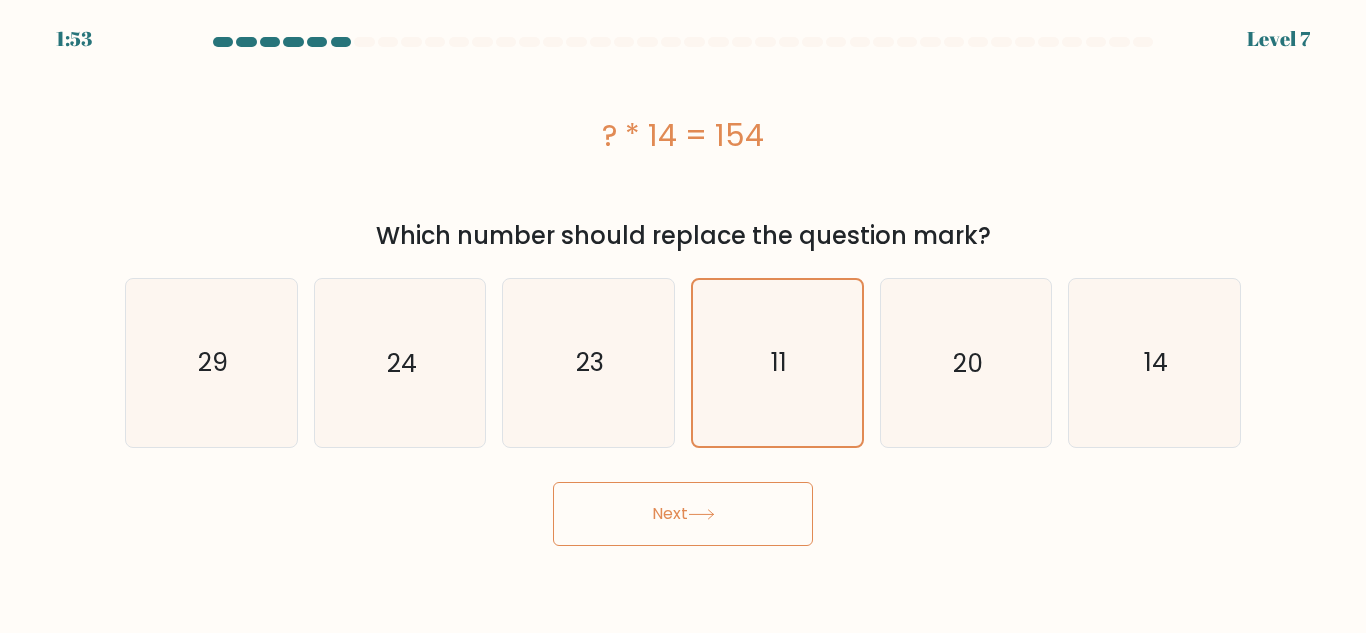 click on "Next" at bounding box center [683, 514] 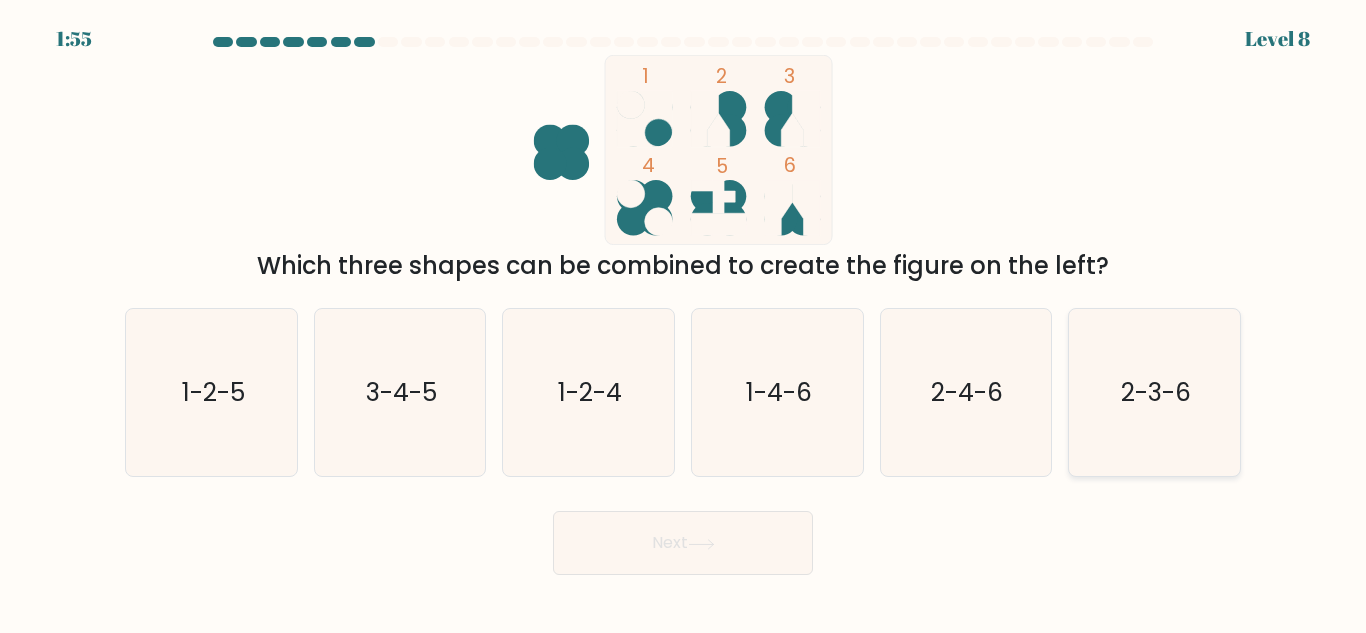 click on "2-3-6" at bounding box center (1154, 392) 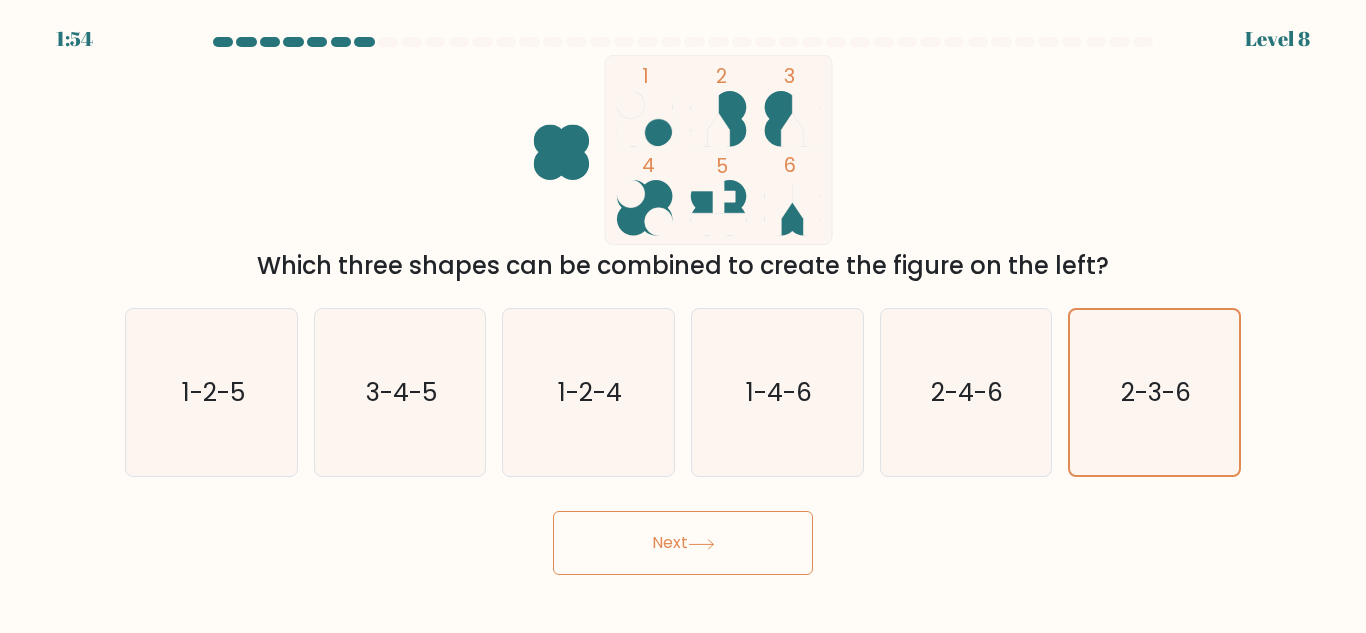 click on "Next" at bounding box center [683, 543] 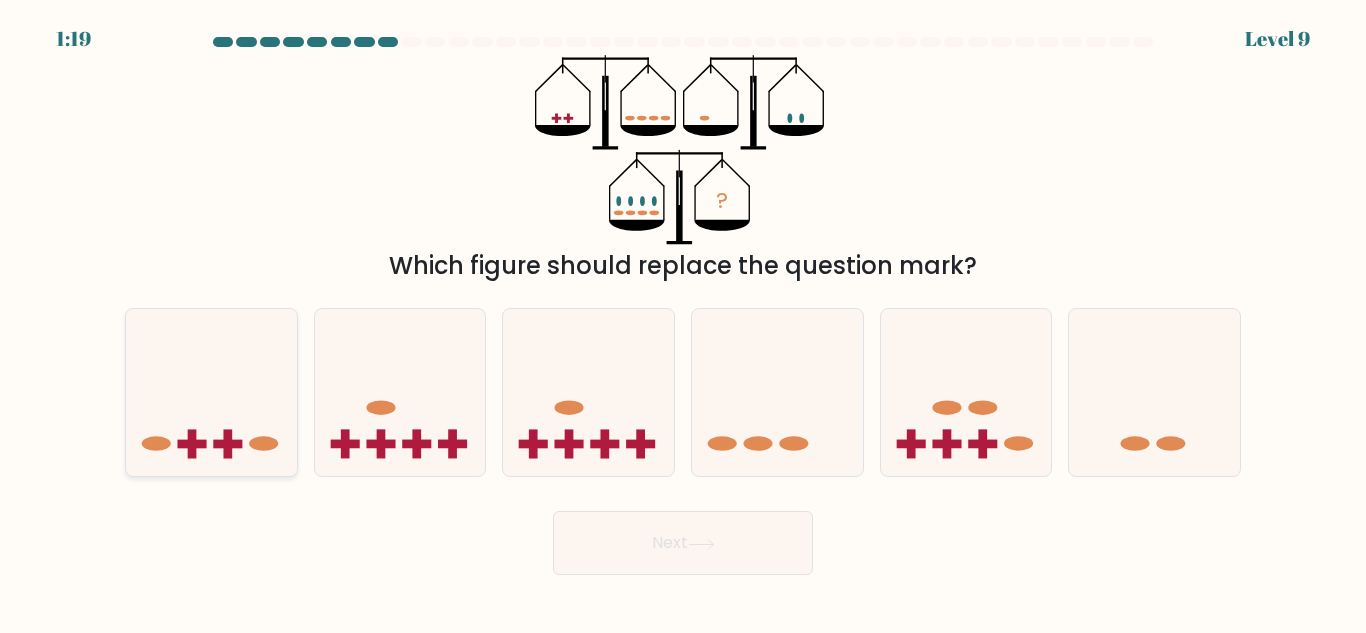 click at bounding box center (211, 392) 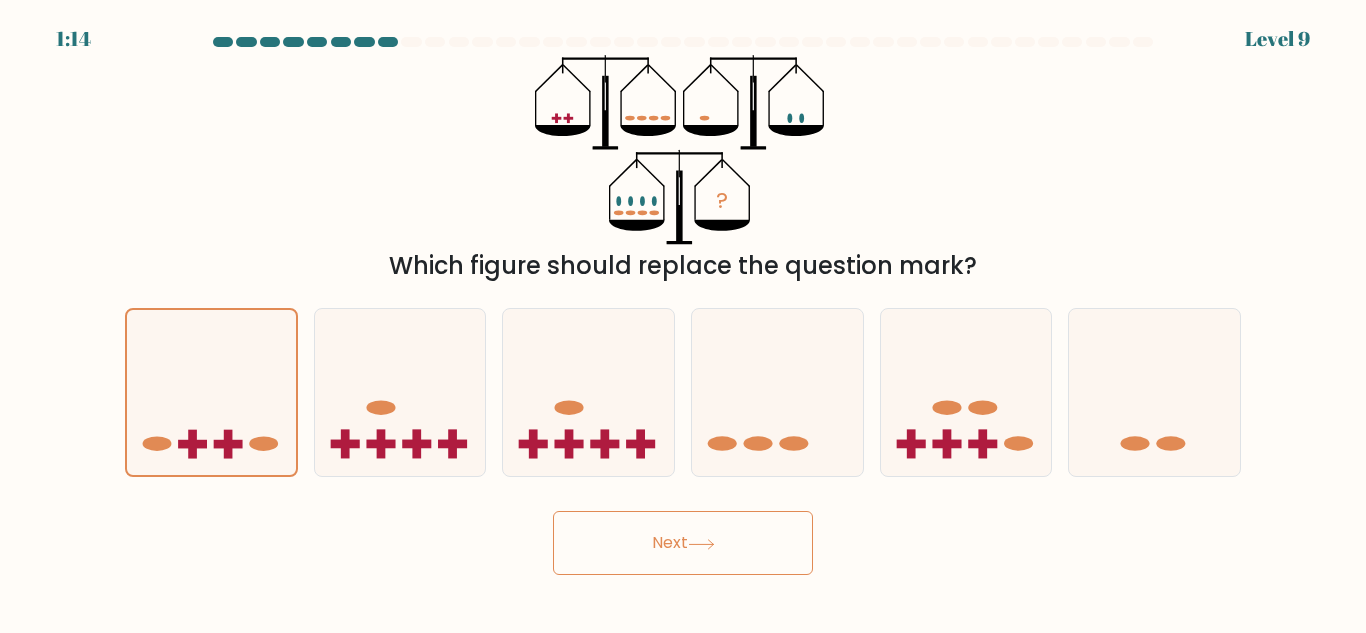 click at bounding box center [701, 544] 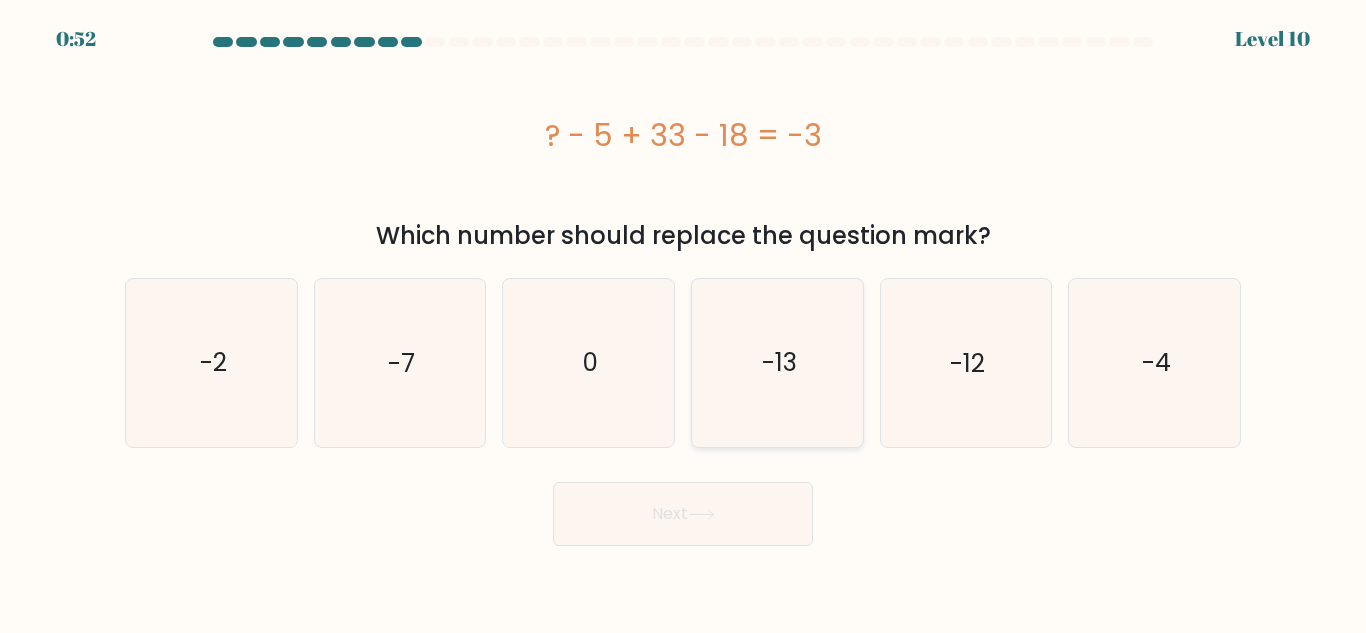click on "-13" at bounding box center [777, 362] 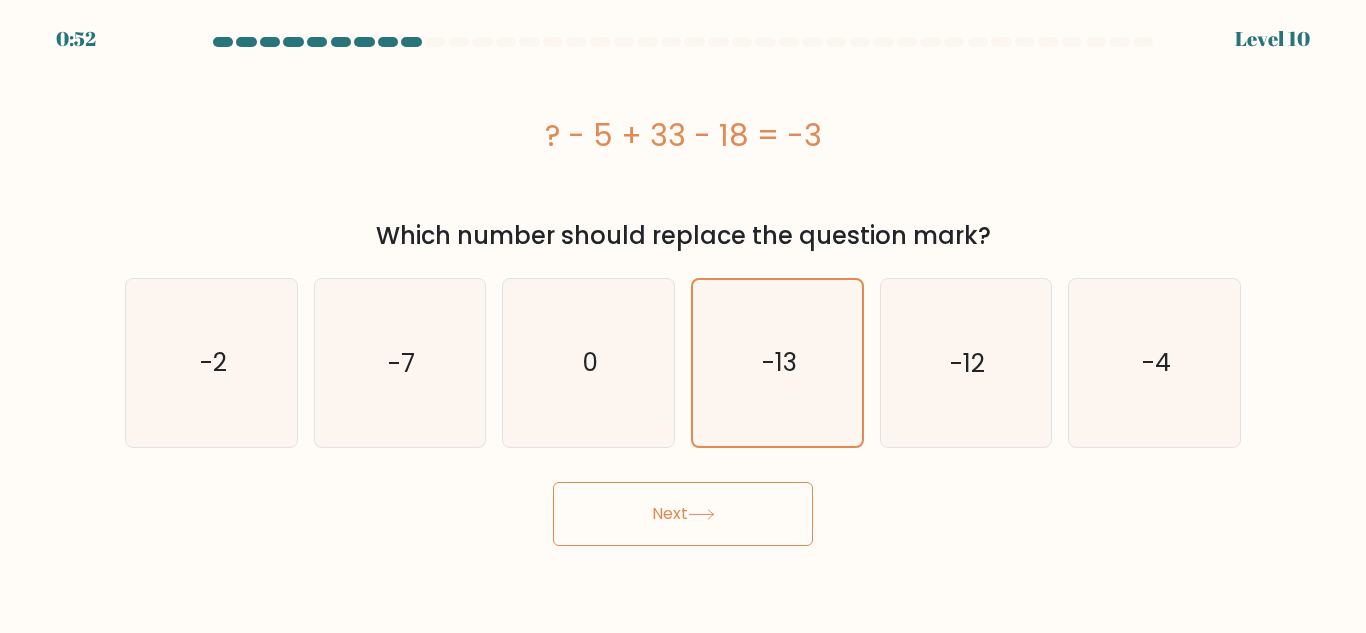 click on "Next" at bounding box center [683, 514] 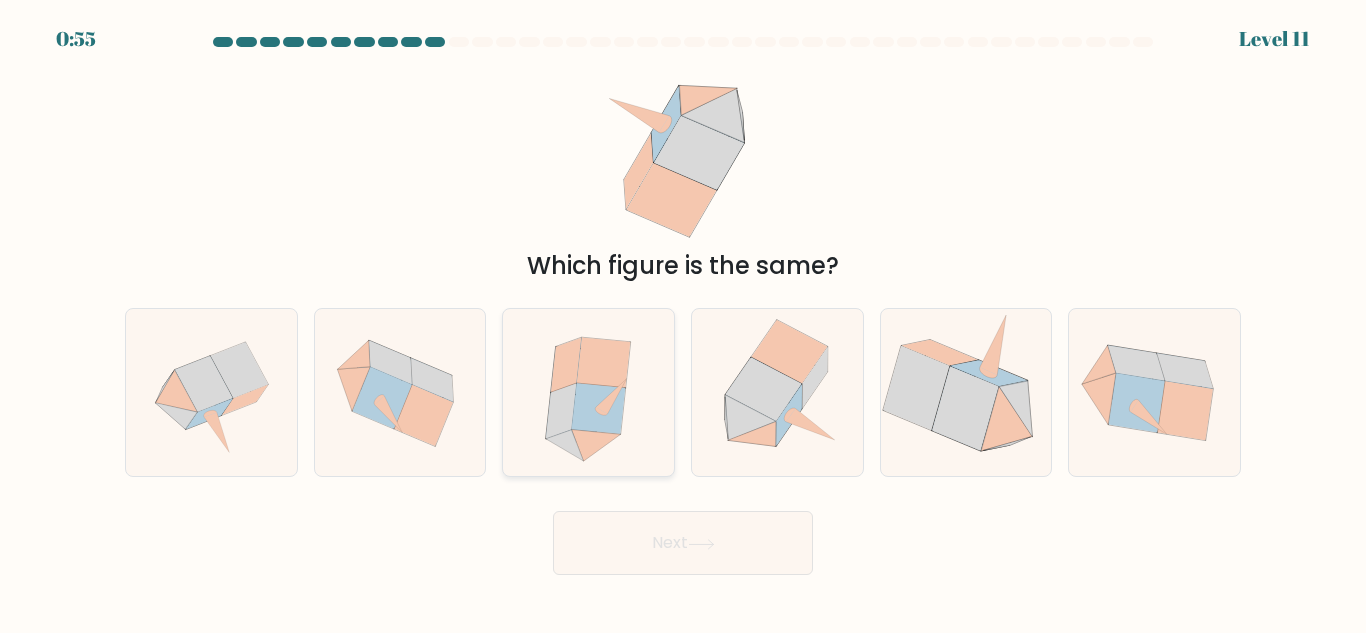 click at bounding box center [596, 446] 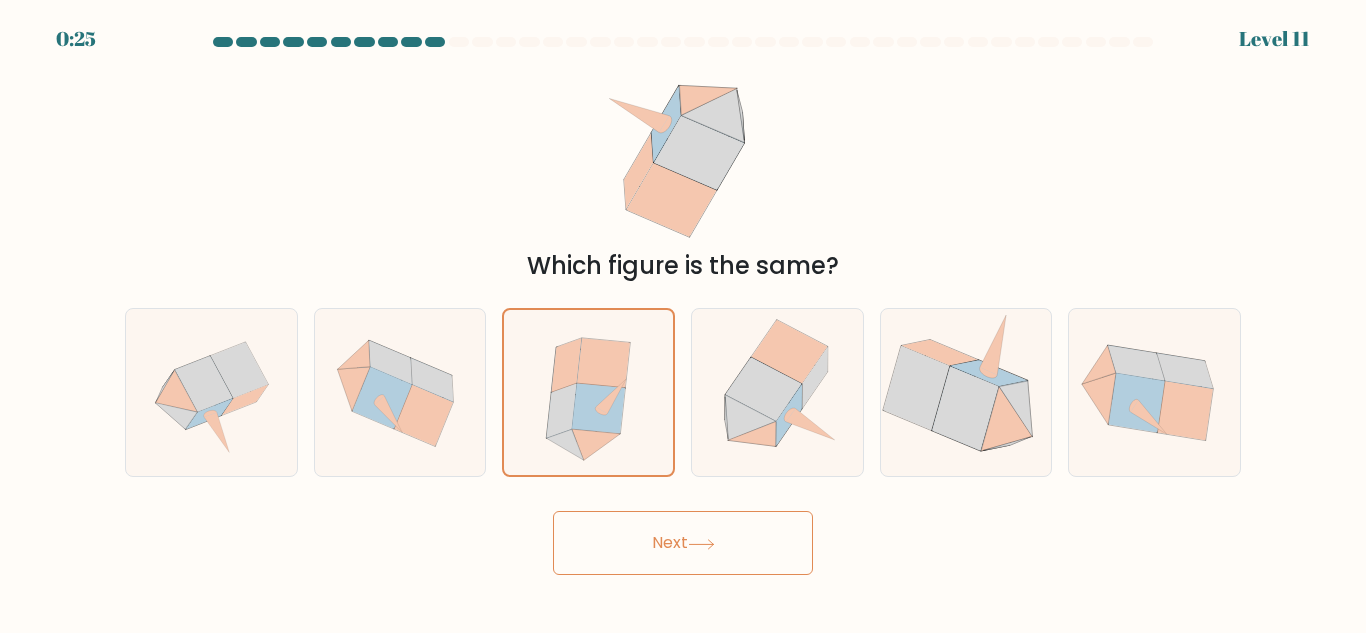 click on "Next" at bounding box center (683, 543) 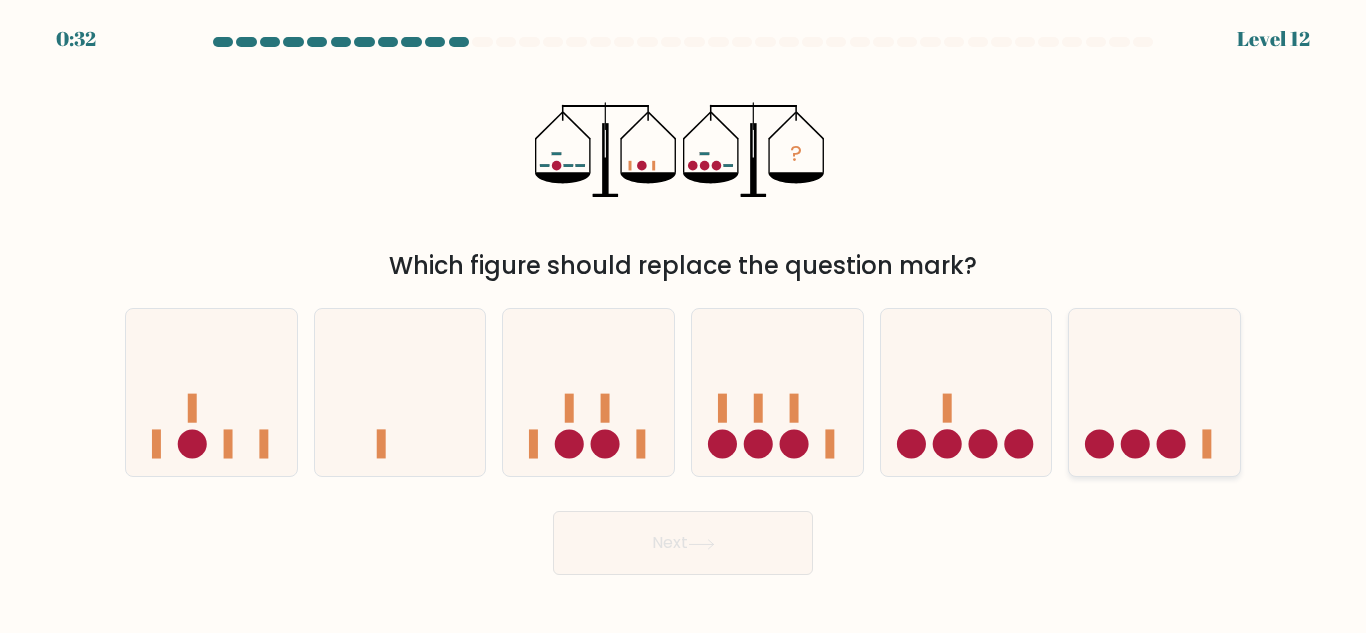 click at bounding box center [1154, 392] 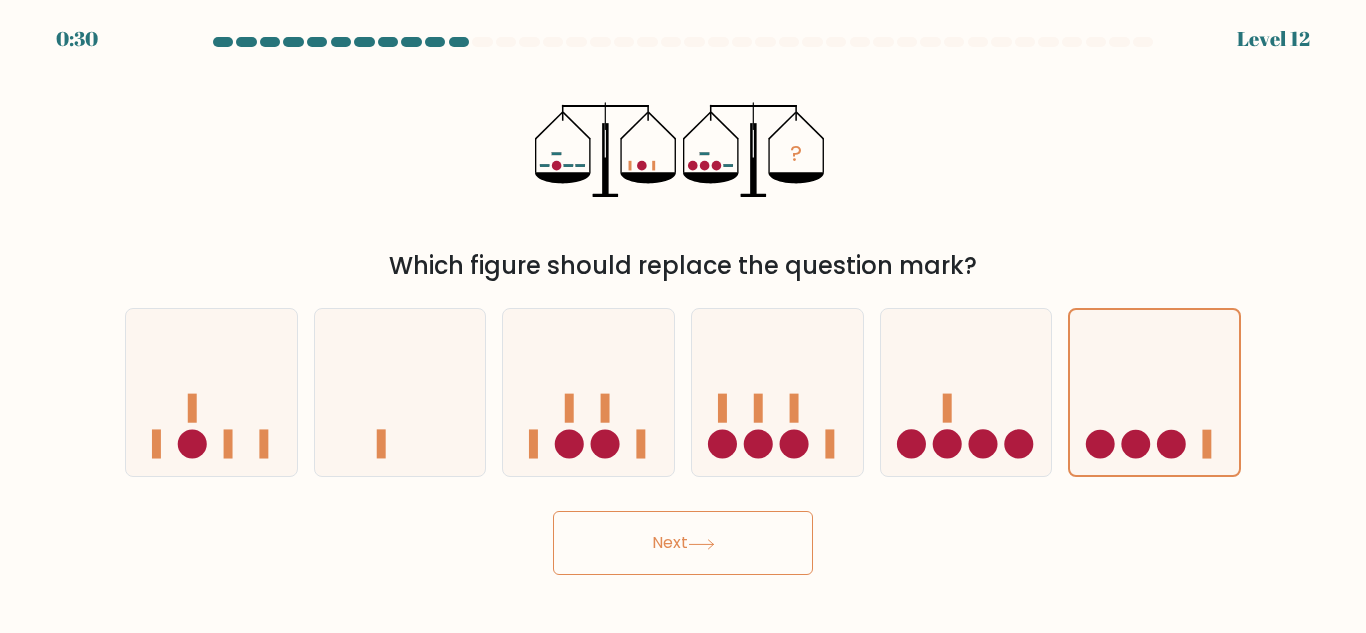 click on "Next" at bounding box center (683, 543) 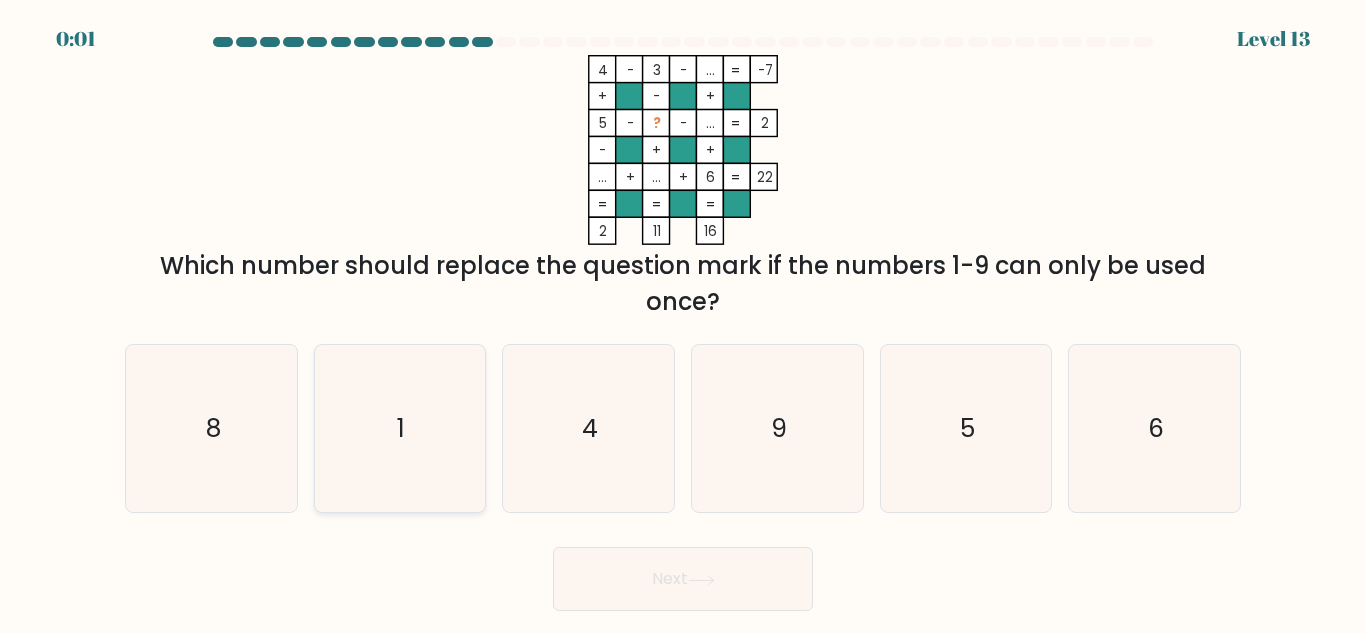 click on "1" at bounding box center [399, 428] 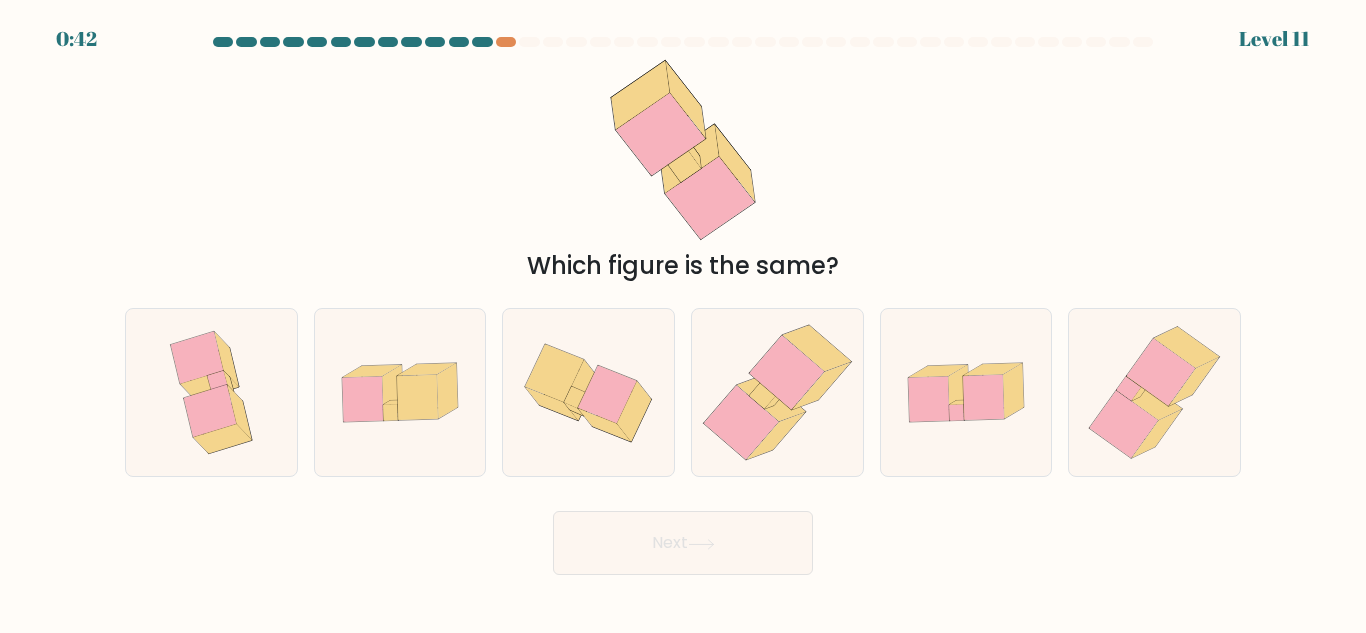scroll, scrollTop: 0, scrollLeft: 0, axis: both 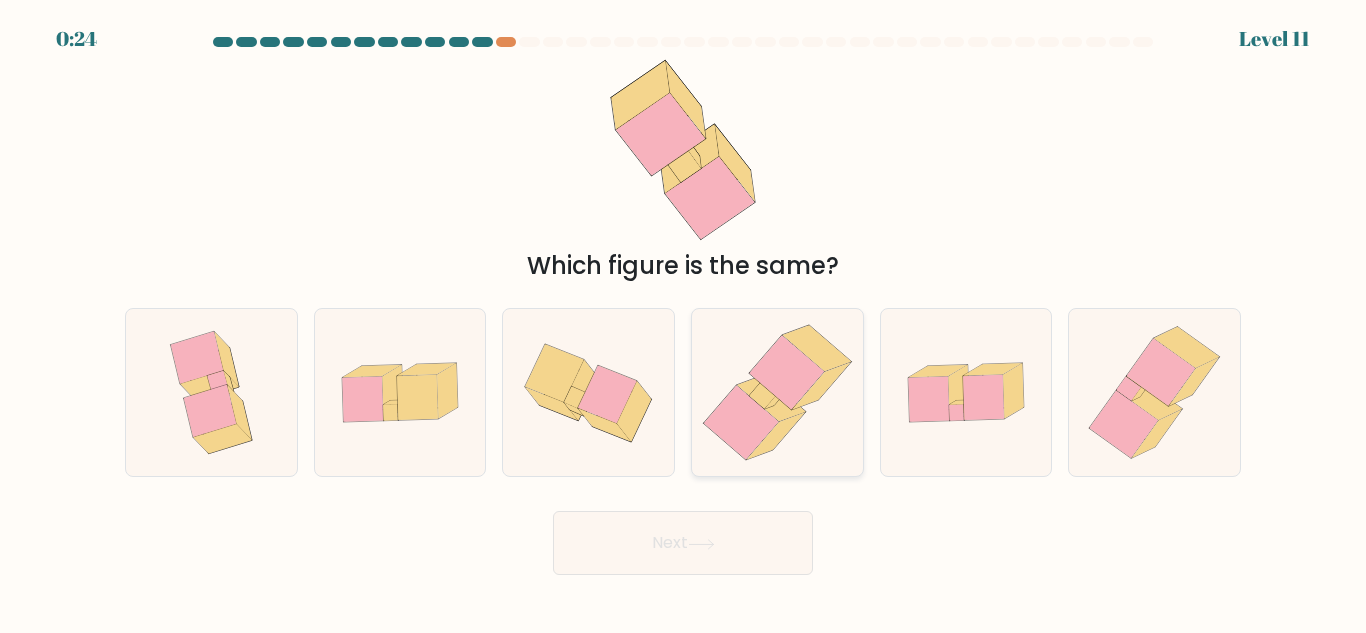 click at bounding box center [821, 386] 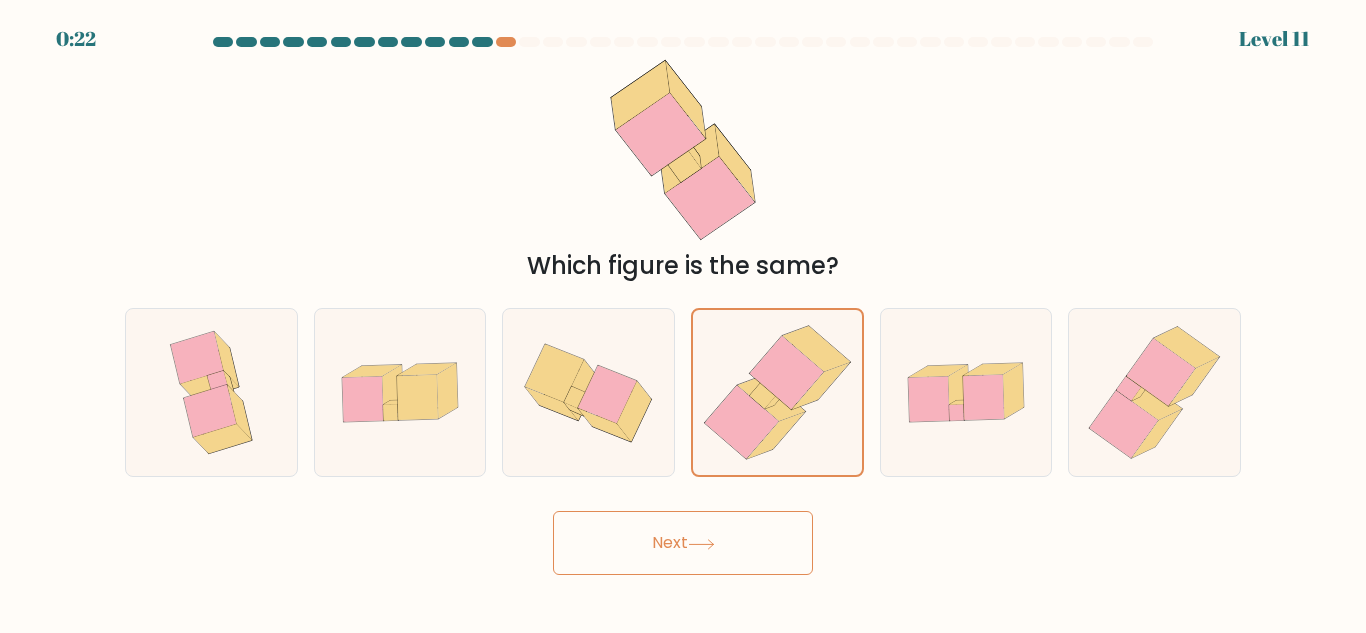 click on "Next" at bounding box center [683, 543] 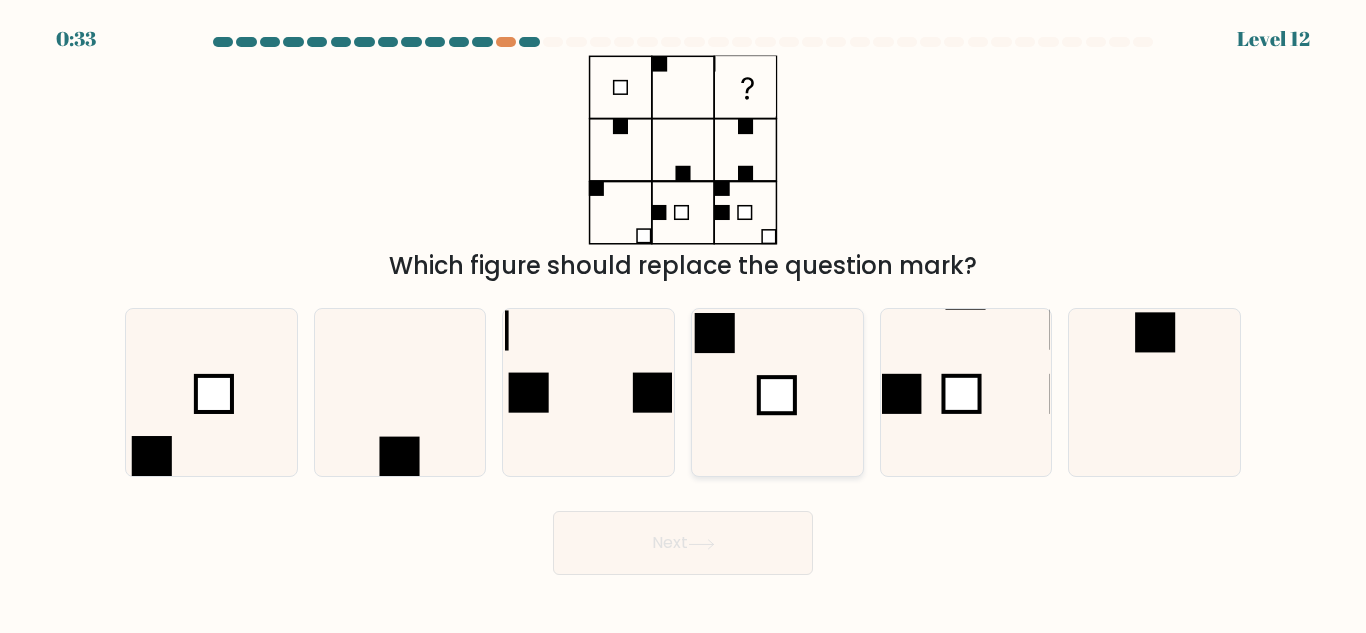 click at bounding box center (777, 395) 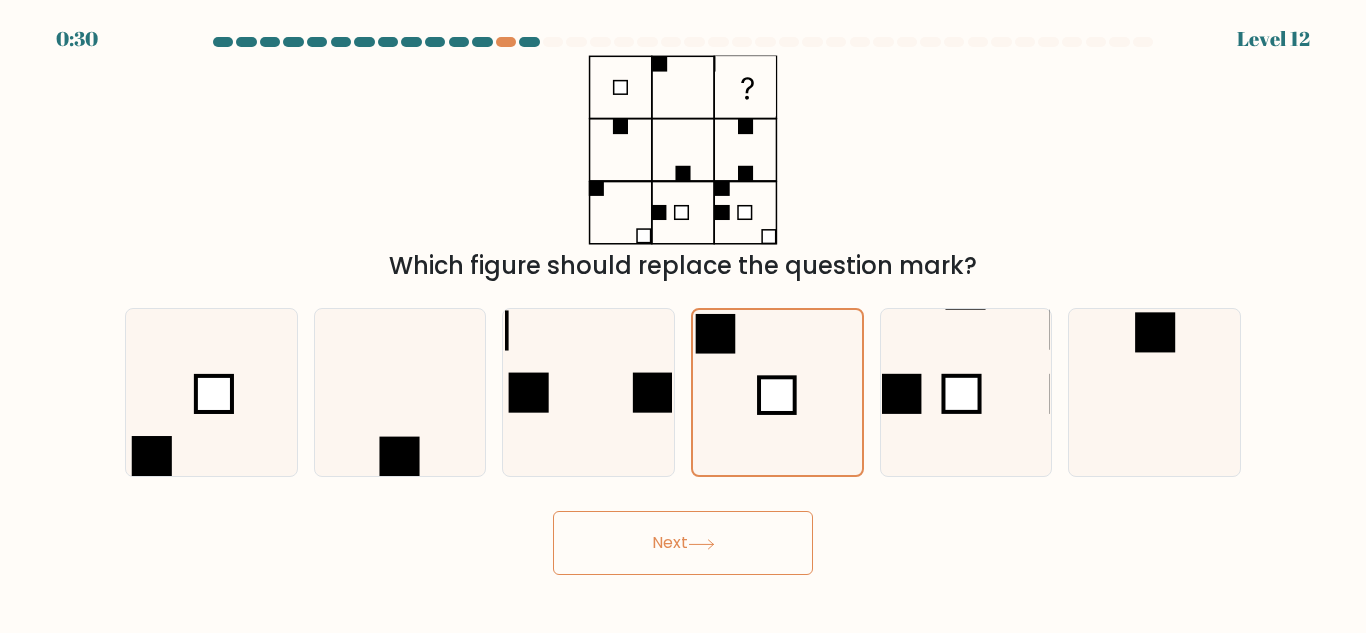 click on "Next" at bounding box center (683, 543) 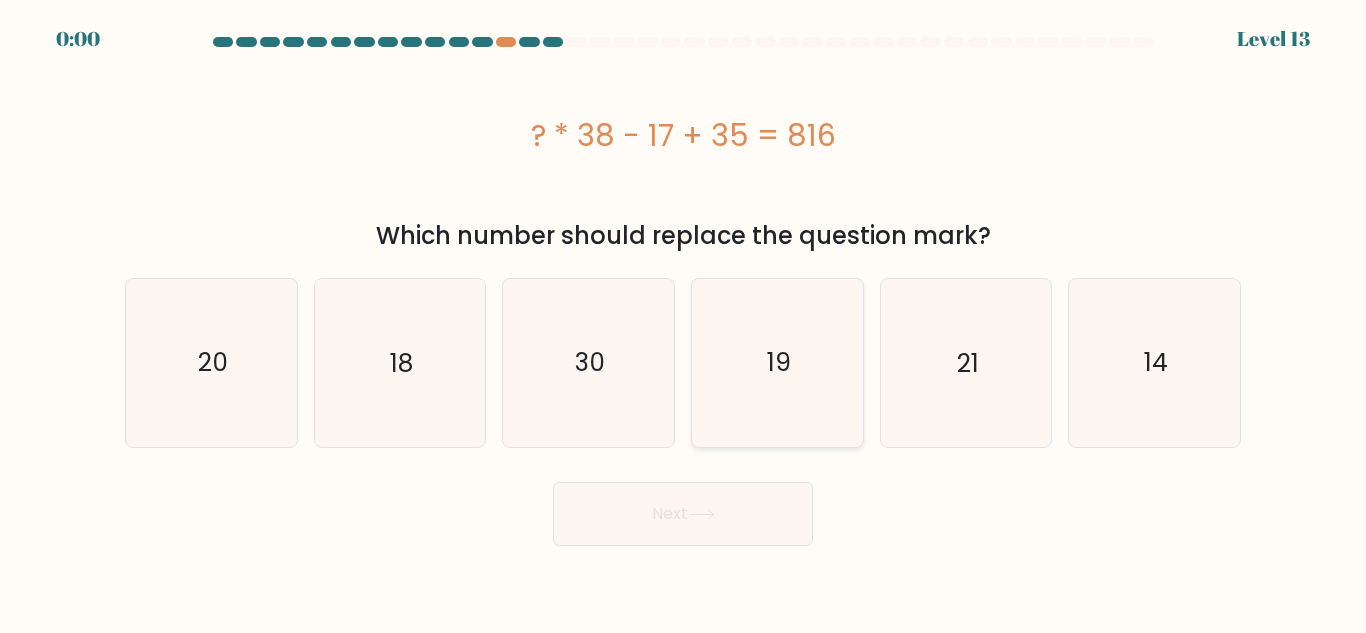 click on "19" at bounding box center (777, 362) 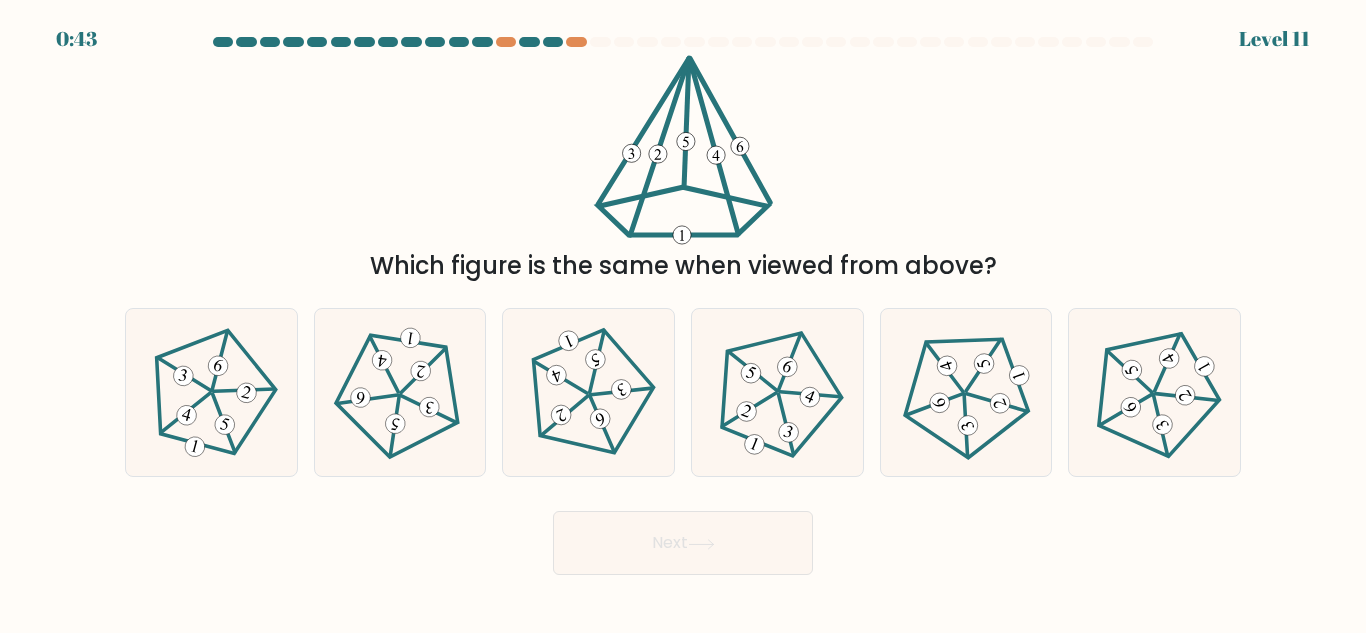 scroll, scrollTop: 0, scrollLeft: 0, axis: both 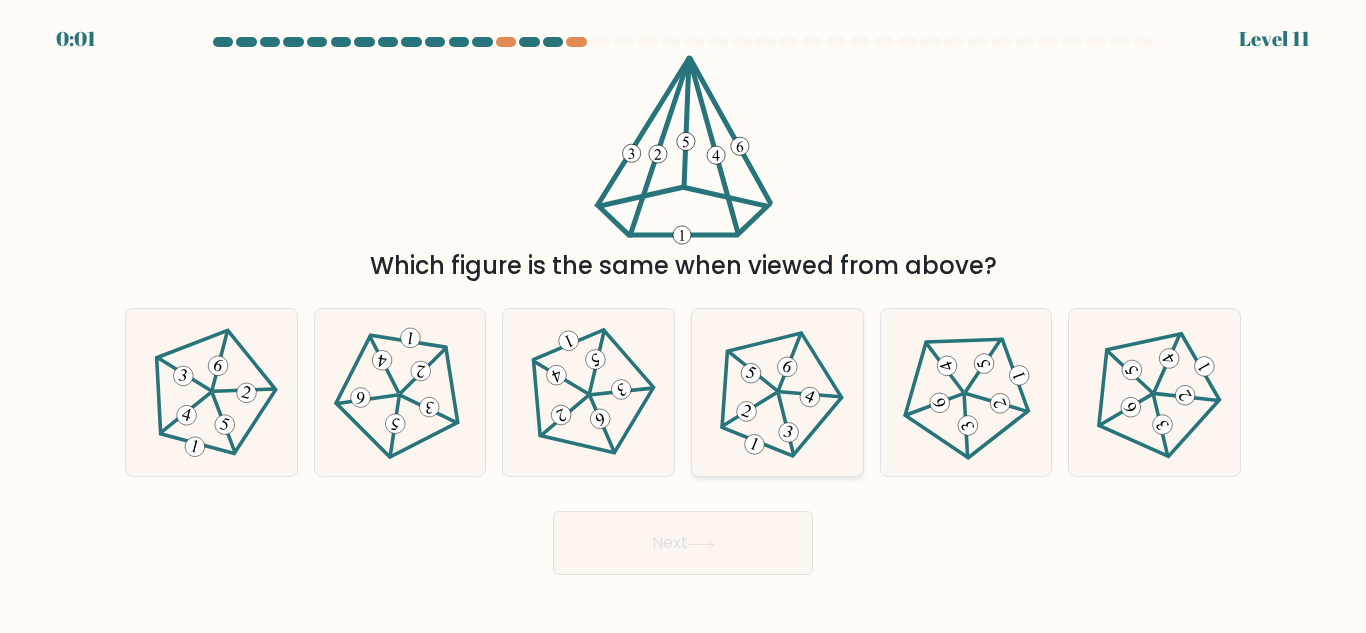 click at bounding box center [789, 432] 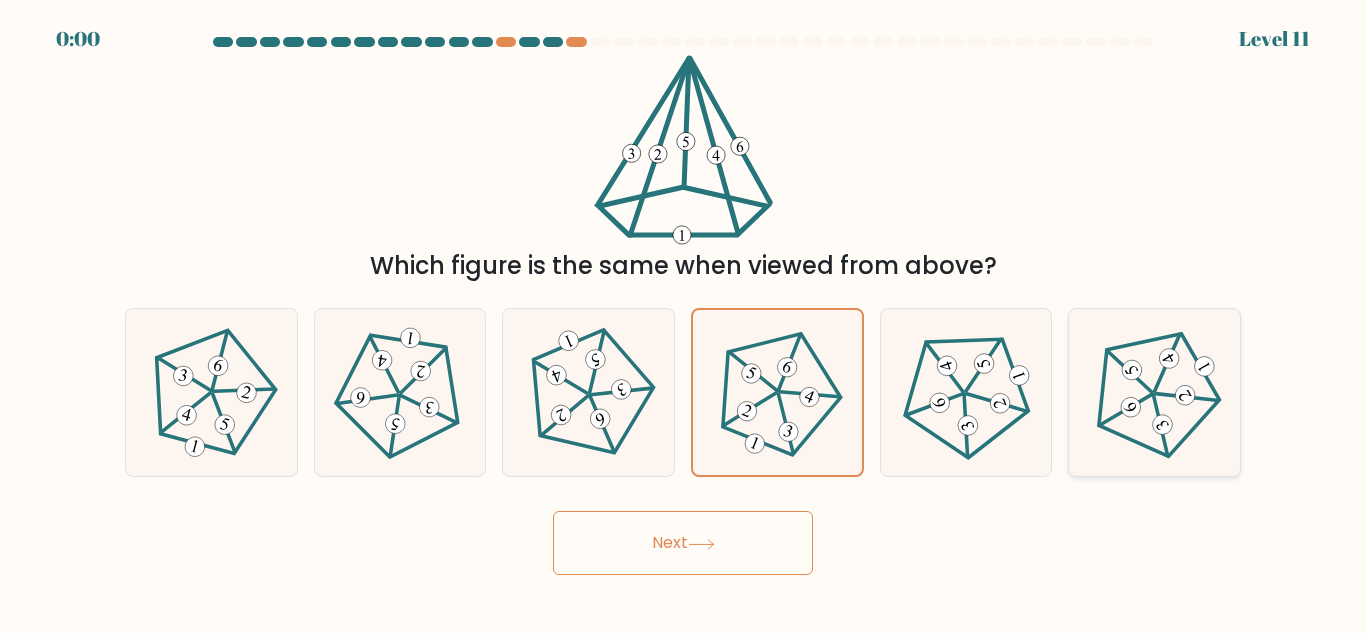 click at bounding box center (1130, 407) 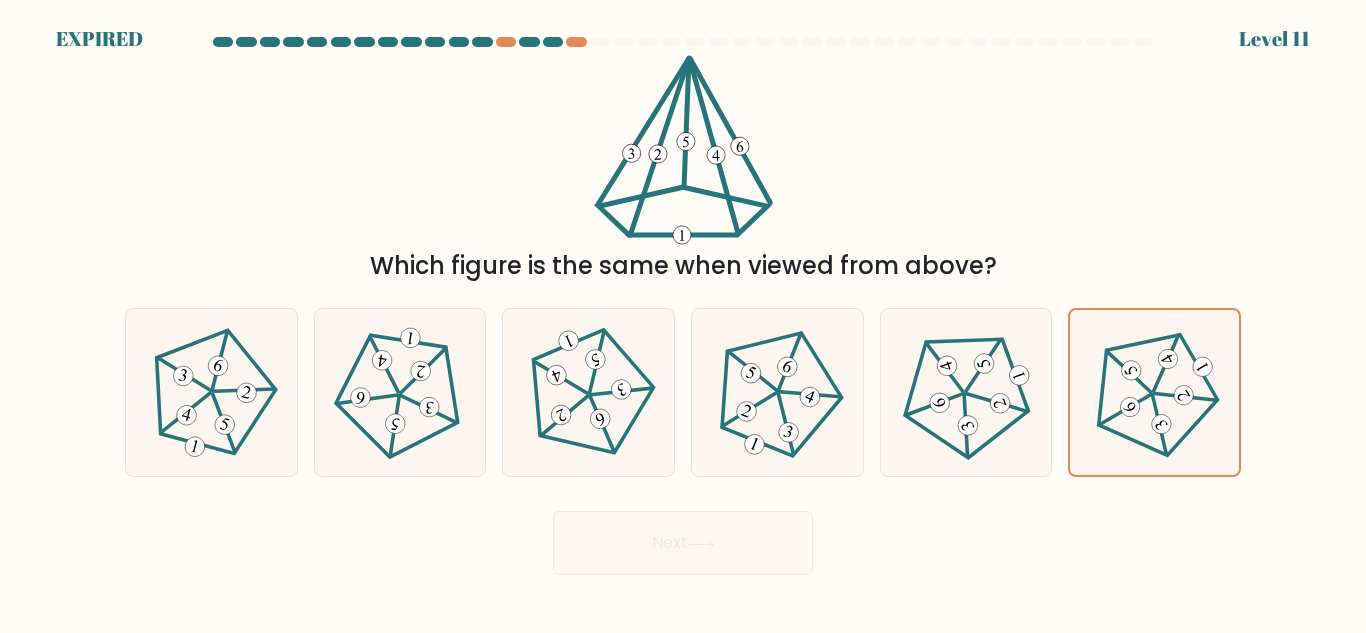 click on "Next" at bounding box center (683, 538) 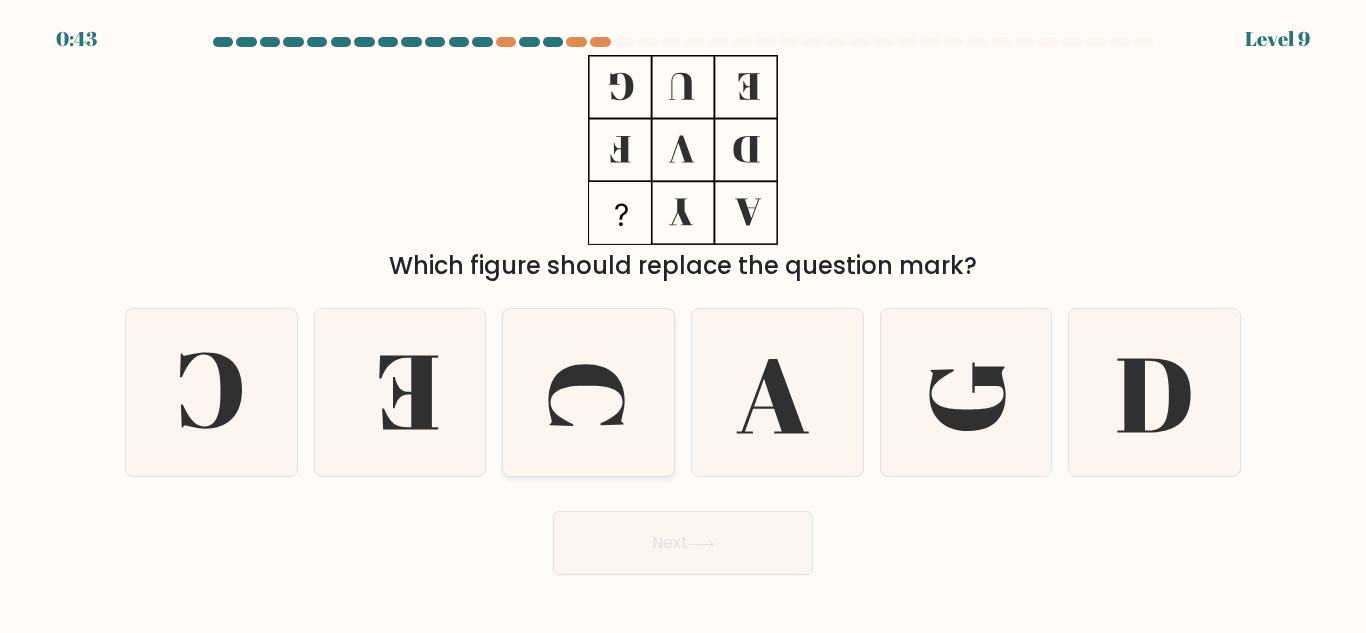 scroll, scrollTop: 0, scrollLeft: 0, axis: both 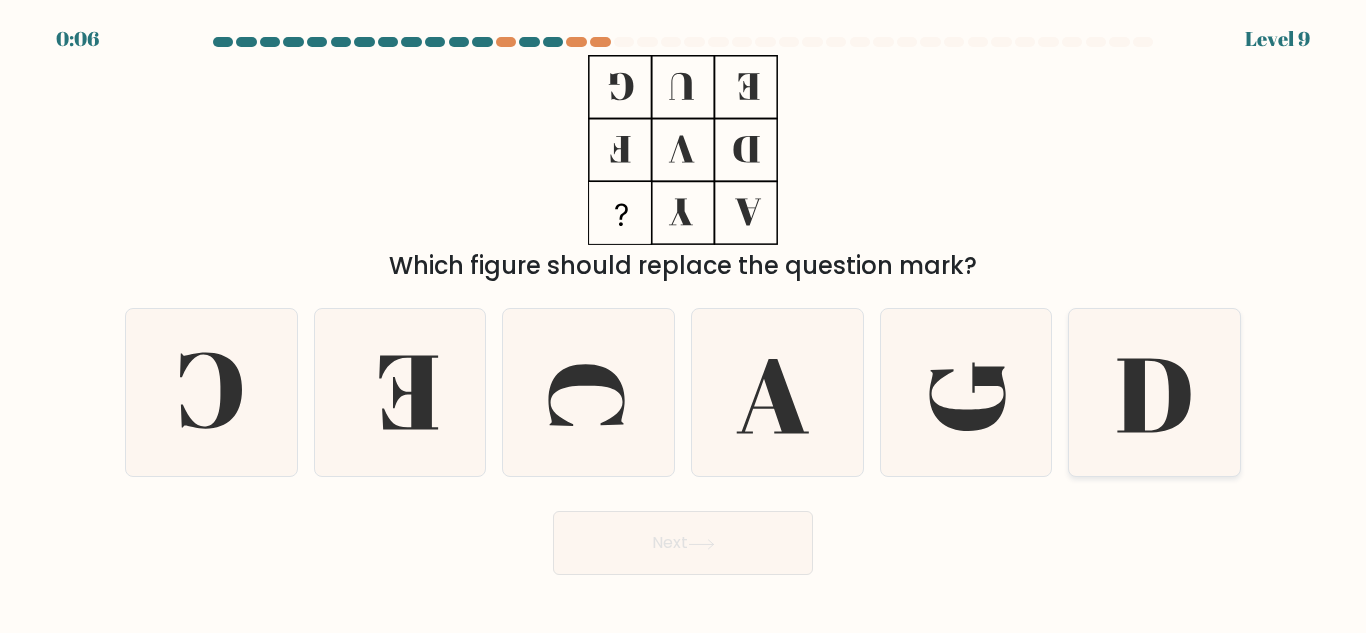 click at bounding box center [1153, 396] 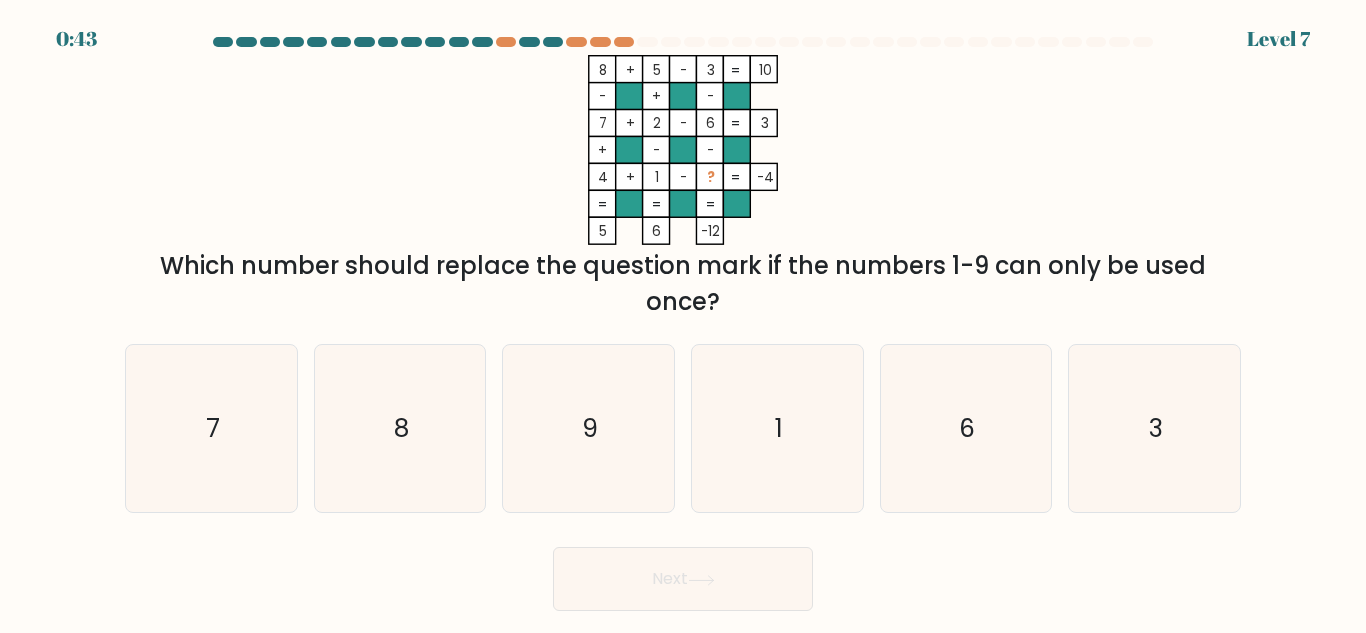 scroll, scrollTop: 0, scrollLeft: 0, axis: both 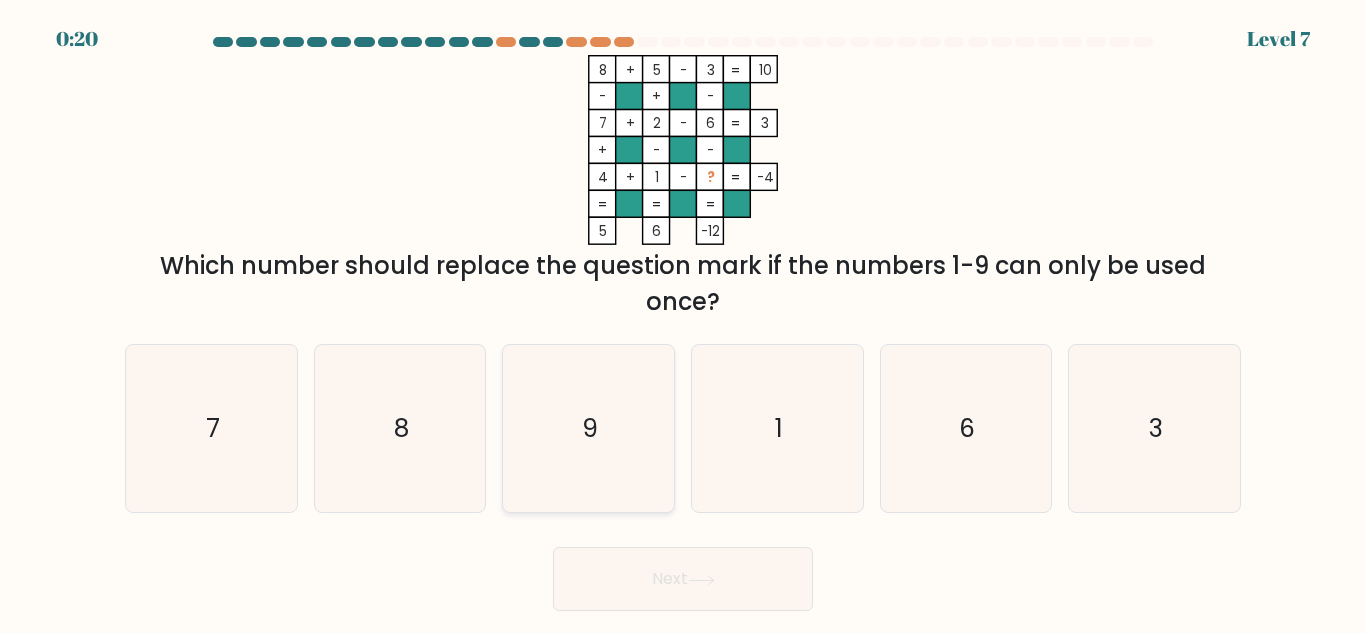 click on "9" at bounding box center (588, 428) 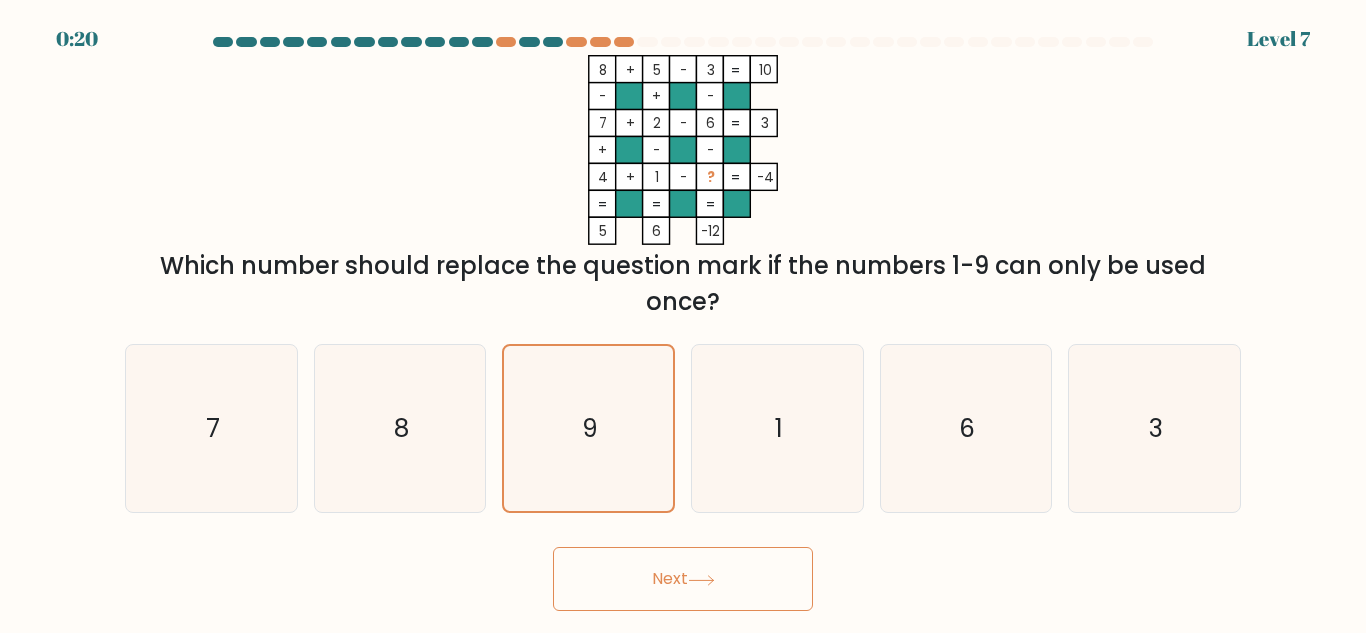 click on "Next" at bounding box center (683, 579) 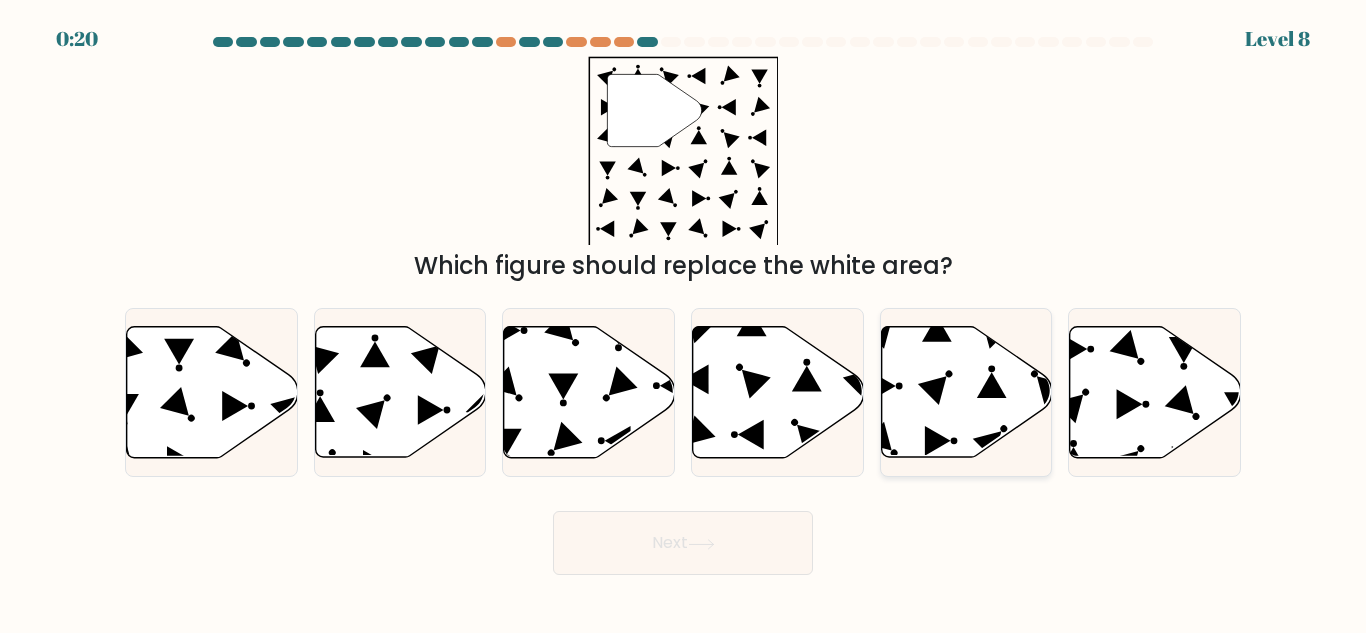 click at bounding box center (966, 392) 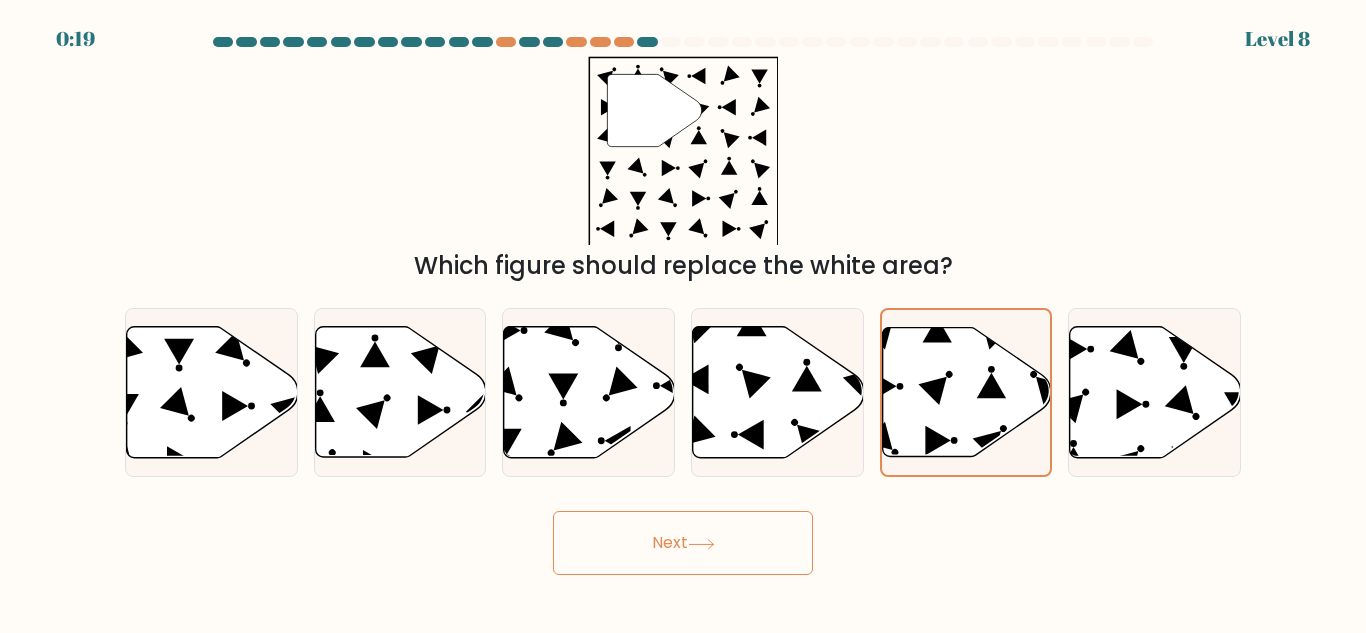 click on "Next" at bounding box center [683, 543] 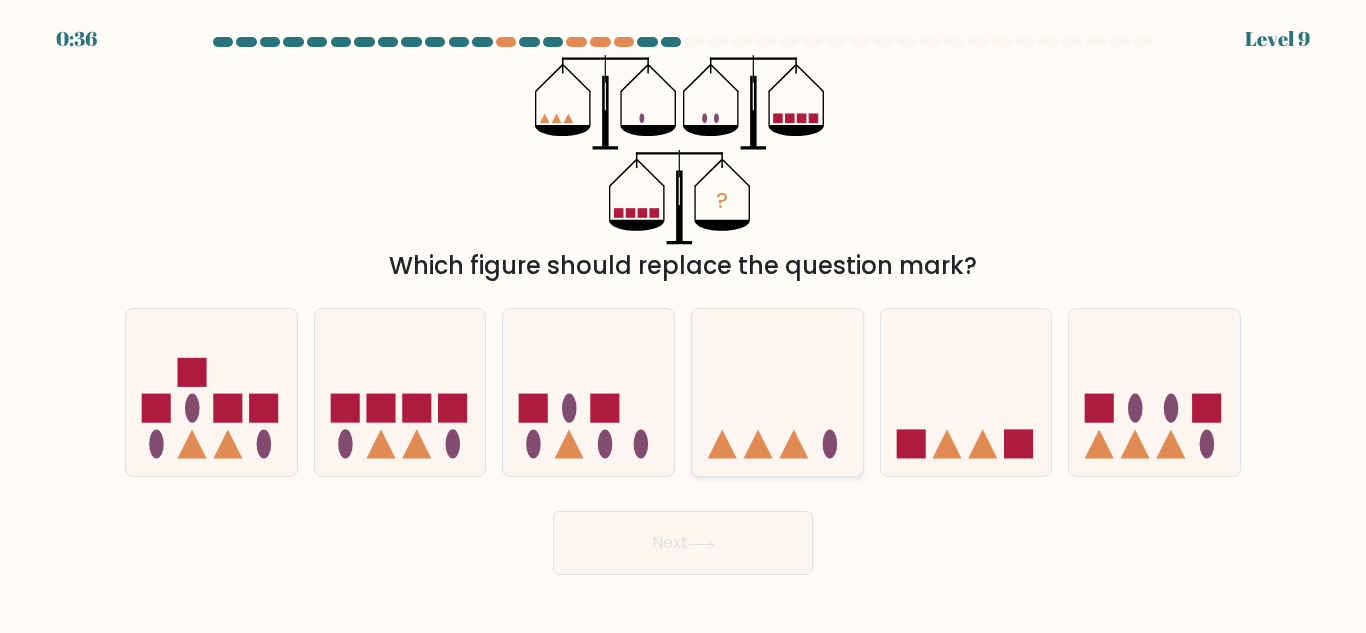 click at bounding box center (777, 392) 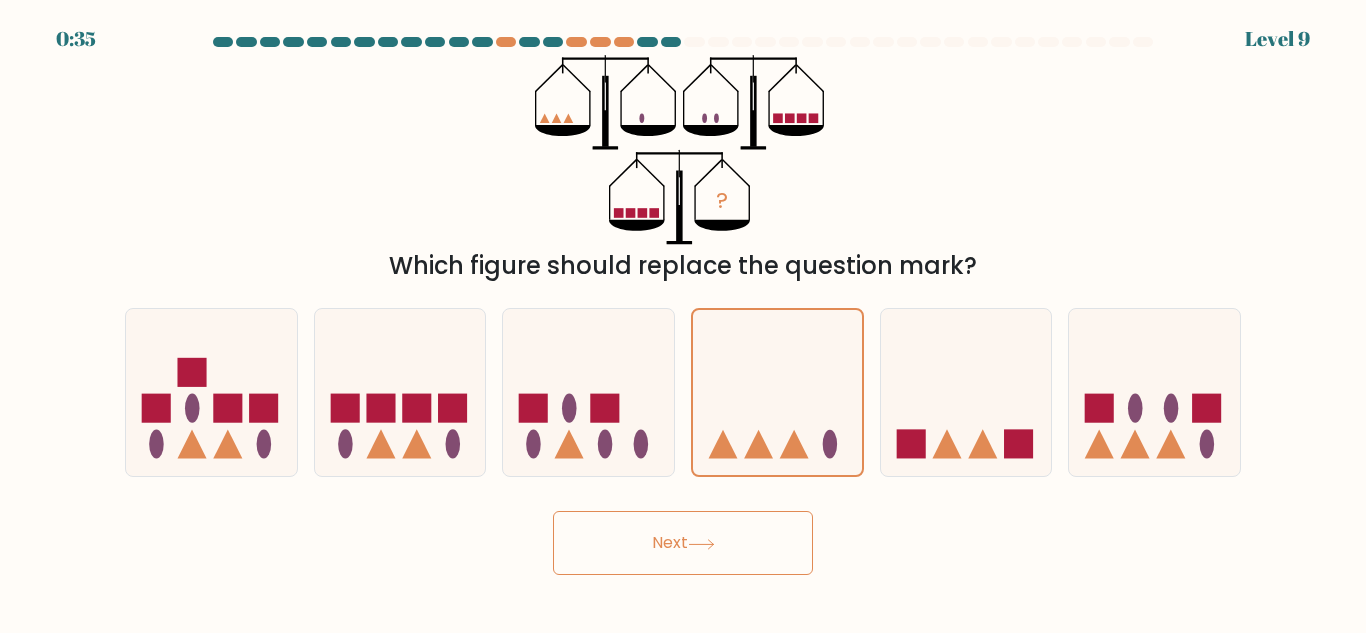 click on "Next" at bounding box center [683, 543] 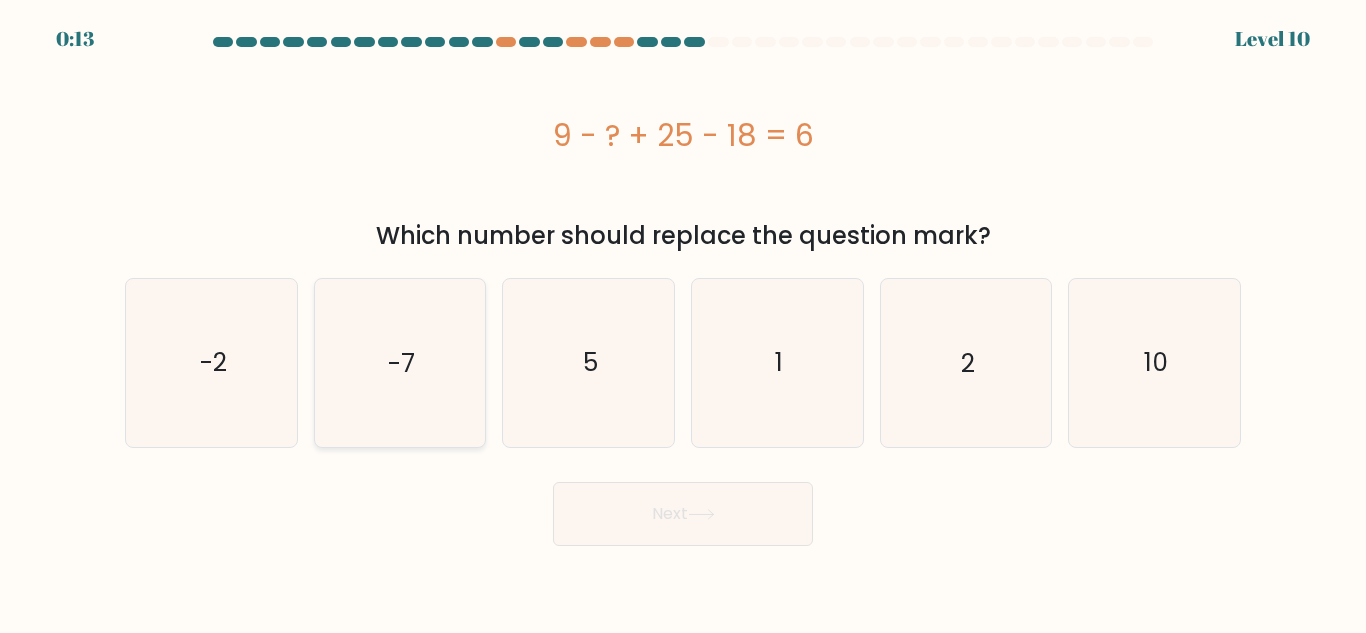 click on "-7" at bounding box center (399, 362) 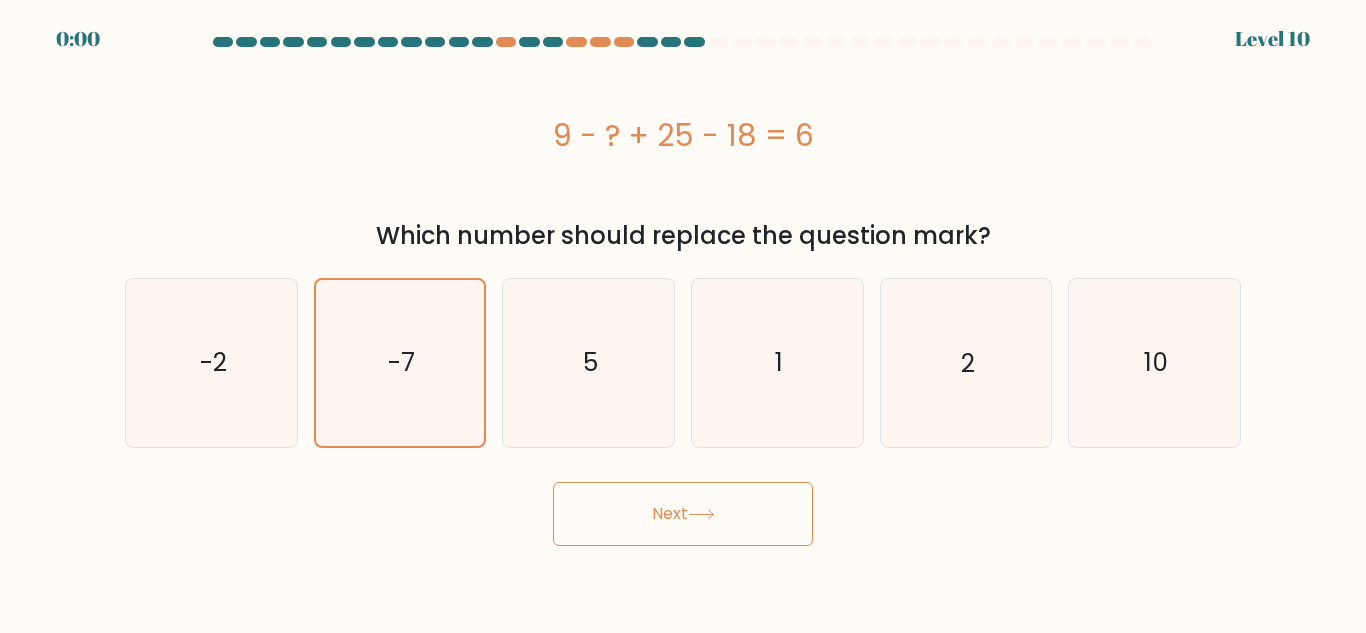 click at bounding box center [701, 514] 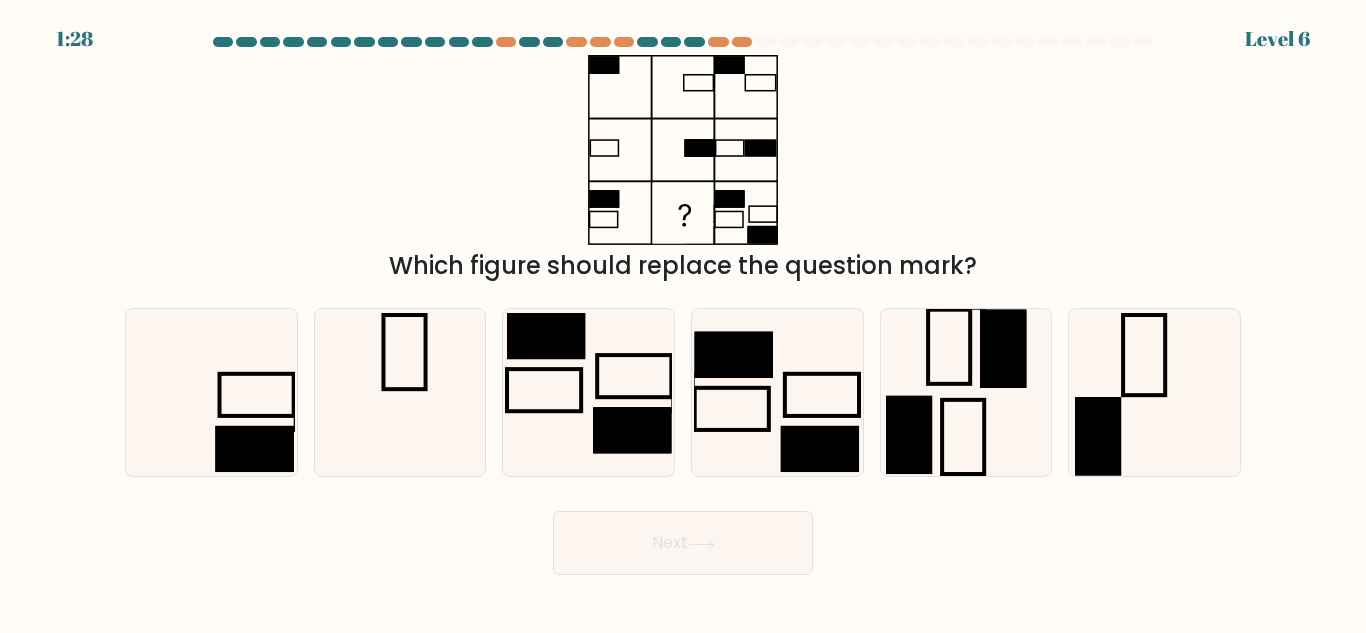 scroll, scrollTop: 0, scrollLeft: 0, axis: both 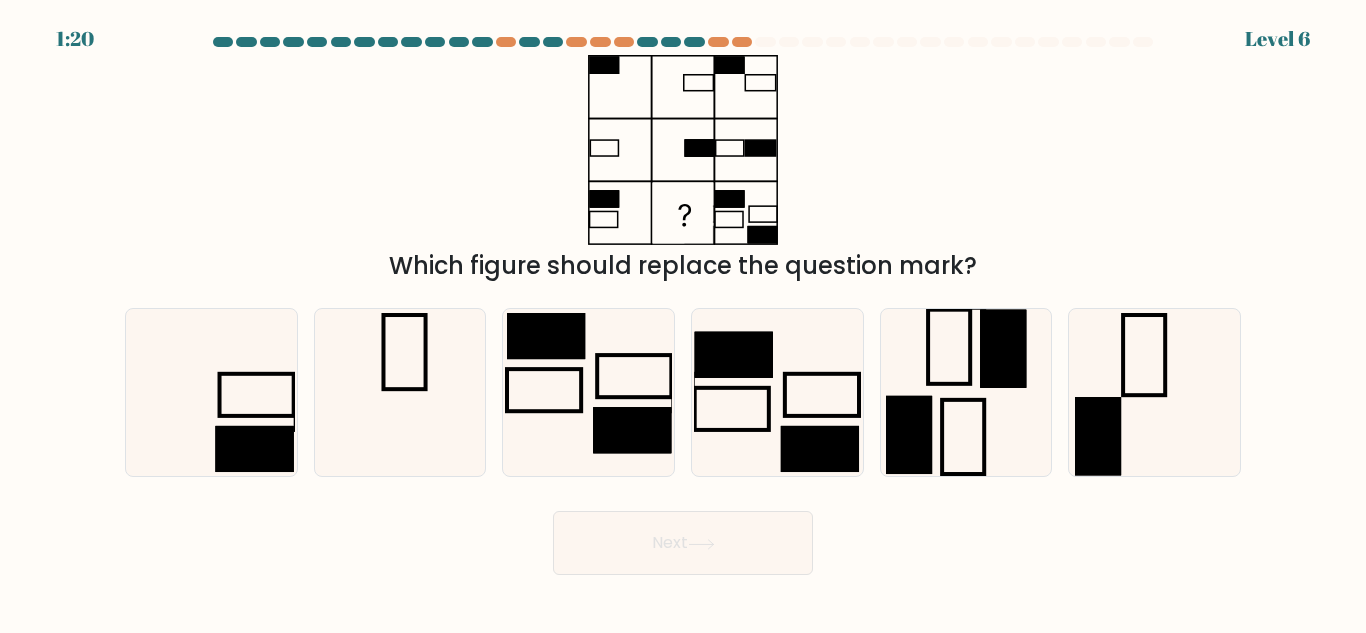 click on "1:20
Level 6" at bounding box center [683, 316] 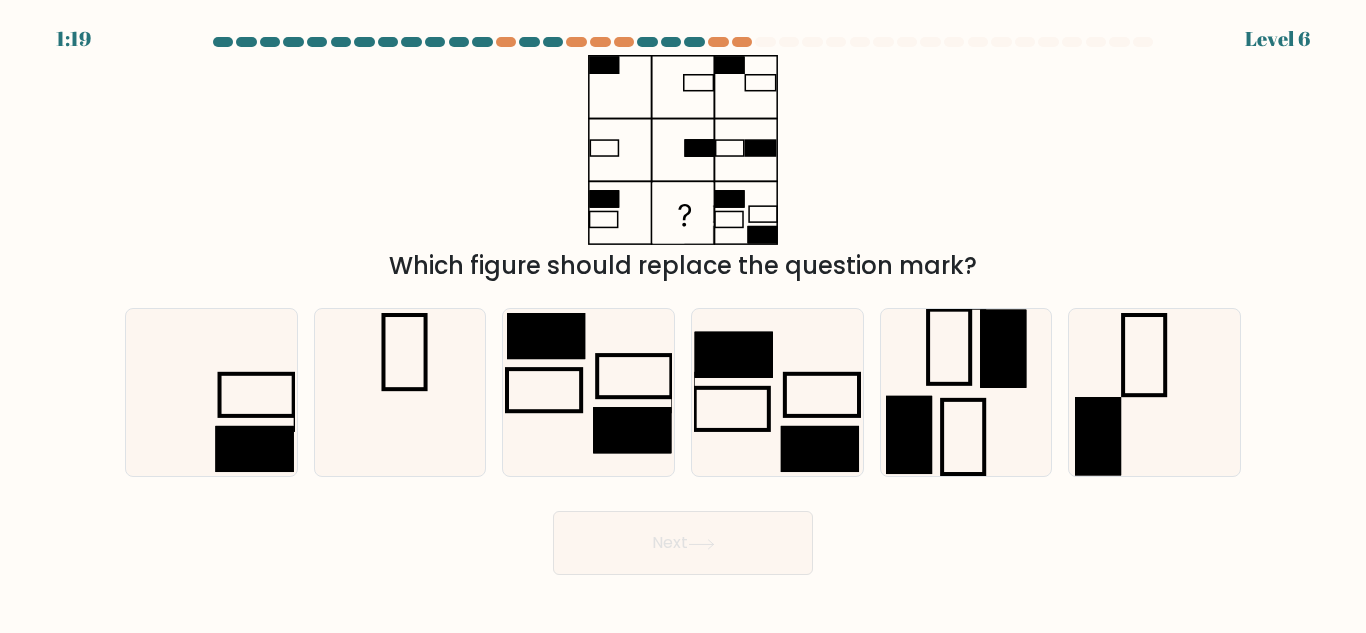click on "Next" at bounding box center [683, 543] 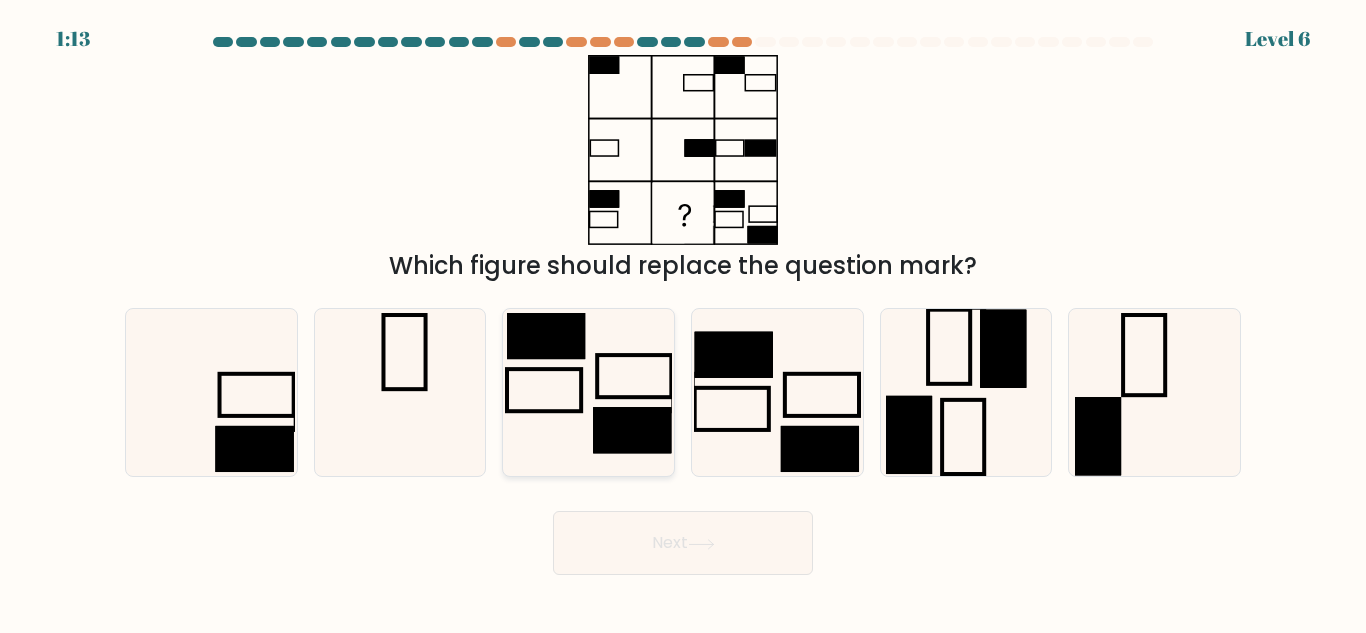 click at bounding box center [632, 430] 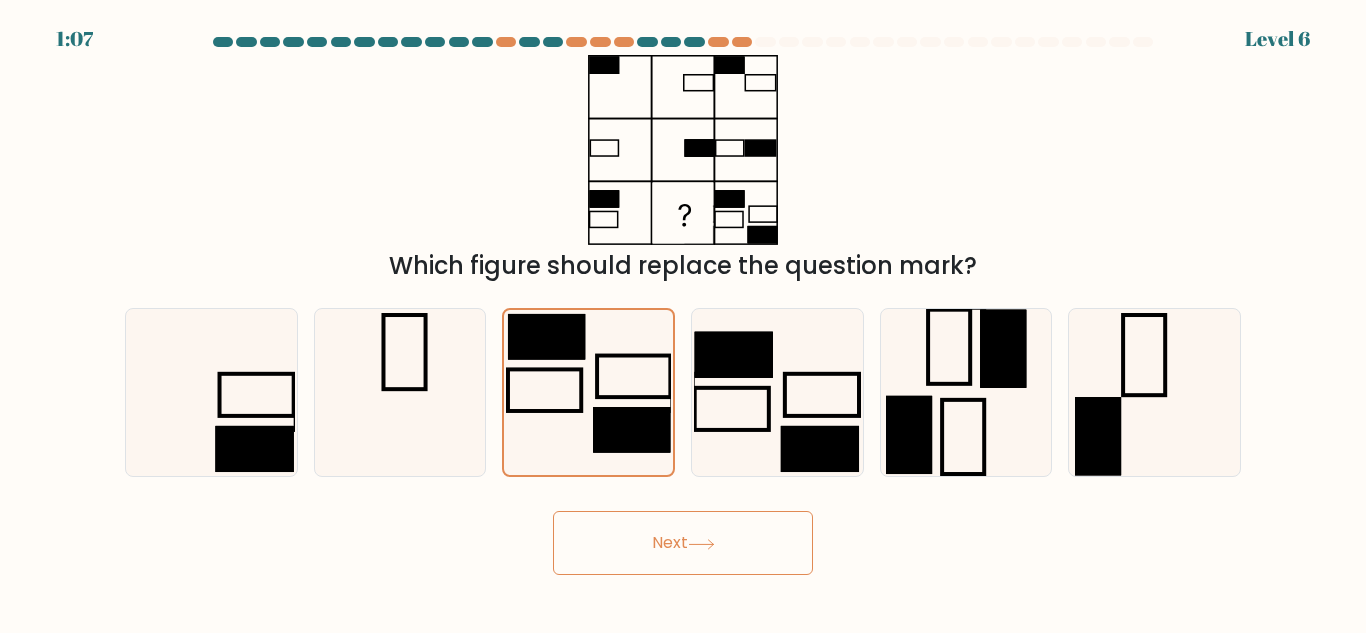 click at bounding box center [683, 150] 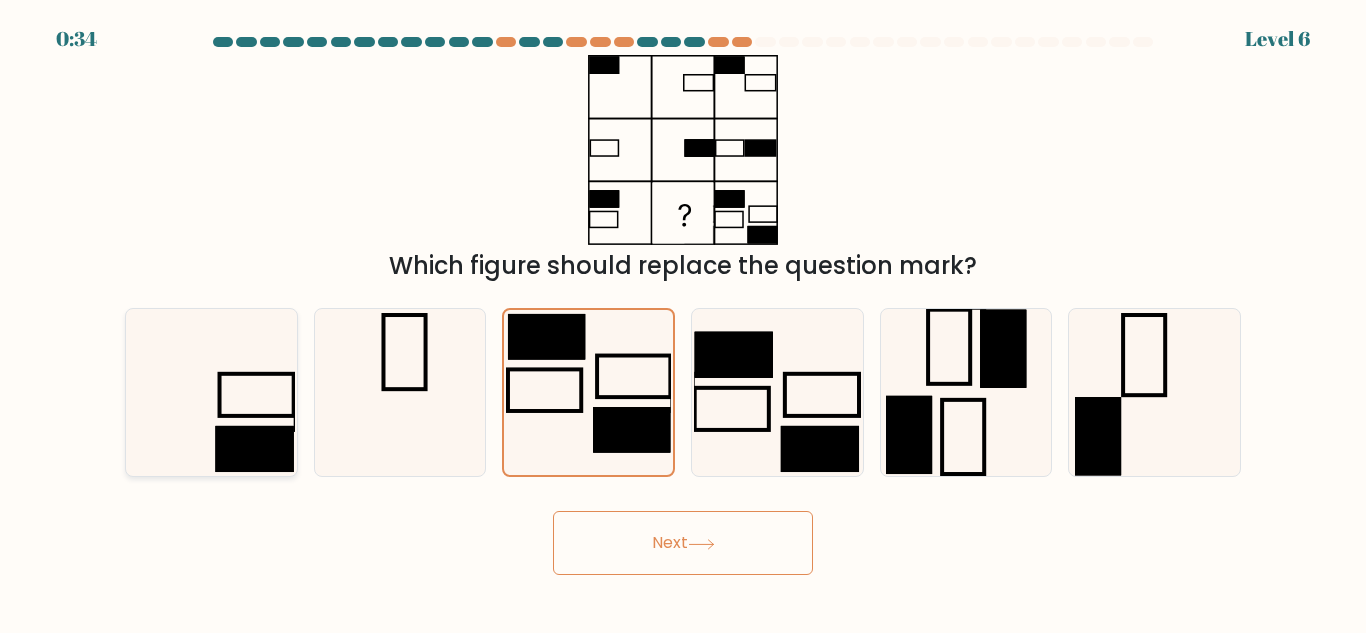 click at bounding box center [256, 395] 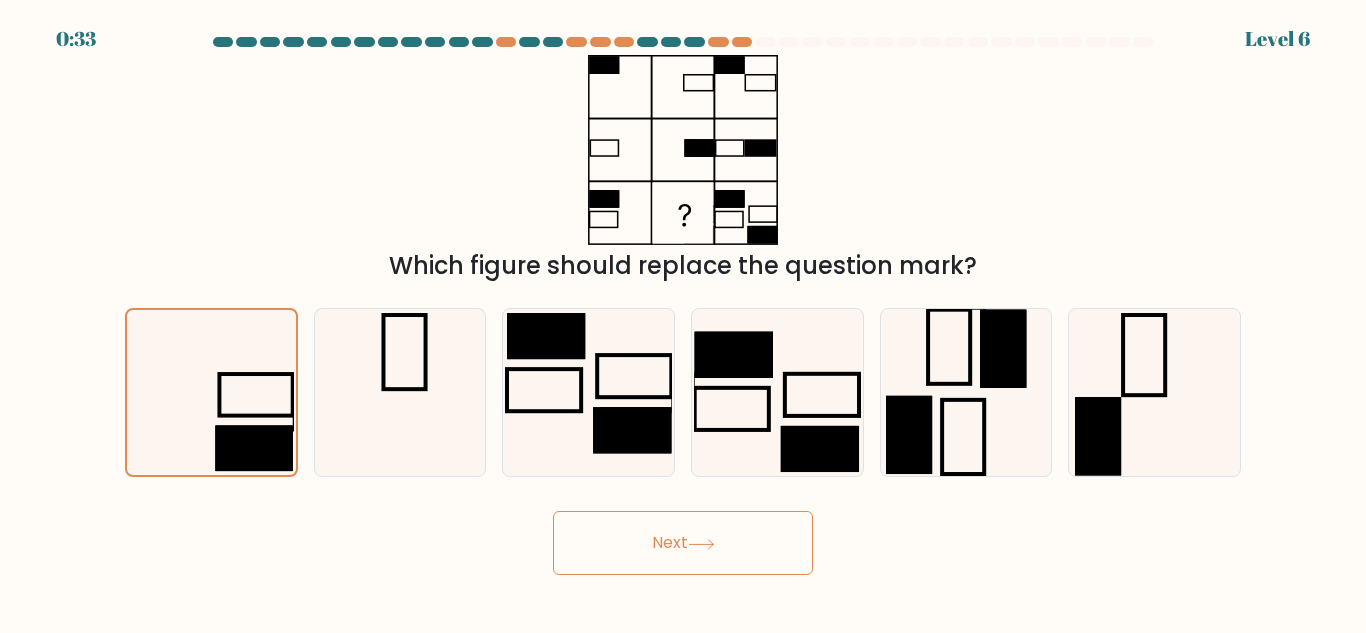 click on "Next" at bounding box center [683, 543] 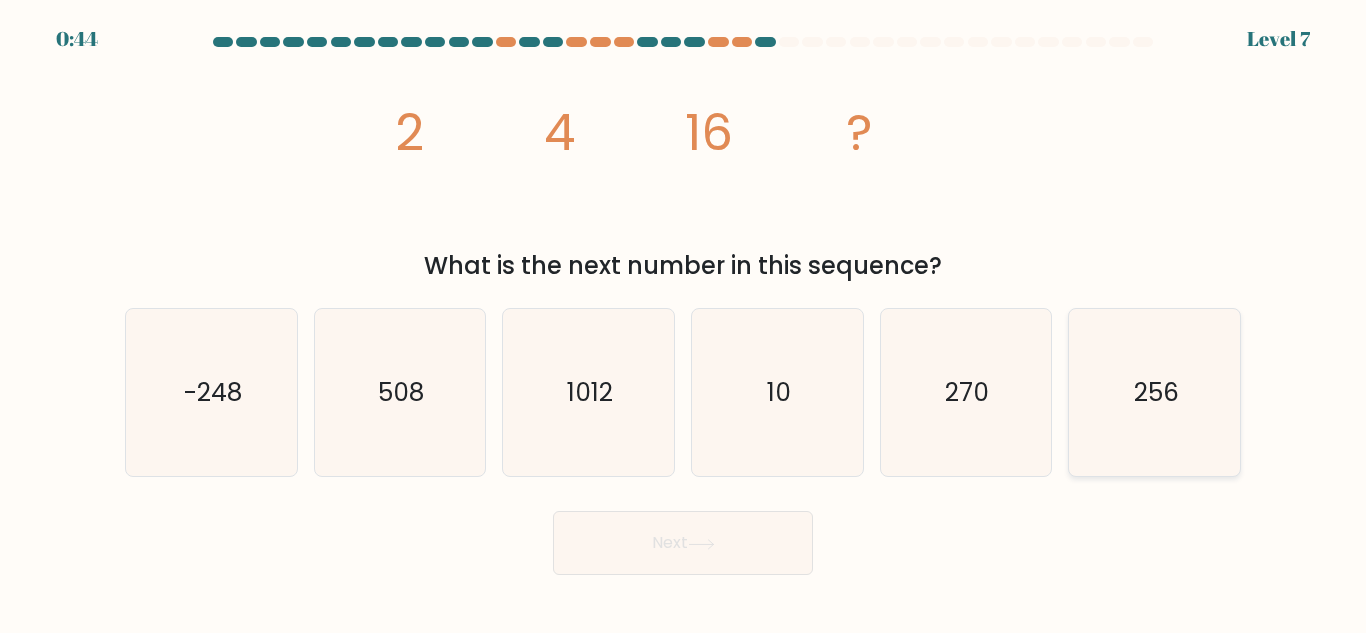 click on "256" at bounding box center [1154, 392] 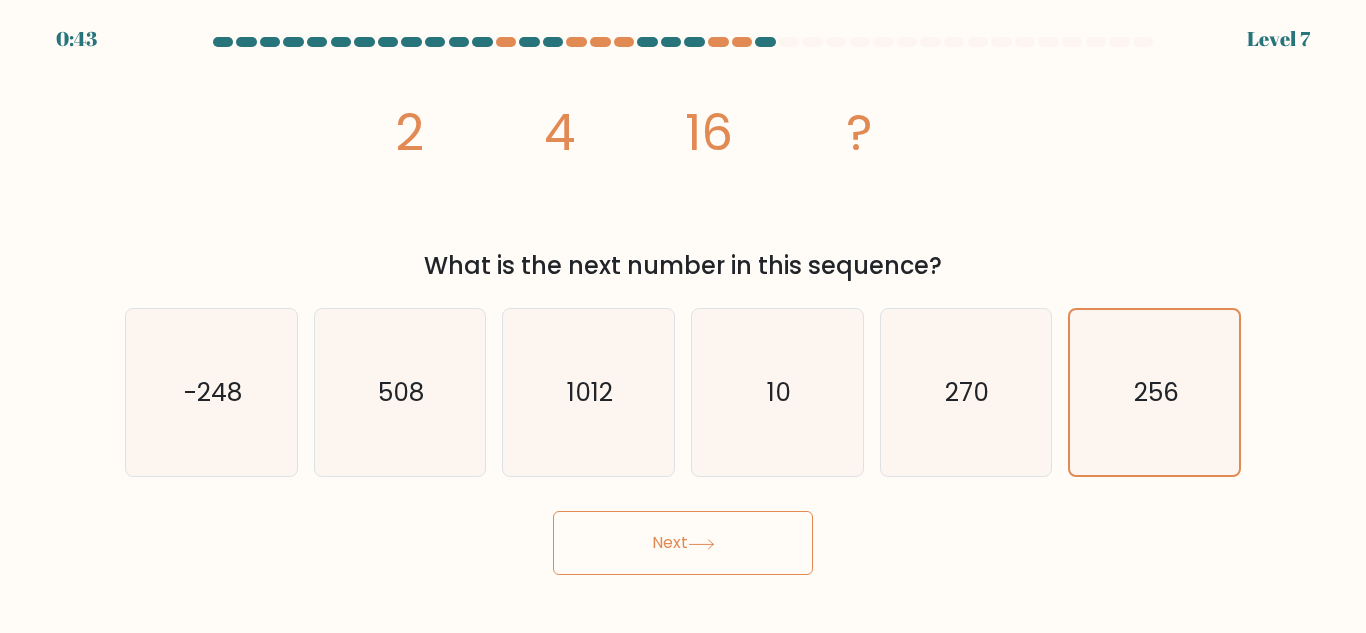 click on "Next" at bounding box center (683, 543) 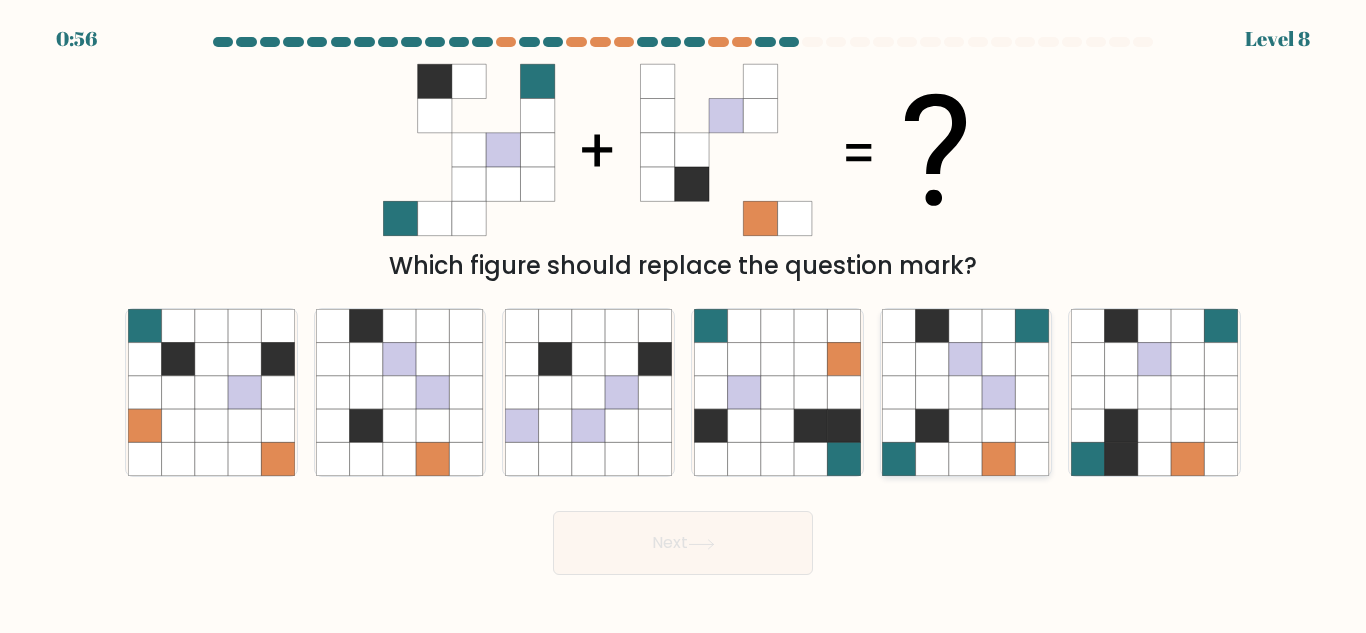 click at bounding box center (899, 459) 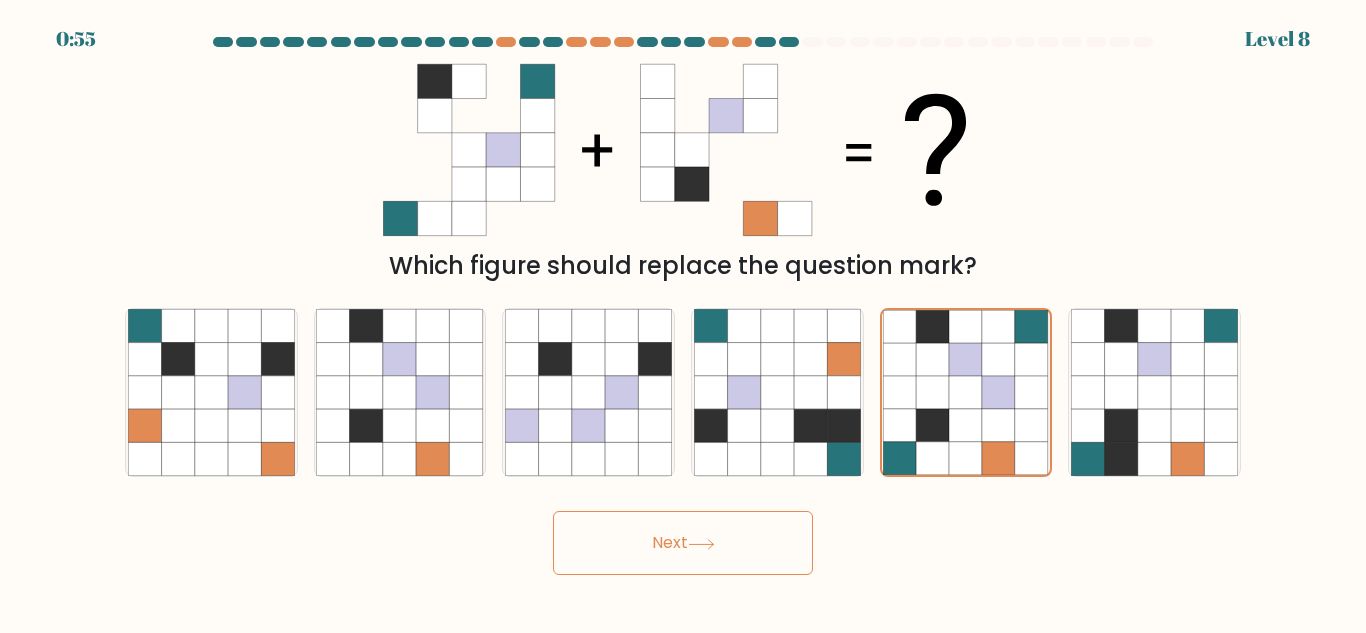 click on "Next" at bounding box center [683, 543] 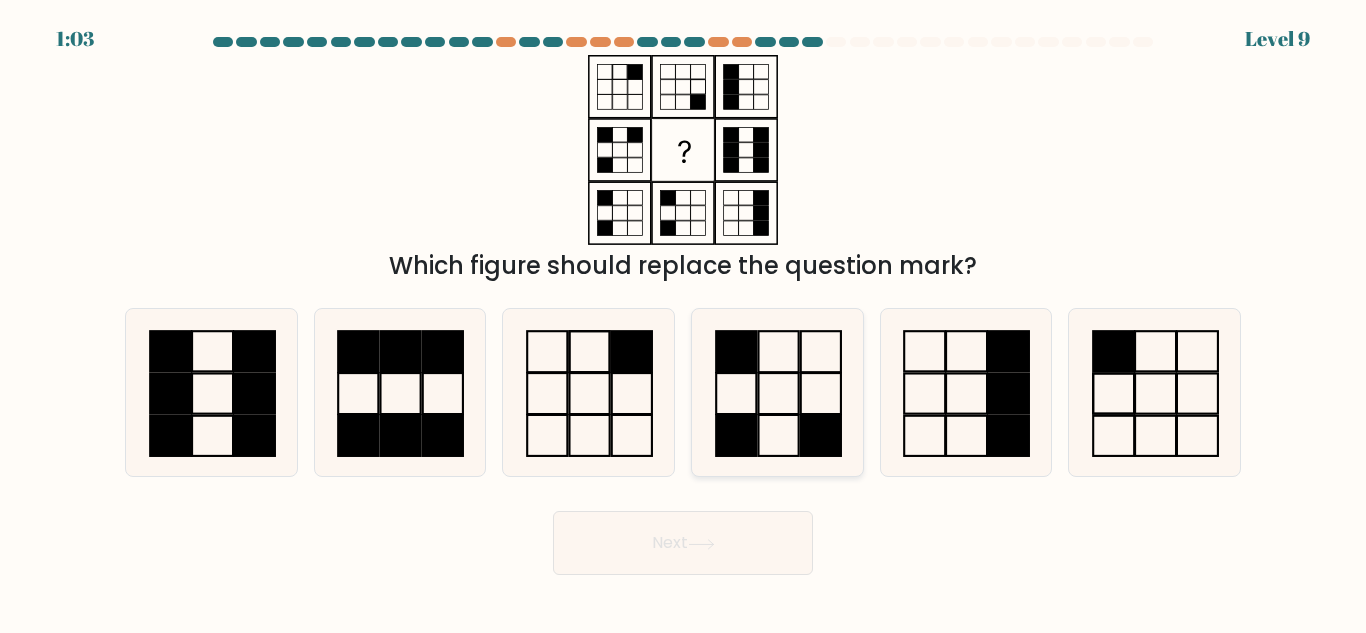 click at bounding box center (778, 435) 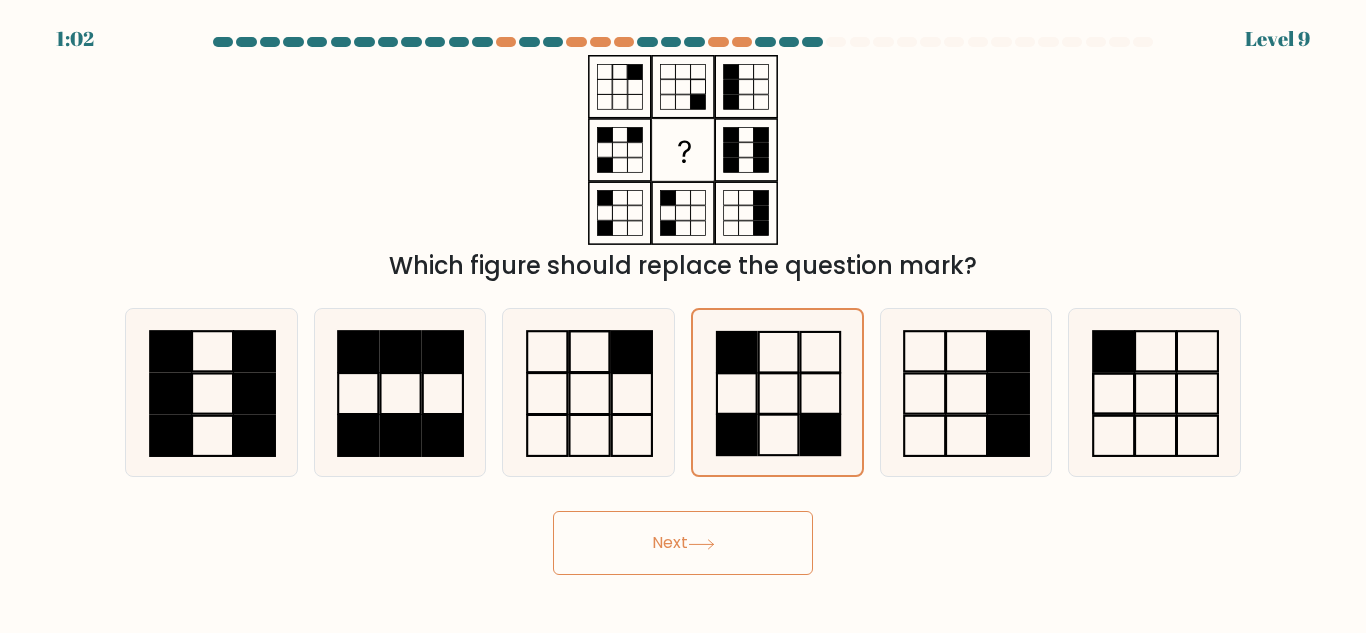 click on "Next" at bounding box center (683, 543) 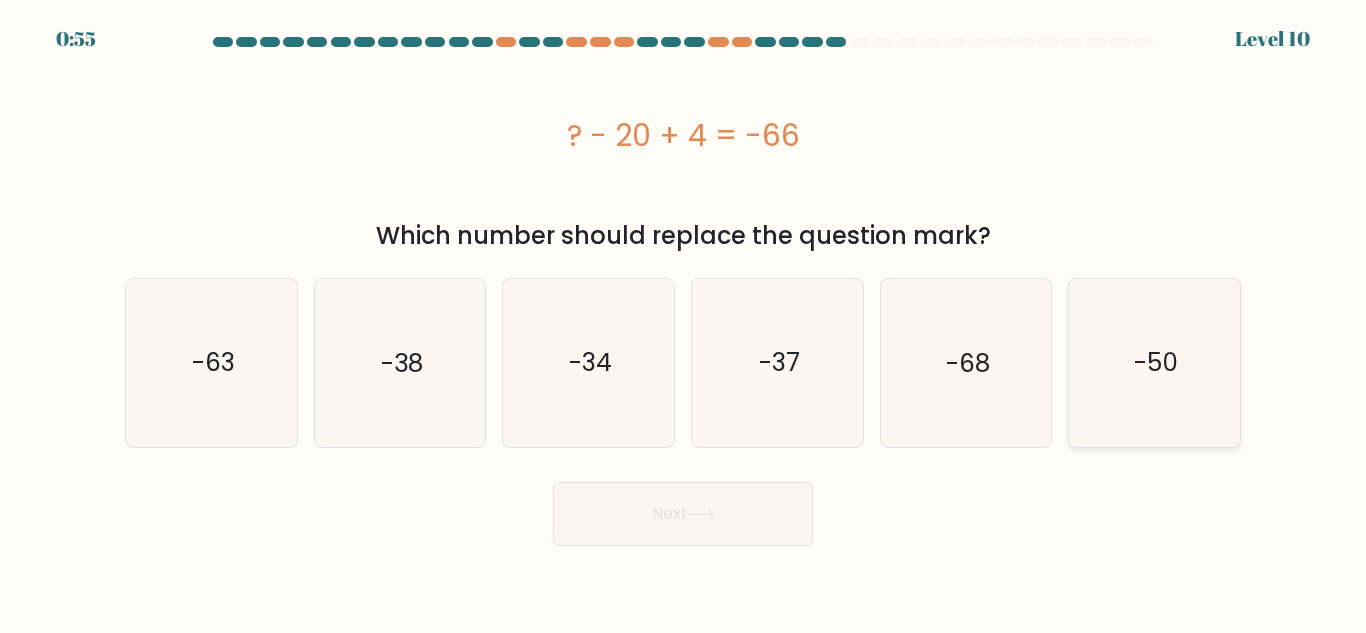 click on "-50" at bounding box center [1154, 362] 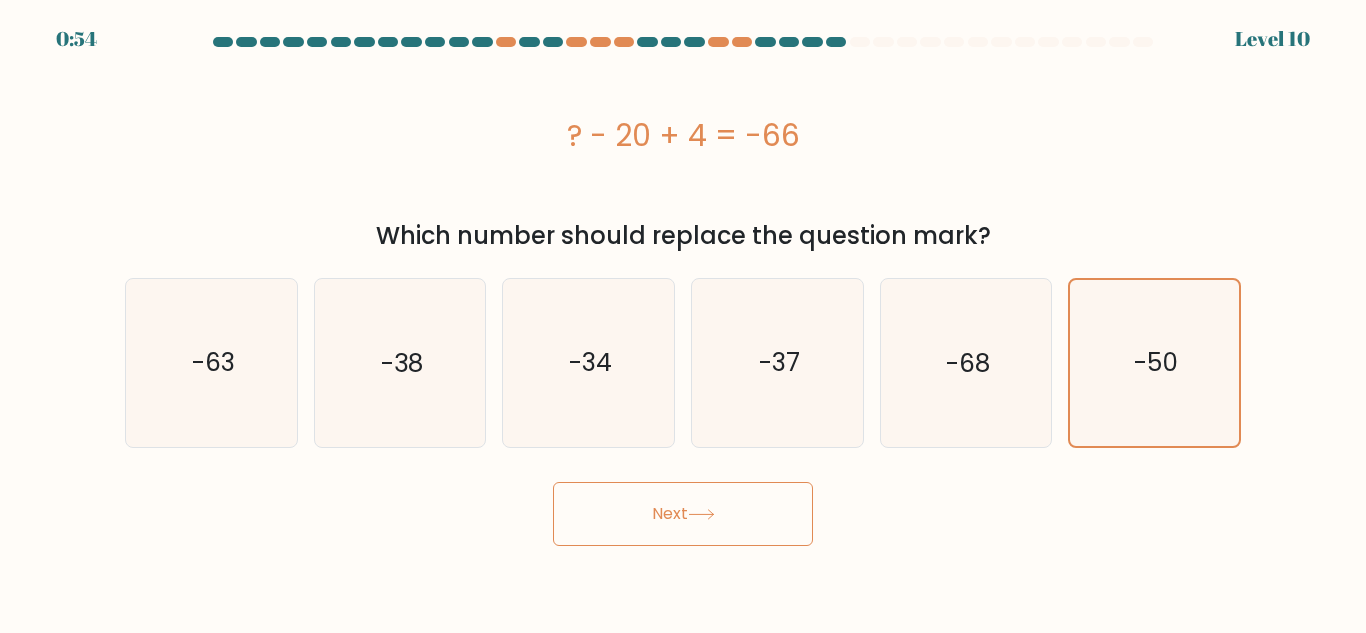 click on "Next" at bounding box center (683, 514) 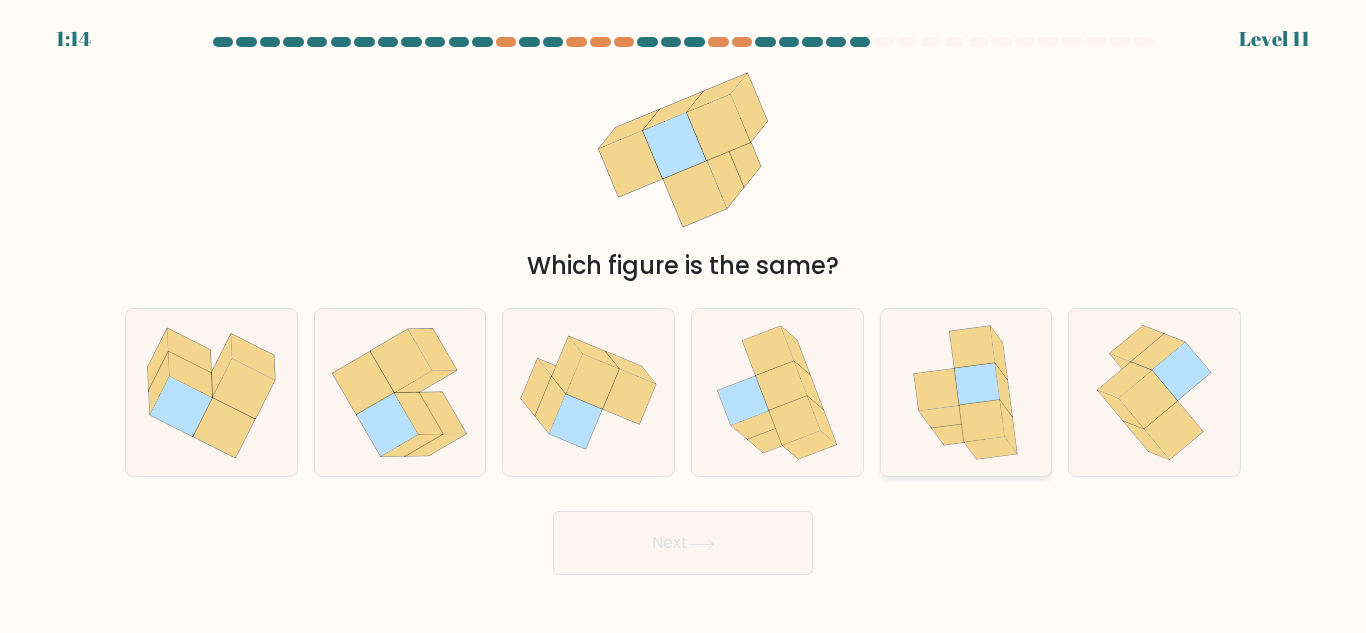 click at bounding box center [982, 421] 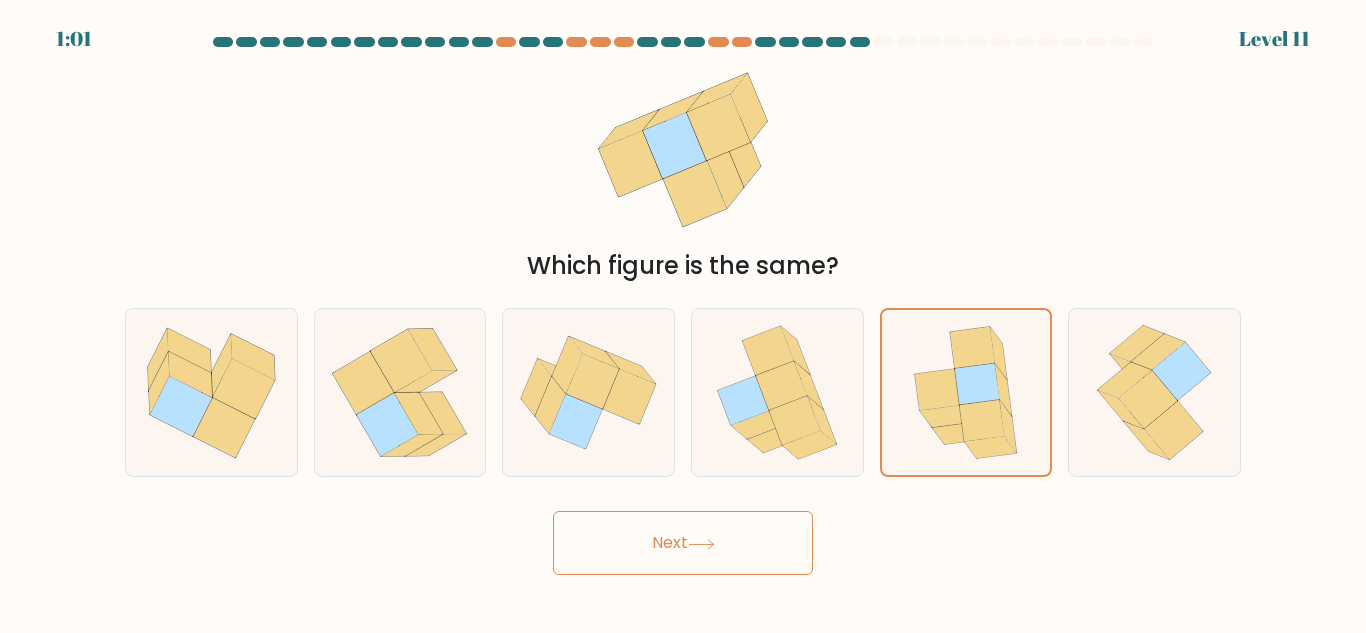 click at bounding box center [701, 544] 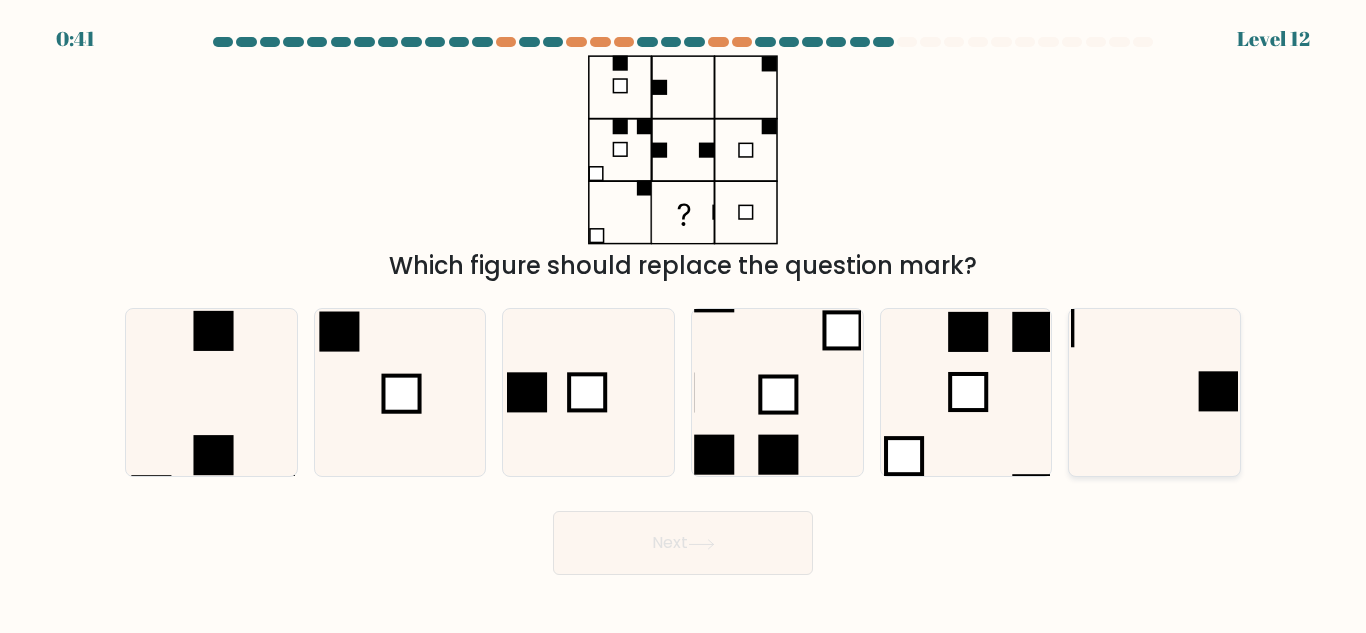 click at bounding box center [1154, 392] 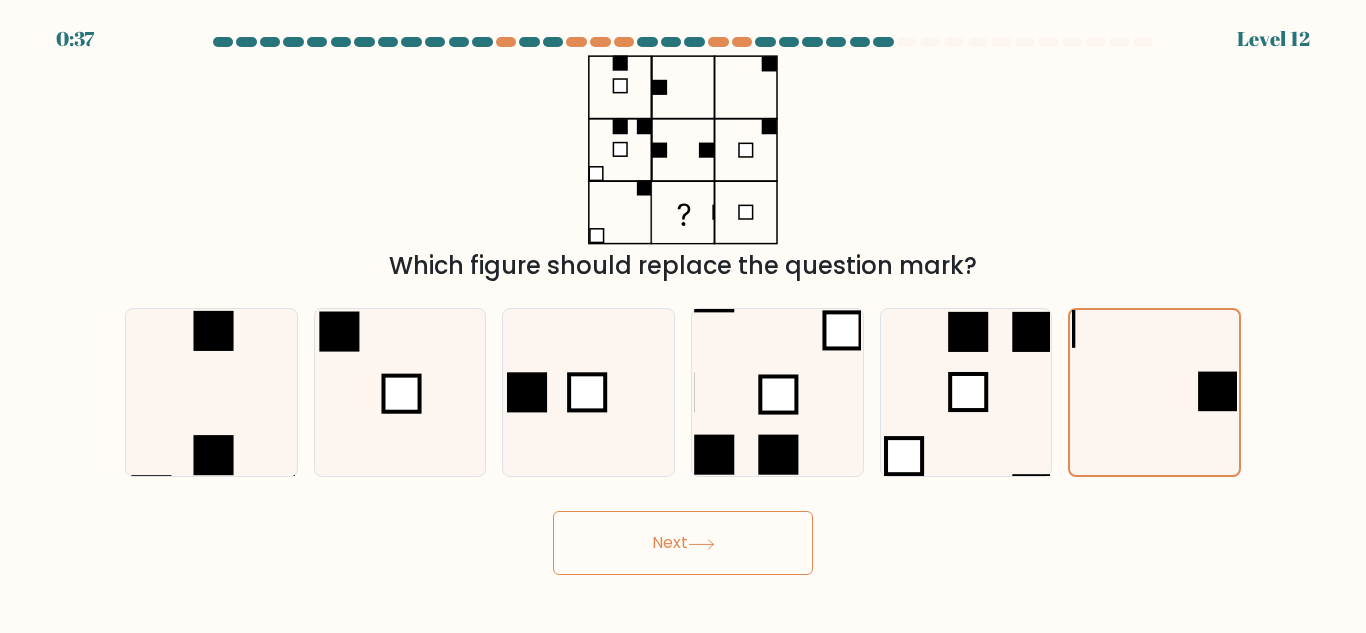 click on "Next" at bounding box center [683, 543] 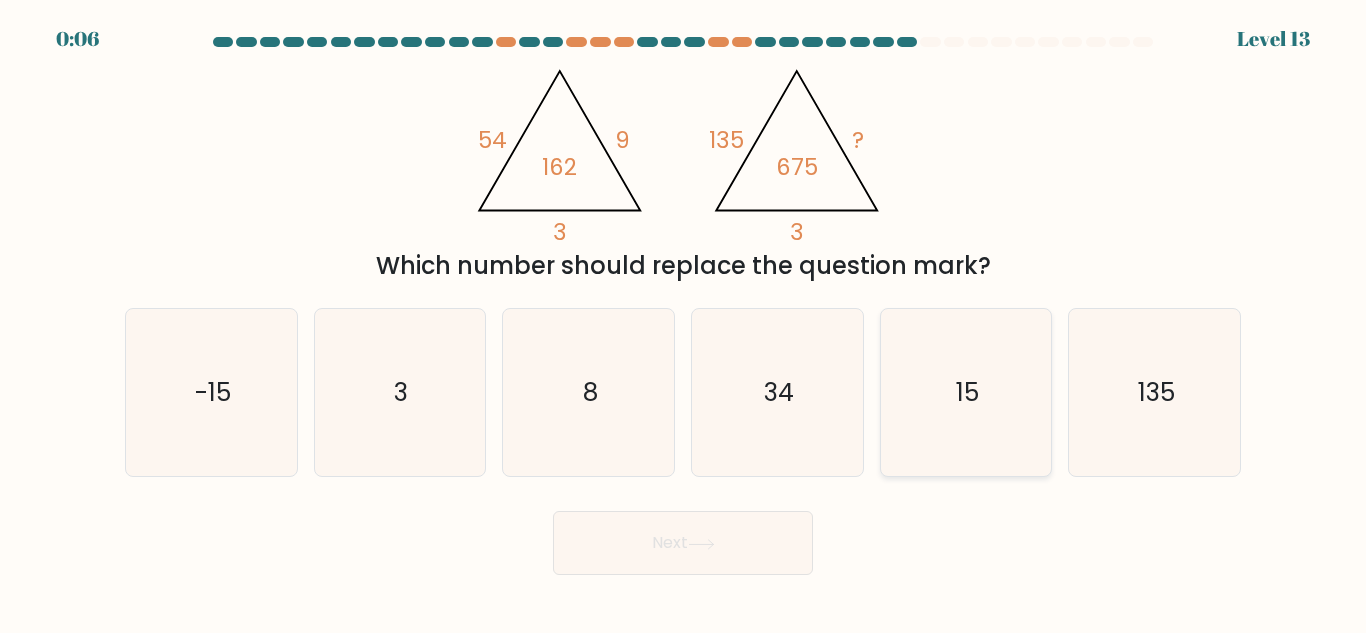 click on "15" at bounding box center (965, 392) 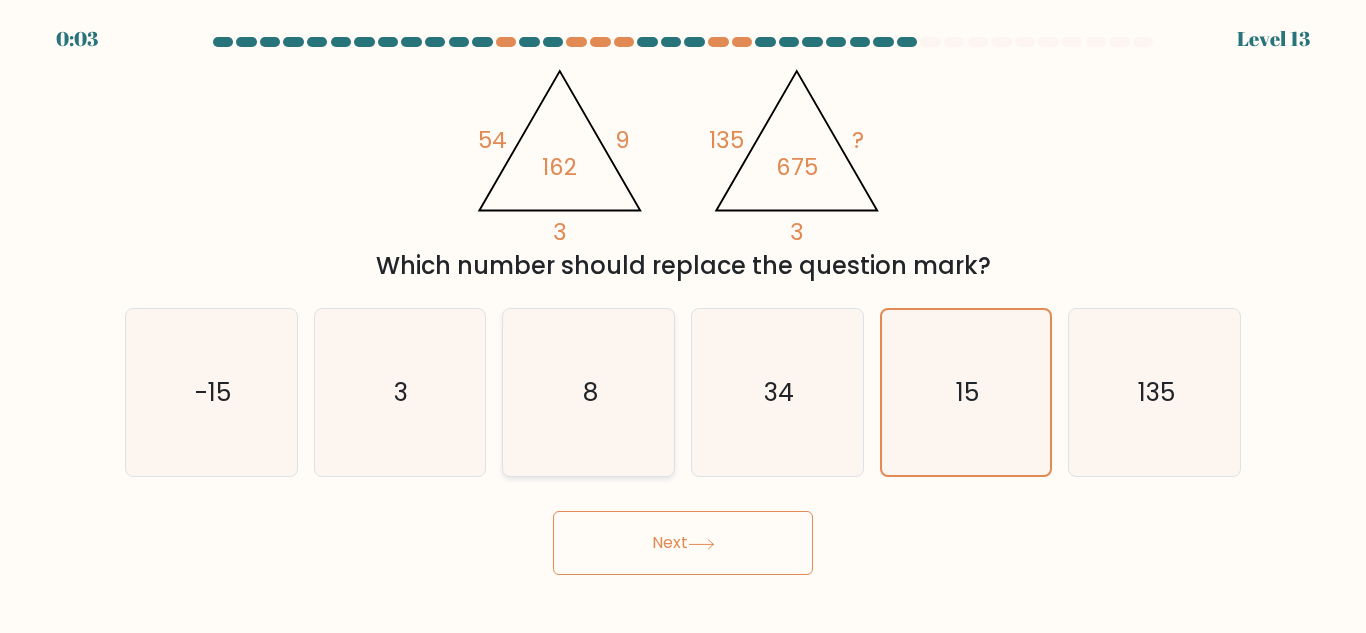 click on "8" at bounding box center (588, 392) 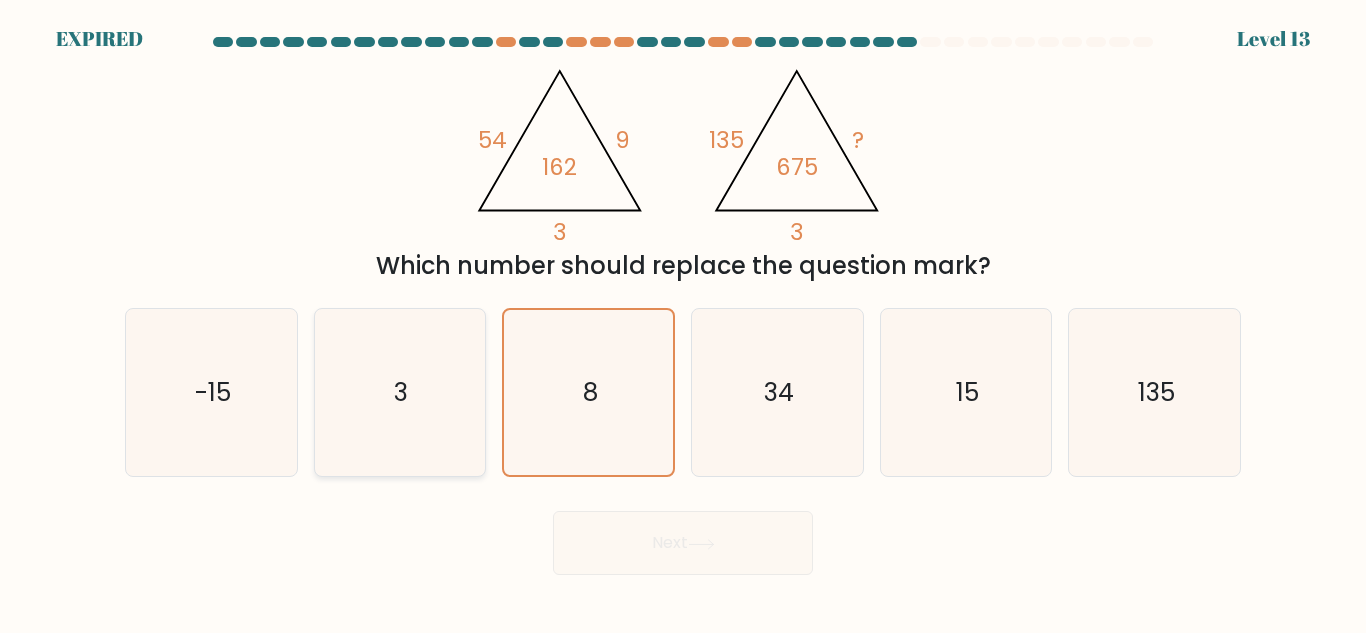 drag, startPoint x: 417, startPoint y: 432, endPoint x: 436, endPoint y: 444, distance: 22.472204 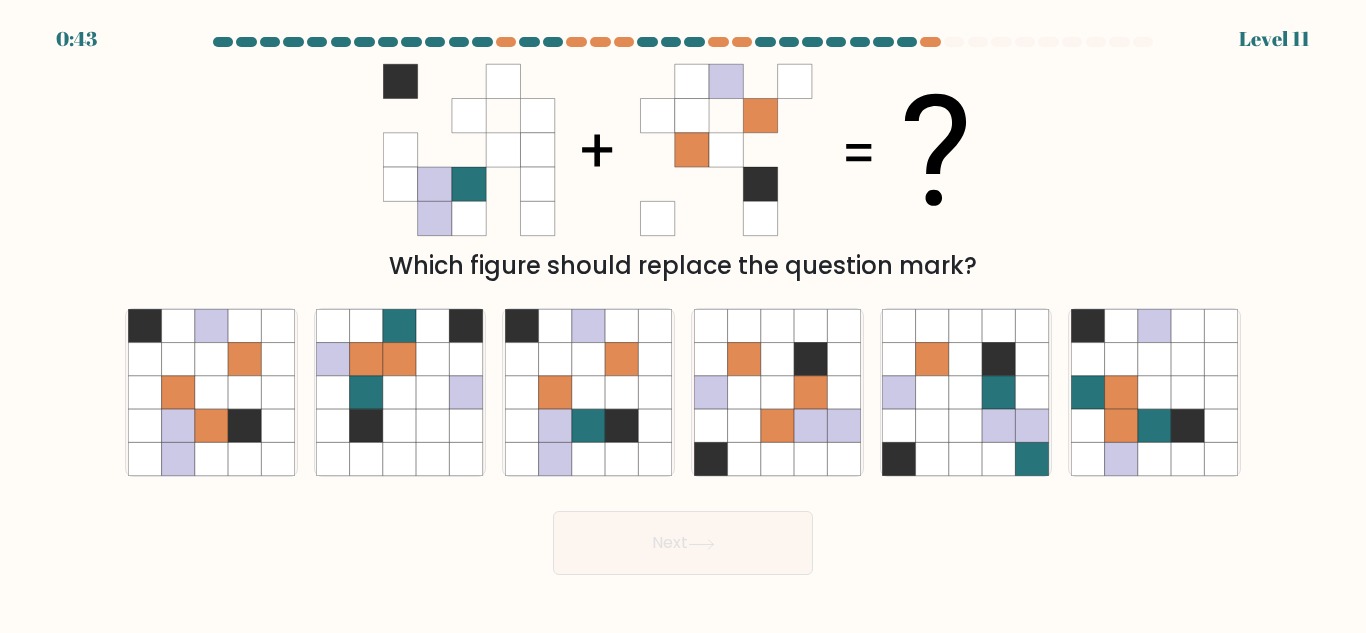 scroll, scrollTop: 0, scrollLeft: 0, axis: both 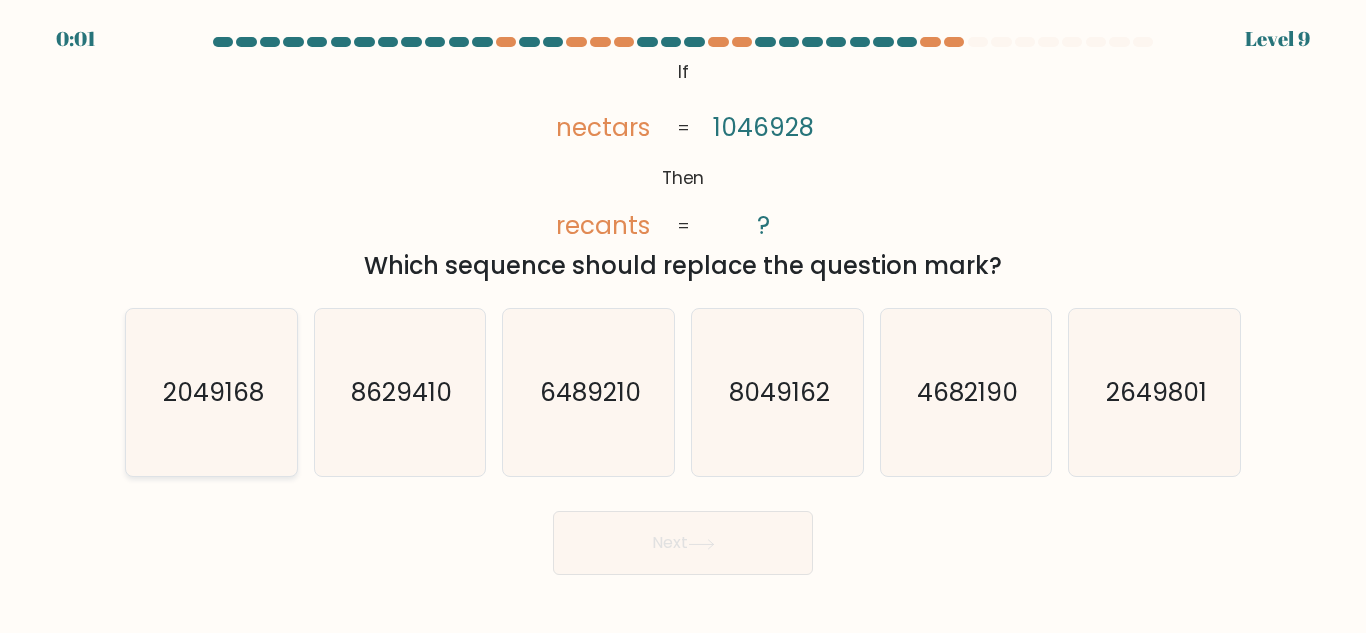 drag, startPoint x: 178, startPoint y: 379, endPoint x: 188, endPoint y: 383, distance: 10.770329 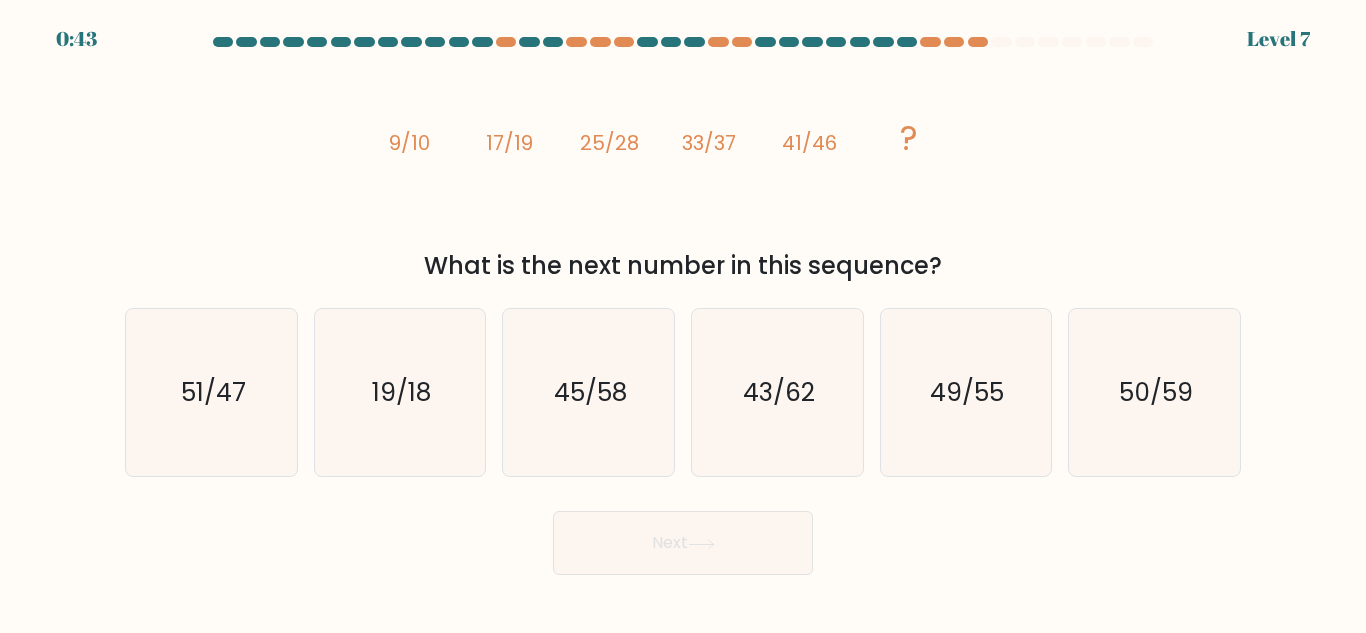 scroll, scrollTop: 0, scrollLeft: 0, axis: both 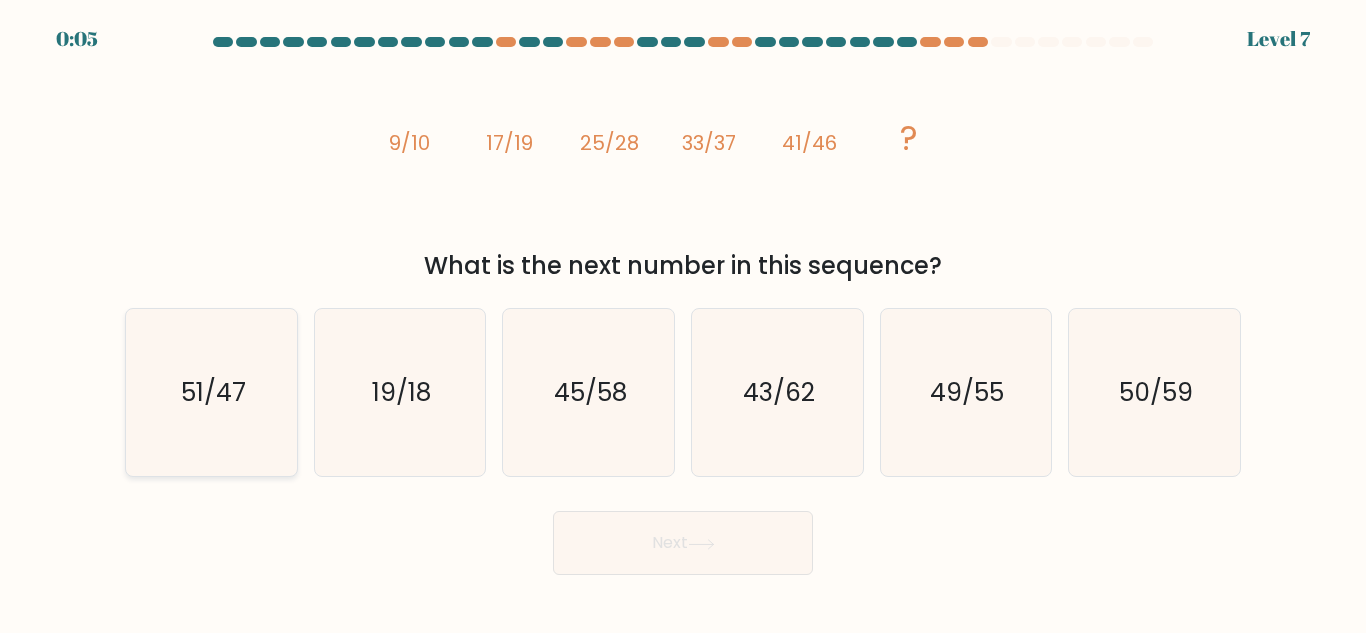 click on "51/47" at bounding box center (212, 392) 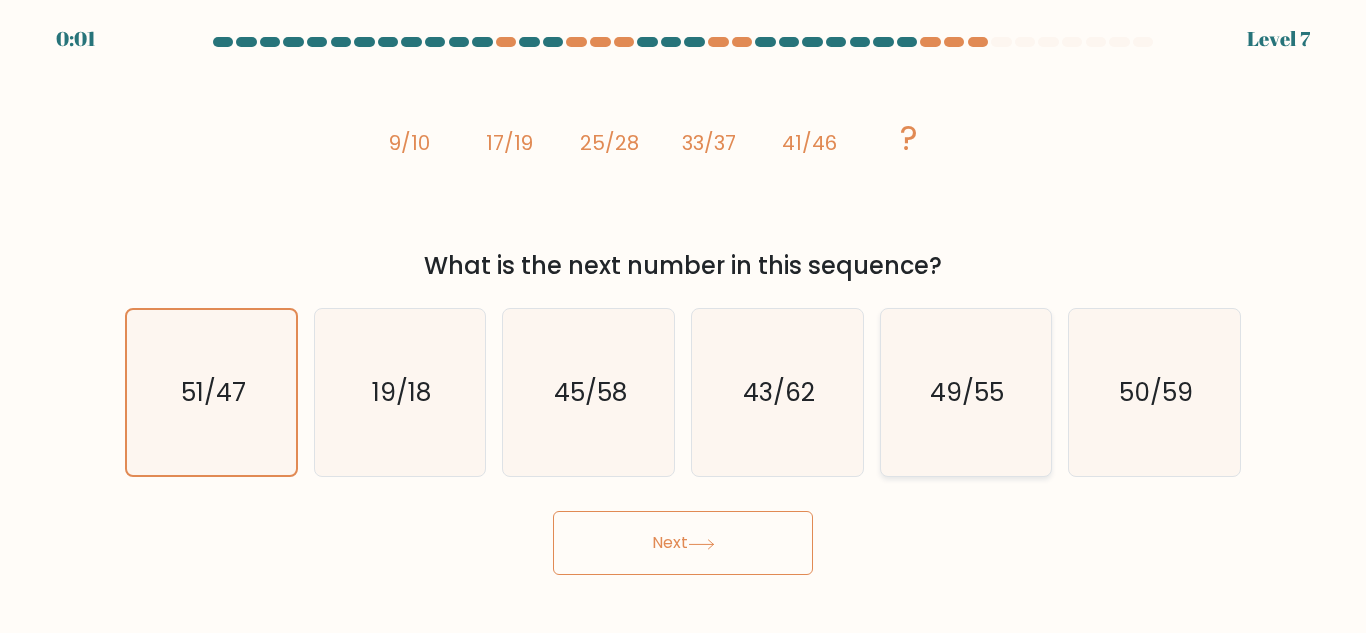 click on "49/55" at bounding box center [965, 392] 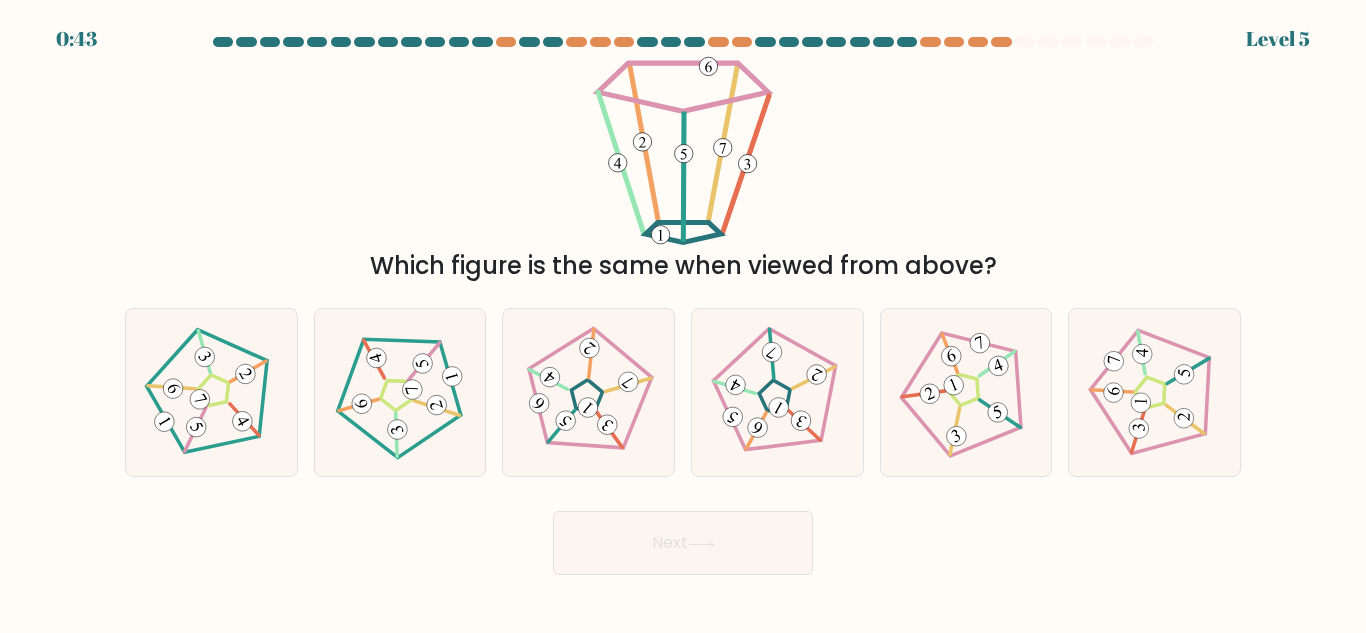 scroll, scrollTop: 0, scrollLeft: 0, axis: both 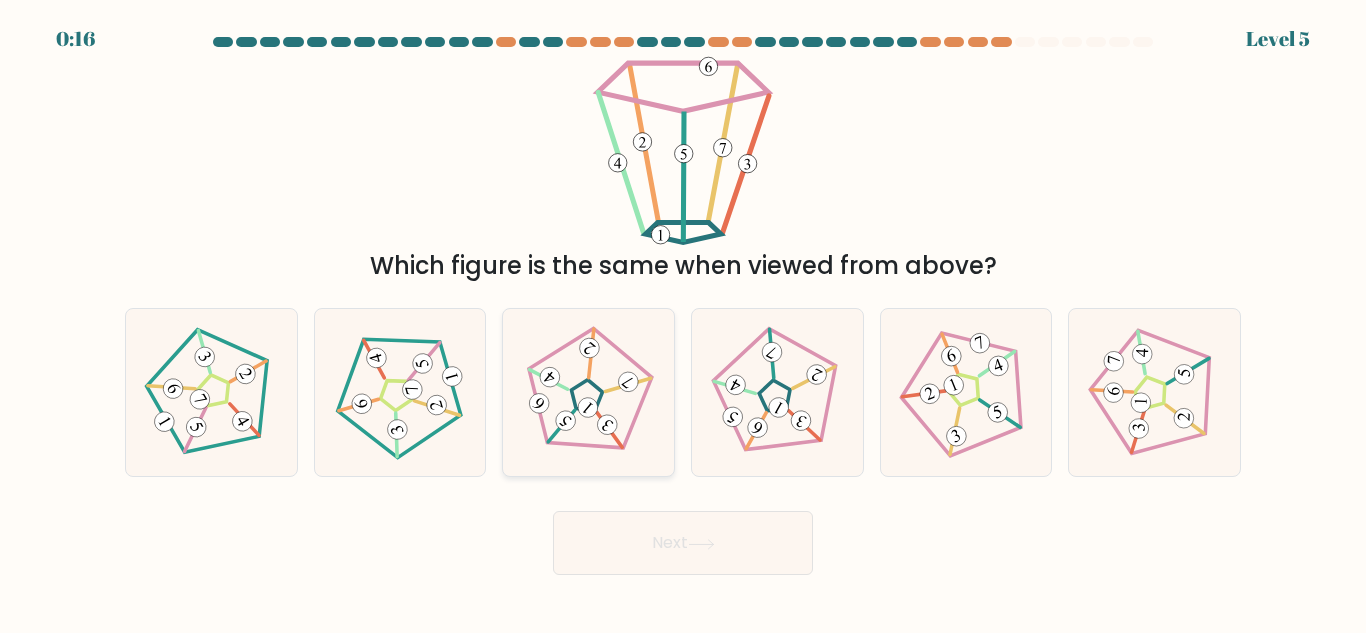 click at bounding box center (589, 393) 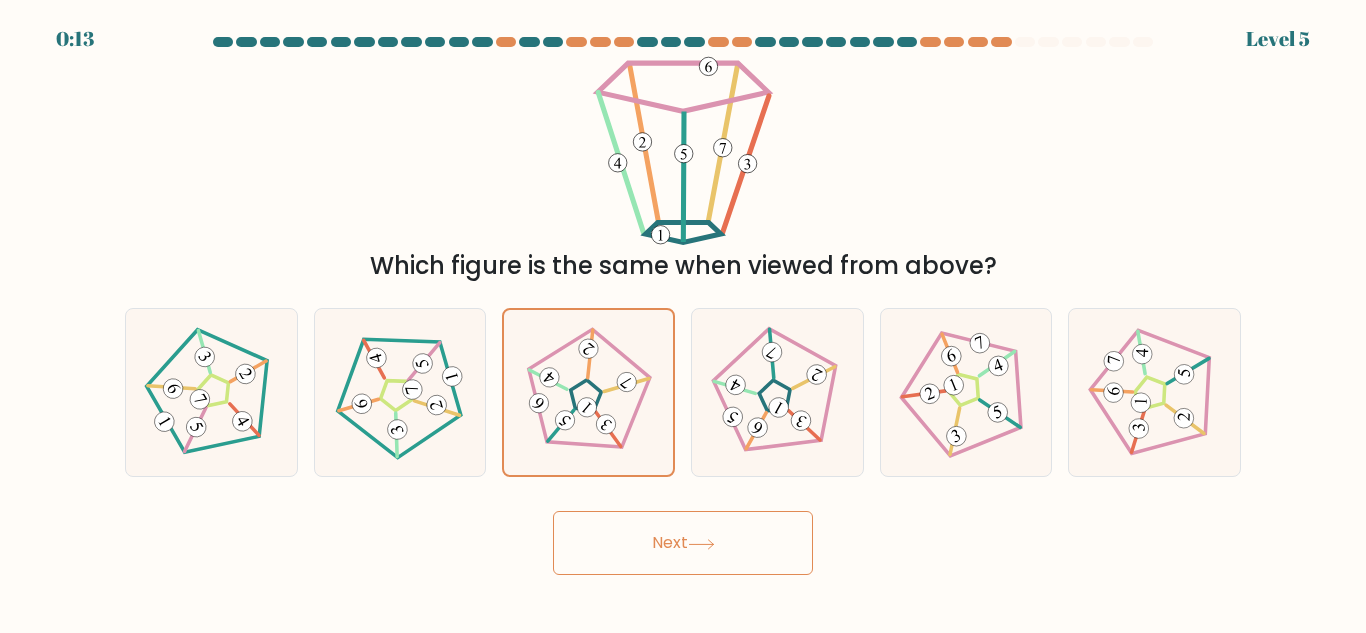 click at bounding box center (701, 544) 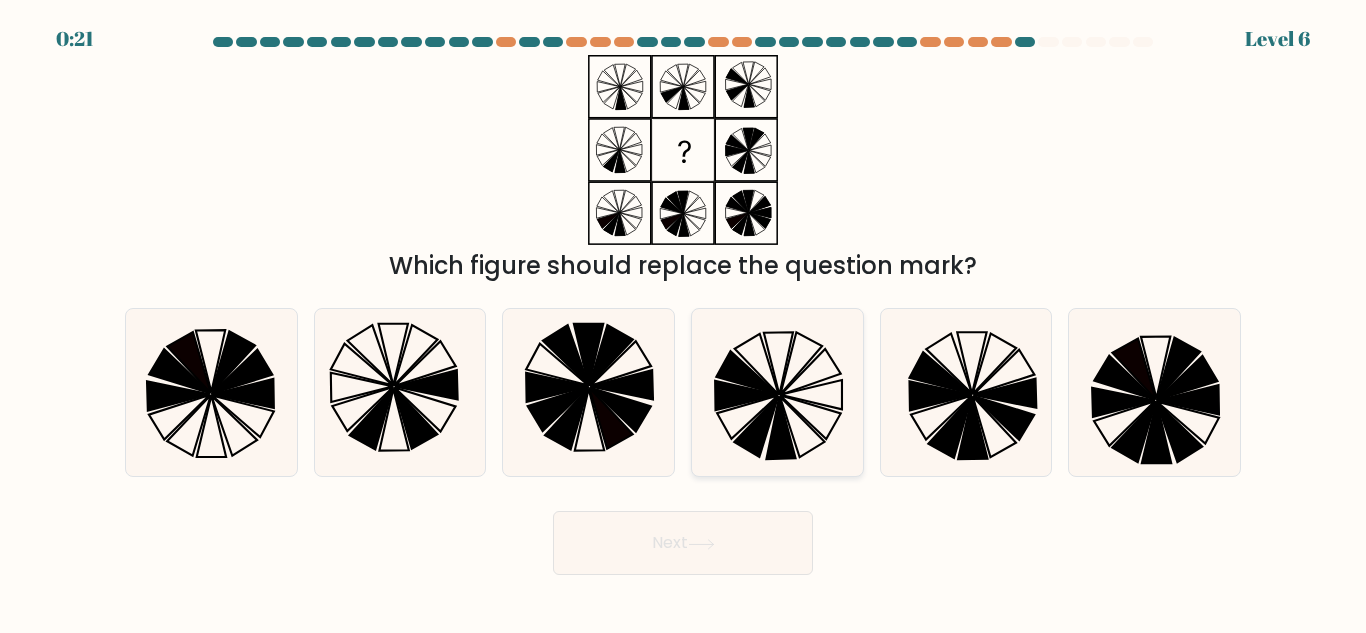 click at bounding box center (780, 428) 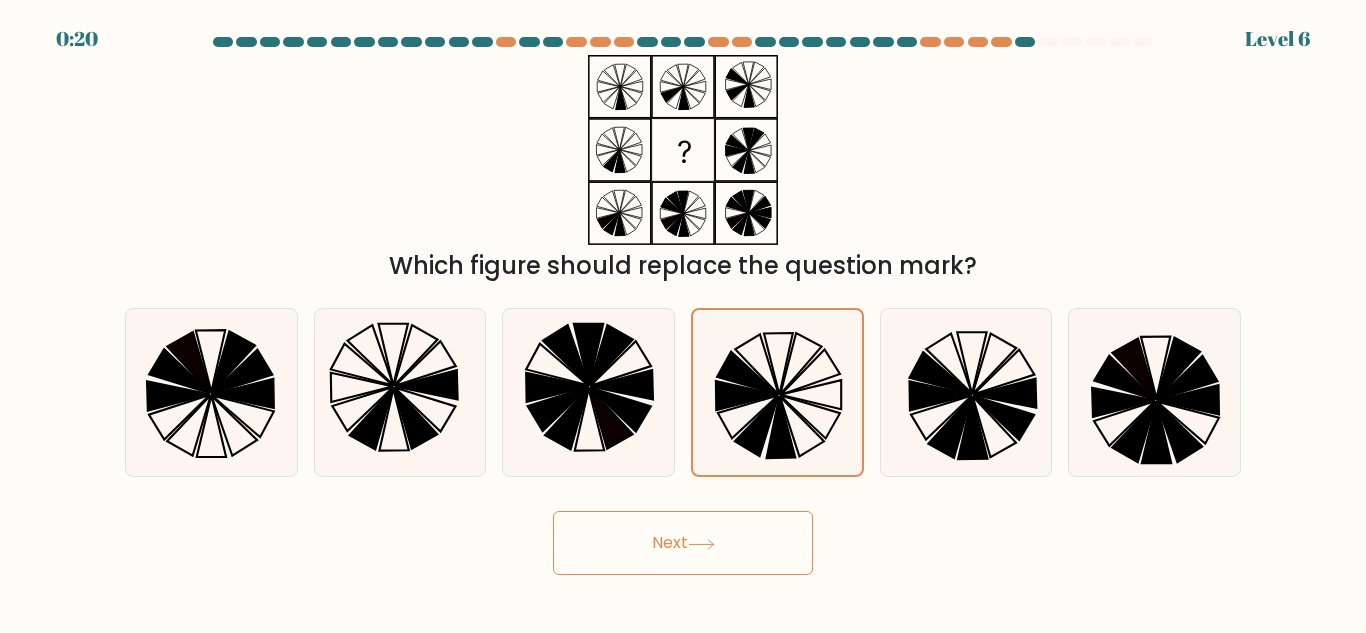 click on "Next" at bounding box center (683, 543) 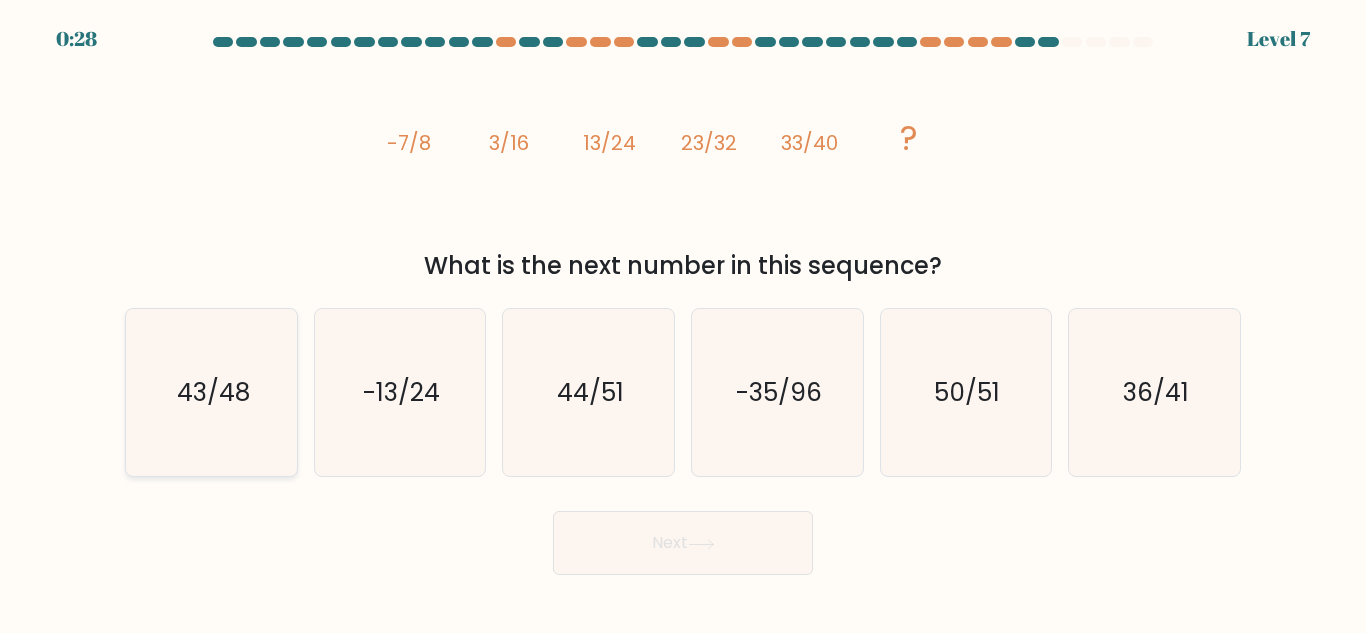 click on "43/48" at bounding box center [211, 392] 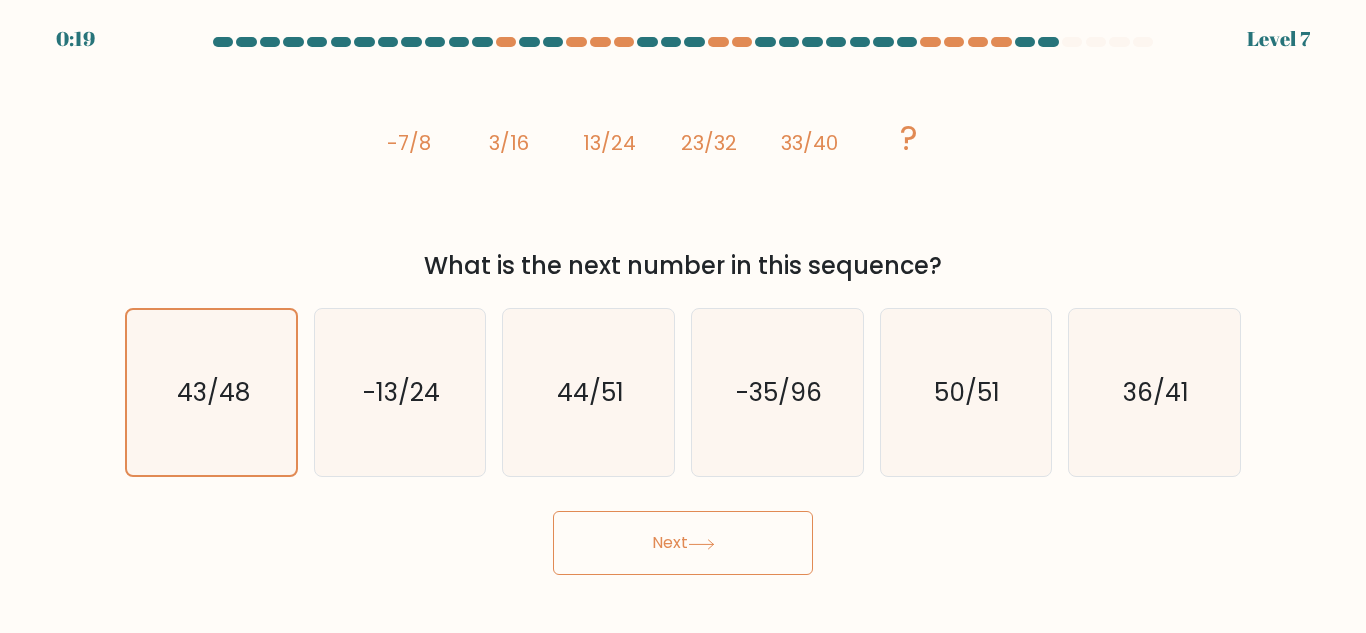click on "Next" at bounding box center [683, 543] 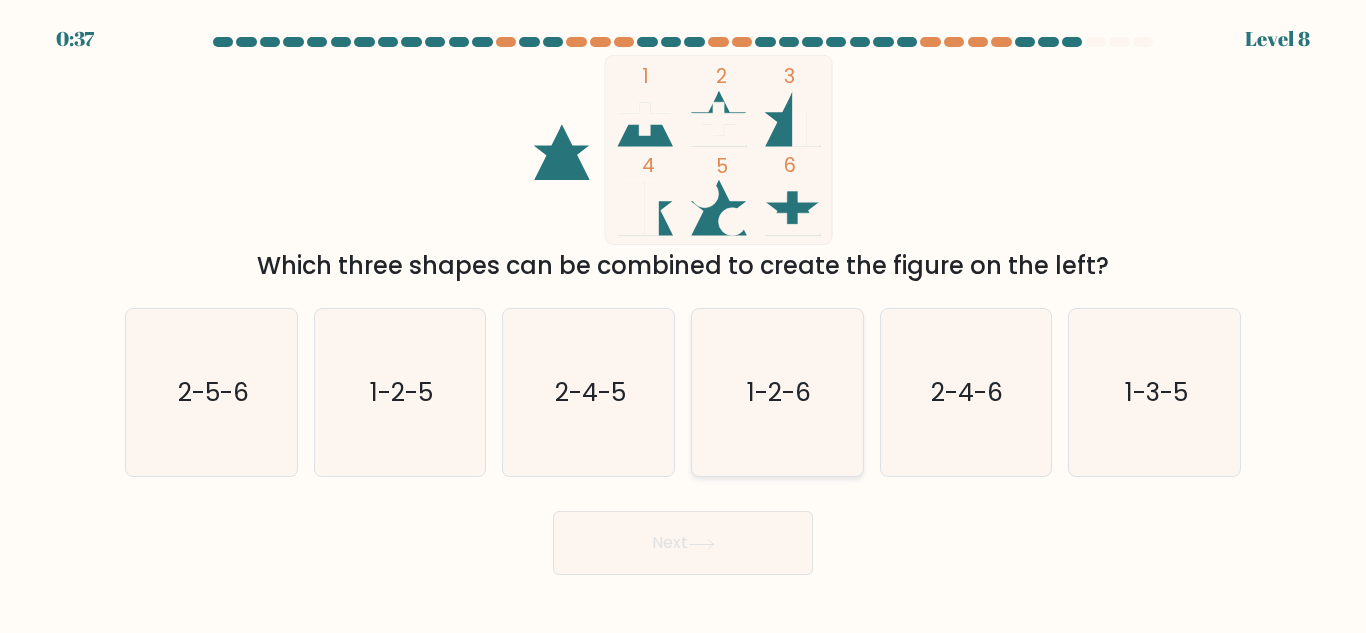 click on "1-2-6" at bounding box center (779, 392) 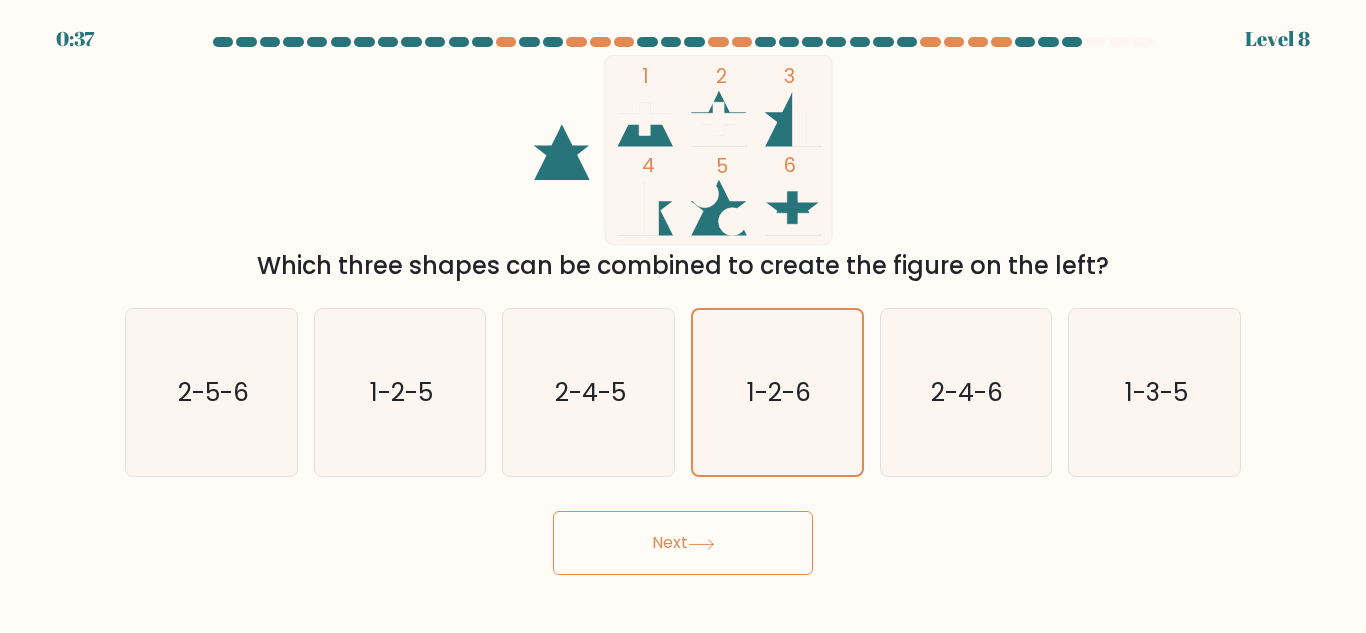 click at bounding box center [701, 543] 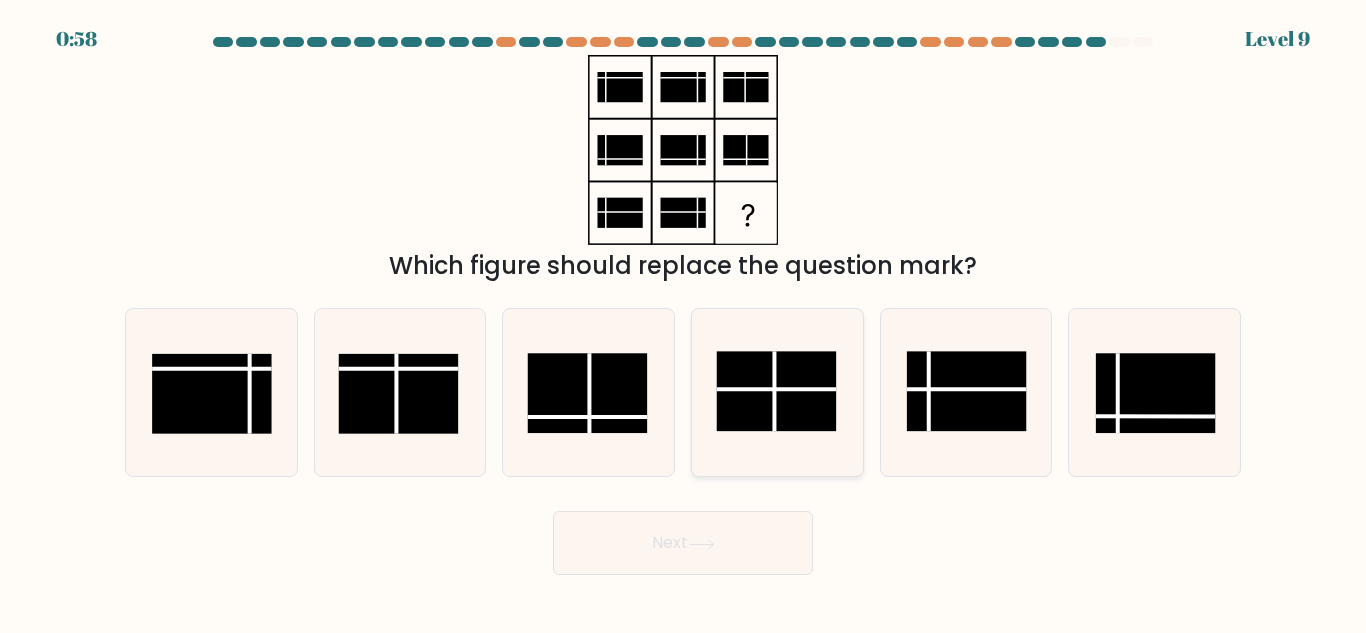click at bounding box center [776, 392] 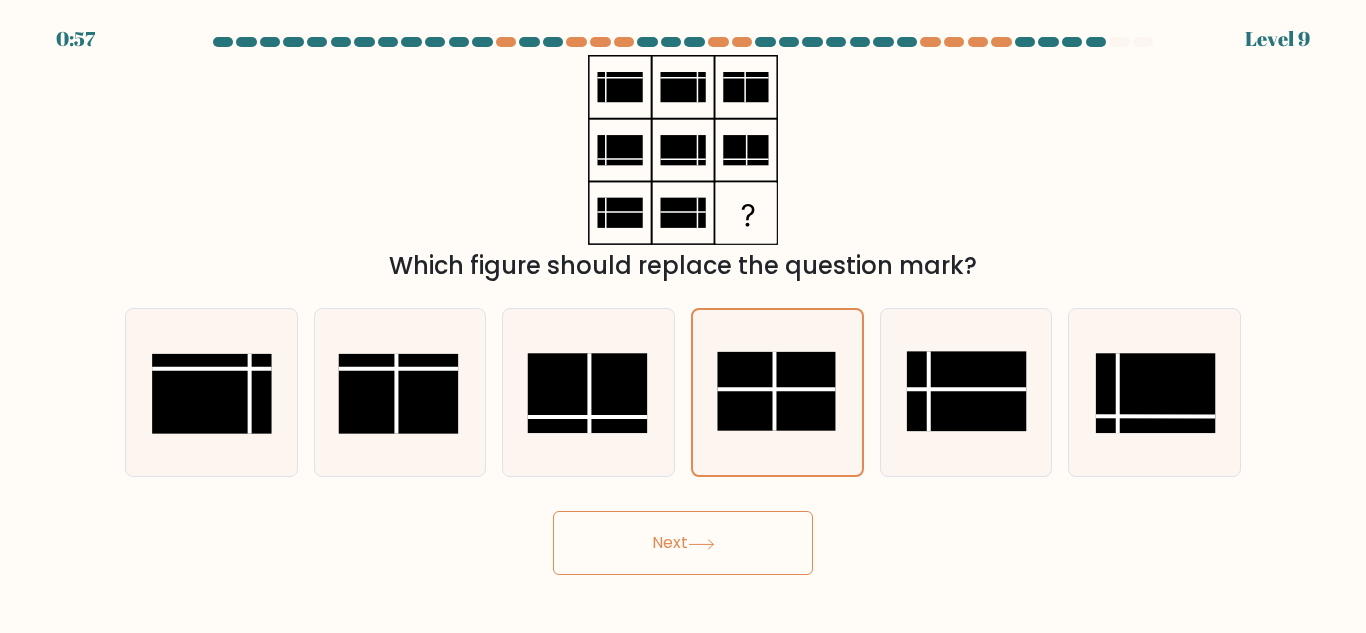 click at bounding box center [701, 544] 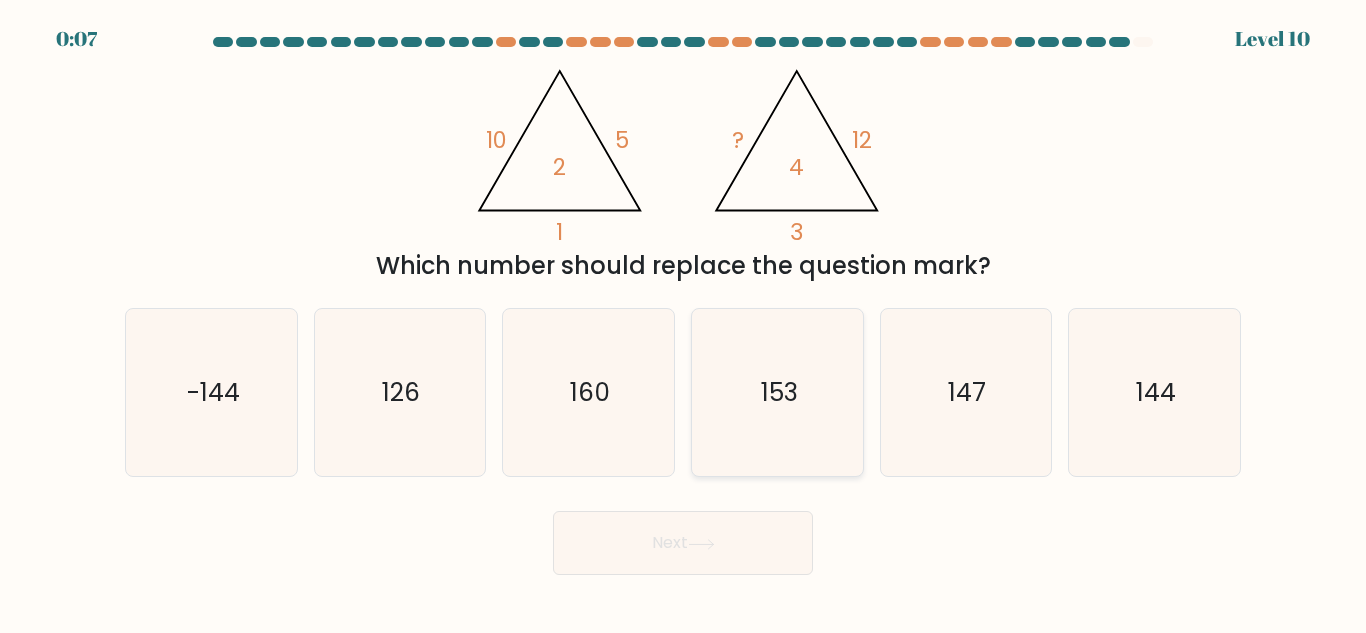 click on "153" at bounding box center (777, 392) 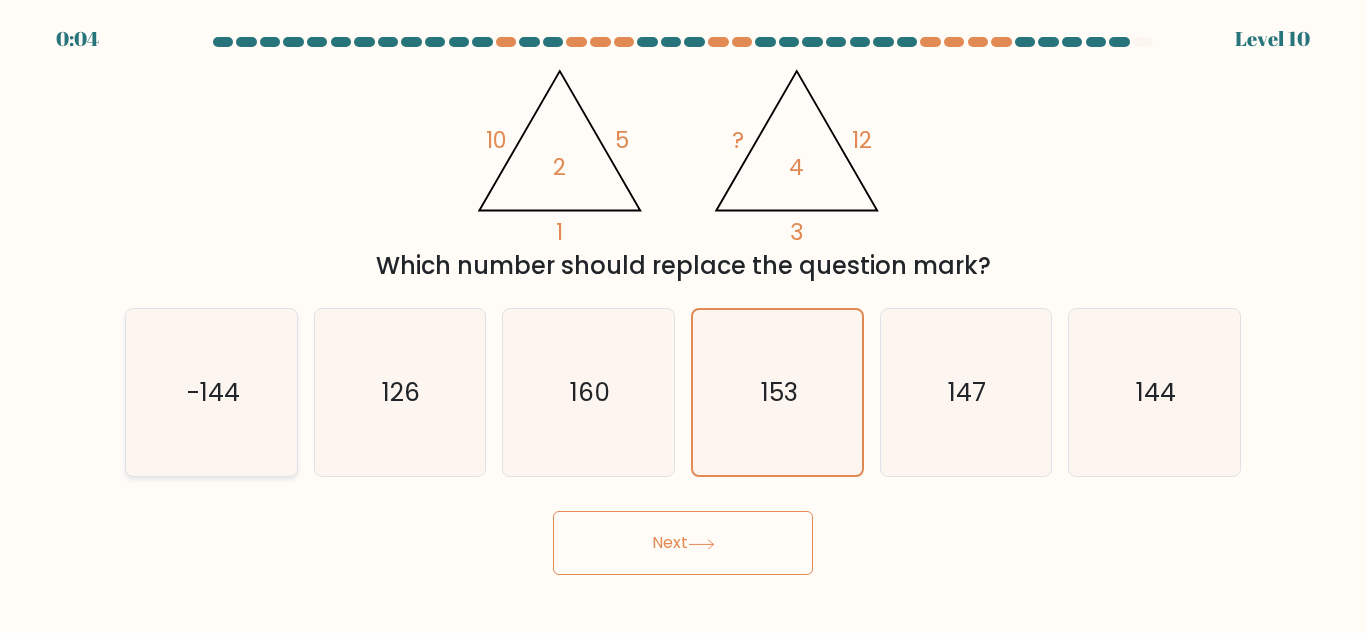click on "-144" at bounding box center [211, 392] 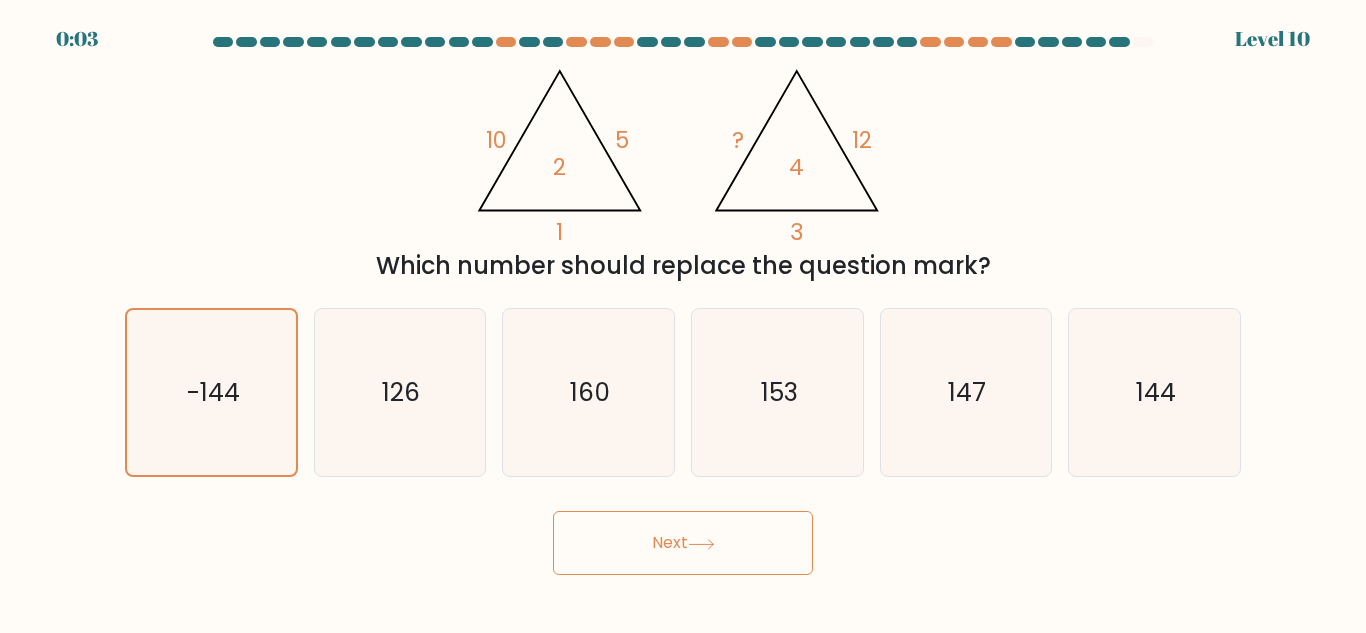 click on "Next" at bounding box center (683, 543) 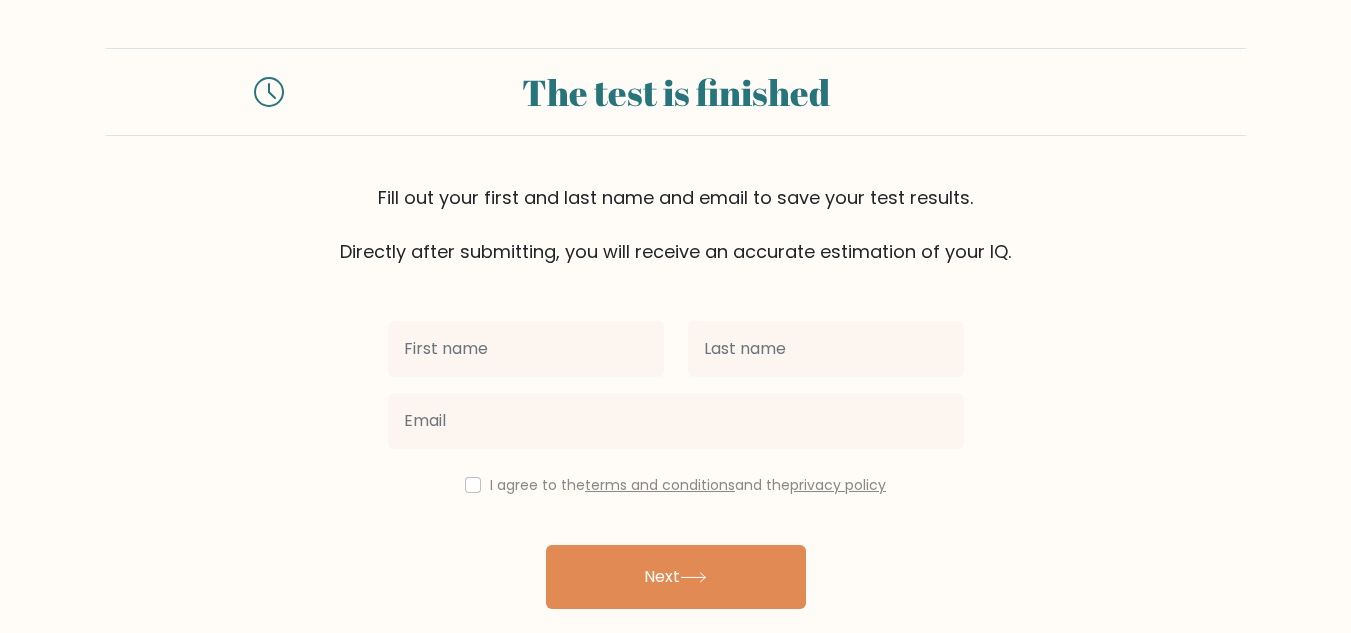 scroll, scrollTop: 0, scrollLeft: 0, axis: both 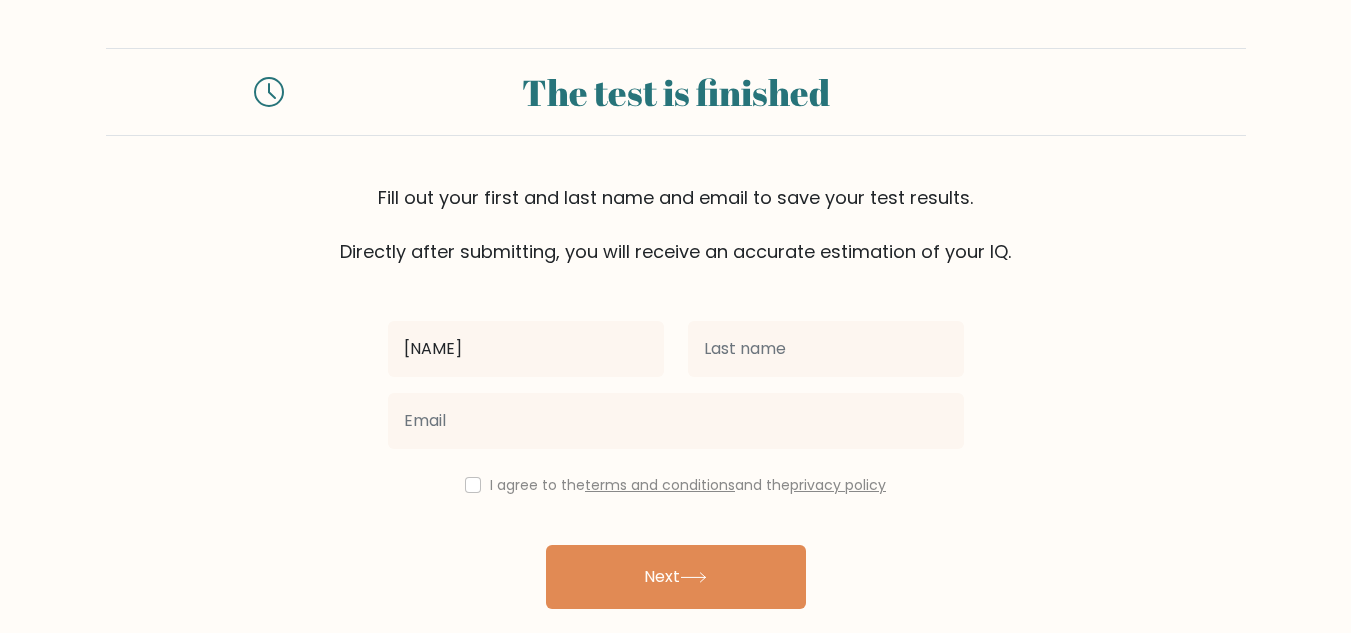 type on "[NAME]" 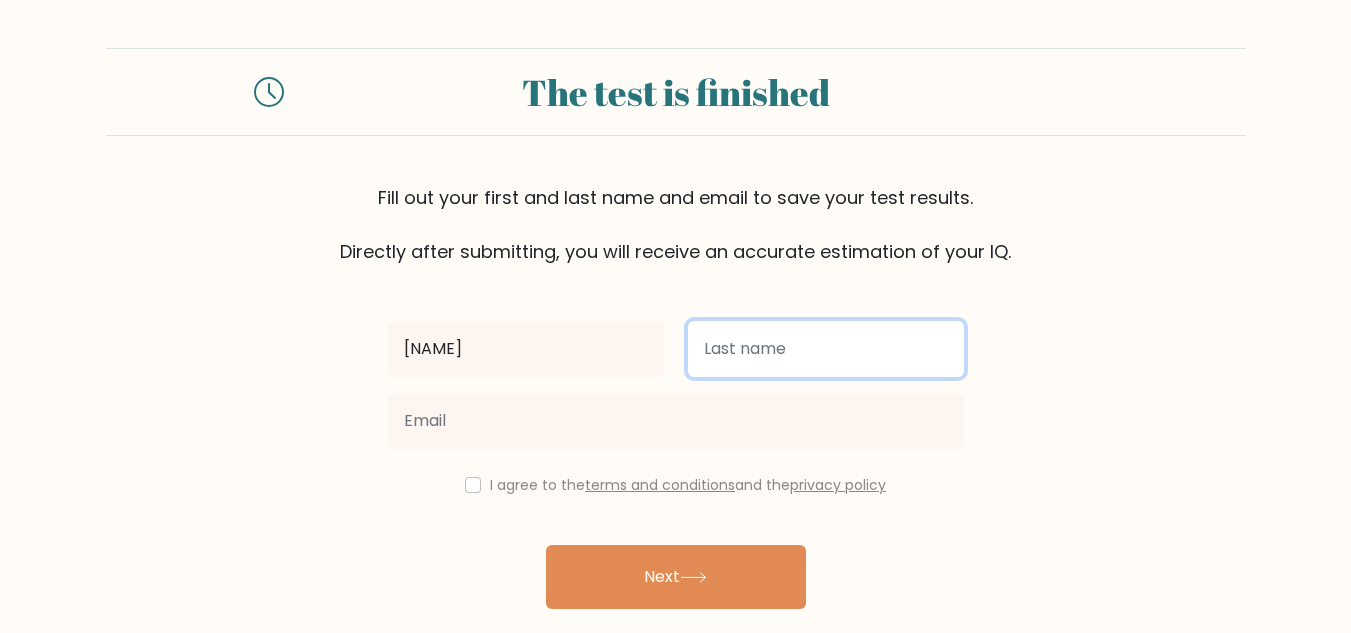 click at bounding box center (826, 349) 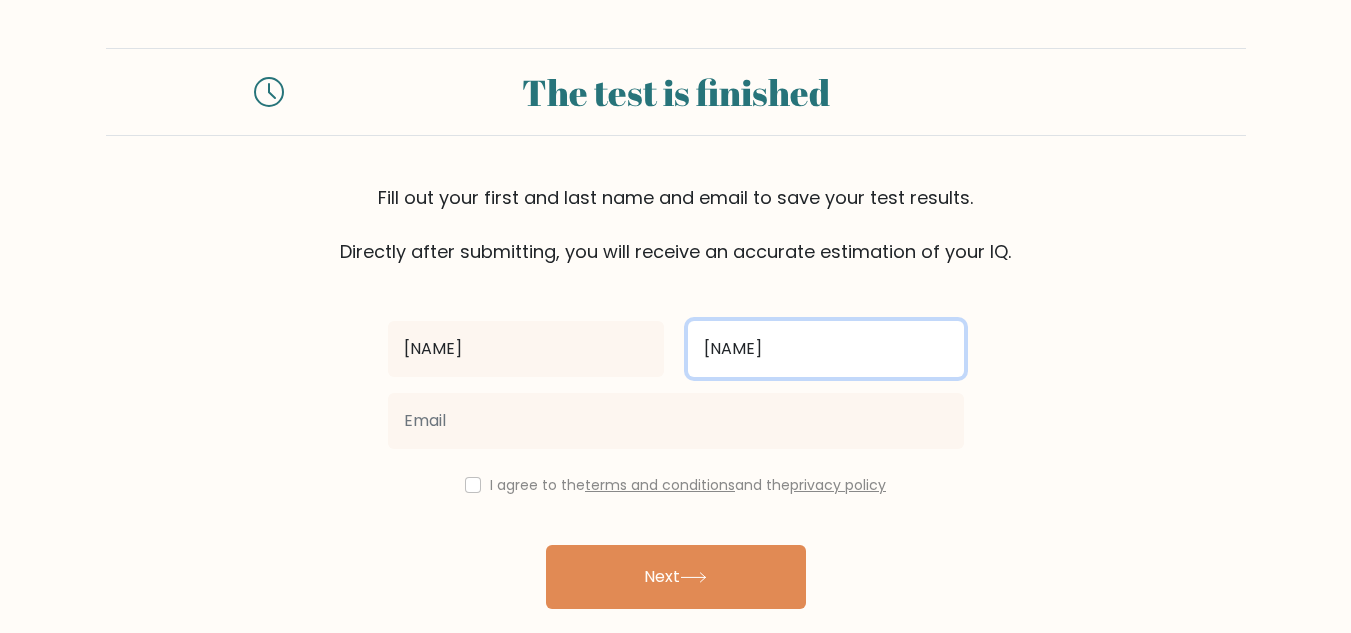 type on "[NAME]" 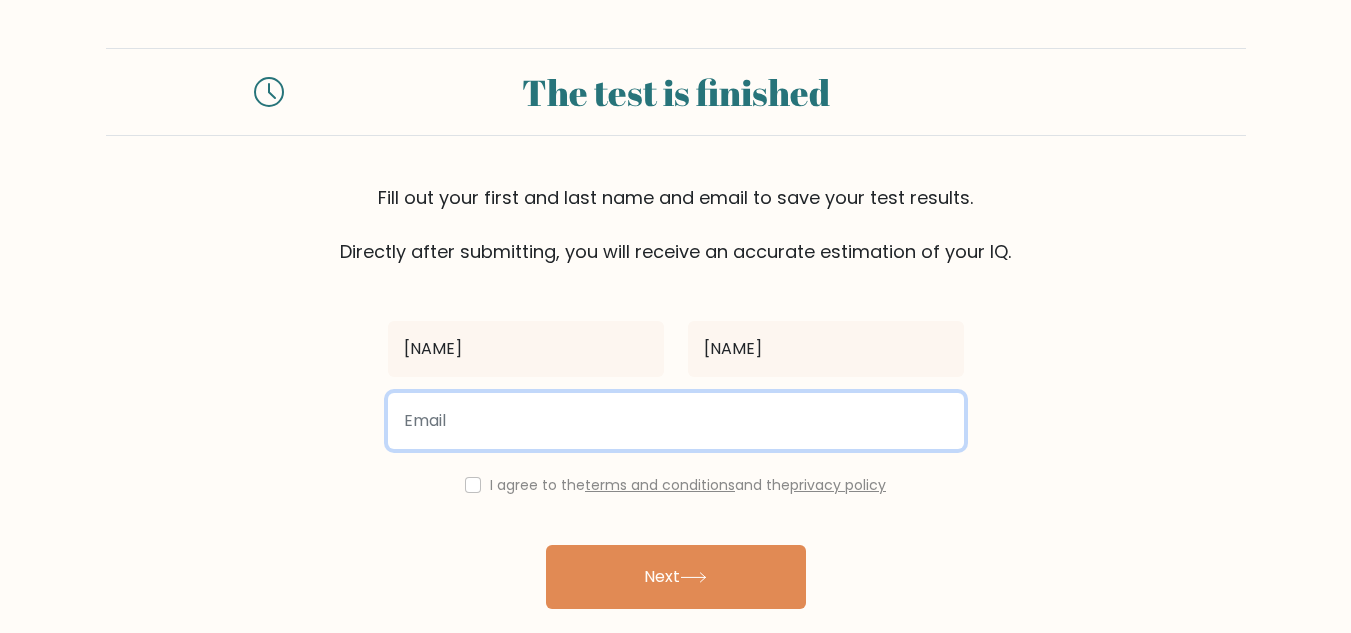 click at bounding box center [676, 421] 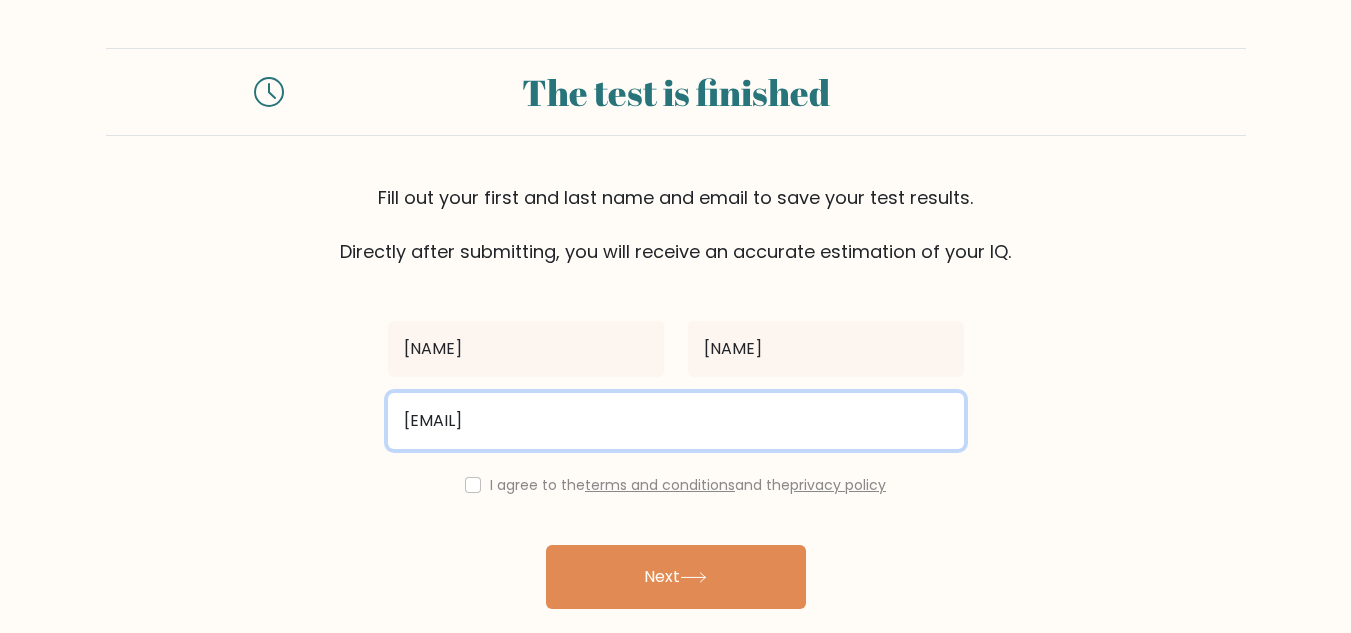 type on "[EMAIL]" 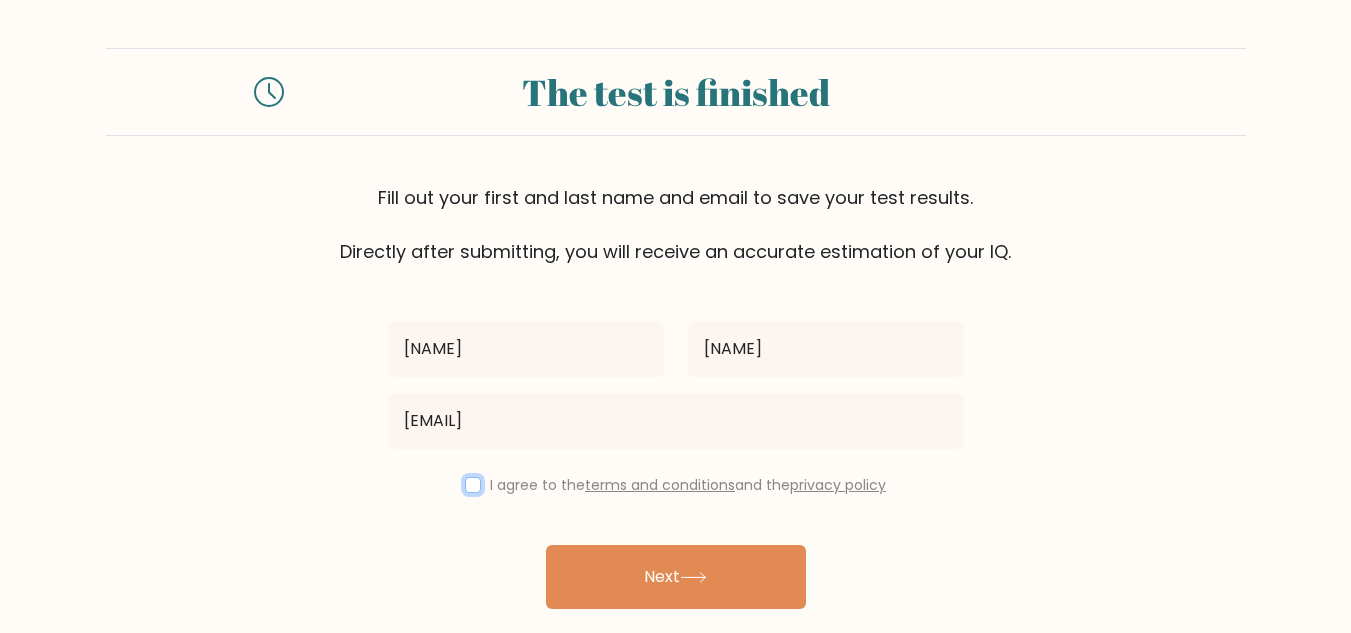click at bounding box center (473, 485) 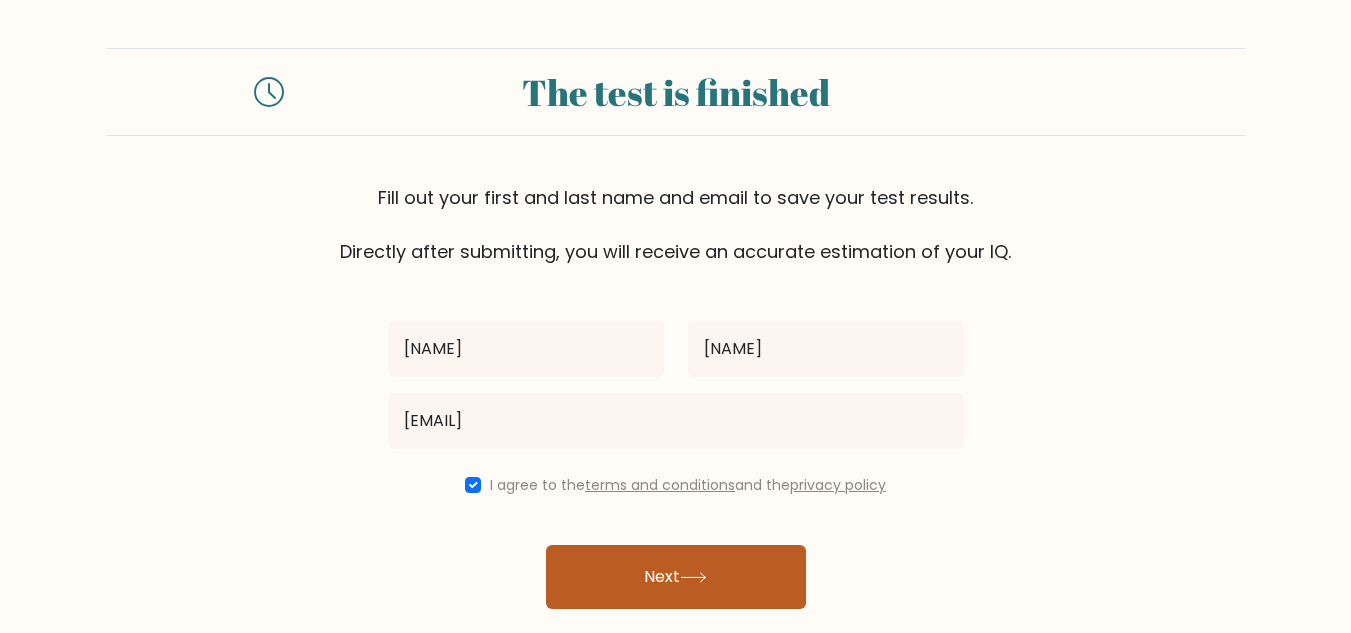 click on "Next" at bounding box center [676, 577] 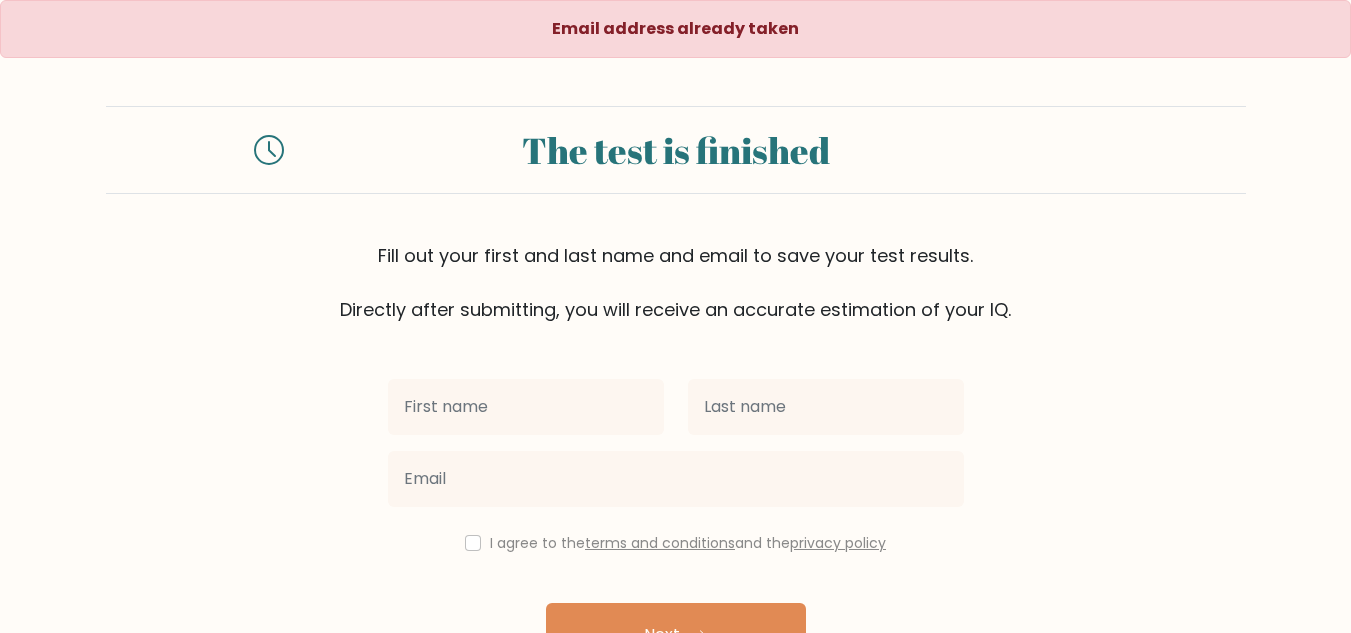 scroll, scrollTop: 0, scrollLeft: 0, axis: both 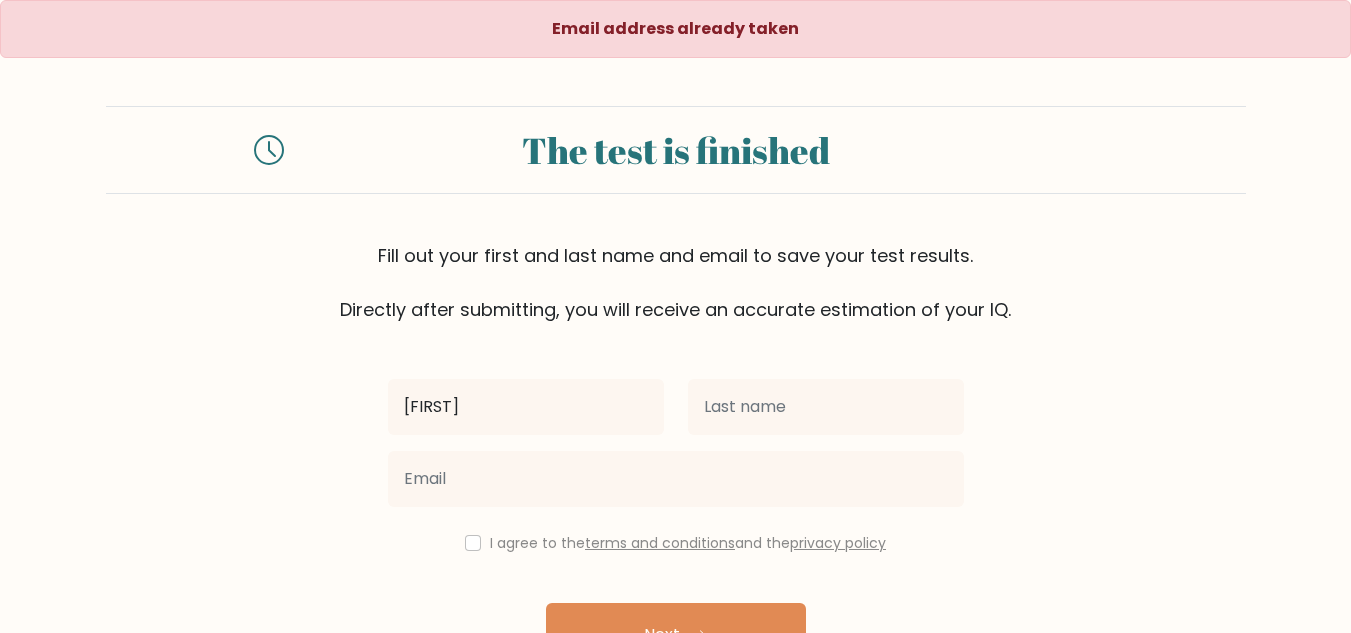type on "[FIRST]" 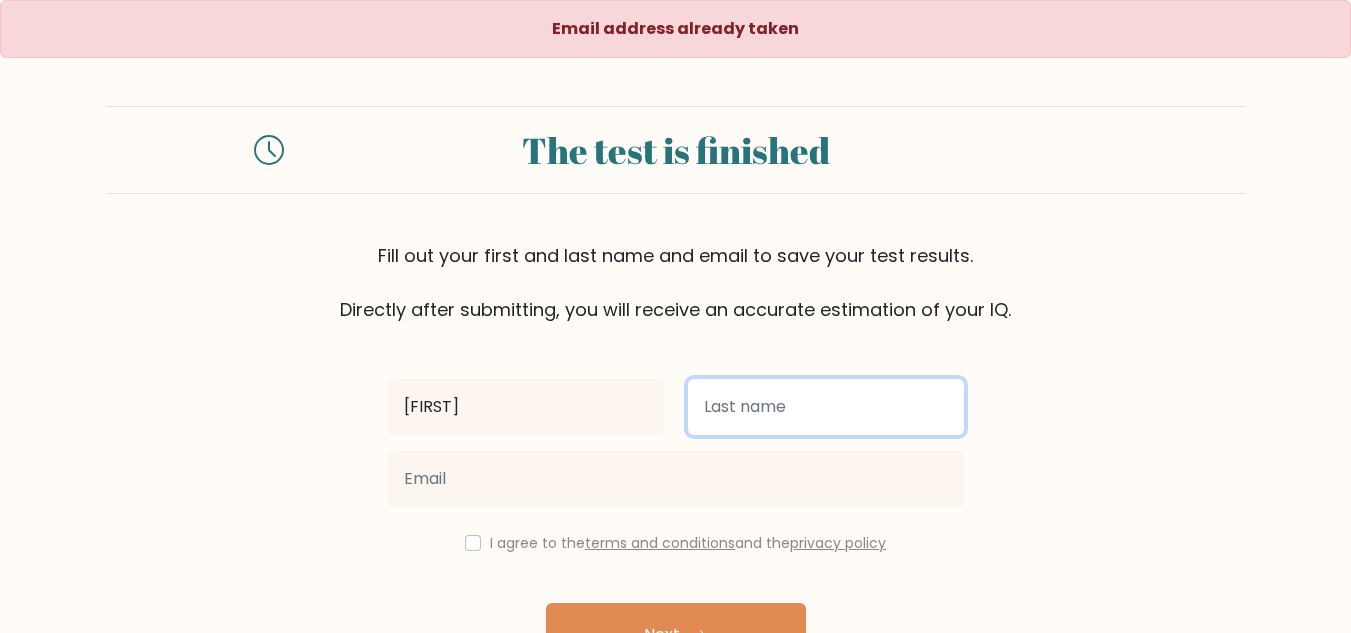 click at bounding box center [826, 407] 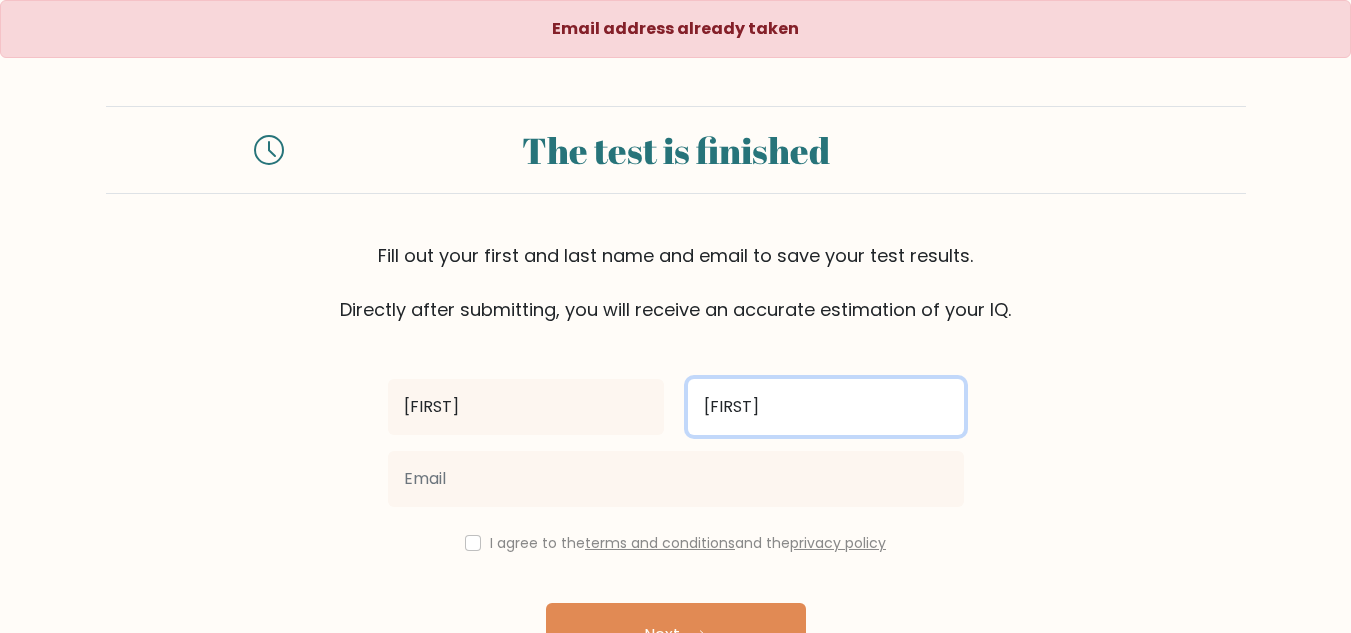 type on "[FIRST]" 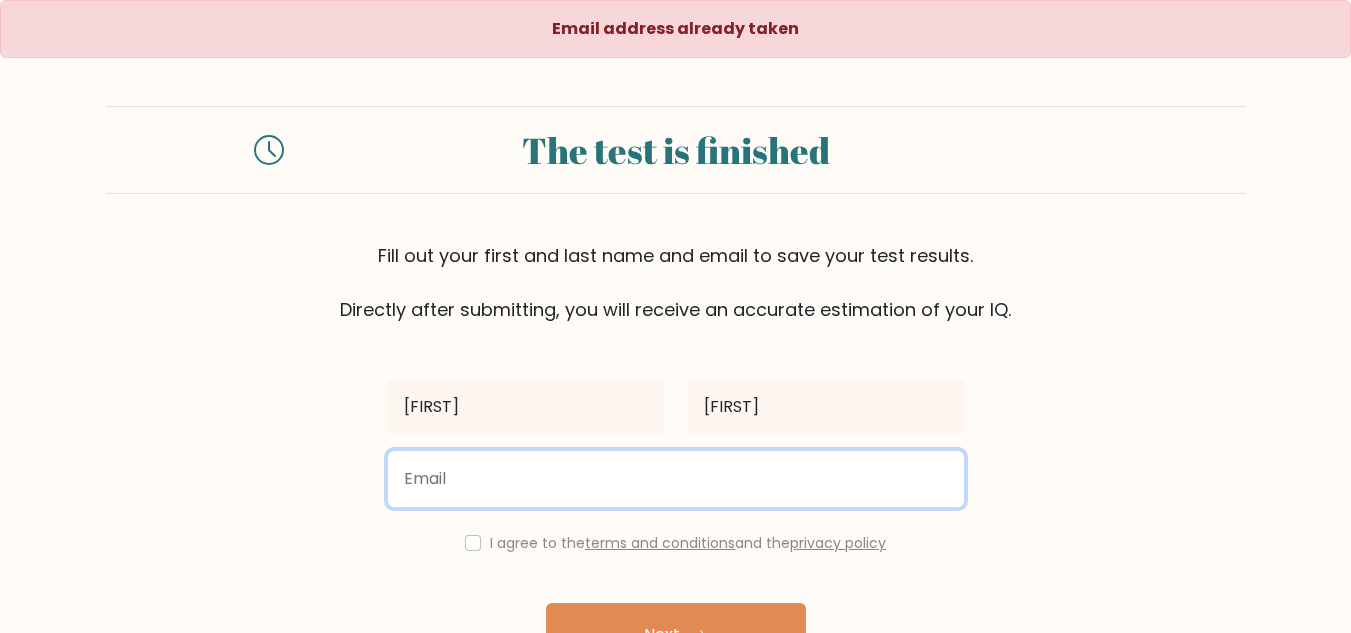 click at bounding box center [676, 479] 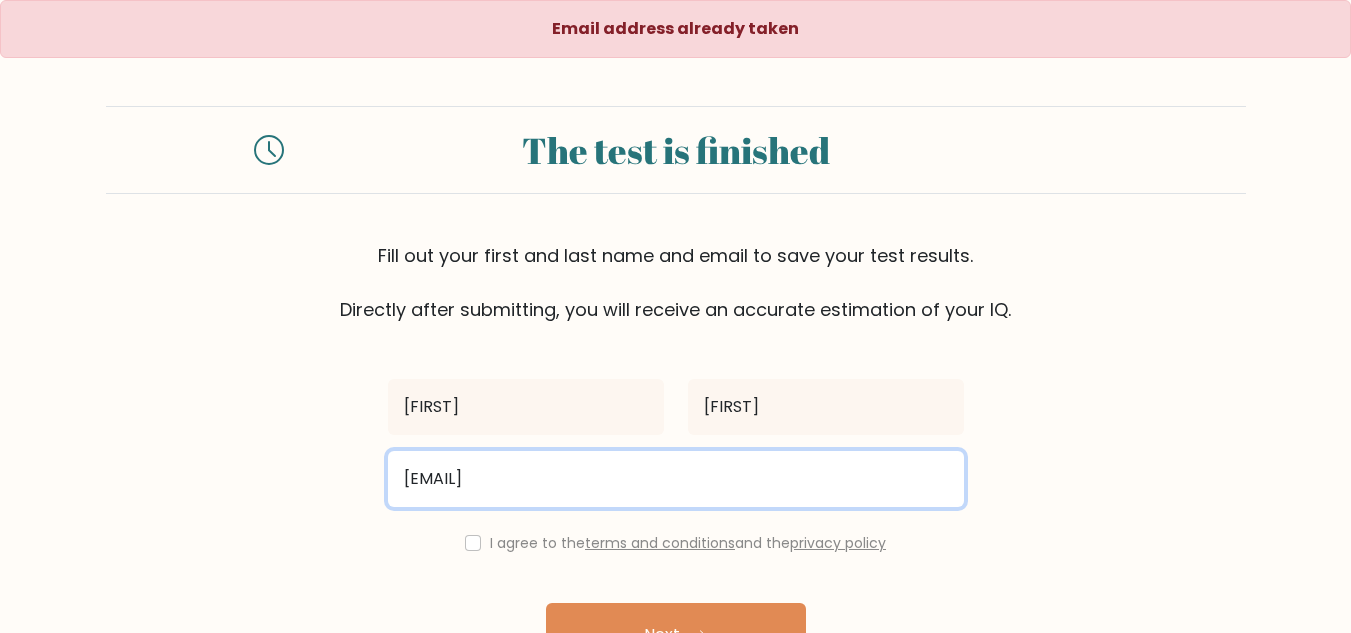 type on "[EMAIL]" 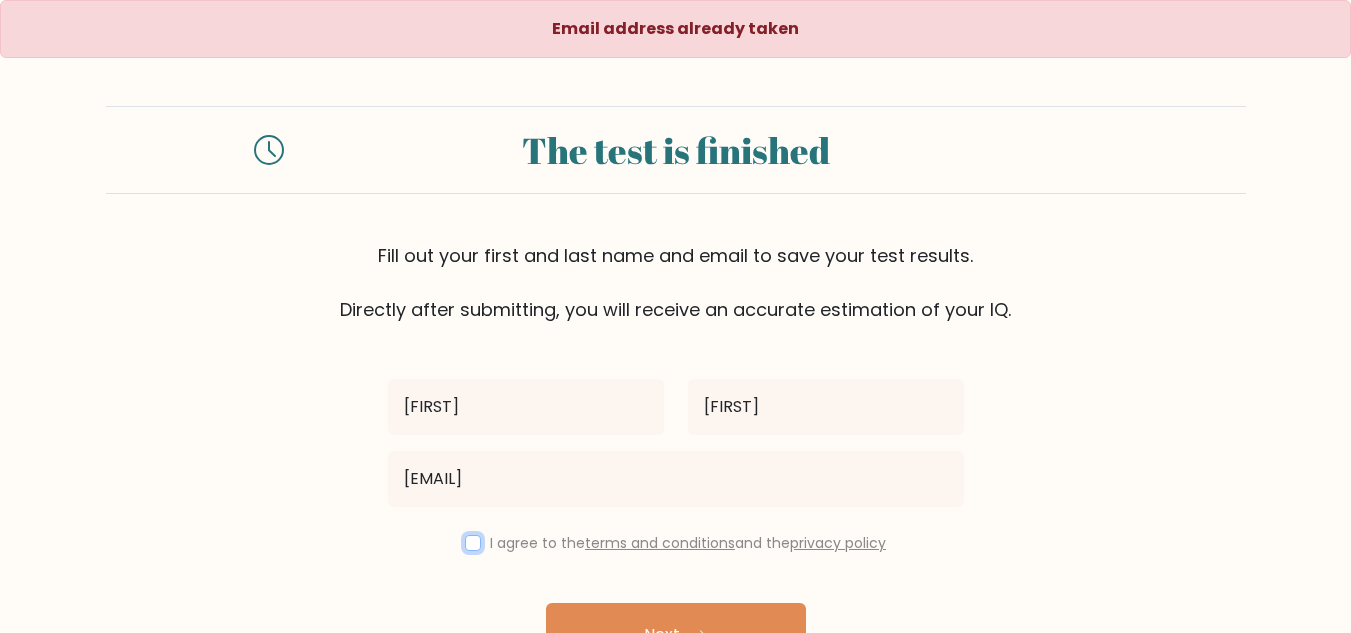 click at bounding box center (473, 543) 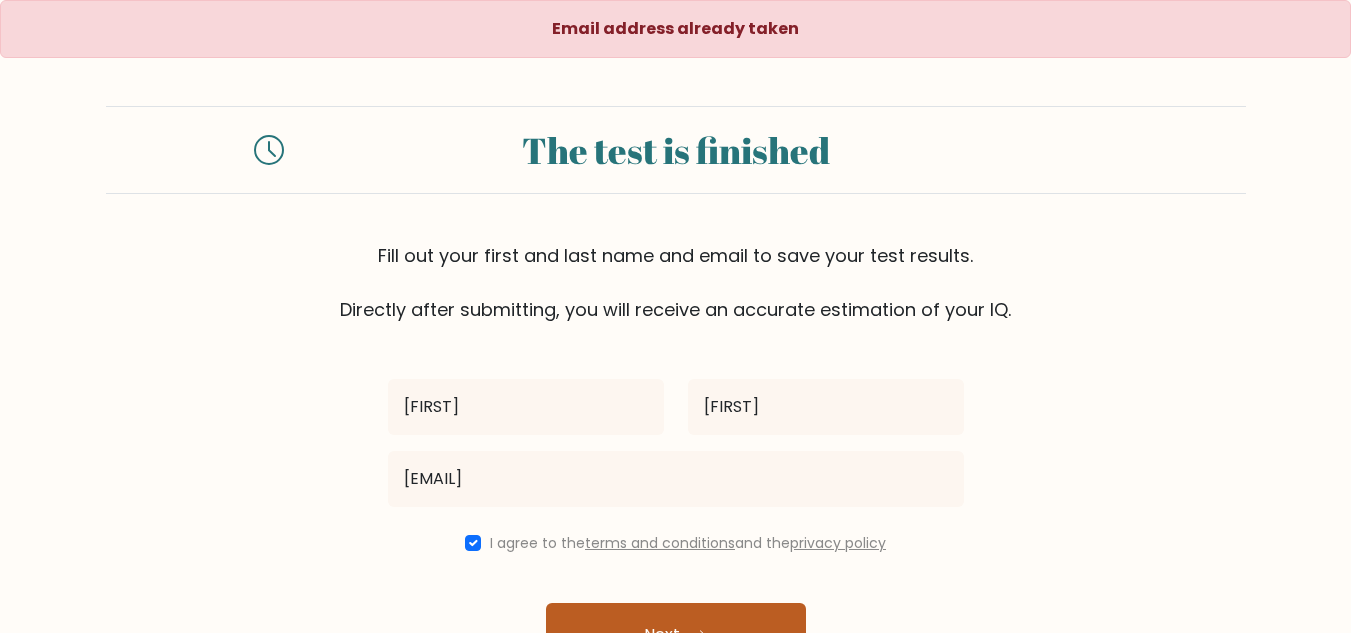click on "Next" at bounding box center (676, 635) 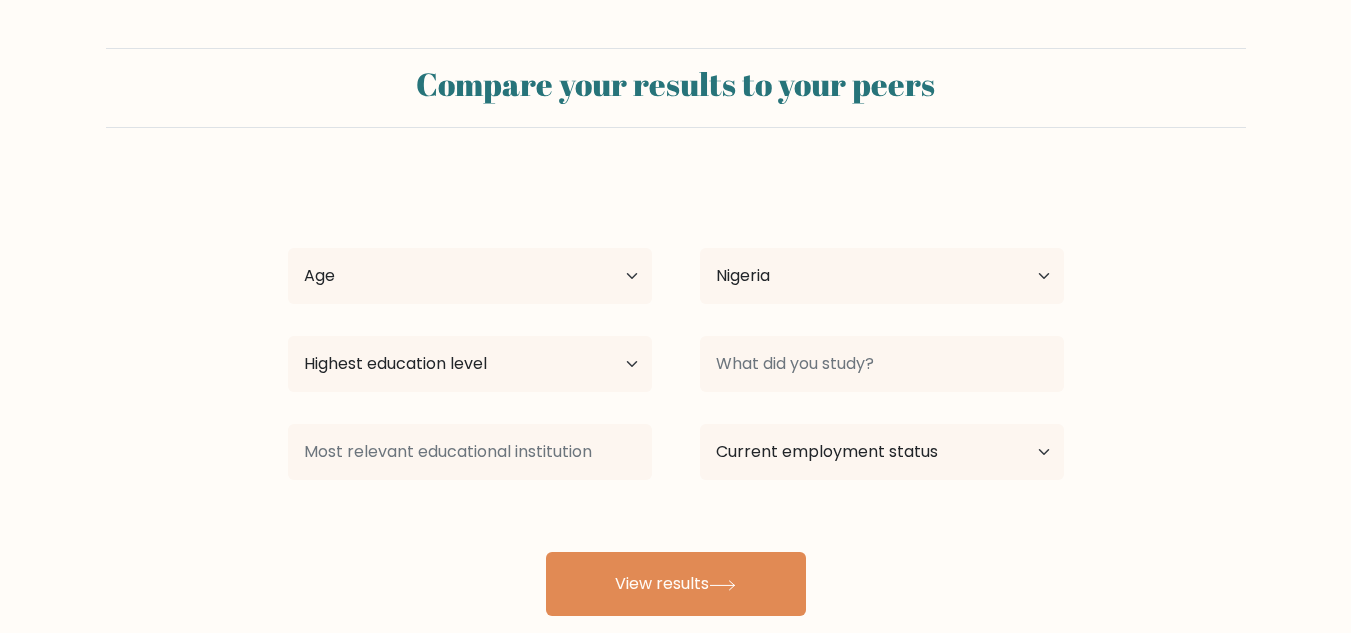 scroll, scrollTop: 0, scrollLeft: 0, axis: both 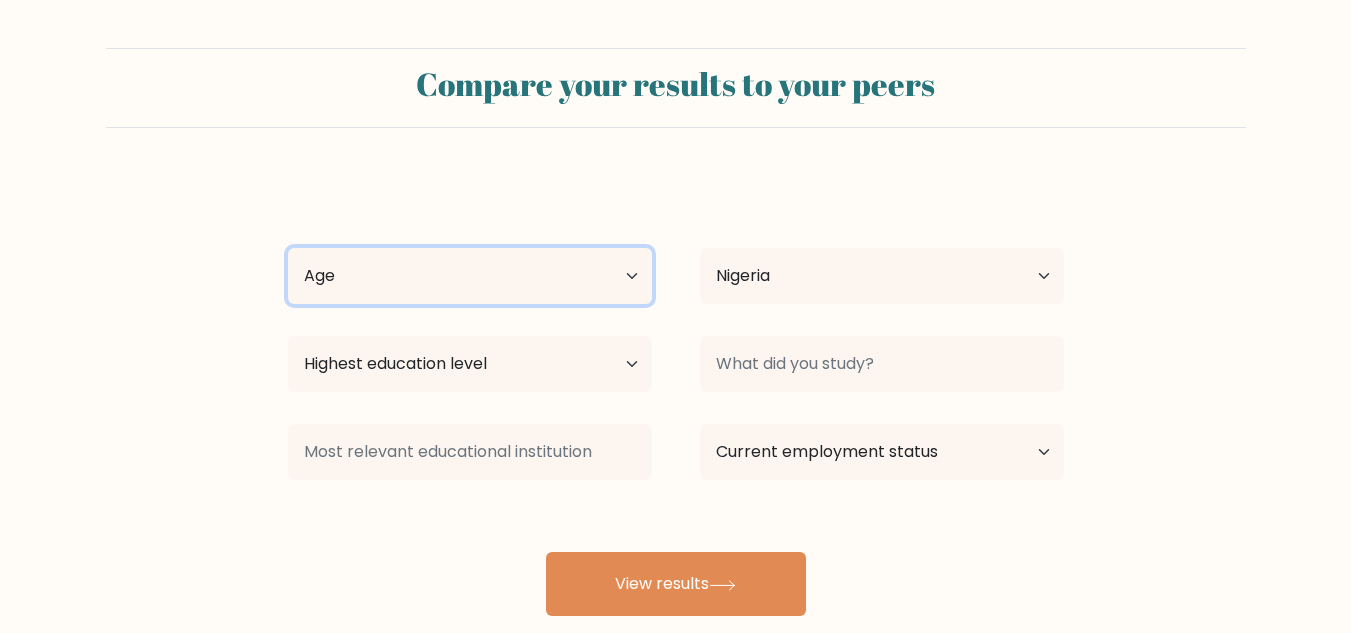 click on "Age
Under 18 years old
18-24 years old
25-34 years old
35-44 years old
45-54 years old
55-64 years old
65 years old and above" at bounding box center [470, 276] 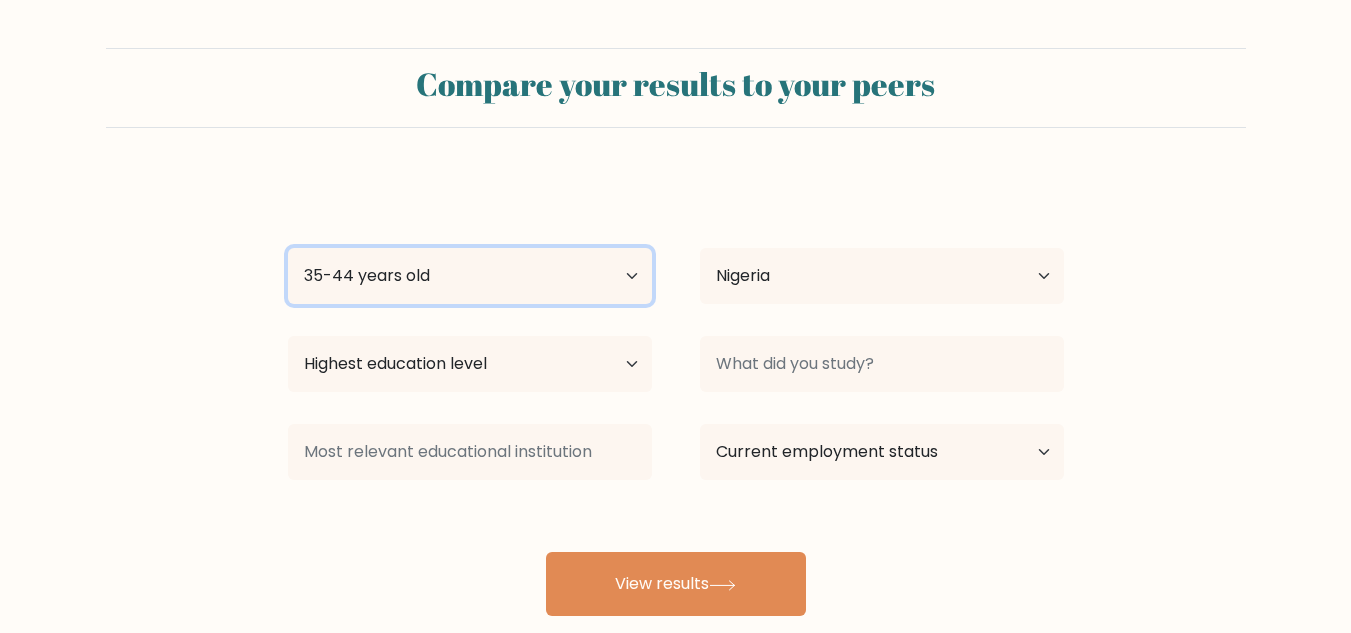click on "Age
Under 18 years old
18-24 years old
25-34 years old
35-44 years old
45-54 years old
55-64 years old
65 years old and above" at bounding box center [470, 276] 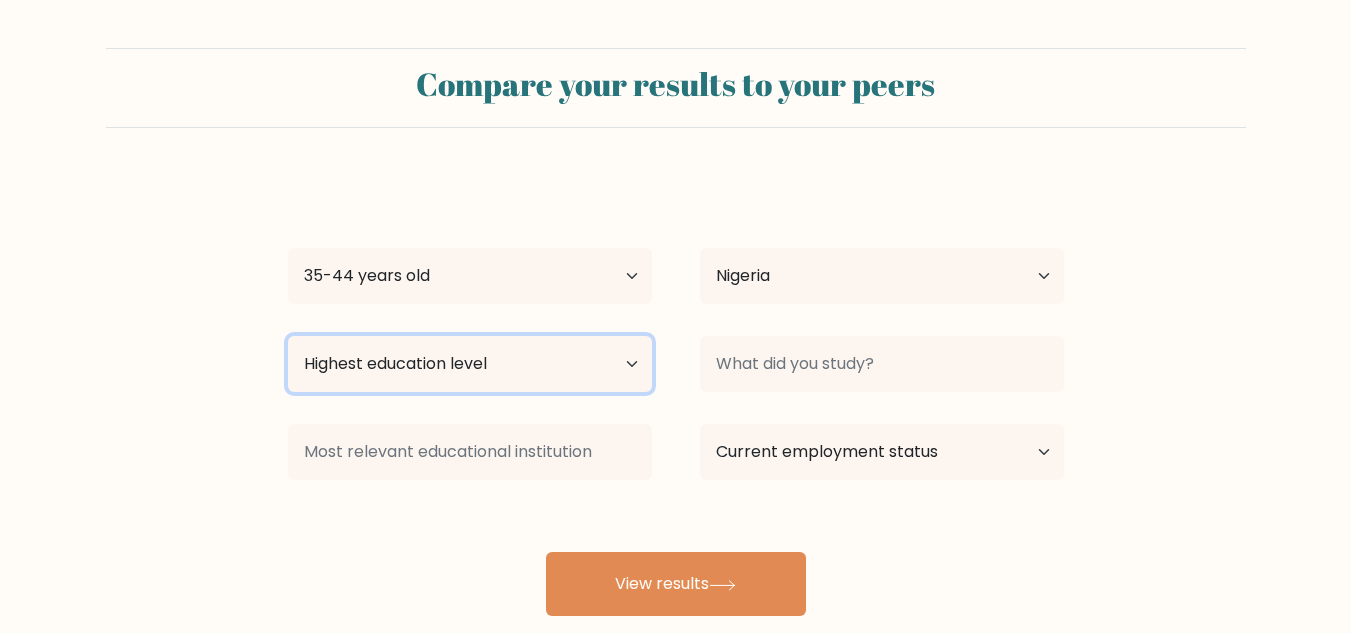click on "Highest education level
No schooling
Primary
Lower Secondary
Upper Secondary
Occupation Specific
Bachelor's degree
Master's degree
Doctoral degree" at bounding box center [470, 364] 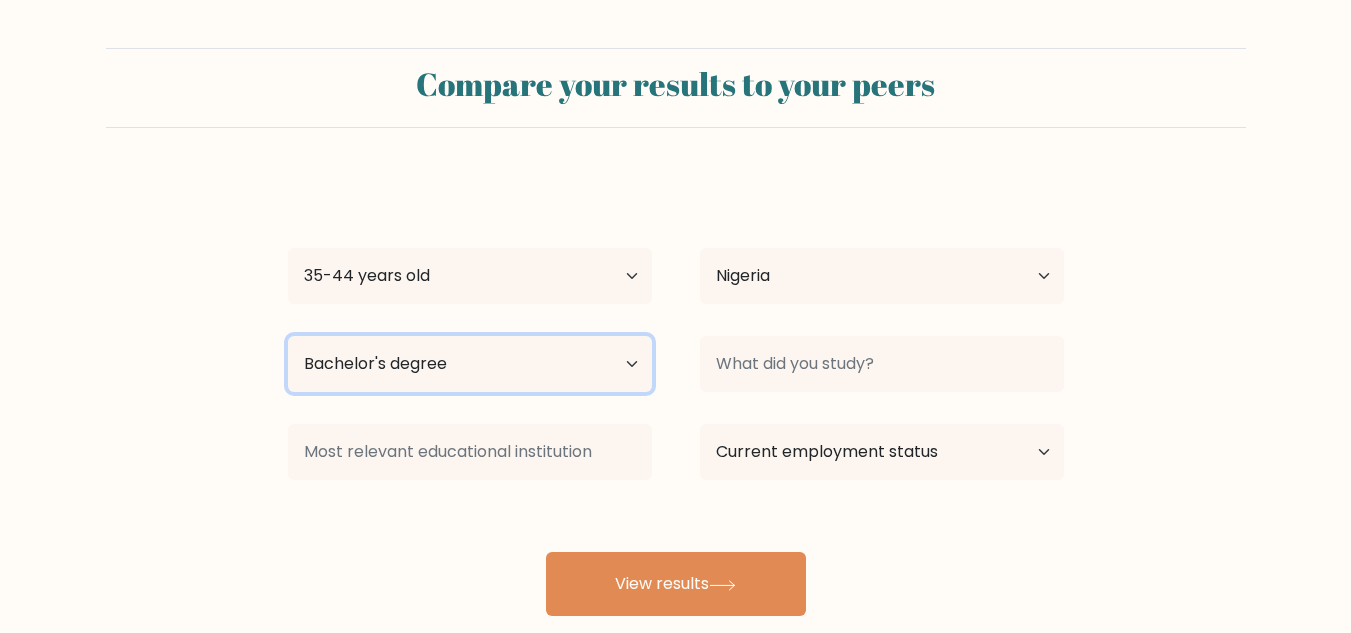 click on "Highest education level
No schooling
Primary
Lower Secondary
Upper Secondary
Occupation Specific
Bachelor's degree
Master's degree
Doctoral degree" at bounding box center (470, 364) 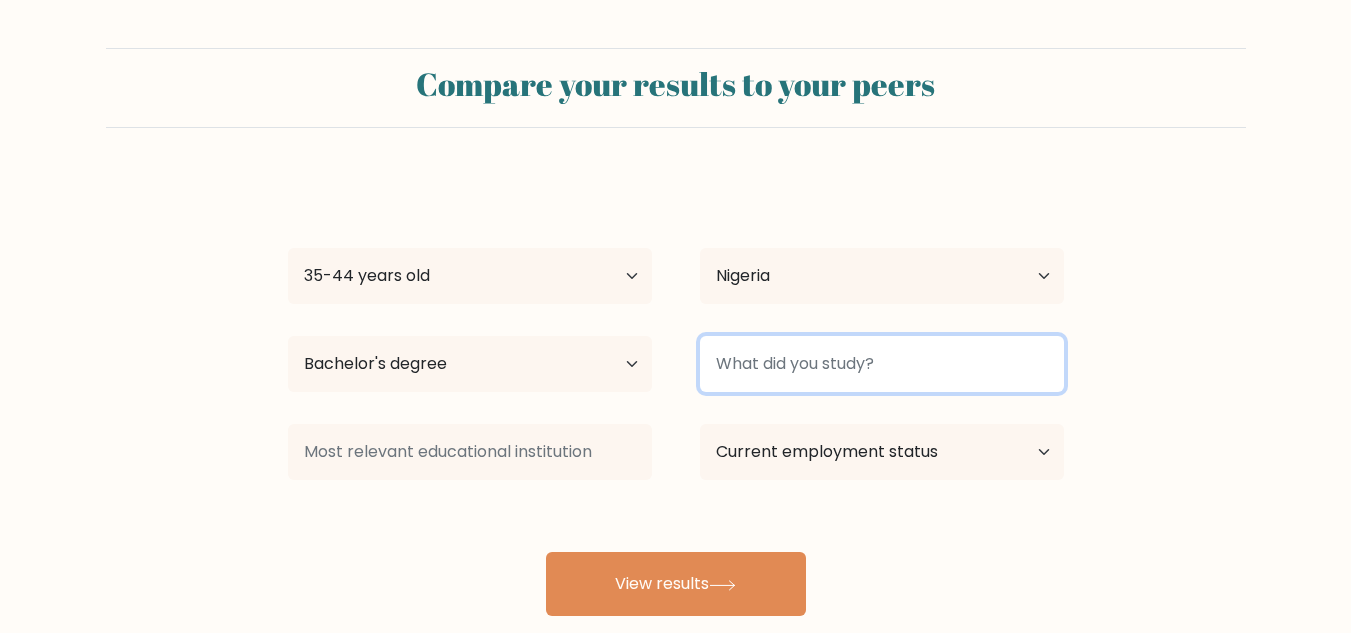 click at bounding box center (882, 364) 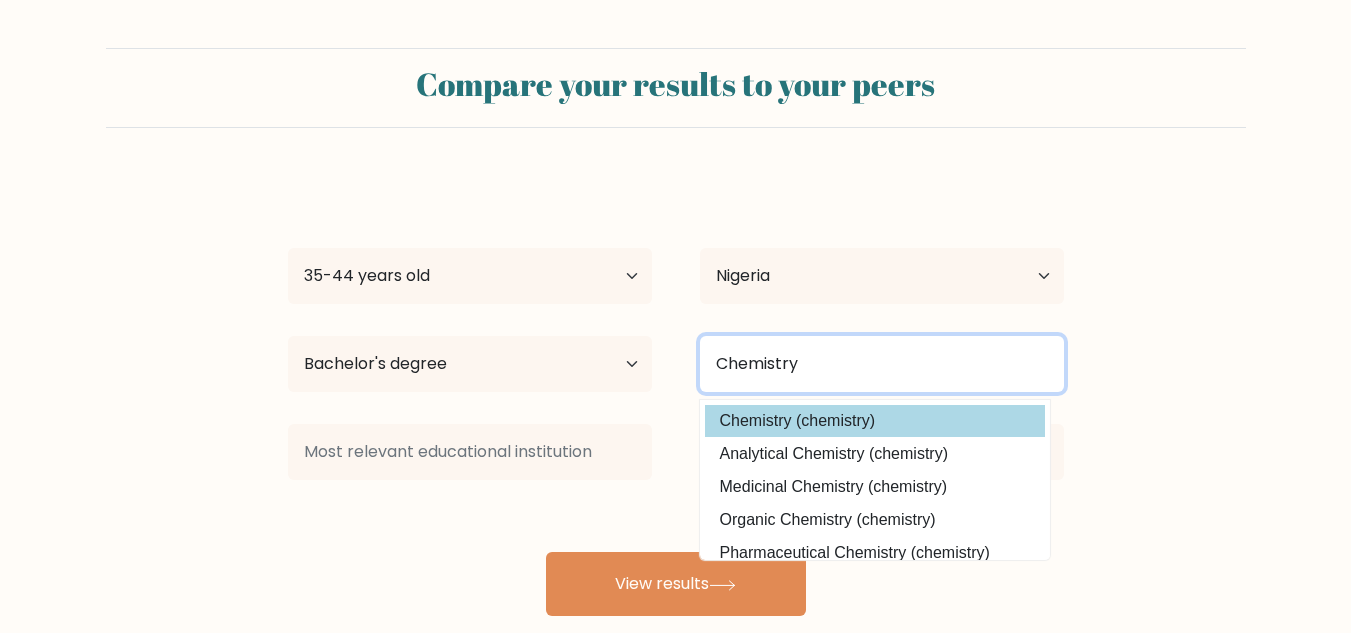 type on "Chemistry" 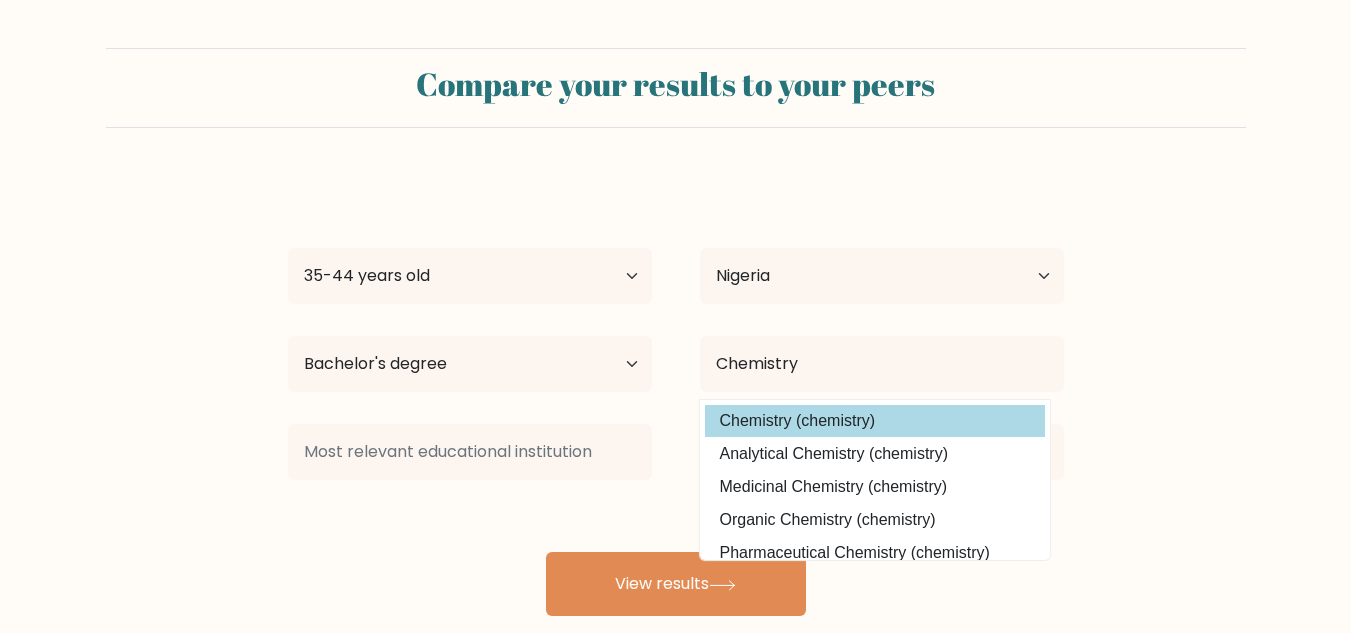 click on "Tijani
junaid
Age
Under 18 years old
18-24 years old
25-34 years old
35-44 years old
45-54 years old
55-64 years old
65 years old and above
Country
Afghanistan
Albania
Algeria
American Samoa
Andorra
Angola
Anguilla
Antarctica
Antigua and Barbuda
Argentina
Armenia
Aruba
Australia
Austria
Azerbaijan
Bahamas
Bahrain
Bangladesh
Barbados
Belarus
Belgium
Belize
Benin
Bermuda
Bhutan
Bolivia
Bonaire, Sint Eustatius and Saba
Bosnia and Herzegovina
Botswana
Bouvet Island
Brazil
Brunei" at bounding box center (676, 396) 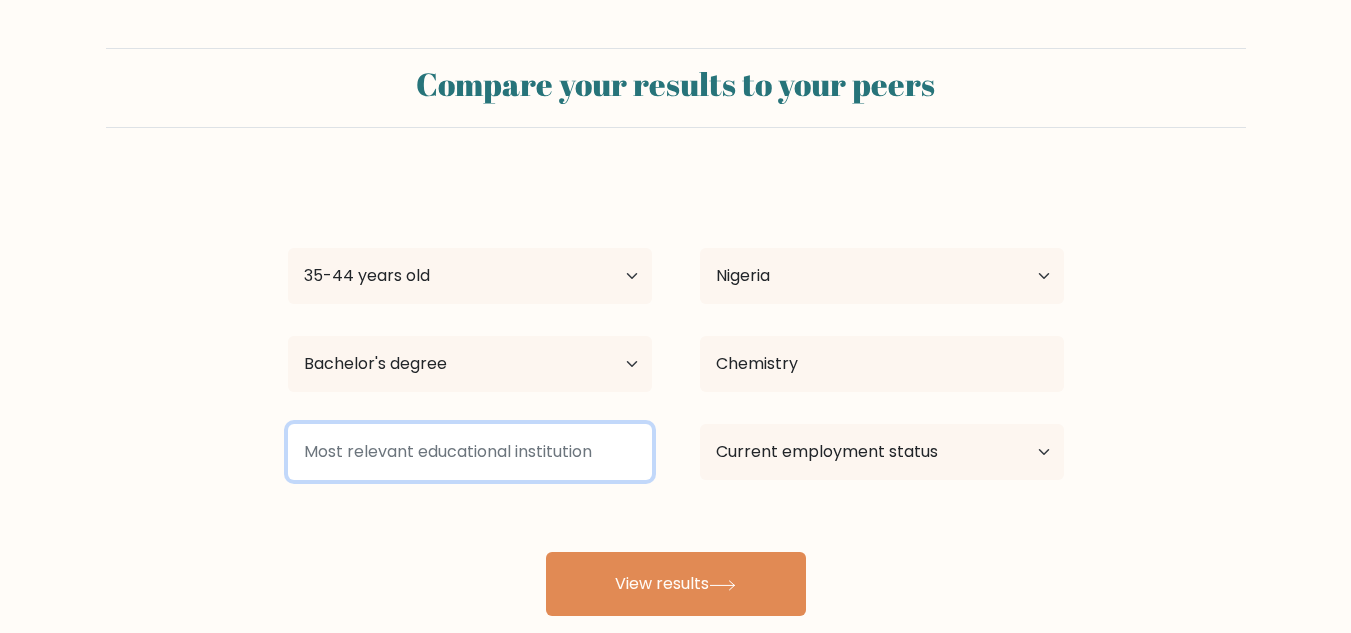 click at bounding box center (470, 452) 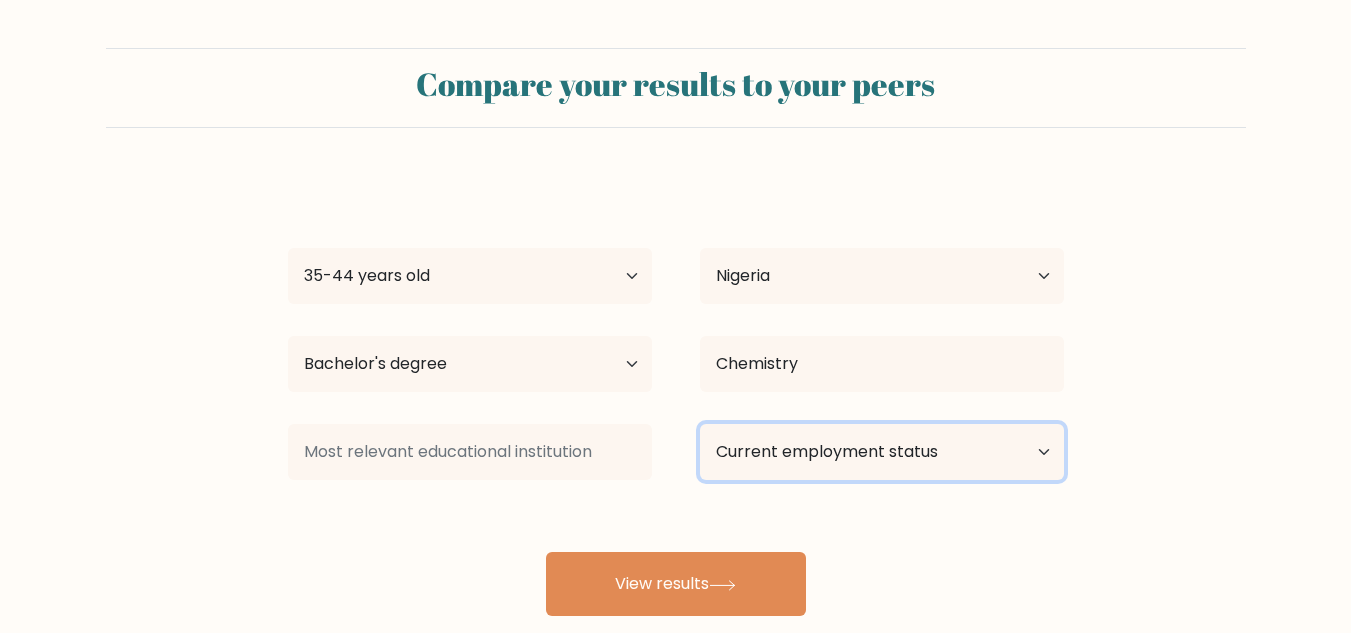 click on "Current employment status
Employed
Student
Retired
Other / prefer not to answer" at bounding box center [882, 452] 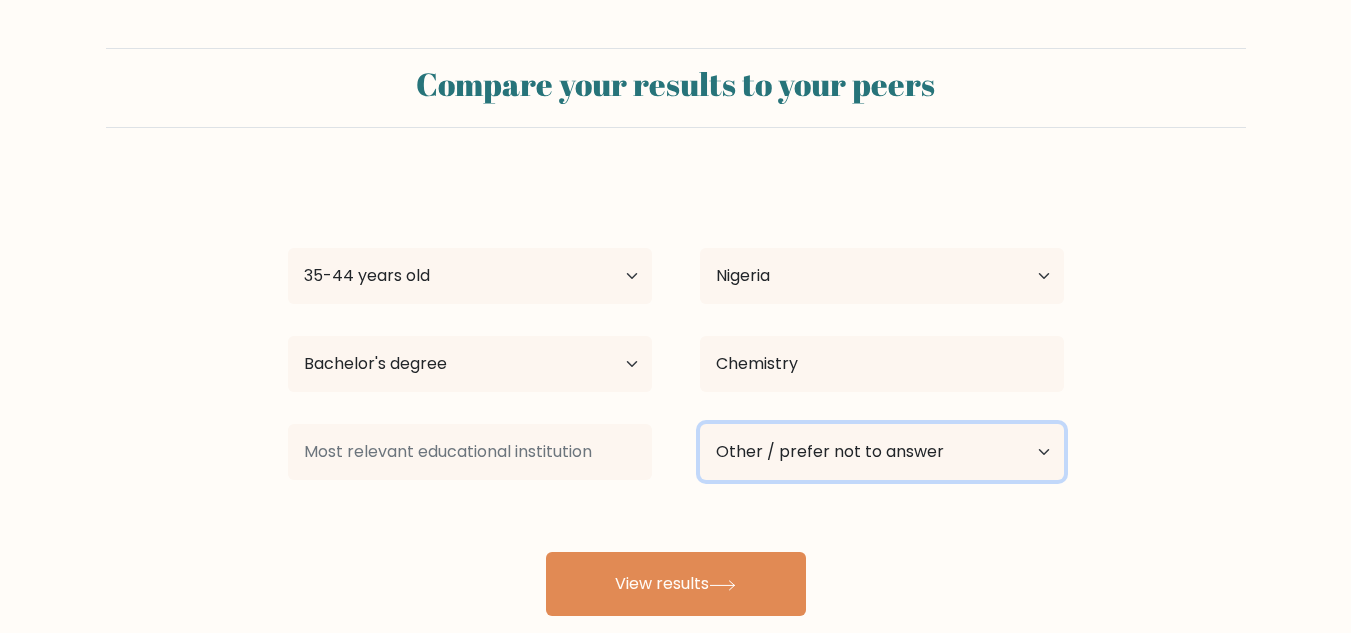 click on "Current employment status
Employed
Student
Retired
Other / prefer not to answer" at bounding box center (882, 452) 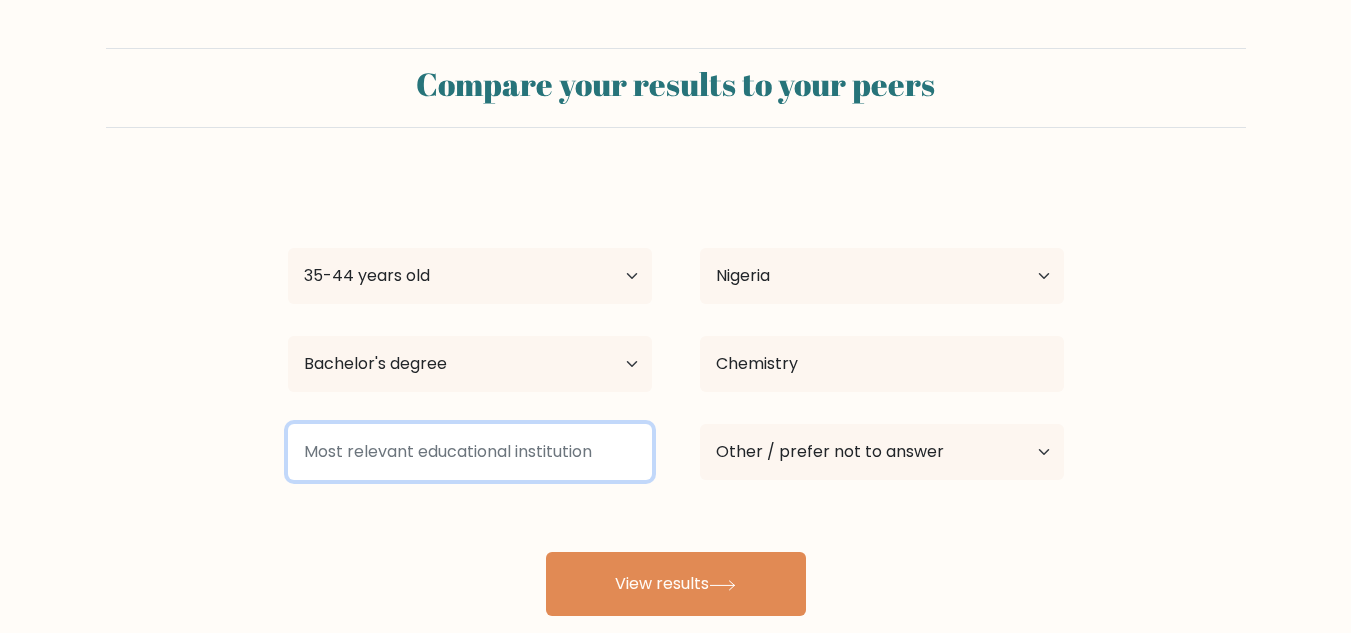 click at bounding box center [470, 452] 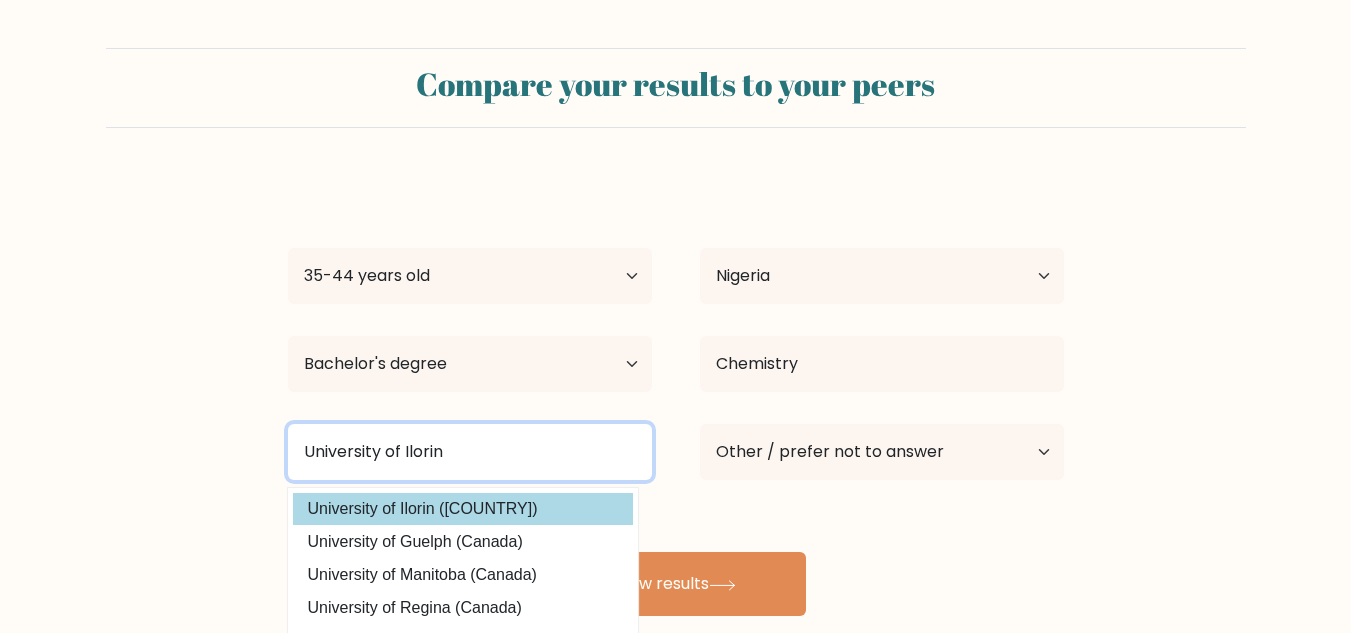 type on "University of Ilorin" 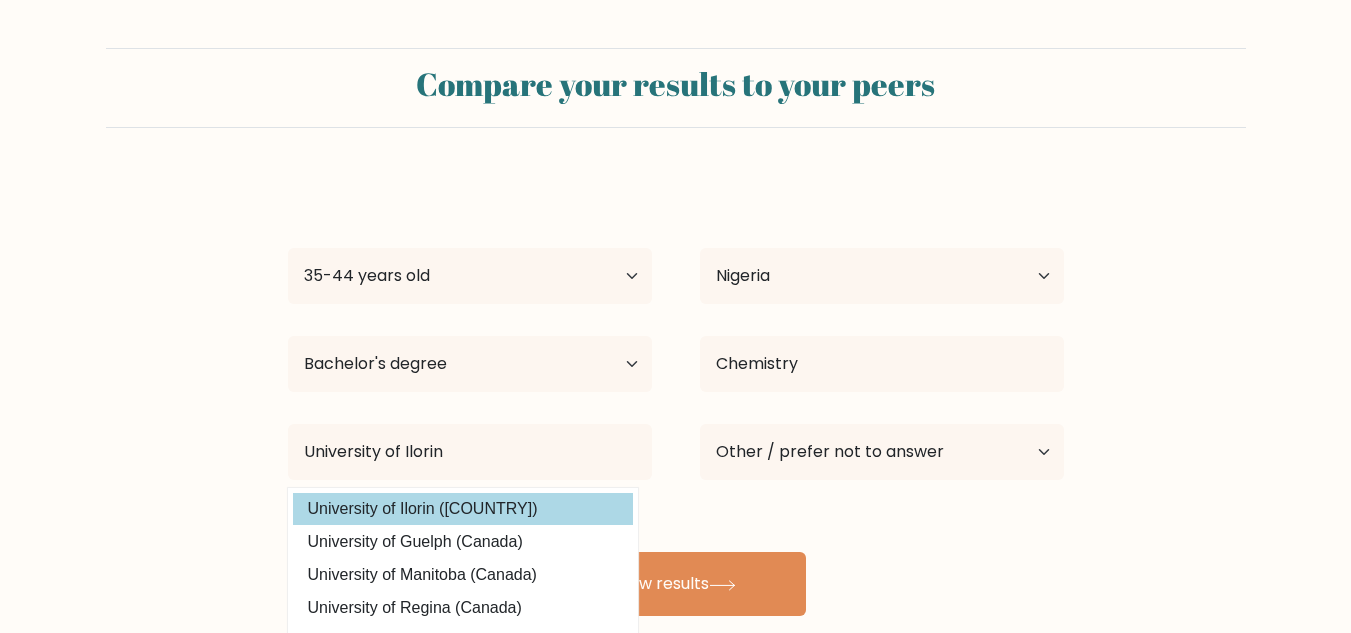 click on "University of Ilorin (Nigeria)" at bounding box center [463, 509] 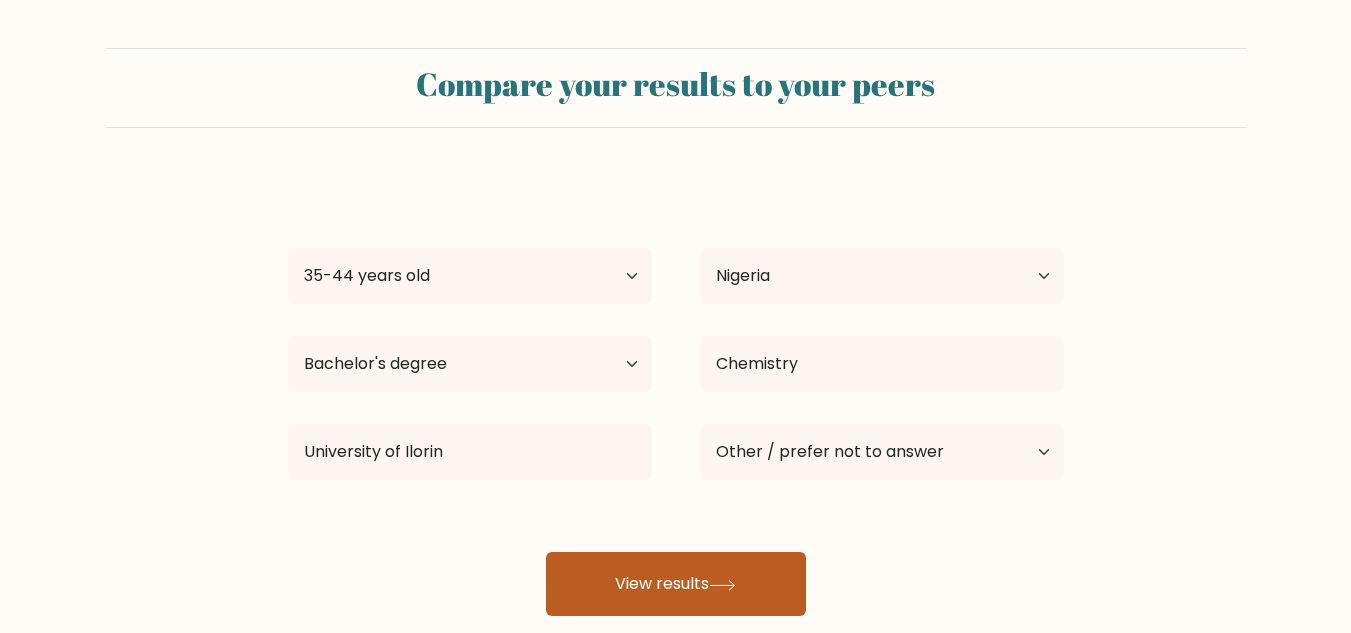click on "View results" at bounding box center (676, 584) 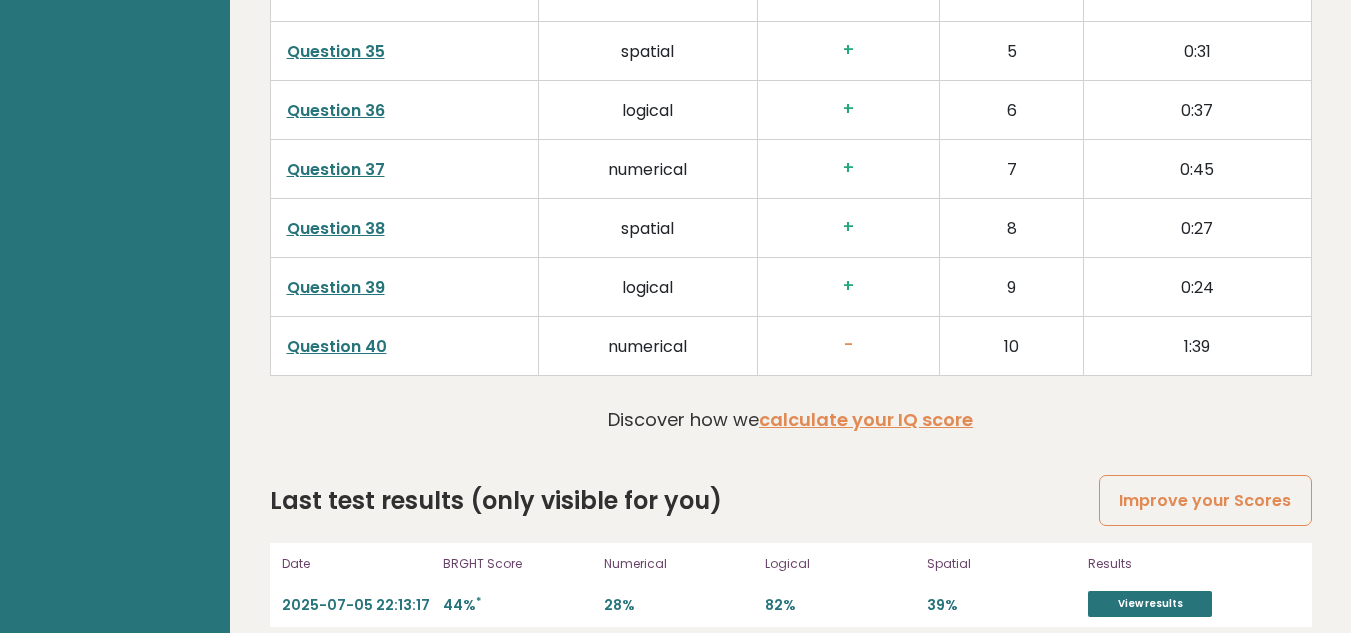 scroll, scrollTop: 5168, scrollLeft: 0, axis: vertical 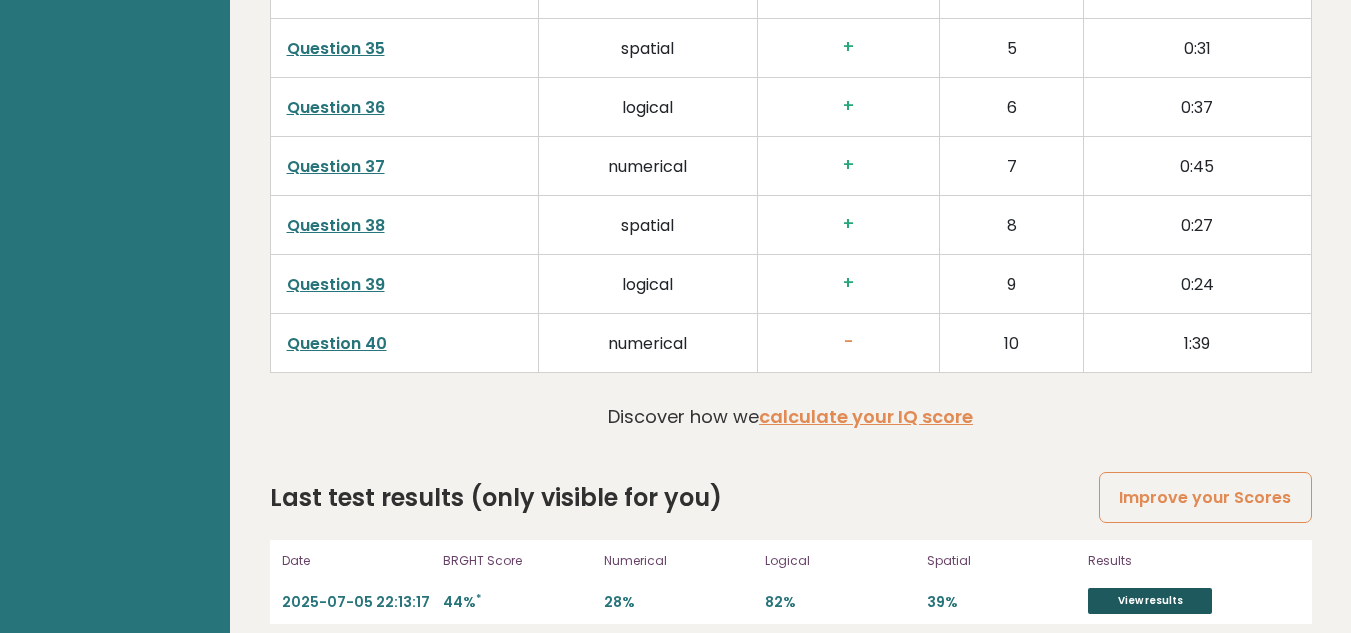 click on "View results" at bounding box center (1150, 601) 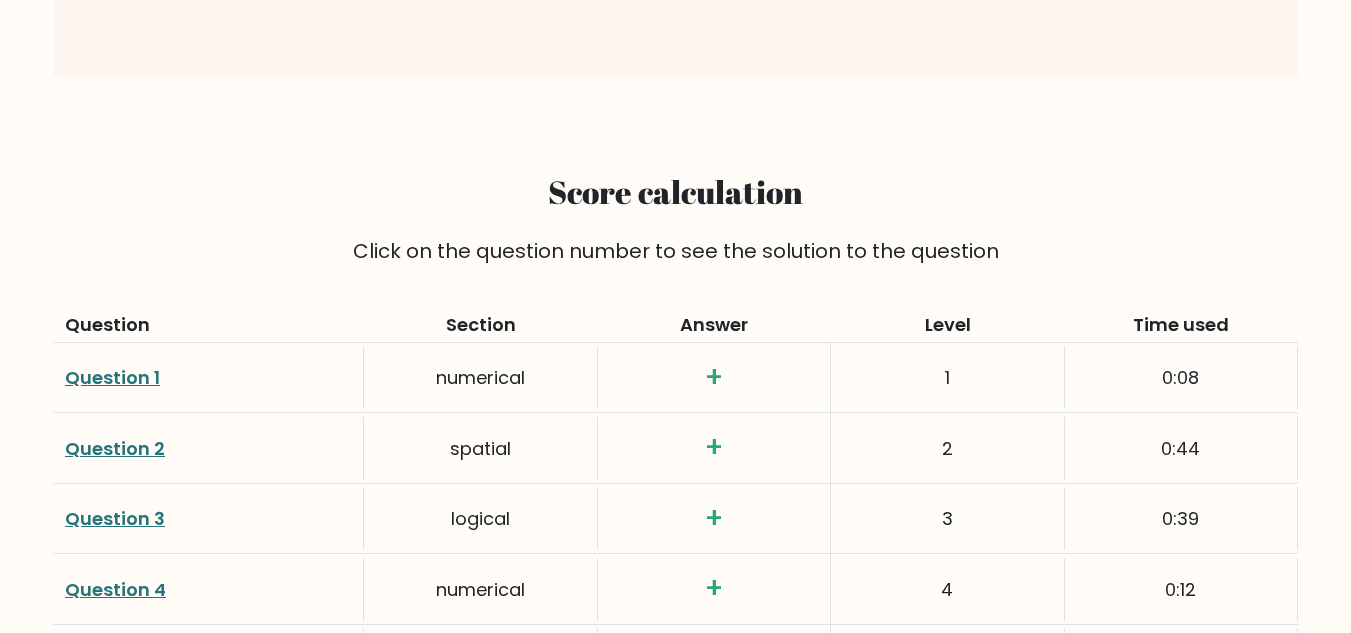 scroll, scrollTop: 2400, scrollLeft: 0, axis: vertical 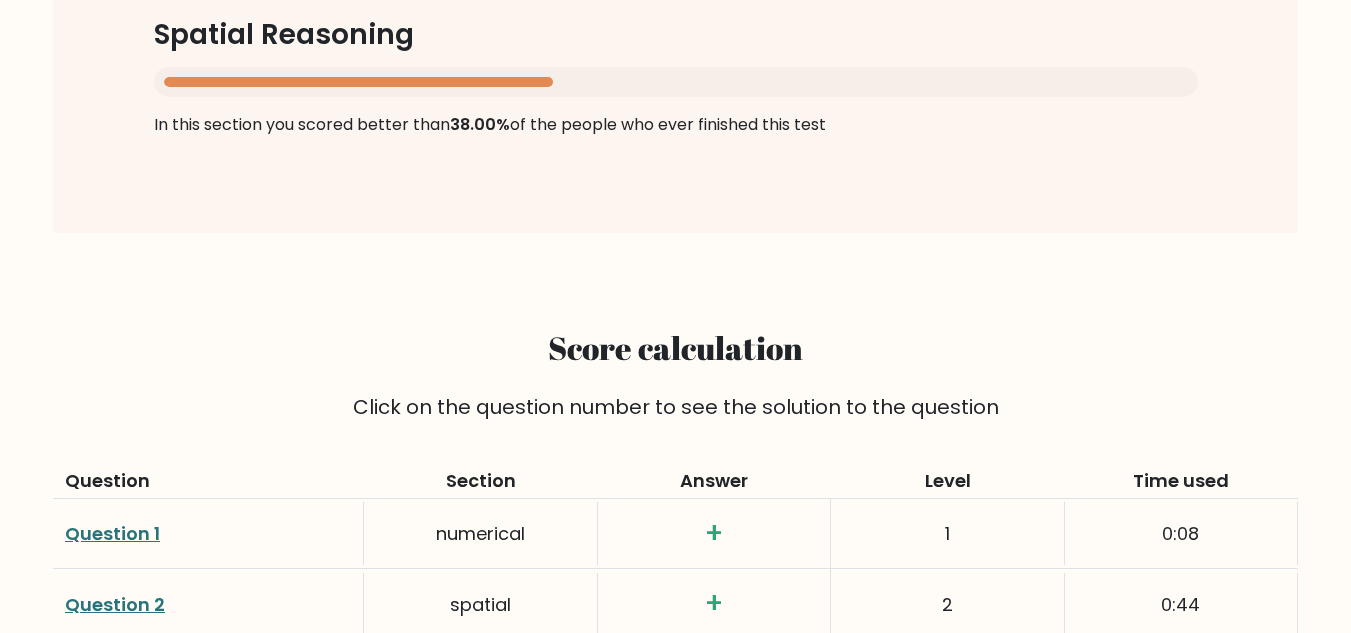 click on "Question 1" at bounding box center (112, 533) 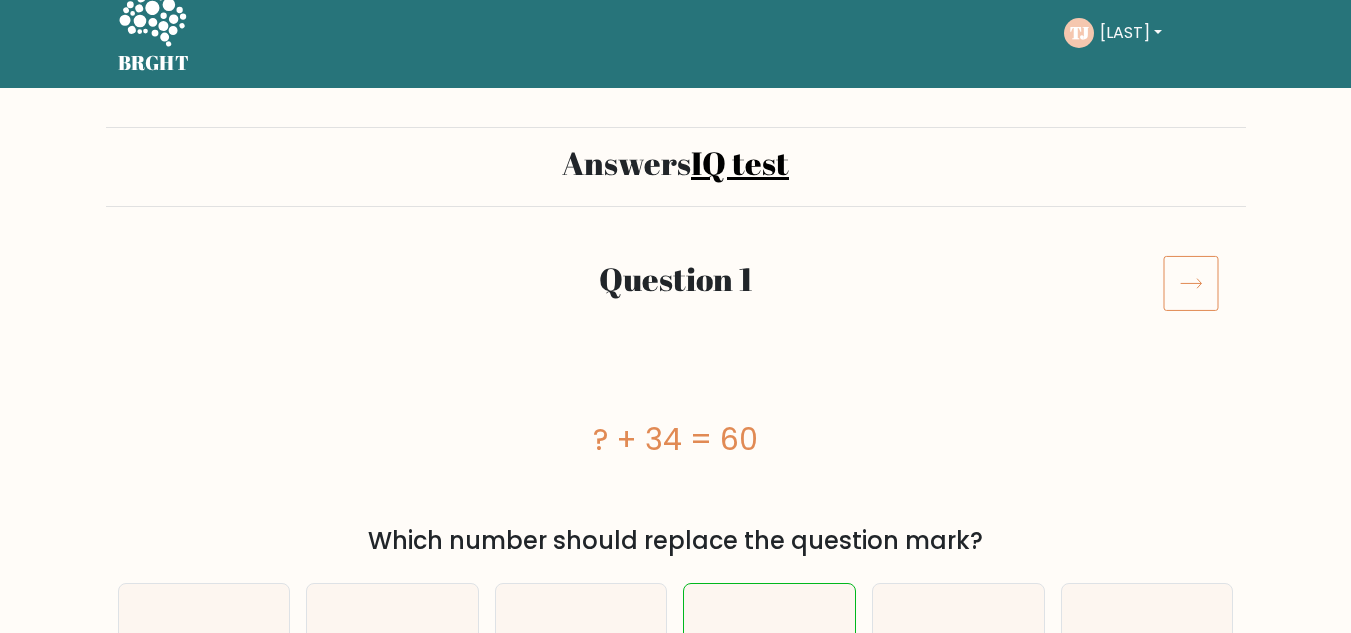 scroll, scrollTop: 0, scrollLeft: 0, axis: both 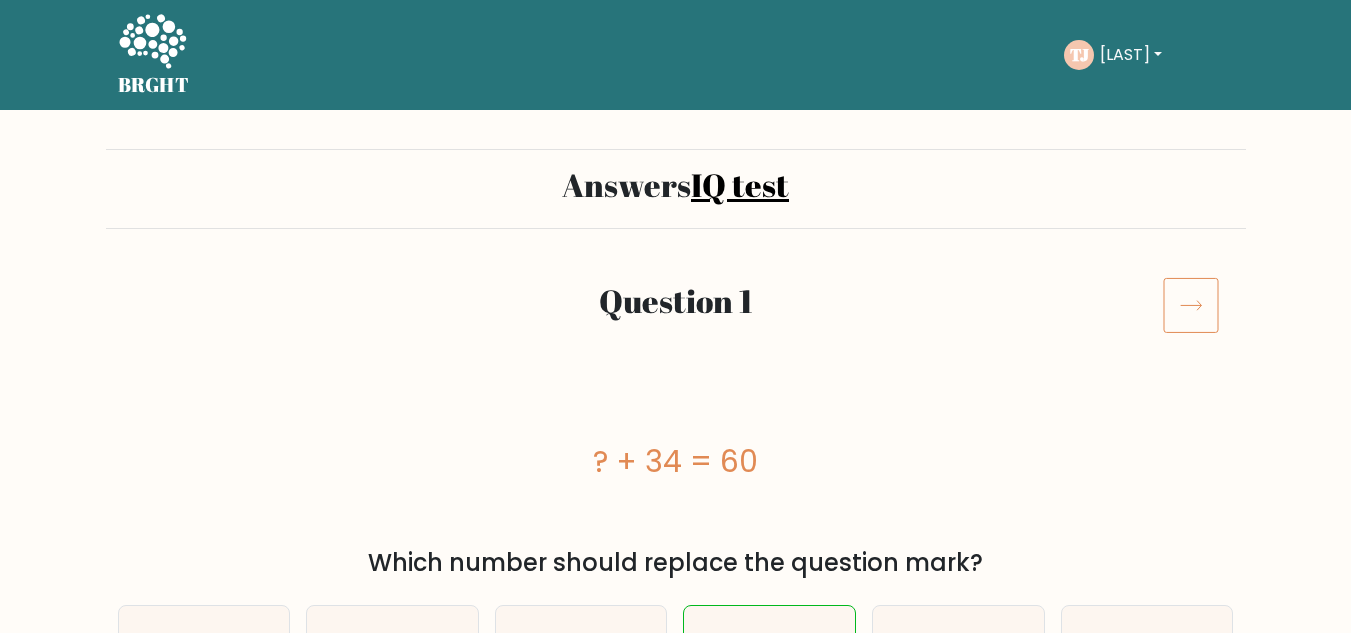 click at bounding box center (1191, 305) 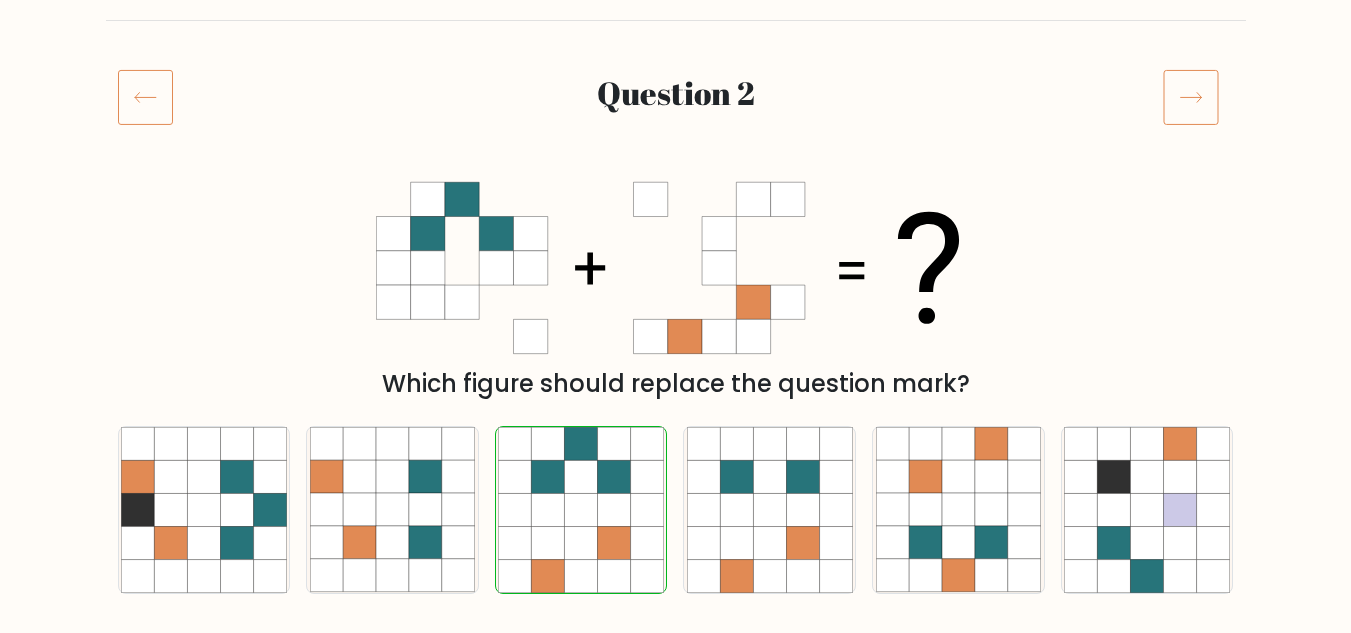 scroll, scrollTop: 200, scrollLeft: 0, axis: vertical 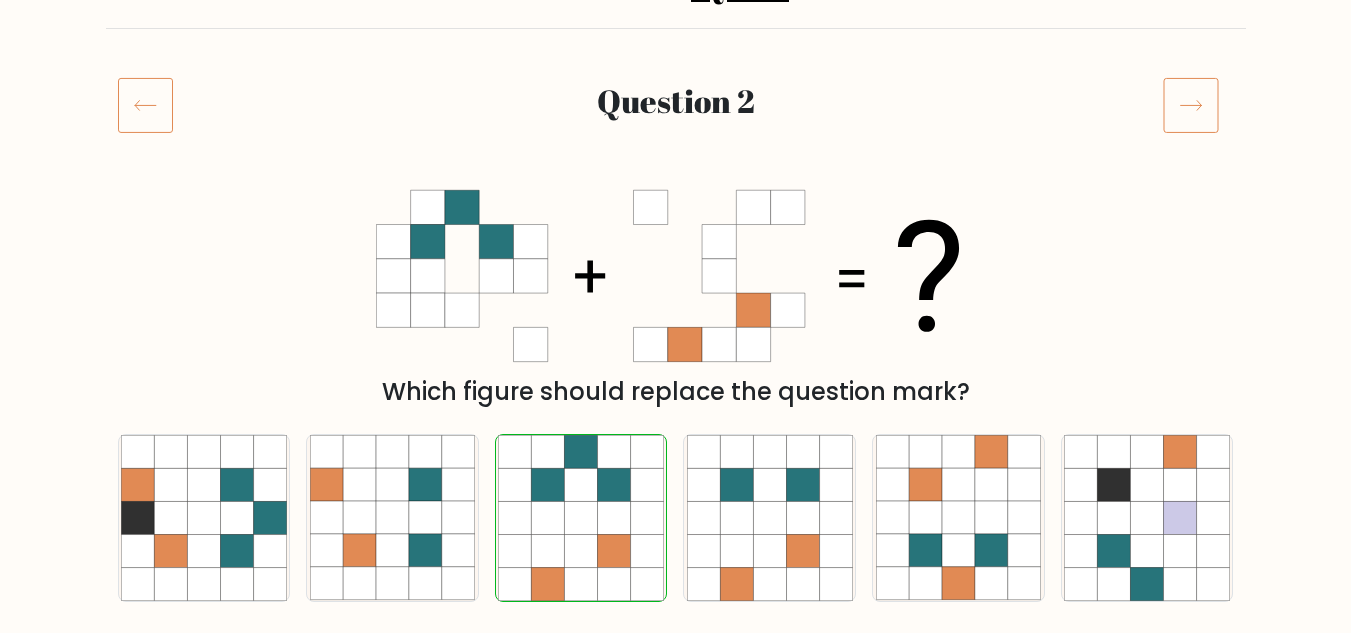 click at bounding box center (1191, 105) 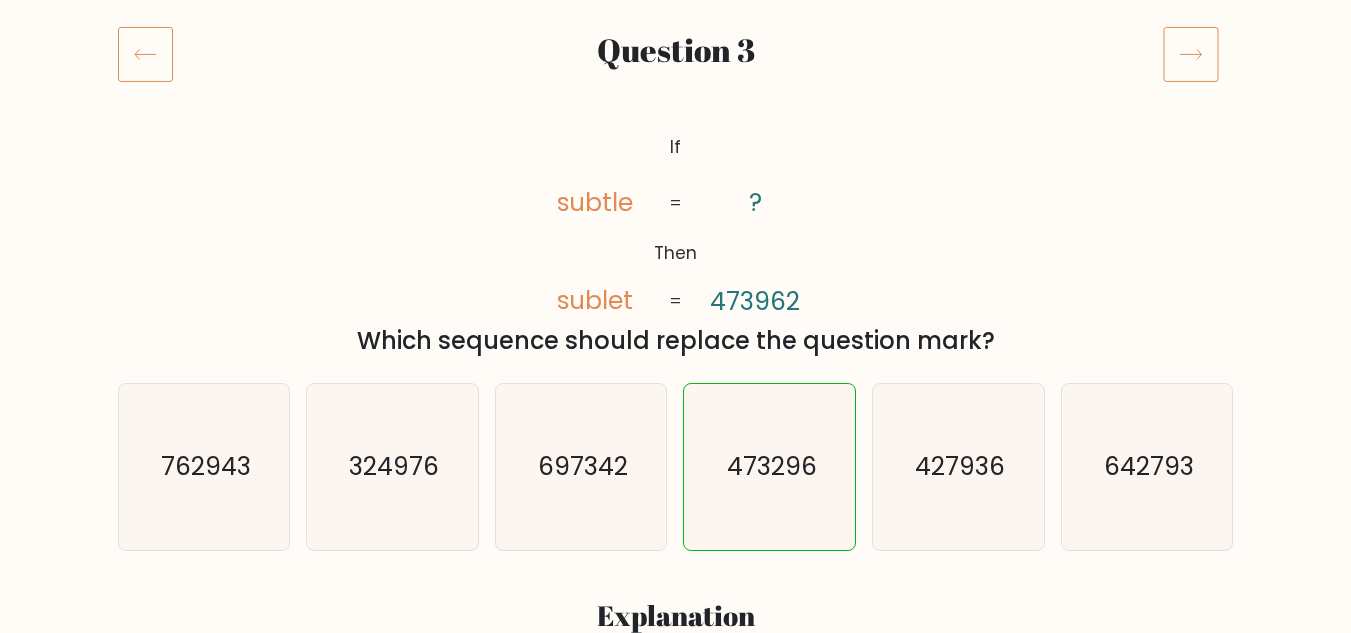 scroll, scrollTop: 200, scrollLeft: 0, axis: vertical 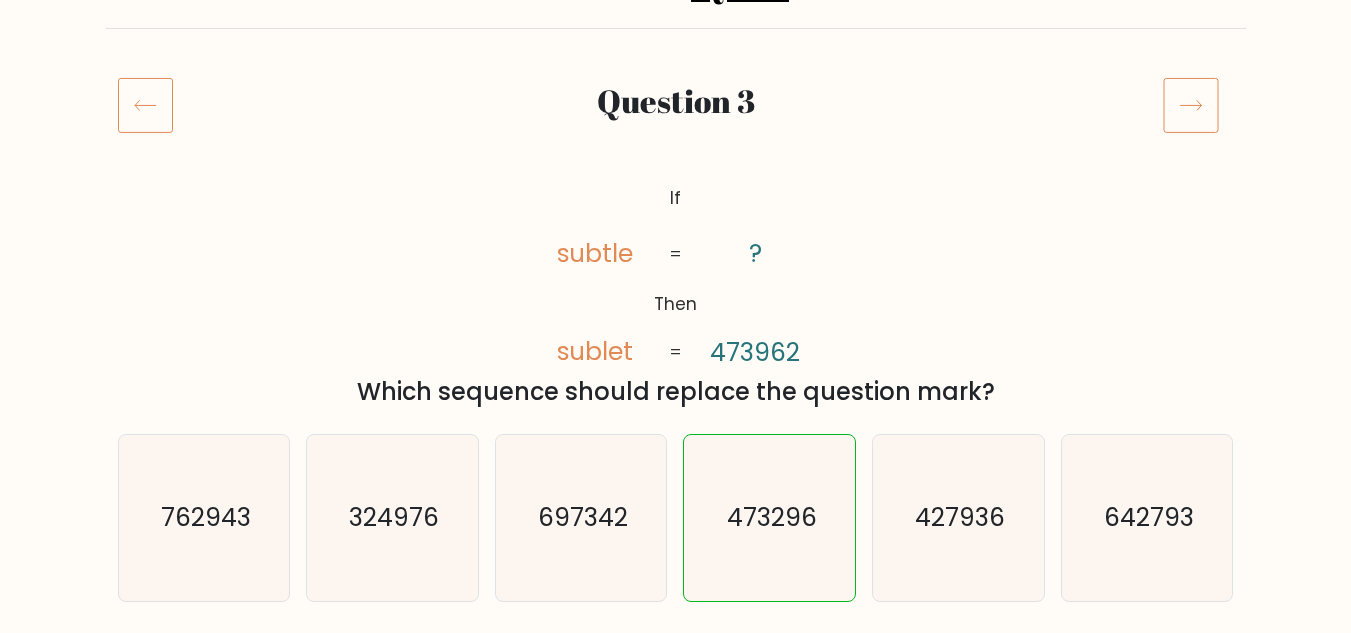 click at bounding box center (1191, 105) 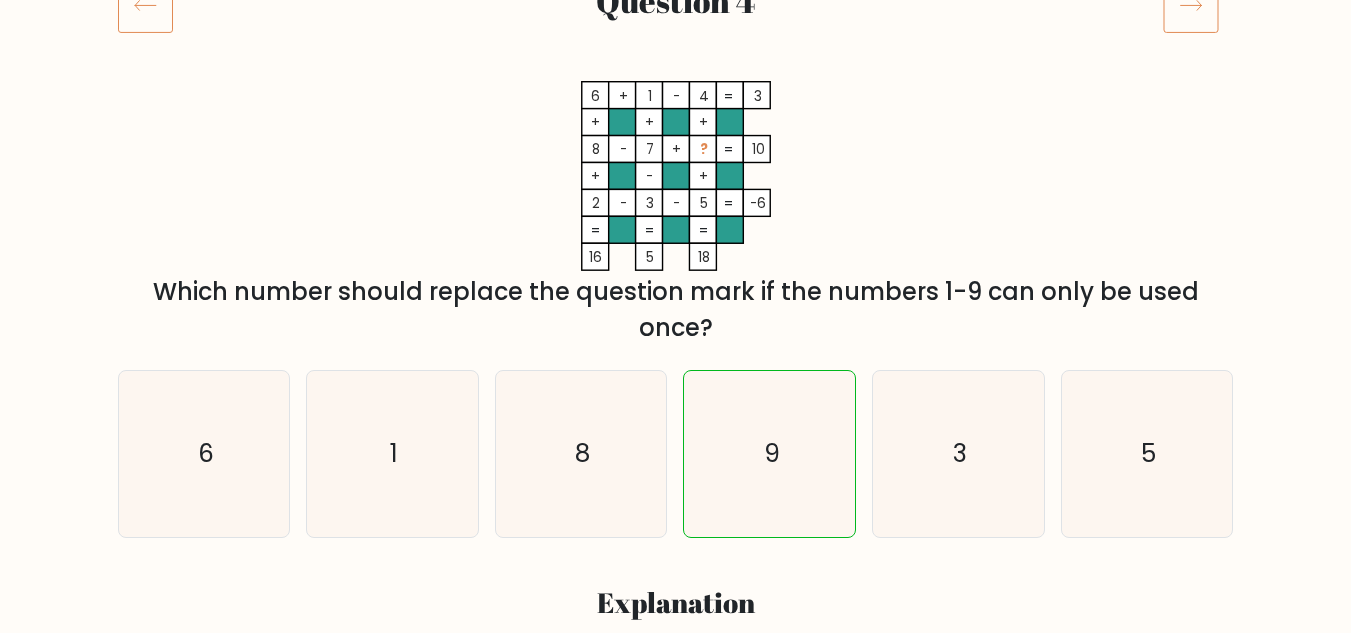 scroll, scrollTop: 200, scrollLeft: 0, axis: vertical 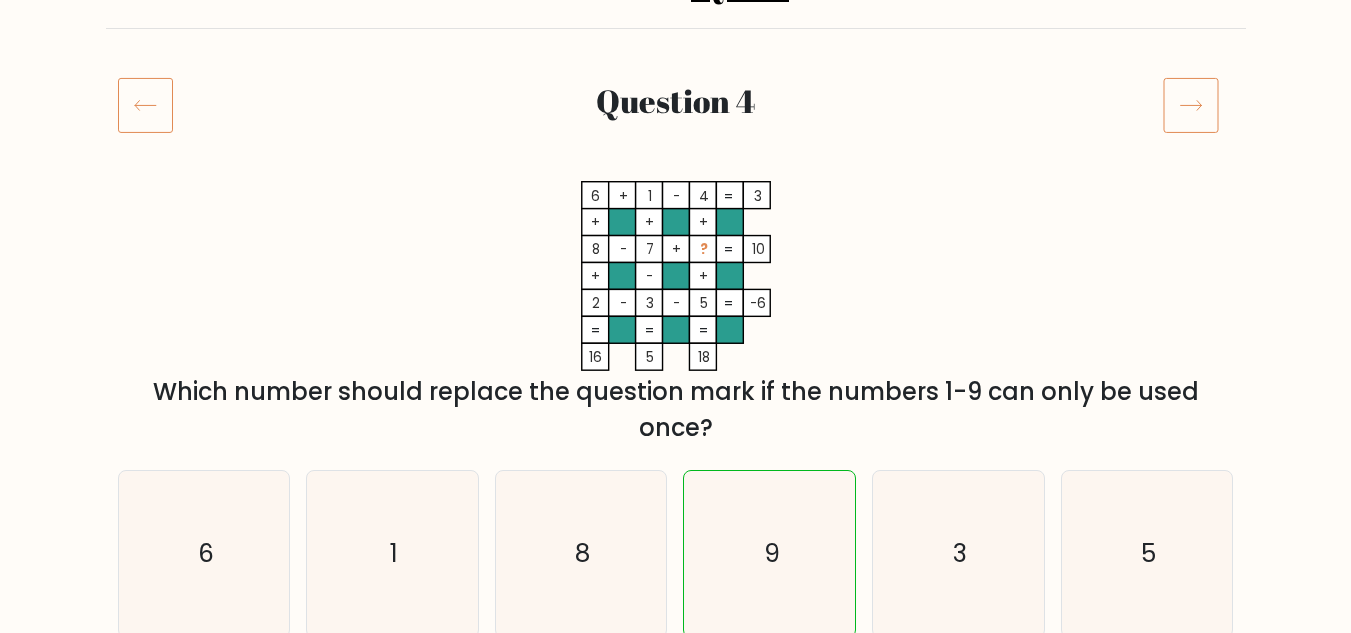 click at bounding box center (1191, 105) 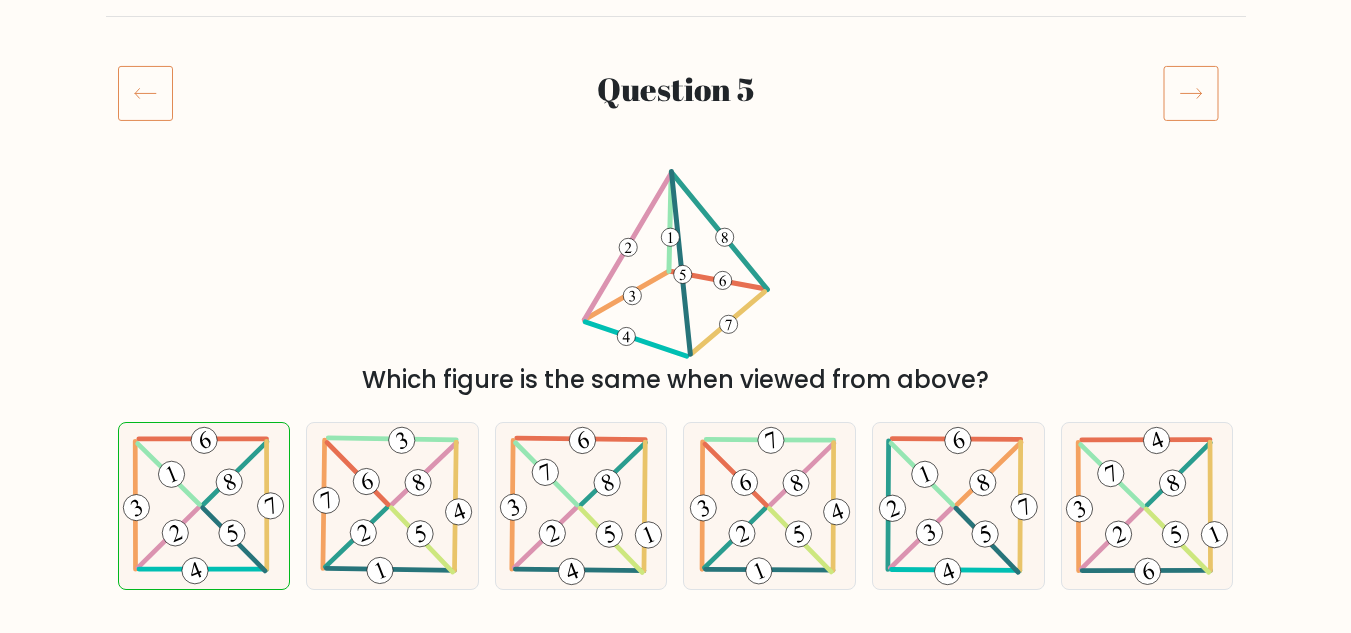 scroll, scrollTop: 200, scrollLeft: 0, axis: vertical 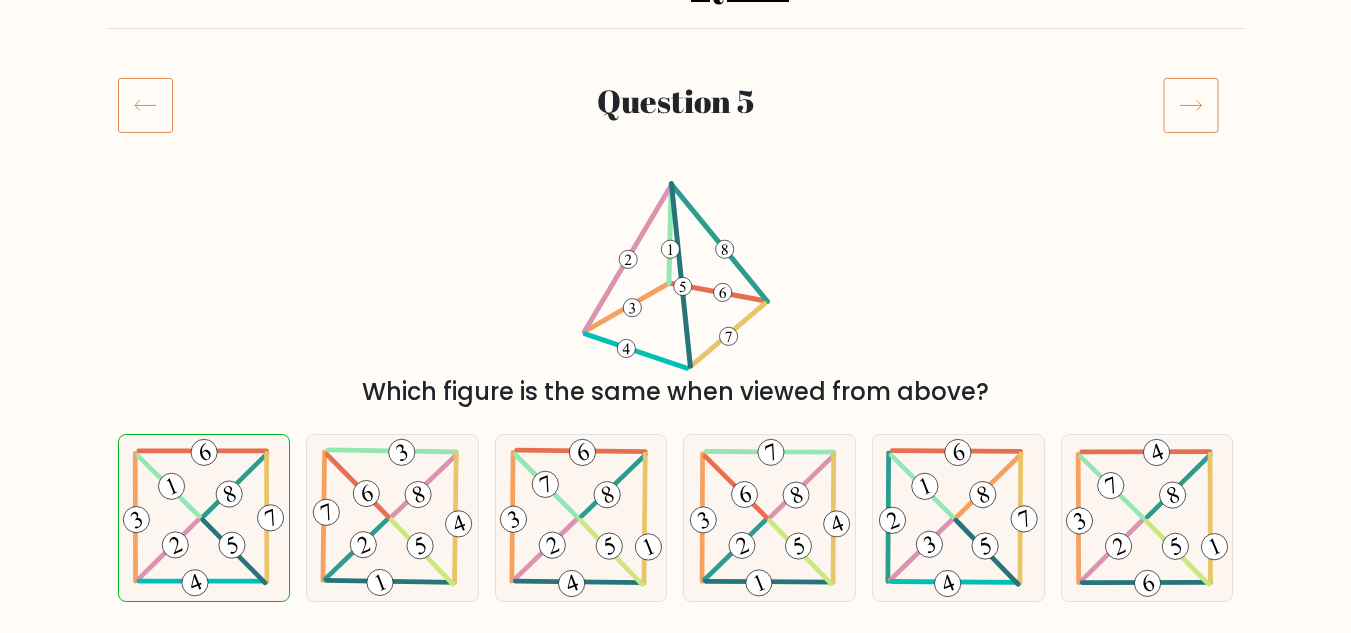 click at bounding box center [1191, 105] 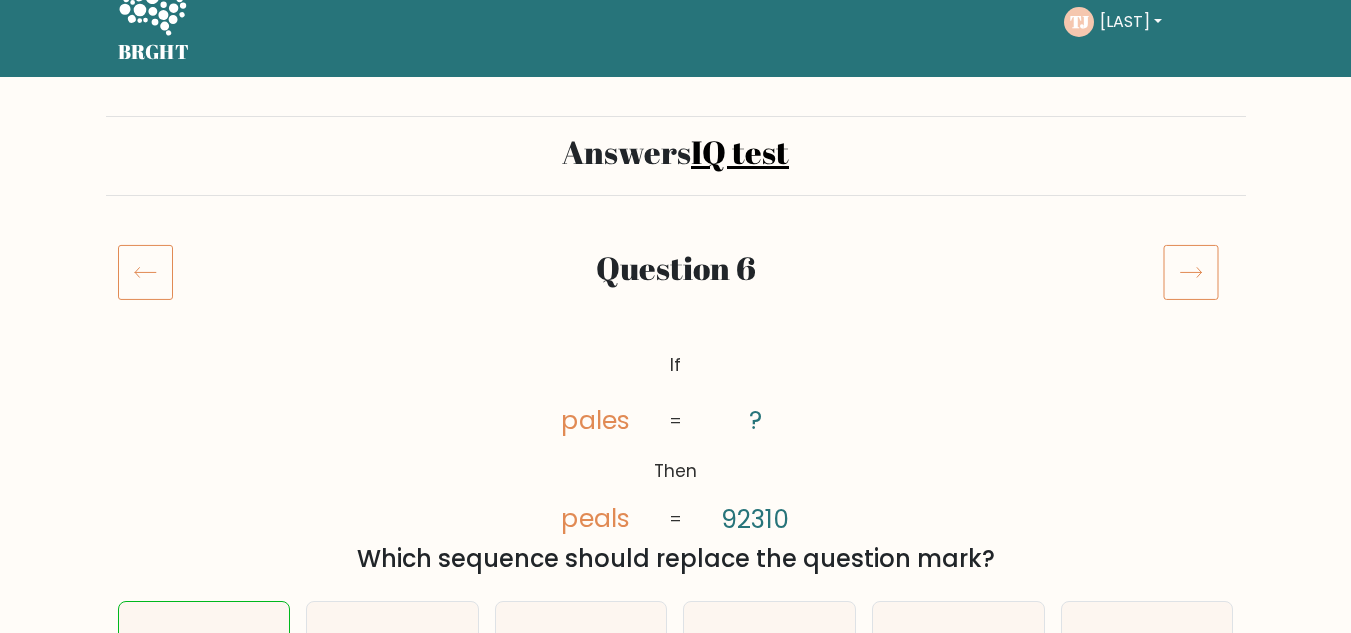 scroll, scrollTop: 0, scrollLeft: 0, axis: both 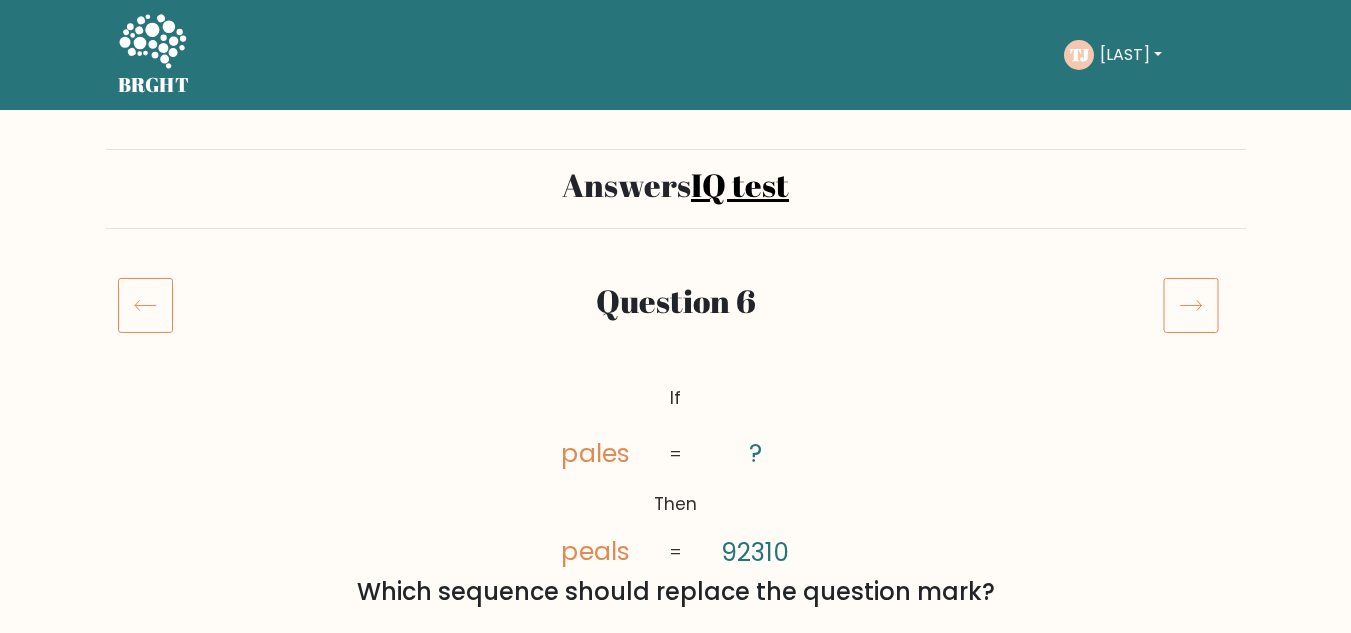 click at bounding box center [1191, 305] 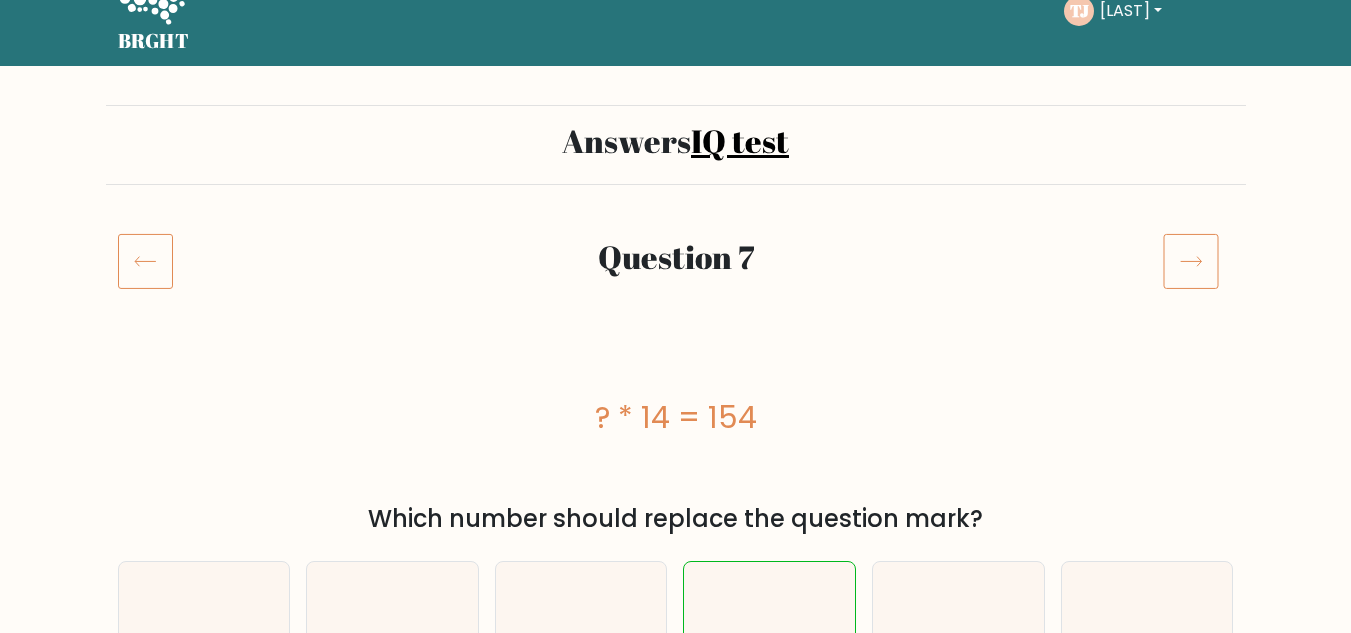 scroll, scrollTop: 0, scrollLeft: 0, axis: both 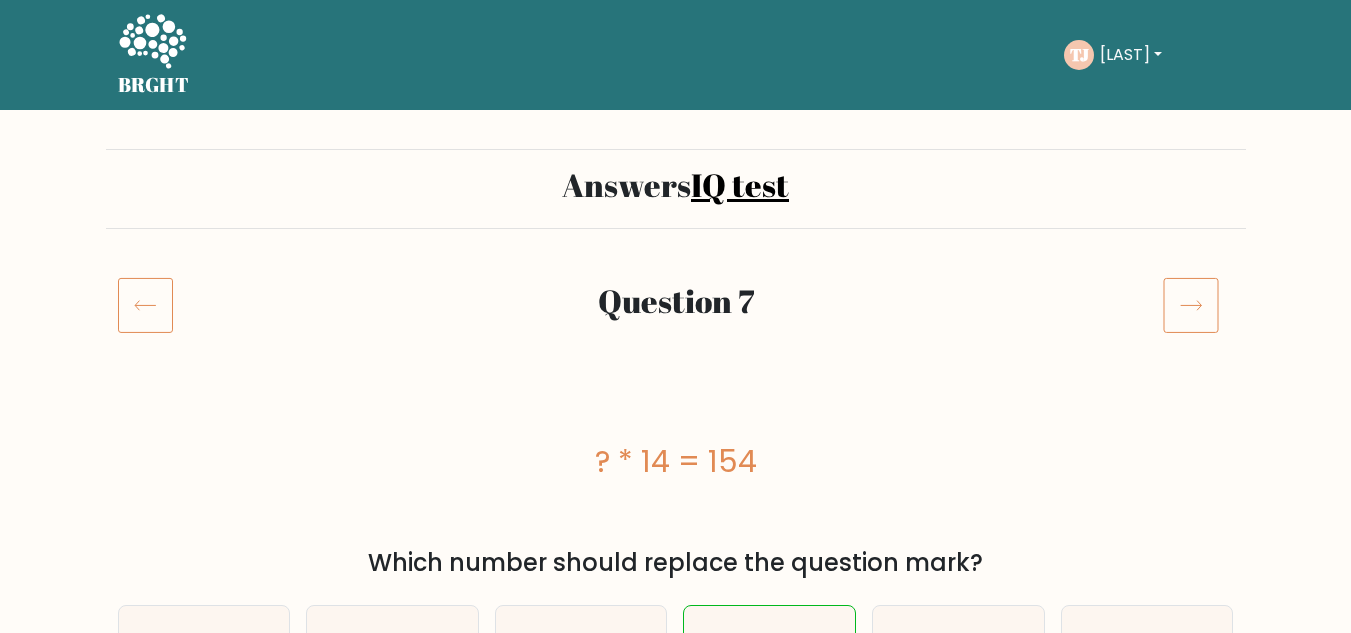 click at bounding box center (1191, 305) 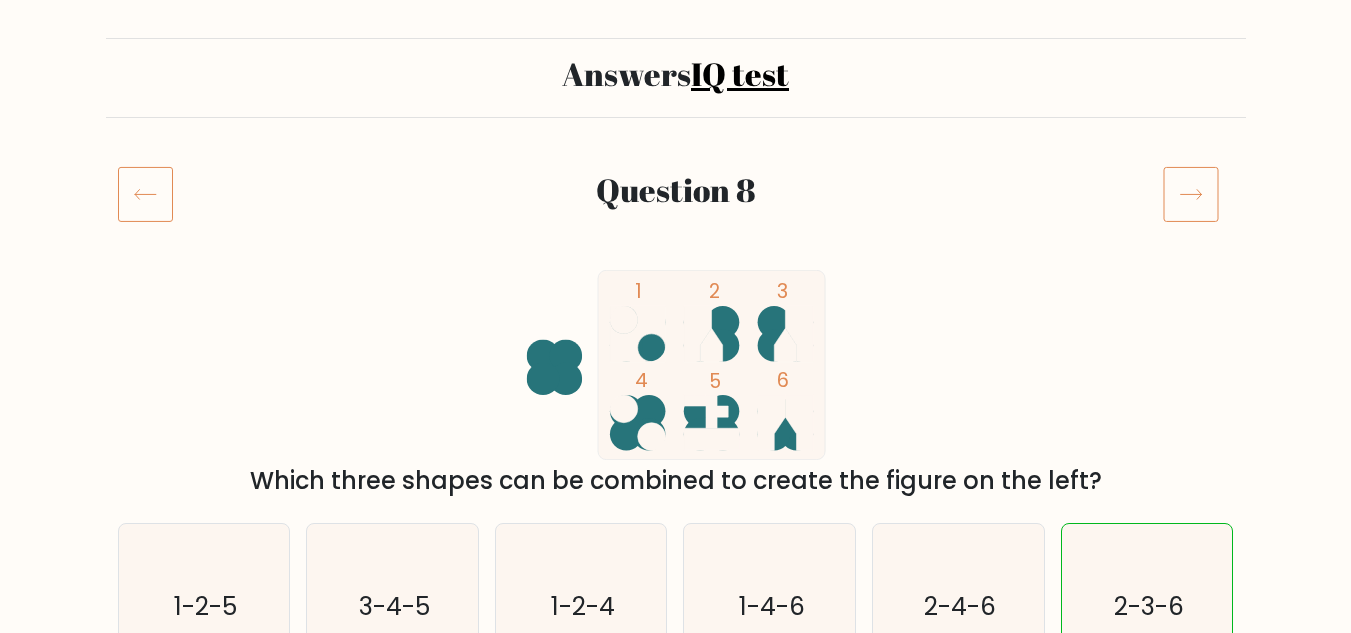 scroll, scrollTop: 0, scrollLeft: 0, axis: both 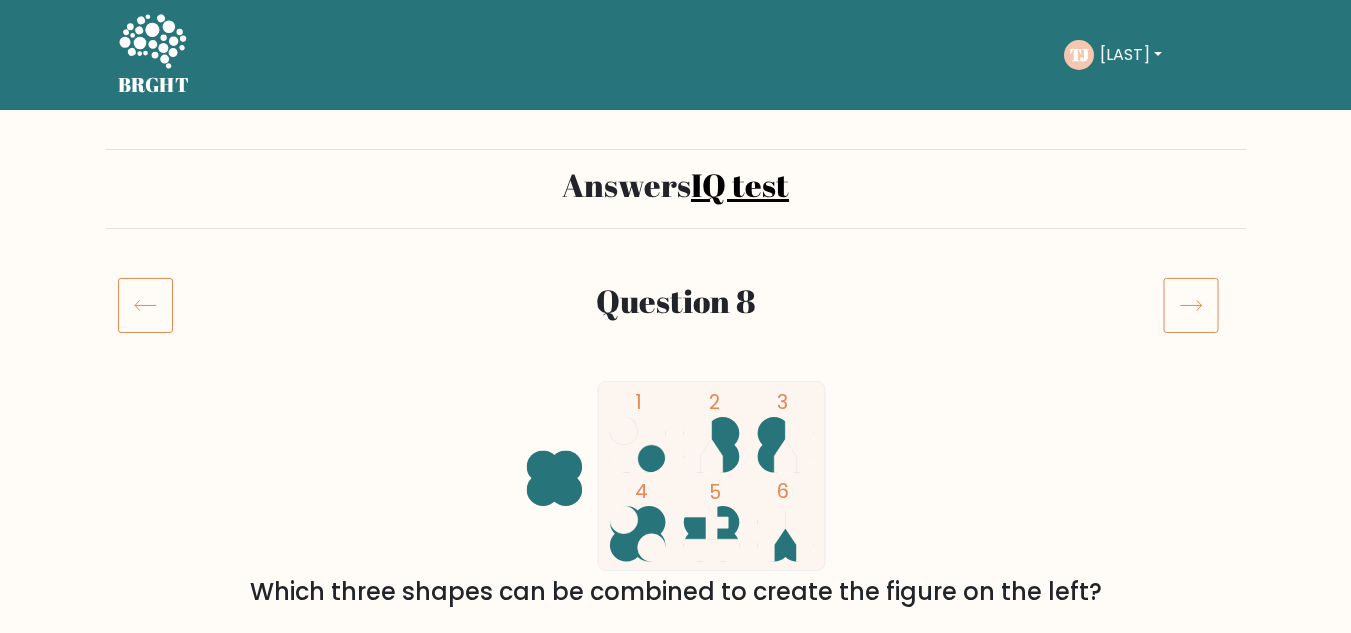 click at bounding box center (1191, 305) 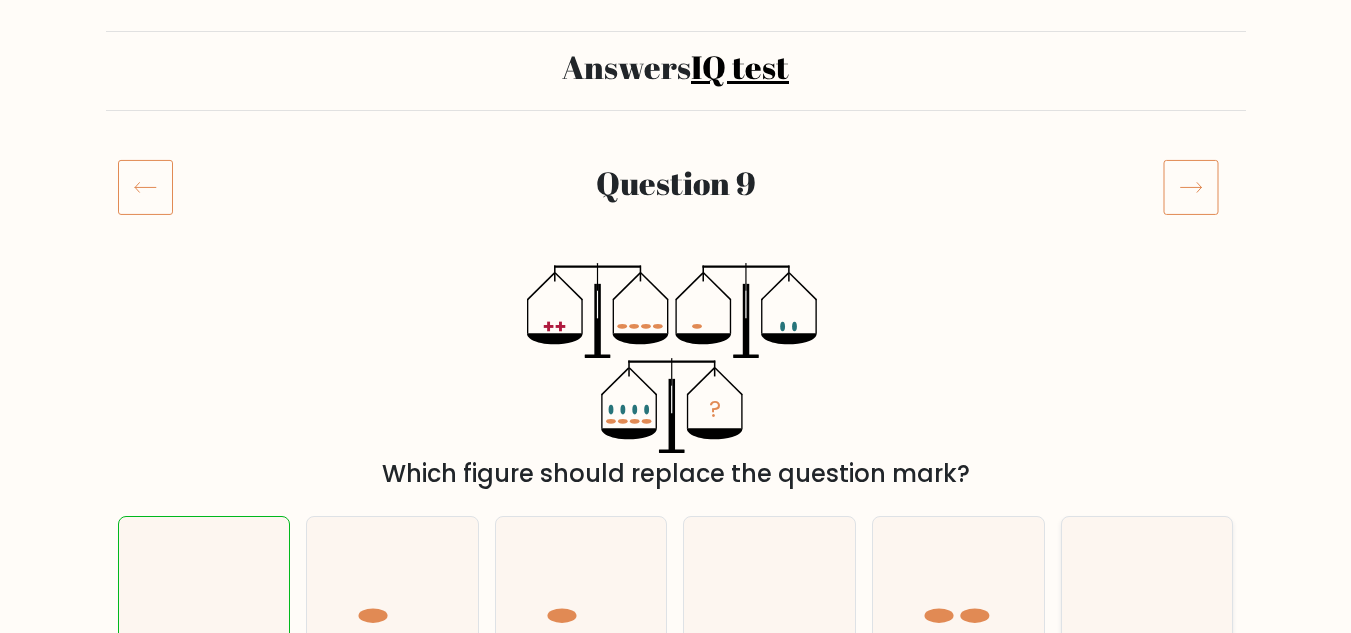 scroll, scrollTop: 0, scrollLeft: 0, axis: both 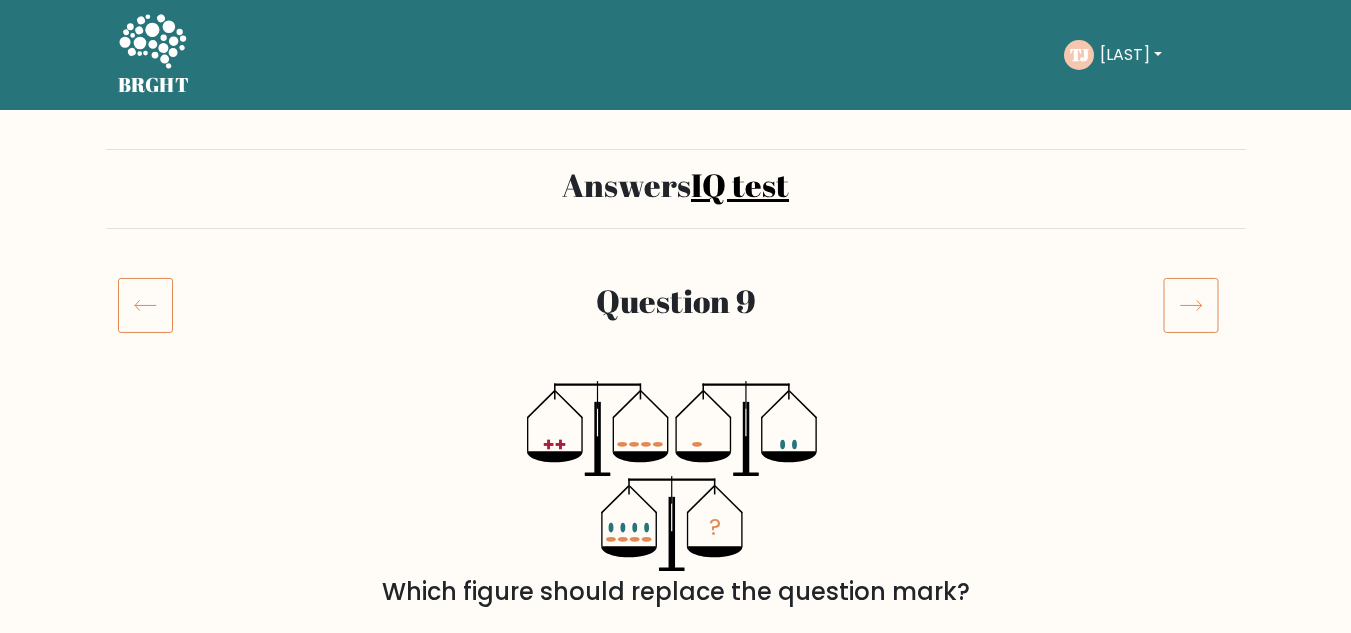 click at bounding box center [1191, 305] 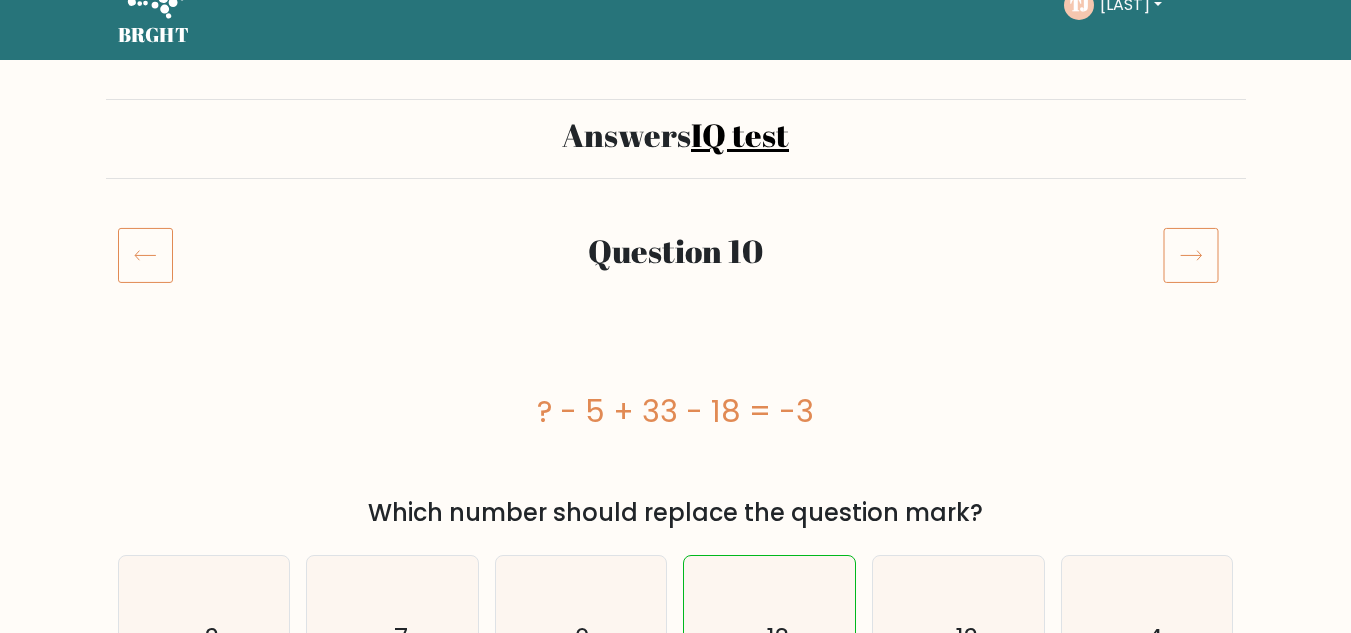 scroll, scrollTop: 0, scrollLeft: 0, axis: both 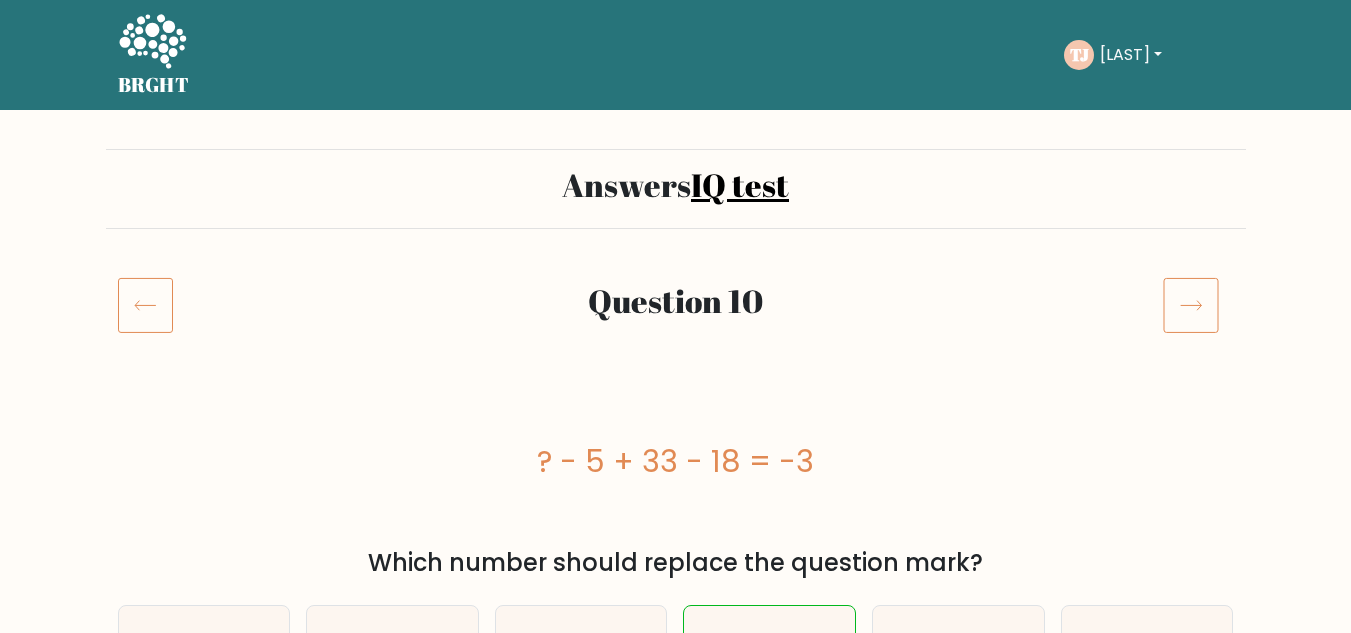 click at bounding box center [1191, 305] 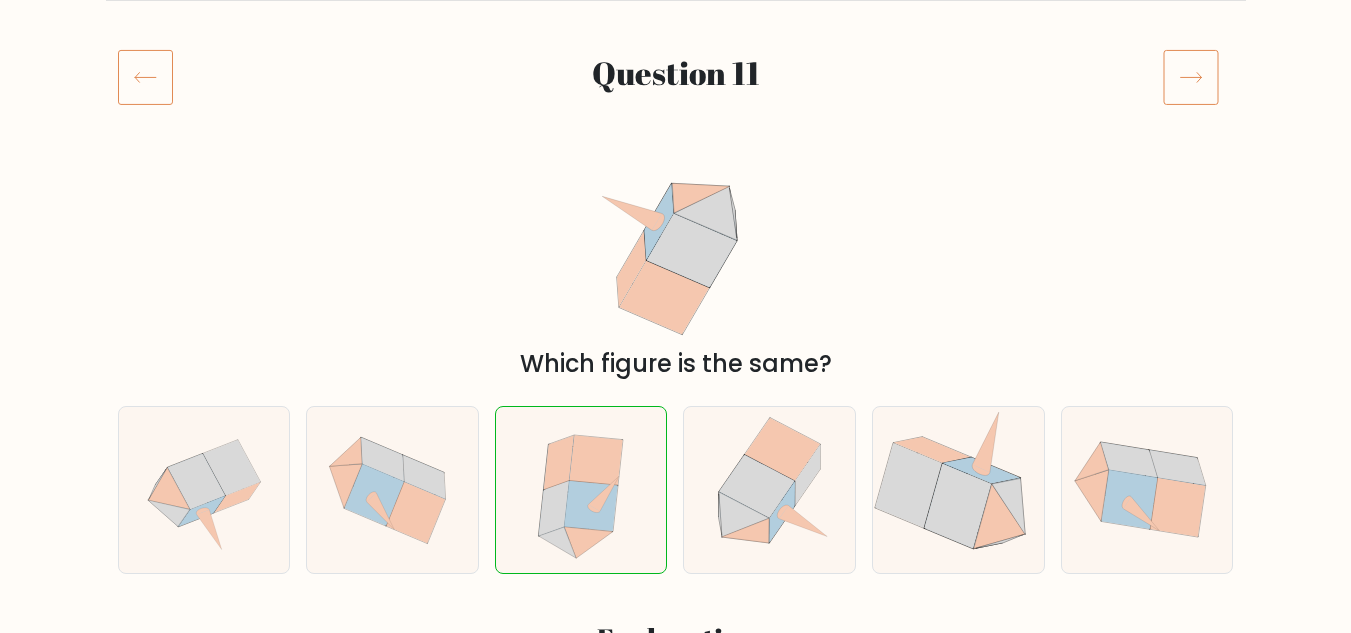 scroll, scrollTop: 0, scrollLeft: 0, axis: both 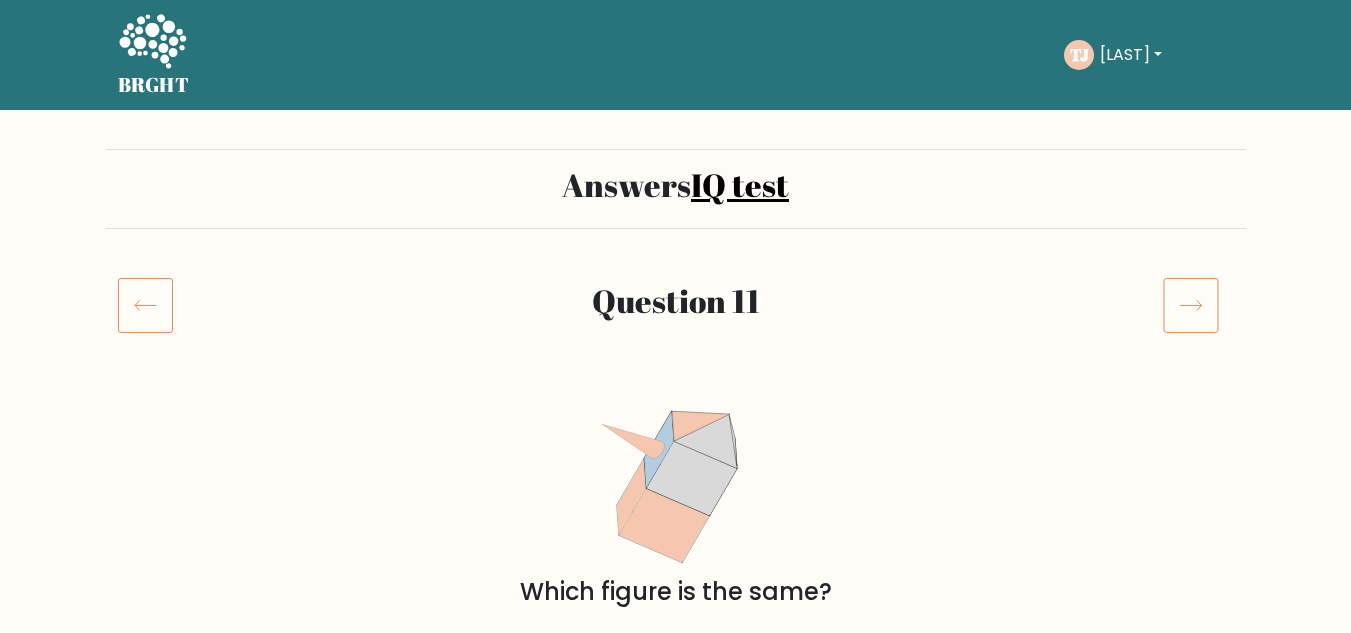 click at bounding box center (1191, 305) 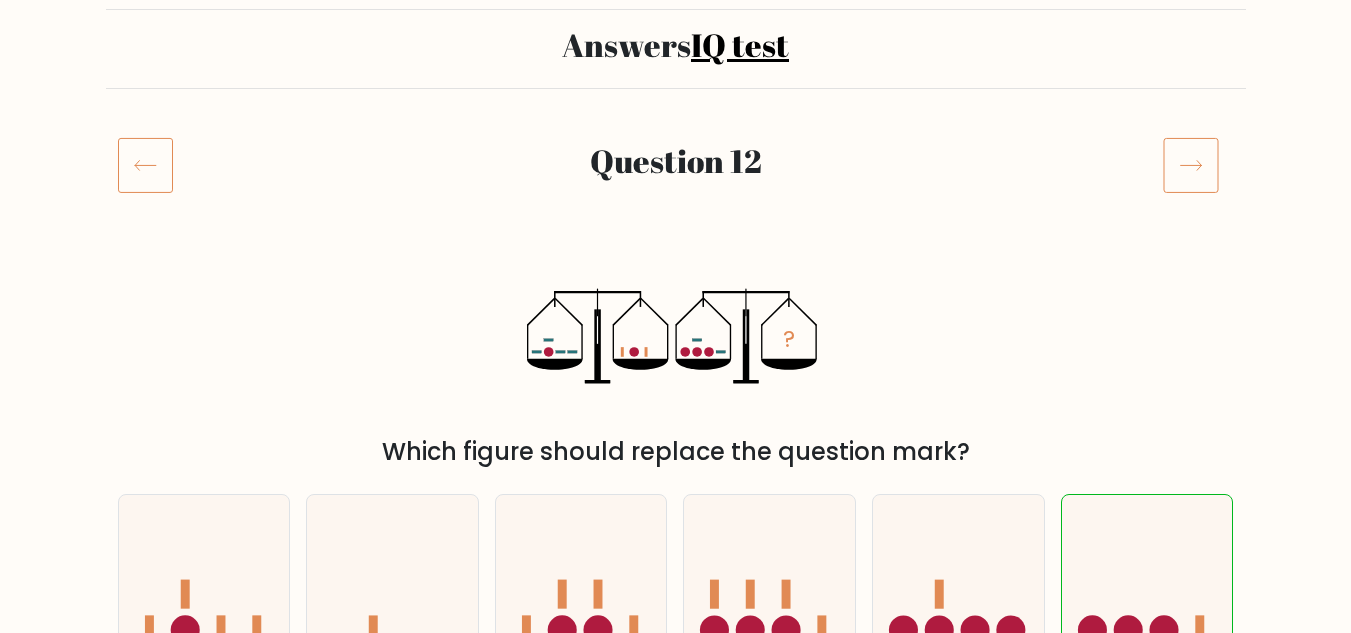 scroll, scrollTop: 0, scrollLeft: 0, axis: both 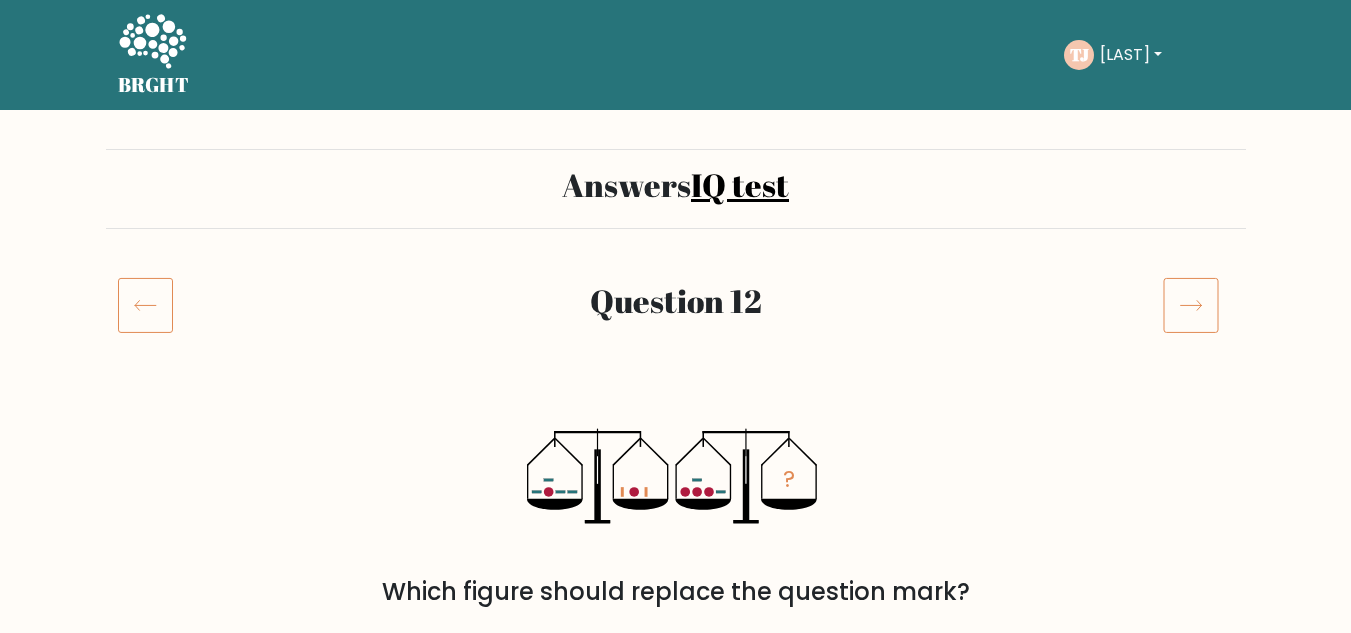 click at bounding box center (1191, 305) 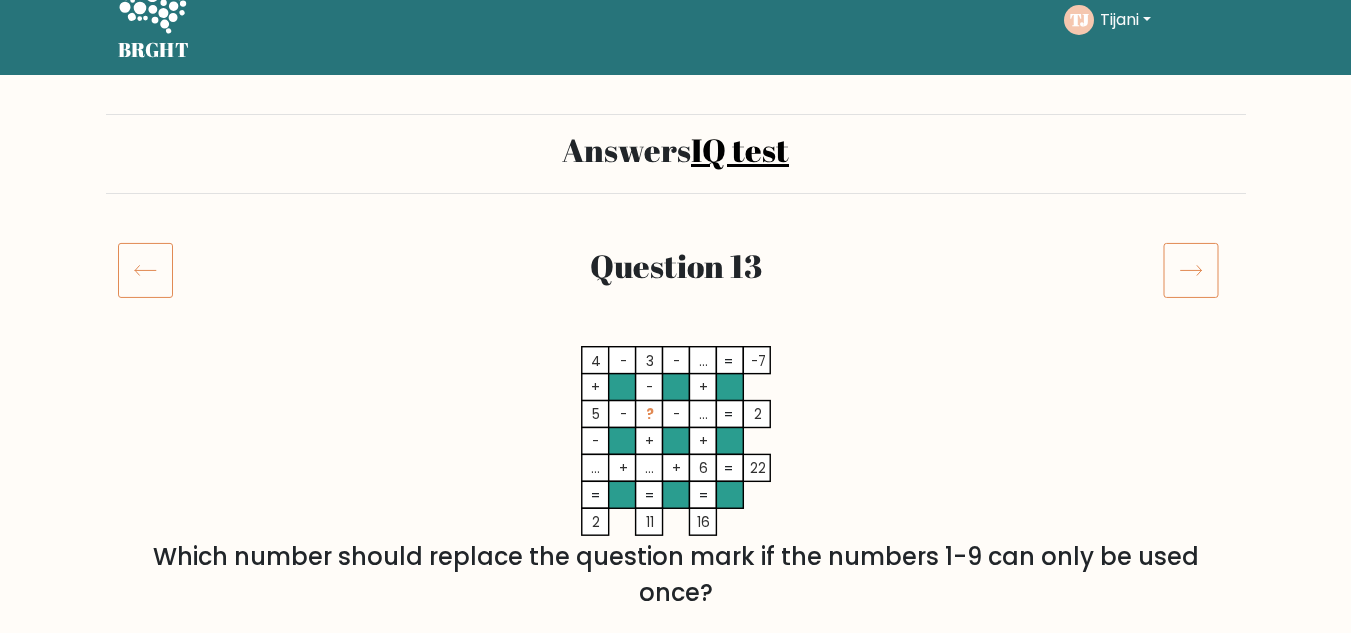 scroll, scrollTop: 0, scrollLeft: 0, axis: both 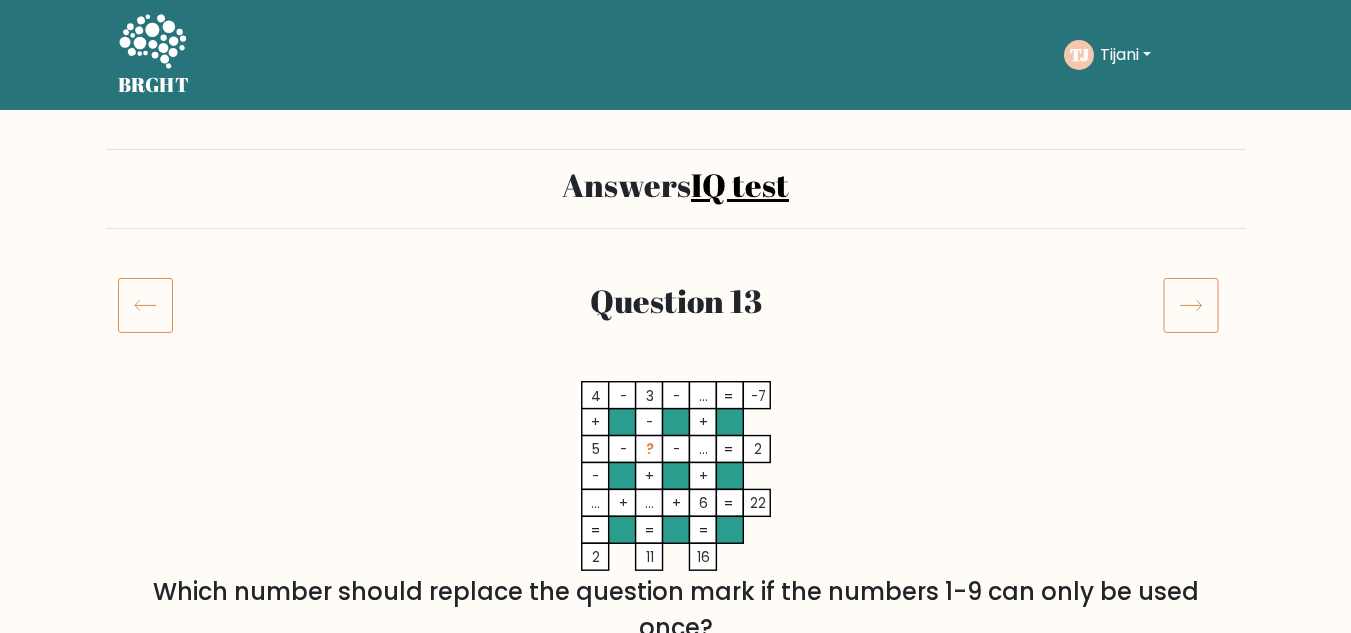 click at bounding box center [1191, 305] 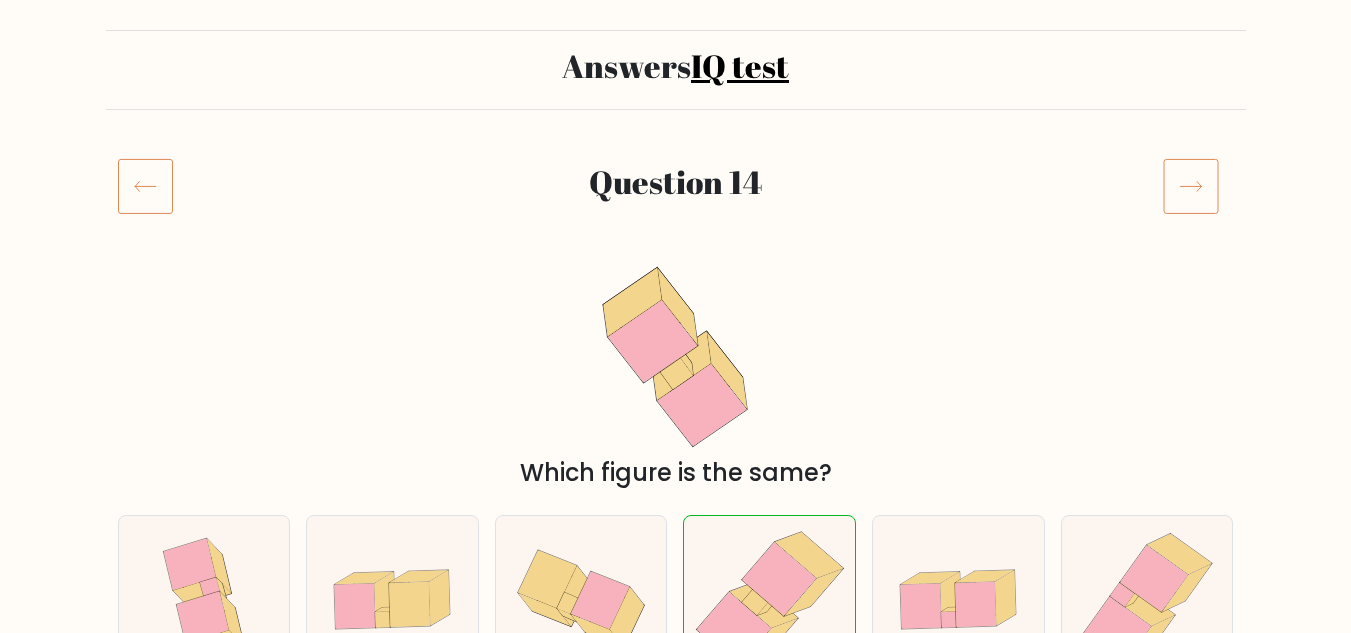 scroll, scrollTop: 100, scrollLeft: 0, axis: vertical 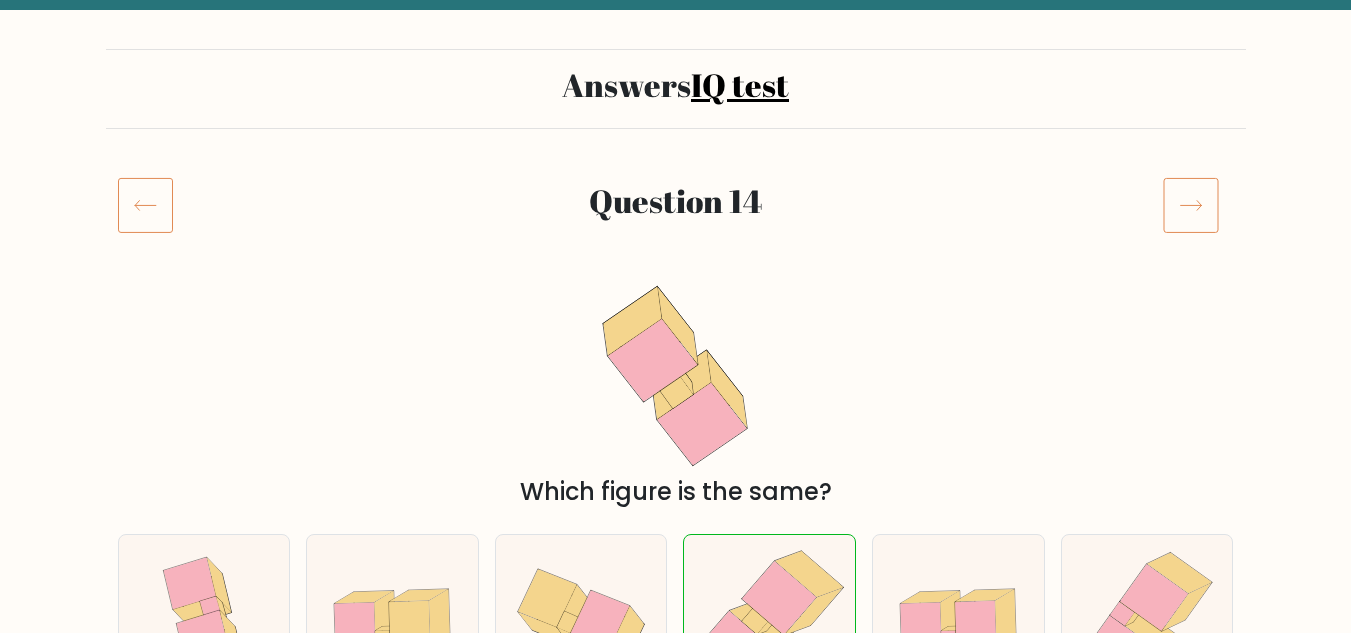 click at bounding box center [1191, 205] 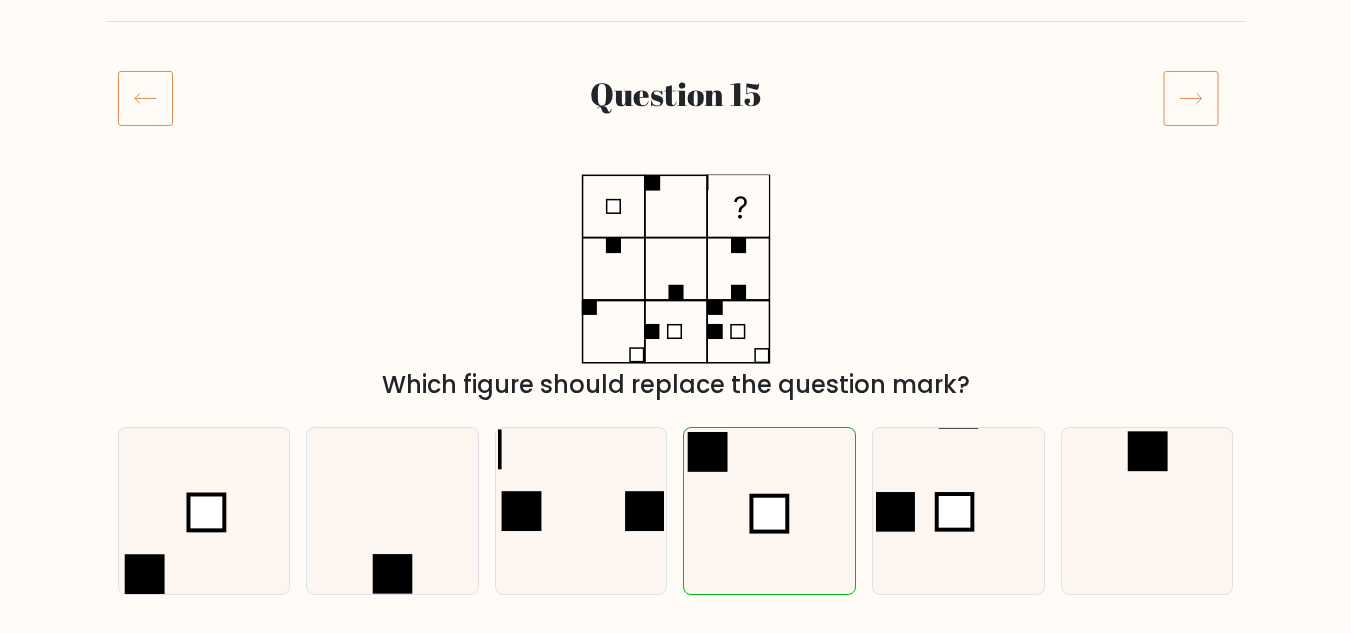 scroll, scrollTop: 200, scrollLeft: 0, axis: vertical 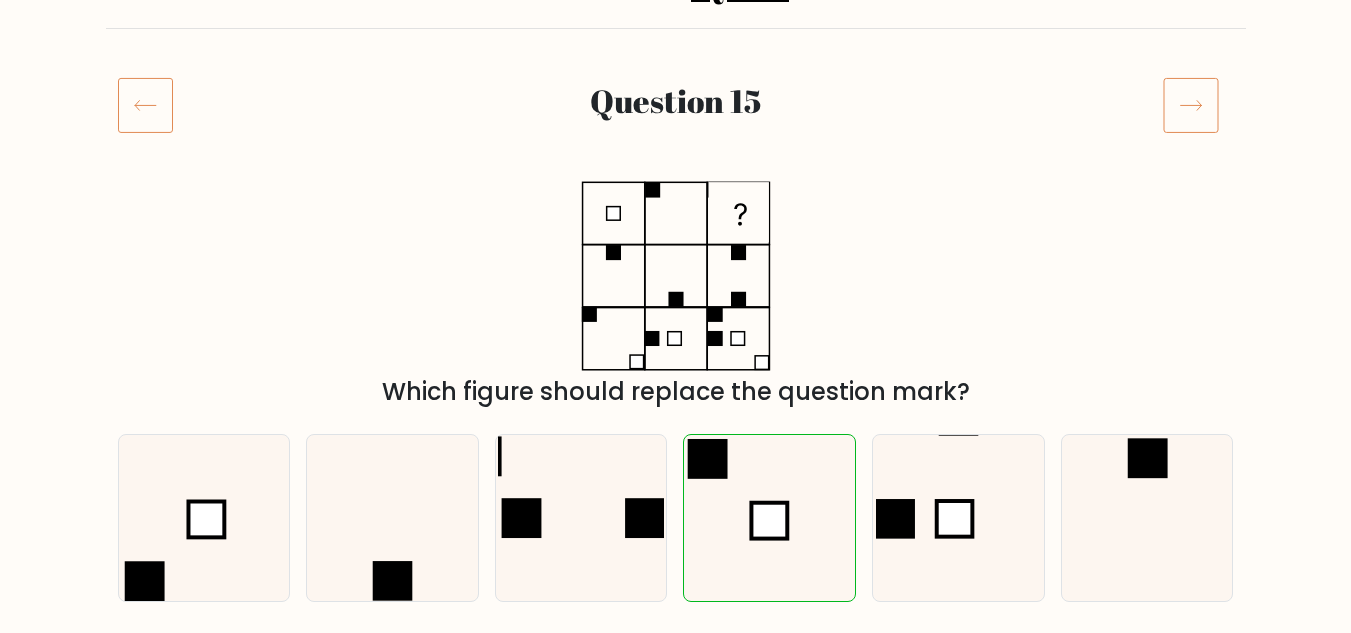click at bounding box center (1191, 105) 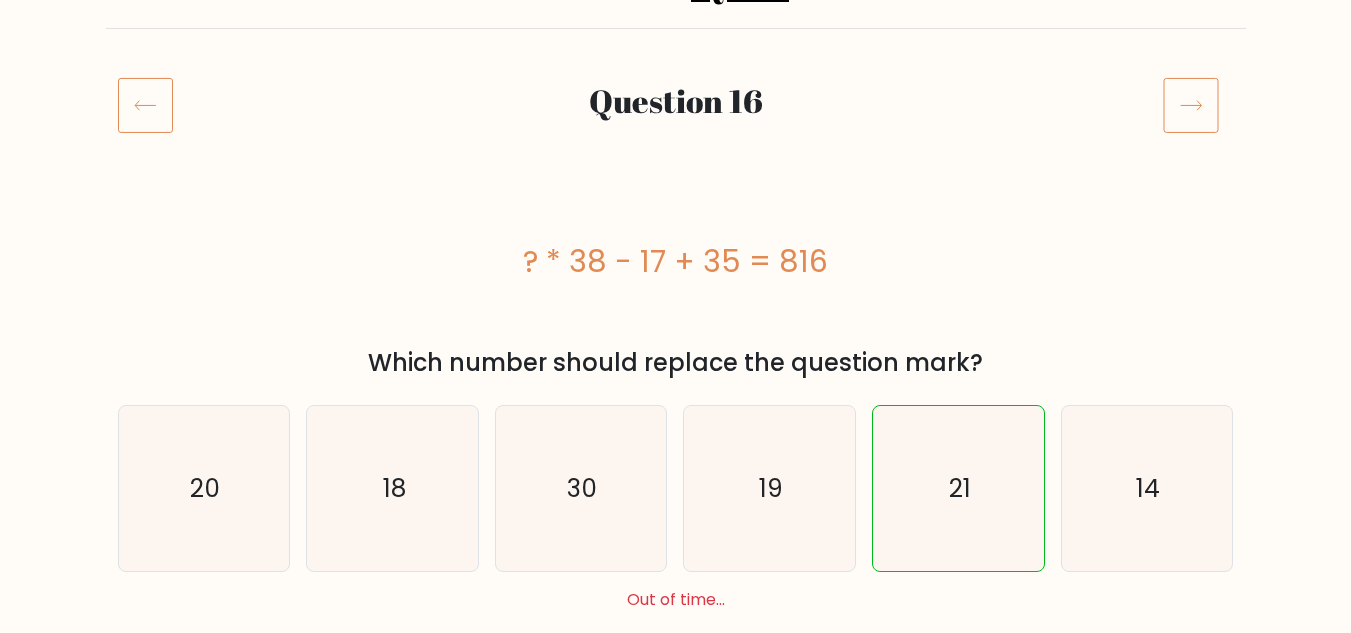 scroll, scrollTop: 0, scrollLeft: 0, axis: both 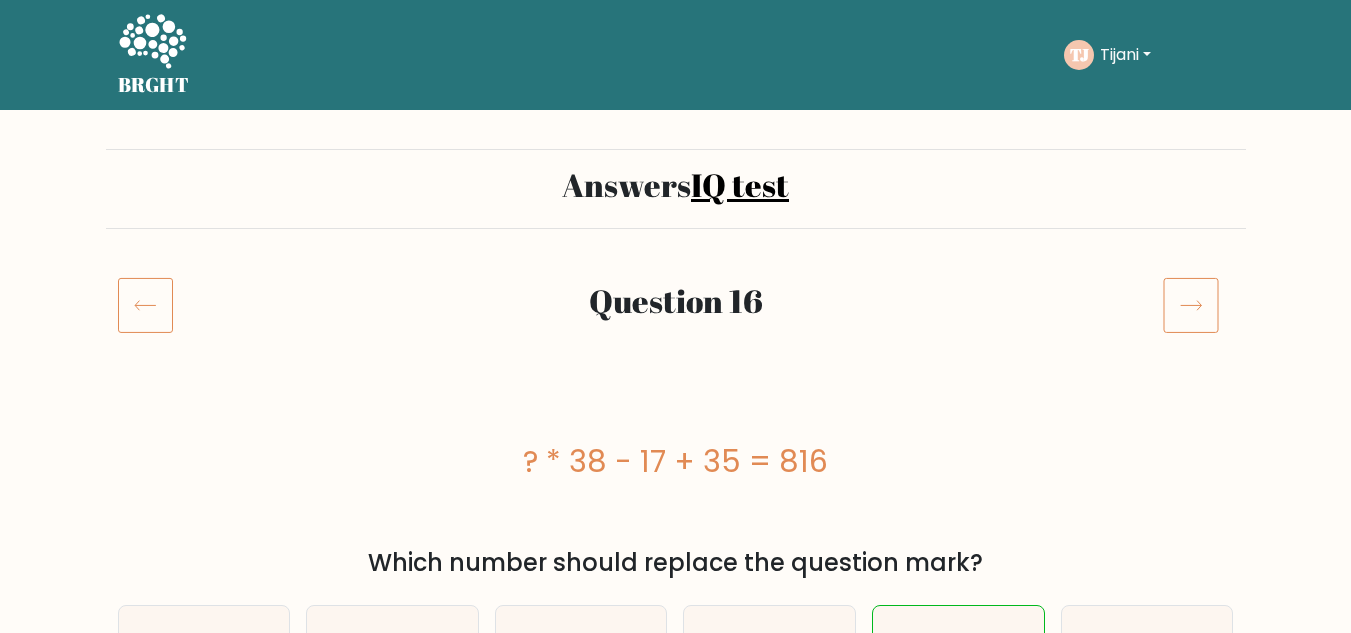 click at bounding box center [1191, 305] 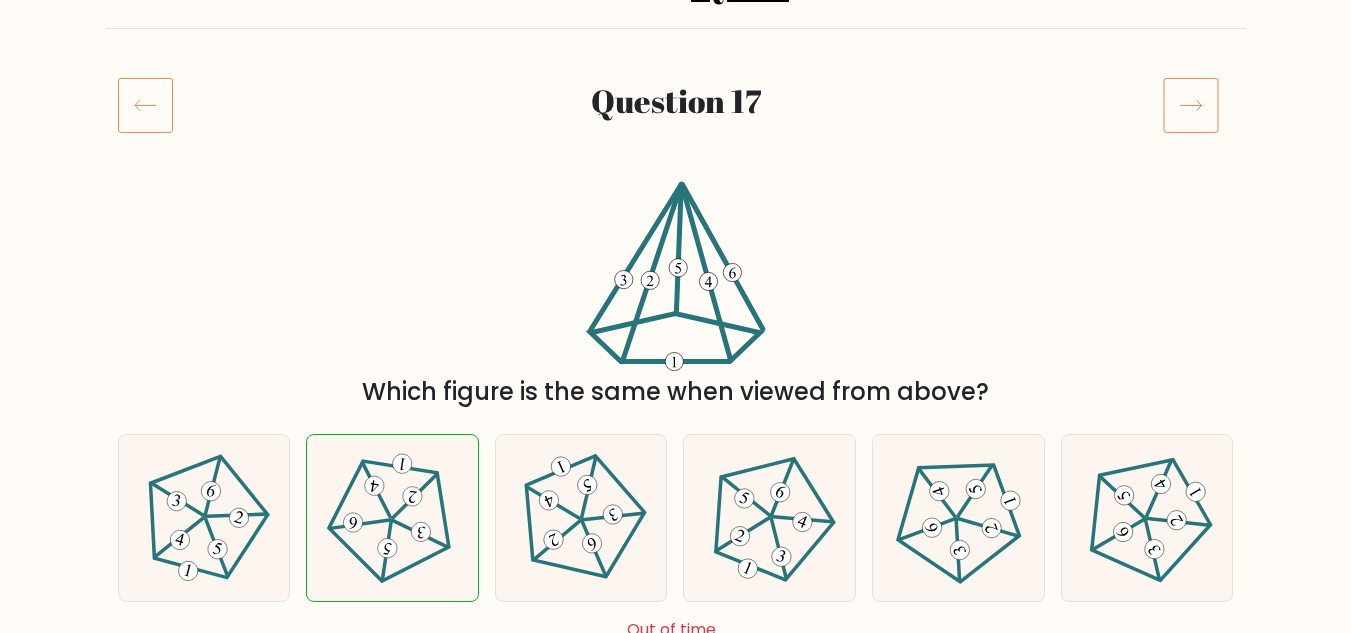 scroll, scrollTop: 100, scrollLeft: 0, axis: vertical 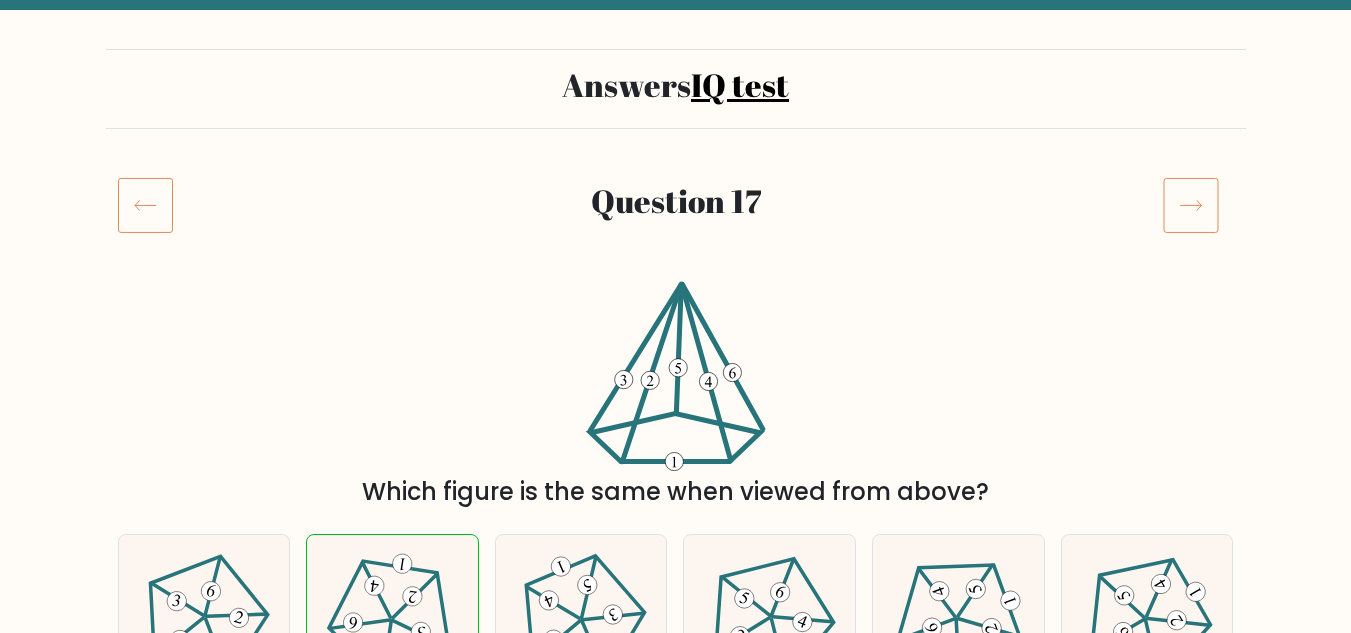 click at bounding box center [1191, 205] 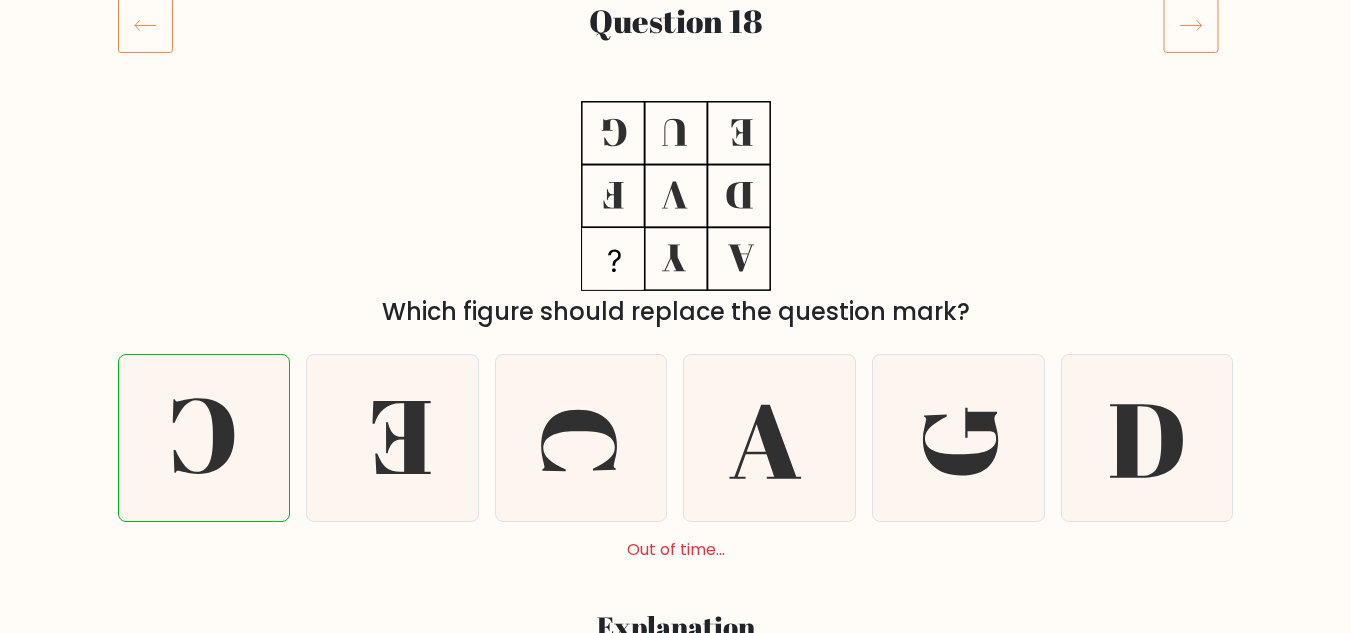 scroll, scrollTop: 100, scrollLeft: 0, axis: vertical 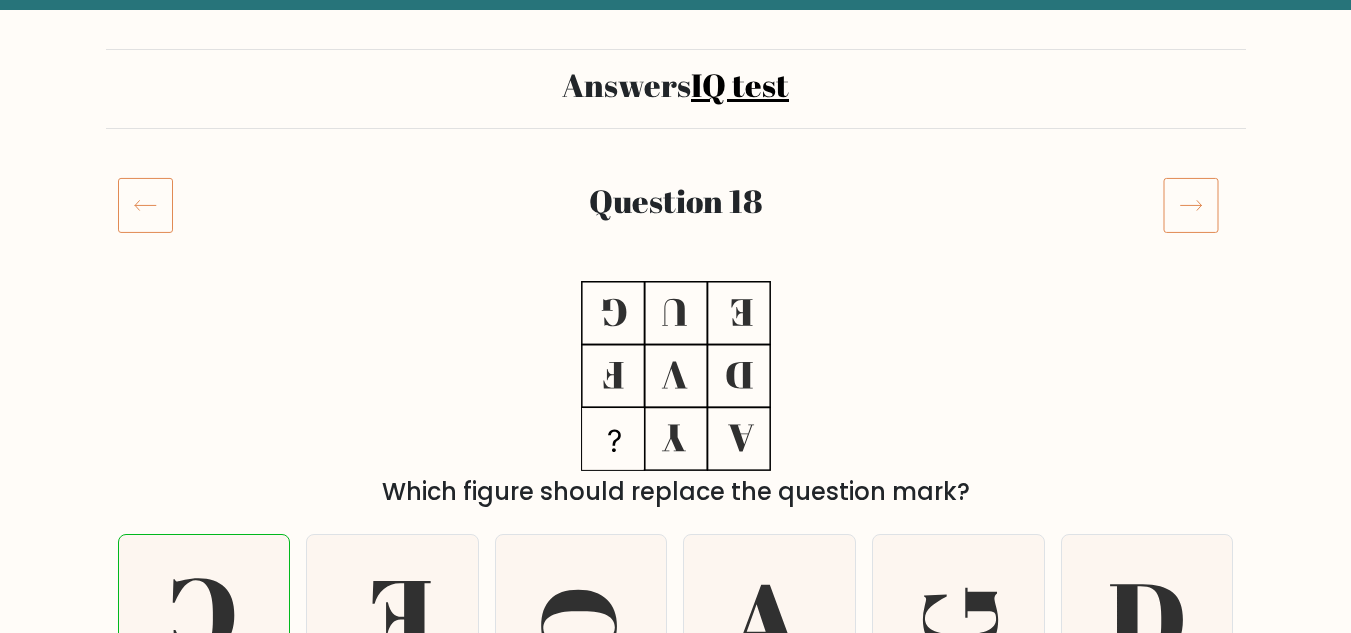 click at bounding box center [1191, 205] 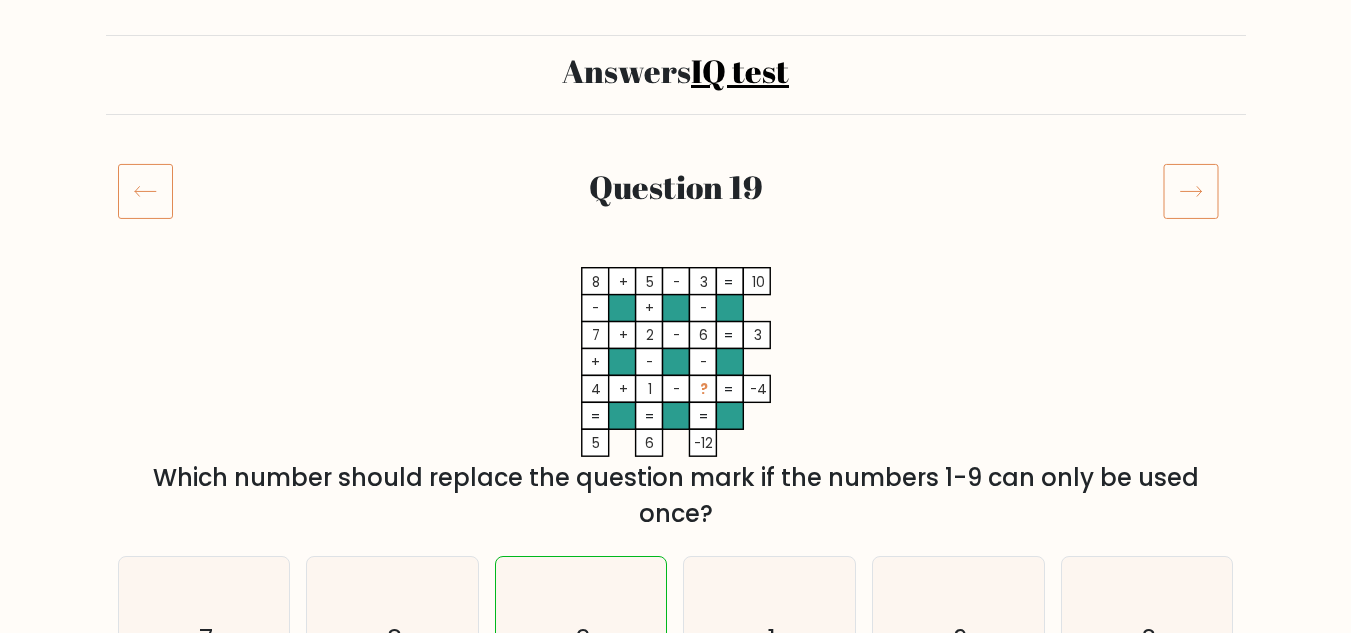 scroll, scrollTop: 100, scrollLeft: 0, axis: vertical 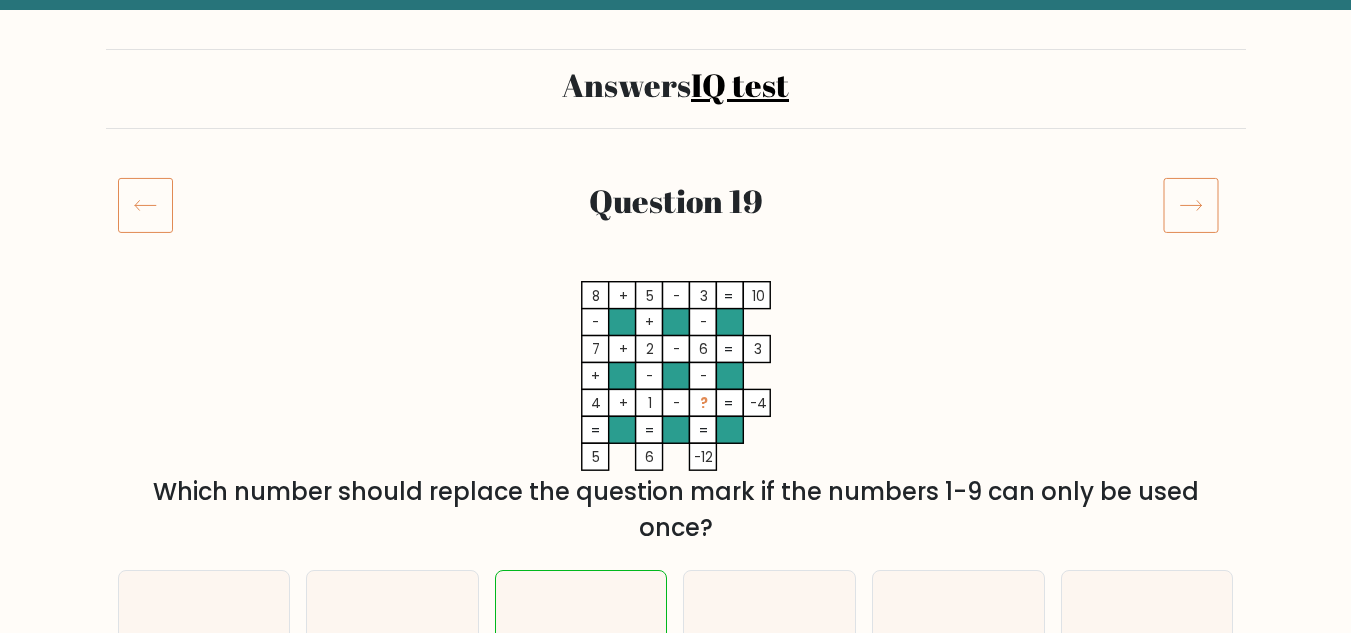 click at bounding box center [1191, 205] 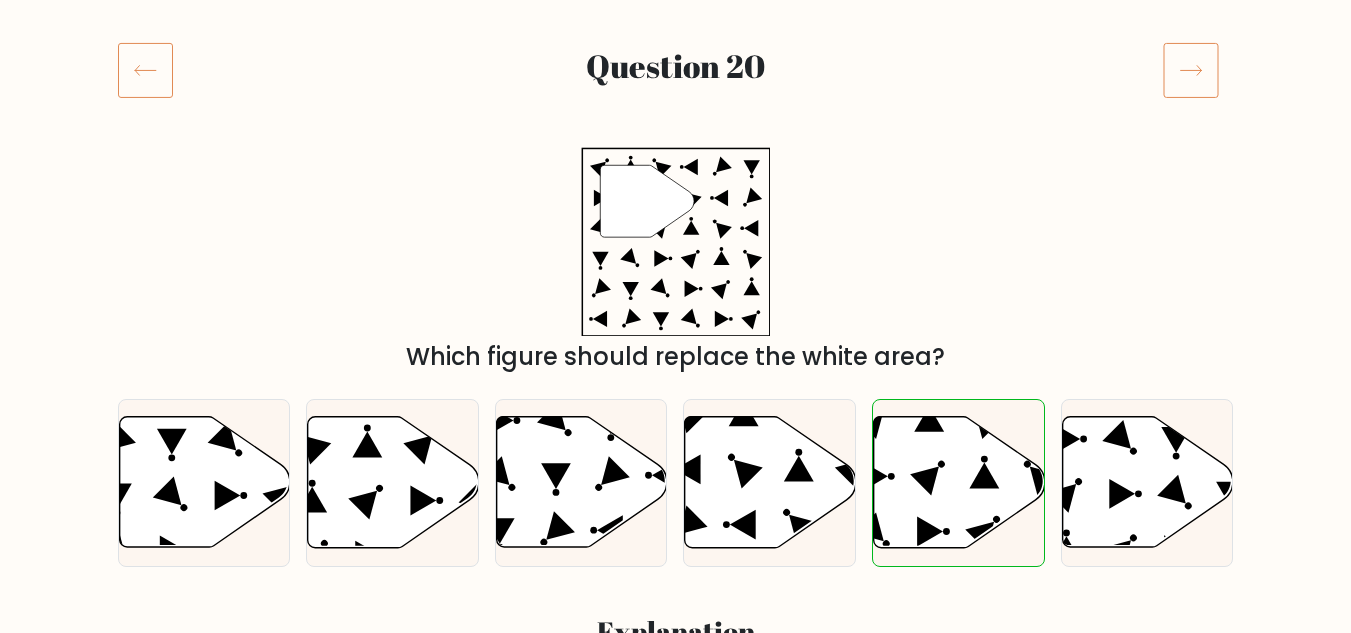 scroll, scrollTop: 100, scrollLeft: 0, axis: vertical 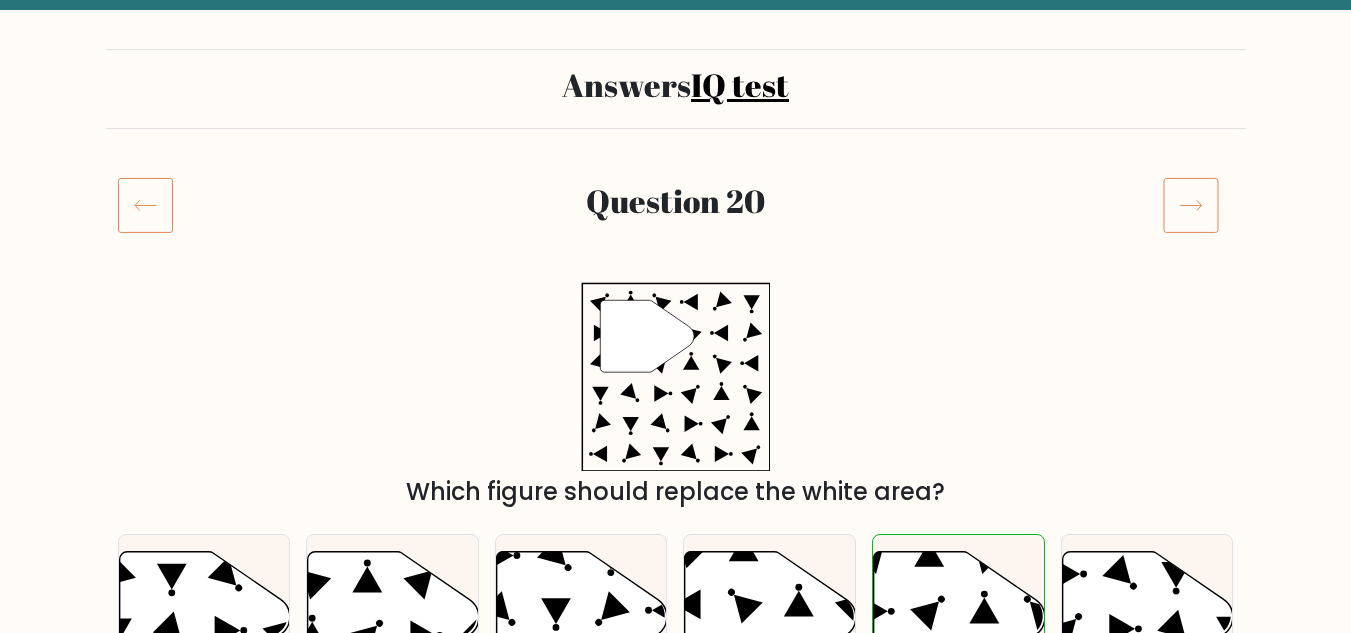 click at bounding box center [1191, 205] 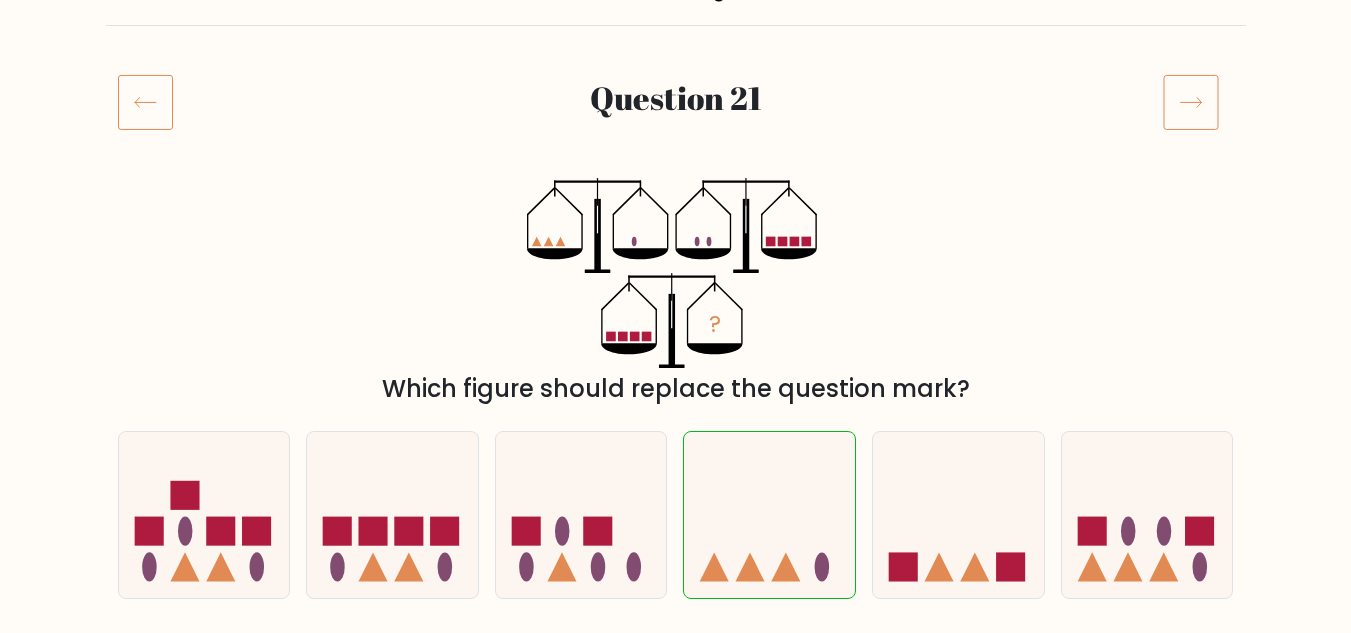 scroll, scrollTop: 100, scrollLeft: 0, axis: vertical 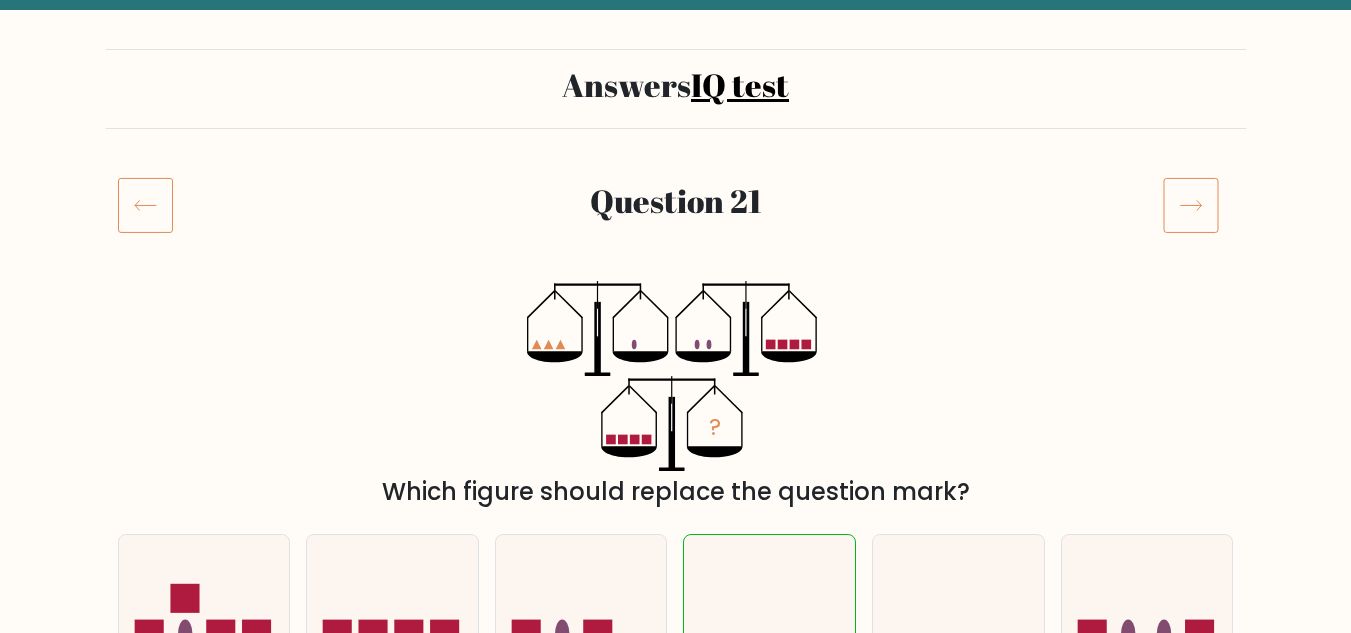 click at bounding box center [1191, 205] 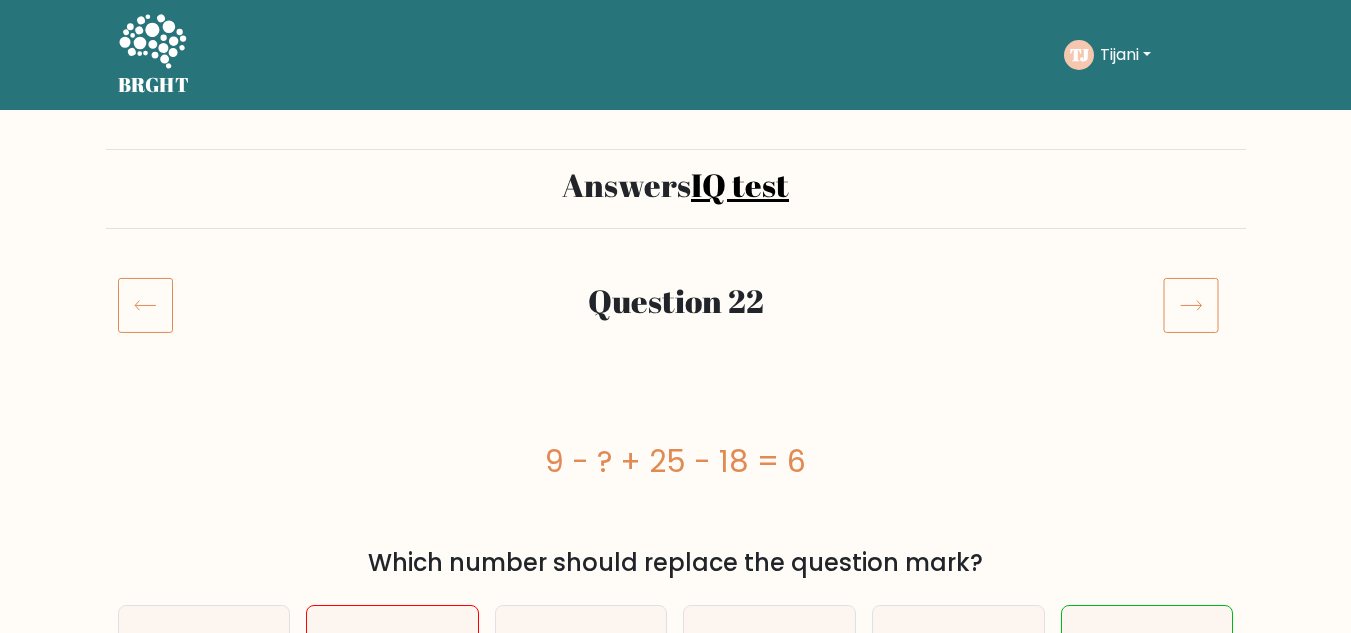 scroll, scrollTop: 200, scrollLeft: 0, axis: vertical 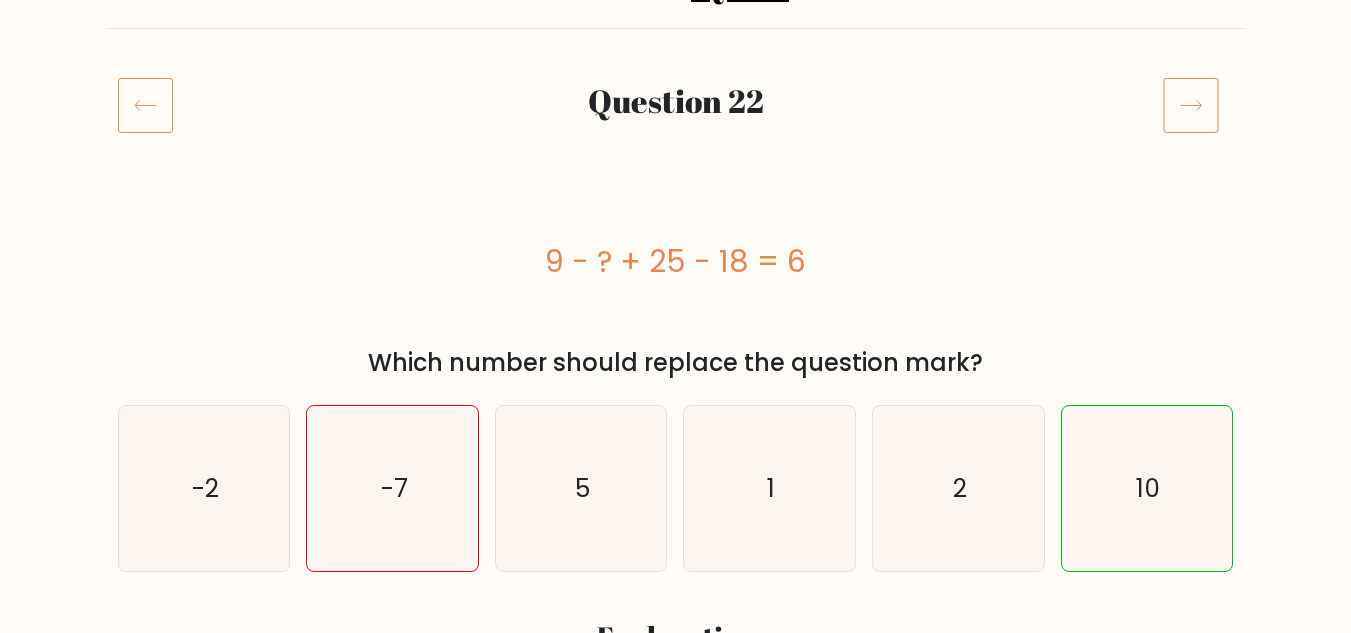 click at bounding box center [1191, 105] 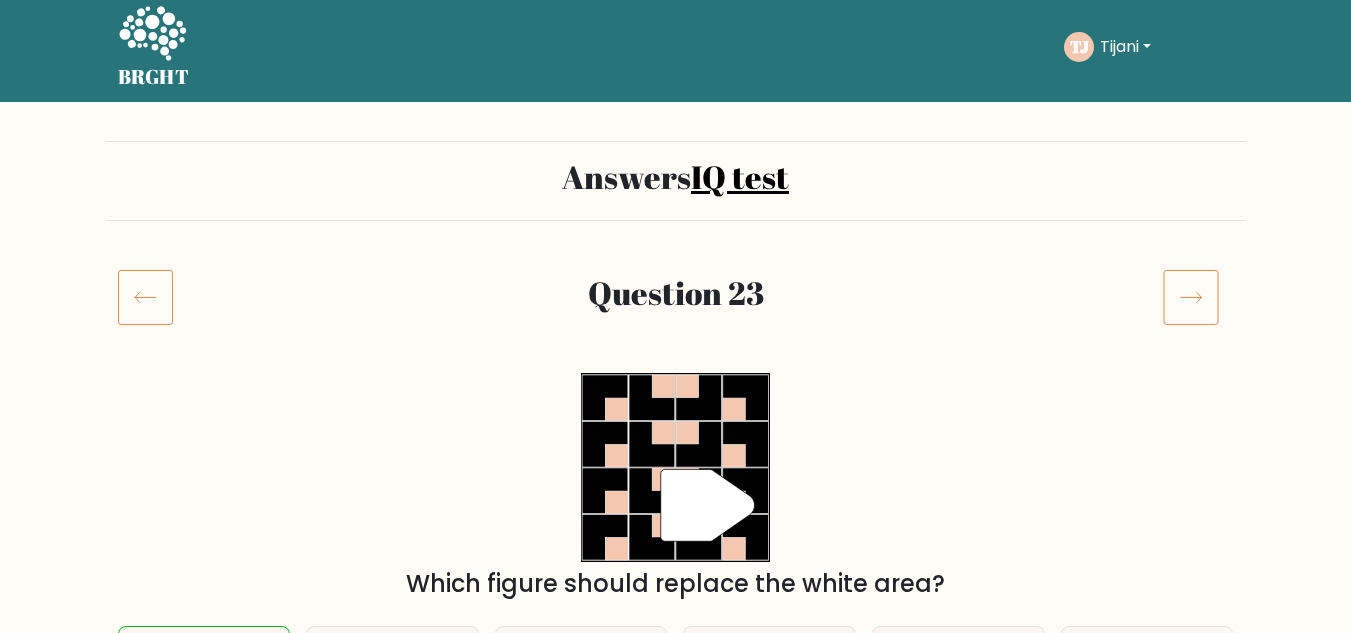 scroll, scrollTop: 0, scrollLeft: 0, axis: both 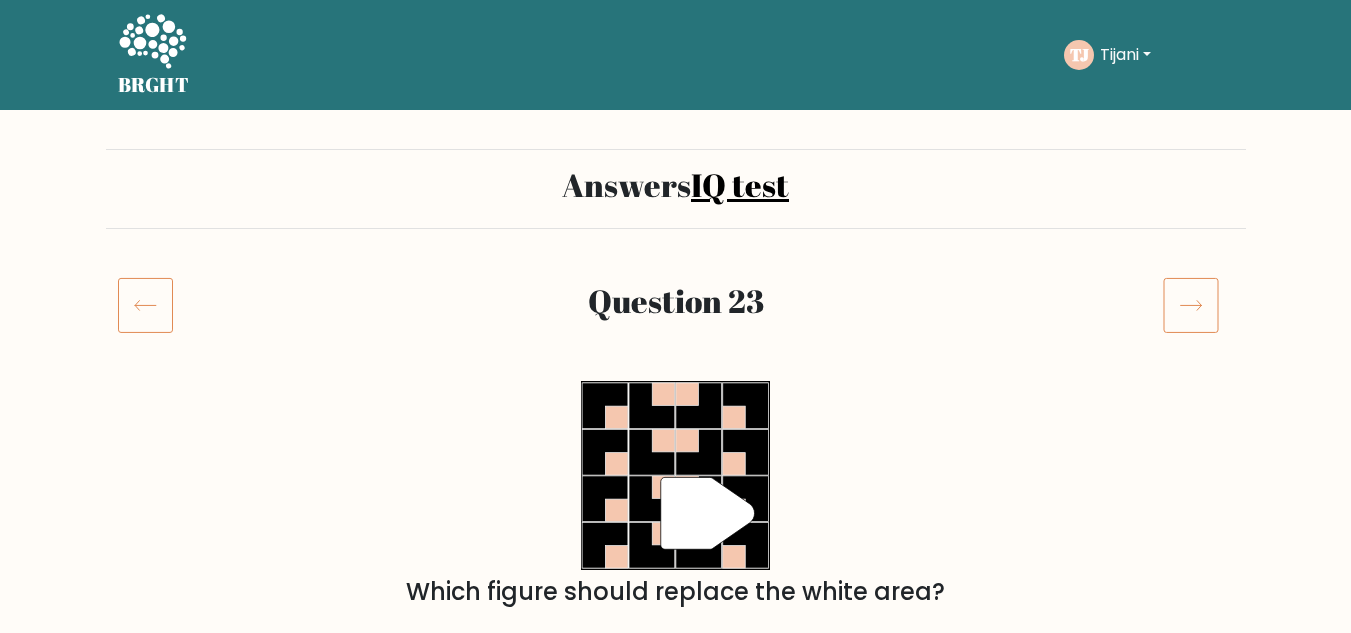 click at bounding box center (1191, 305) 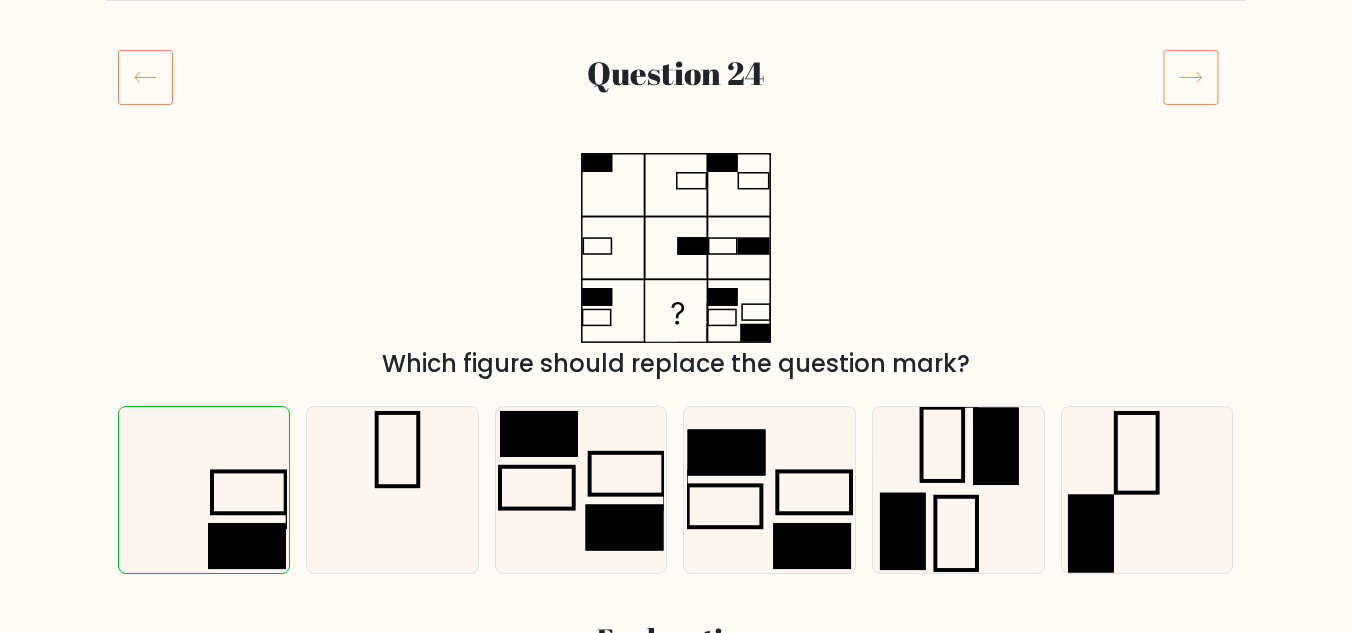scroll, scrollTop: 100, scrollLeft: 0, axis: vertical 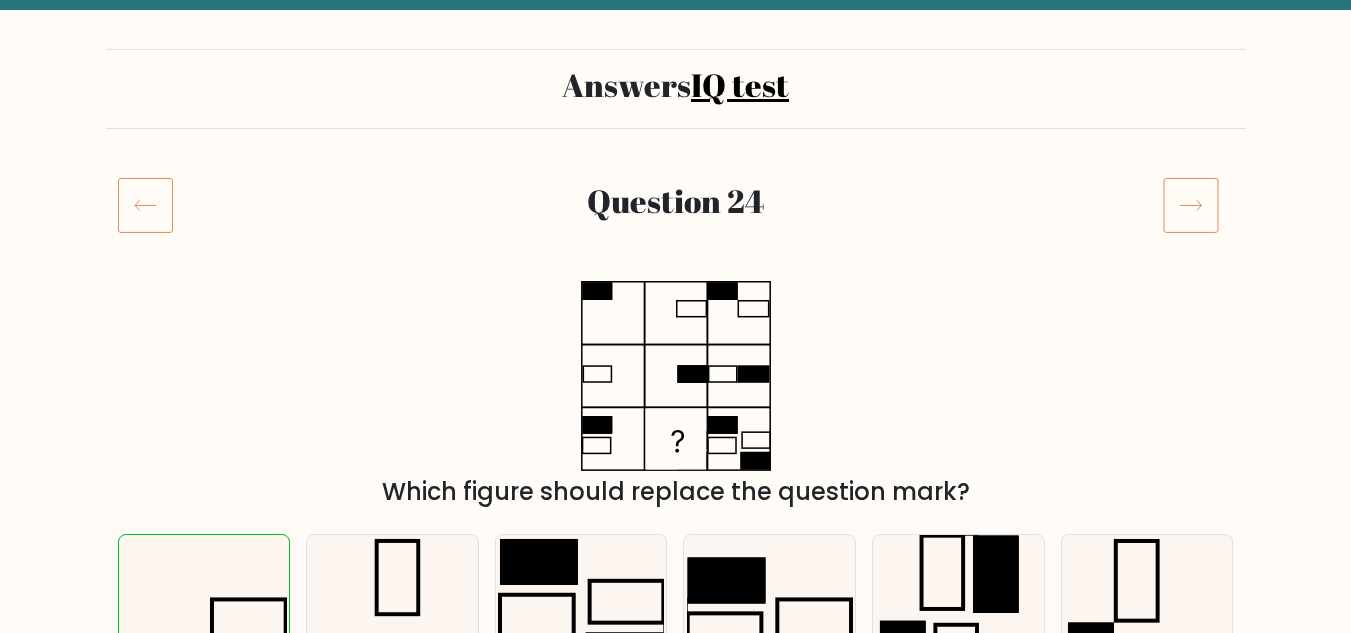 click at bounding box center (1191, 205) 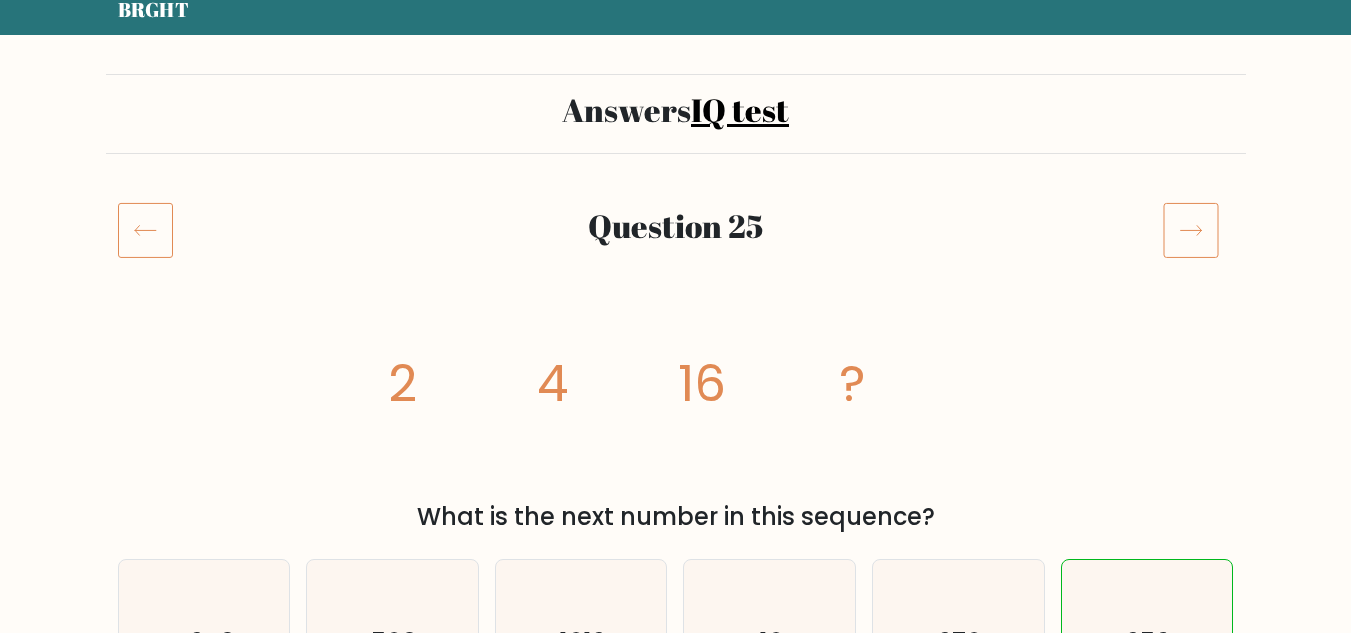 scroll, scrollTop: 200, scrollLeft: 0, axis: vertical 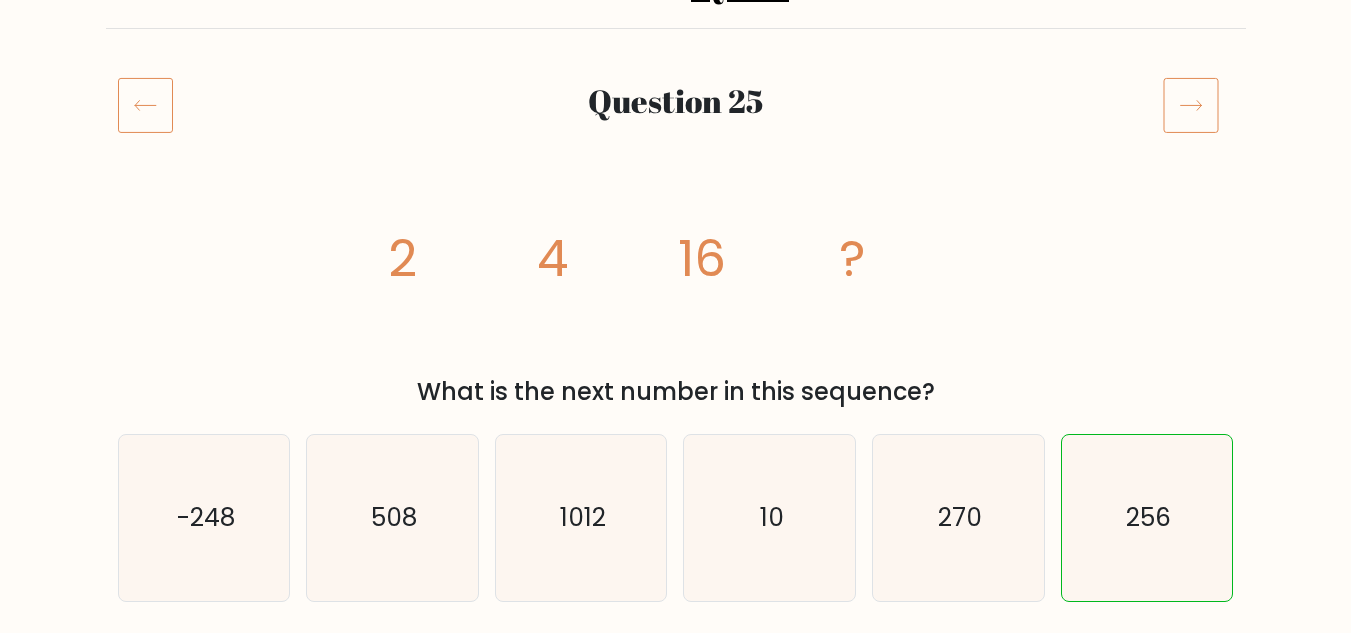 click at bounding box center (1191, 105) 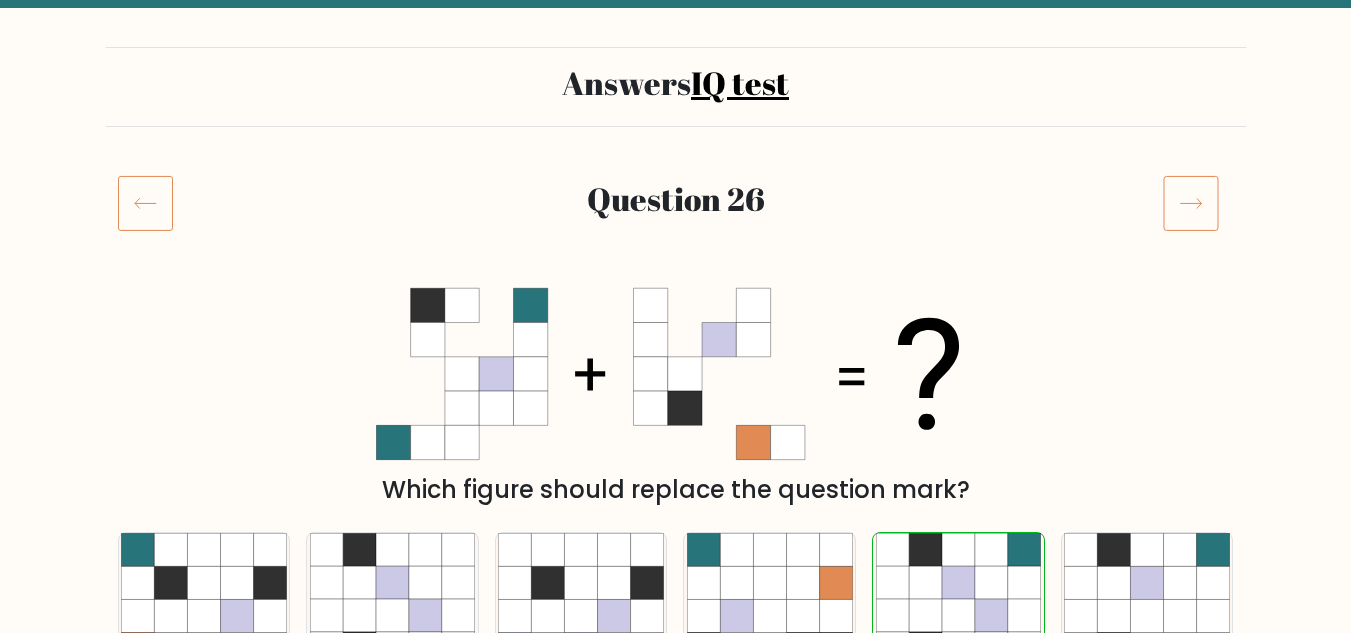 scroll, scrollTop: 100, scrollLeft: 0, axis: vertical 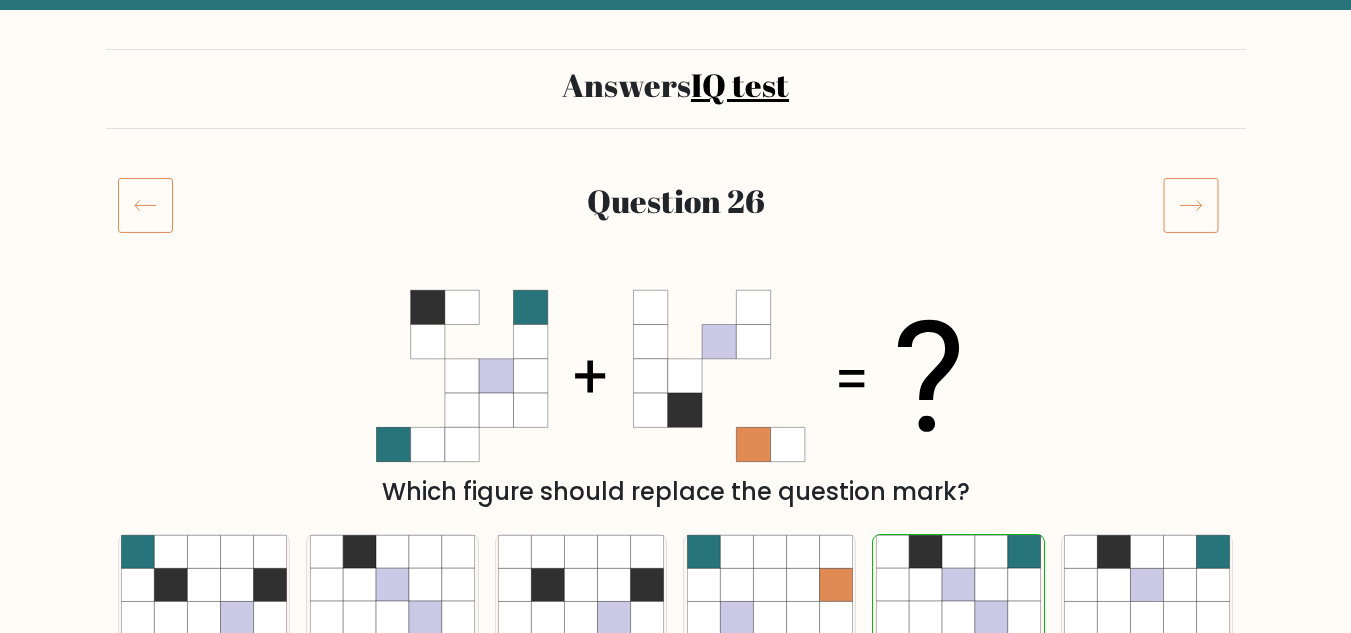 click at bounding box center (1191, 205) 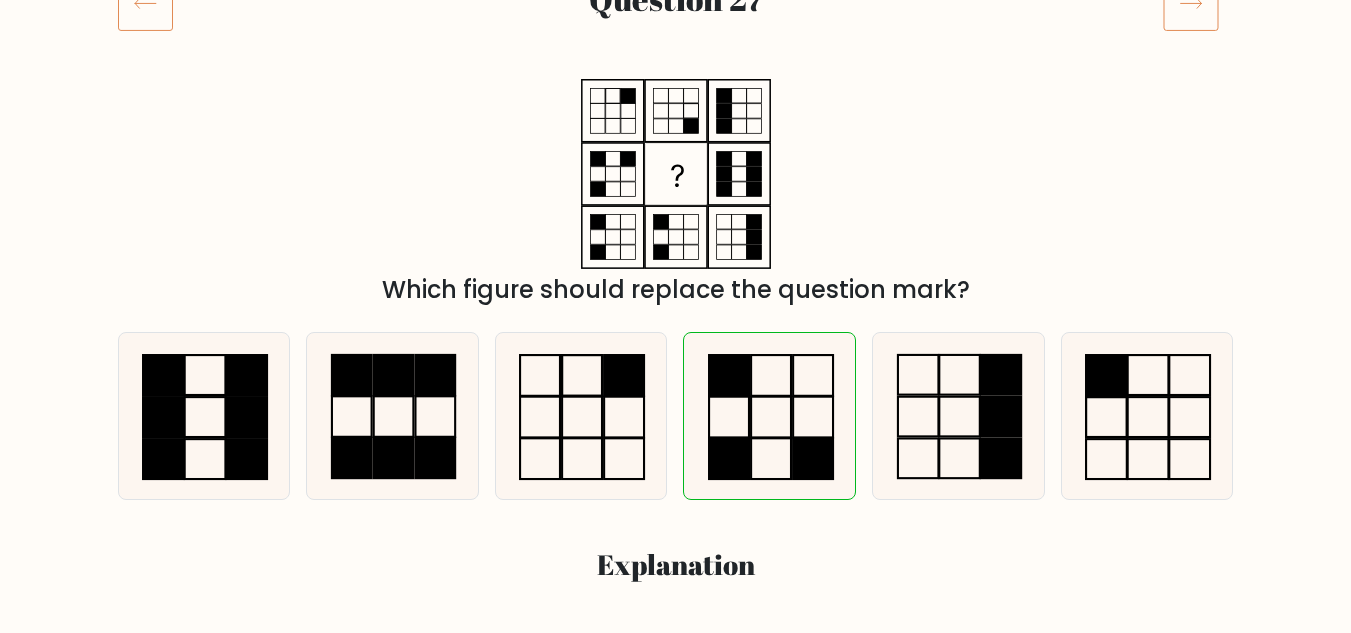 scroll, scrollTop: 300, scrollLeft: 0, axis: vertical 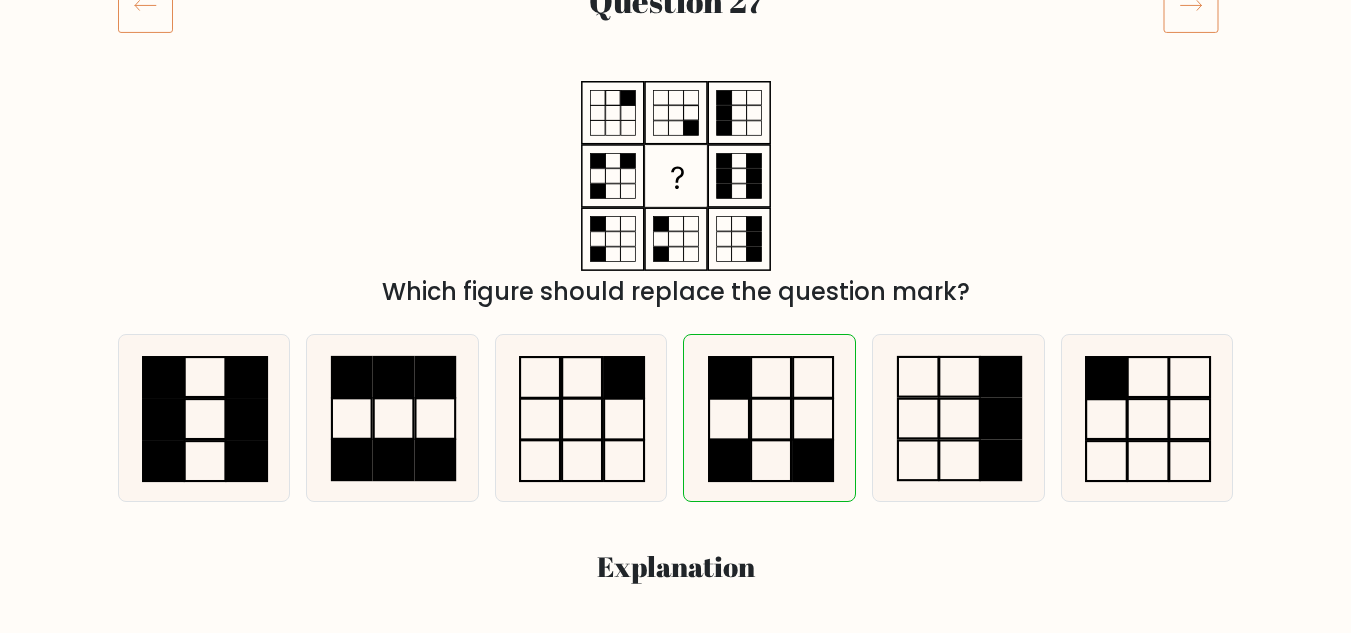 click at bounding box center [1191, 5] 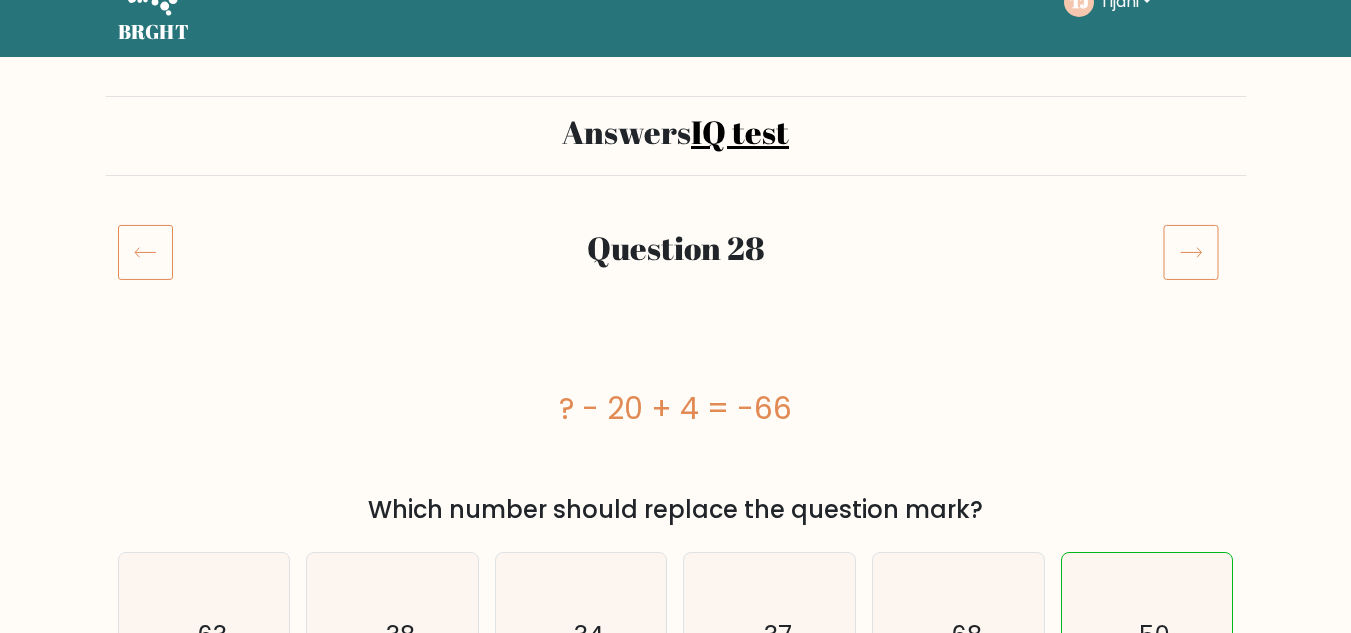 scroll, scrollTop: 100, scrollLeft: 0, axis: vertical 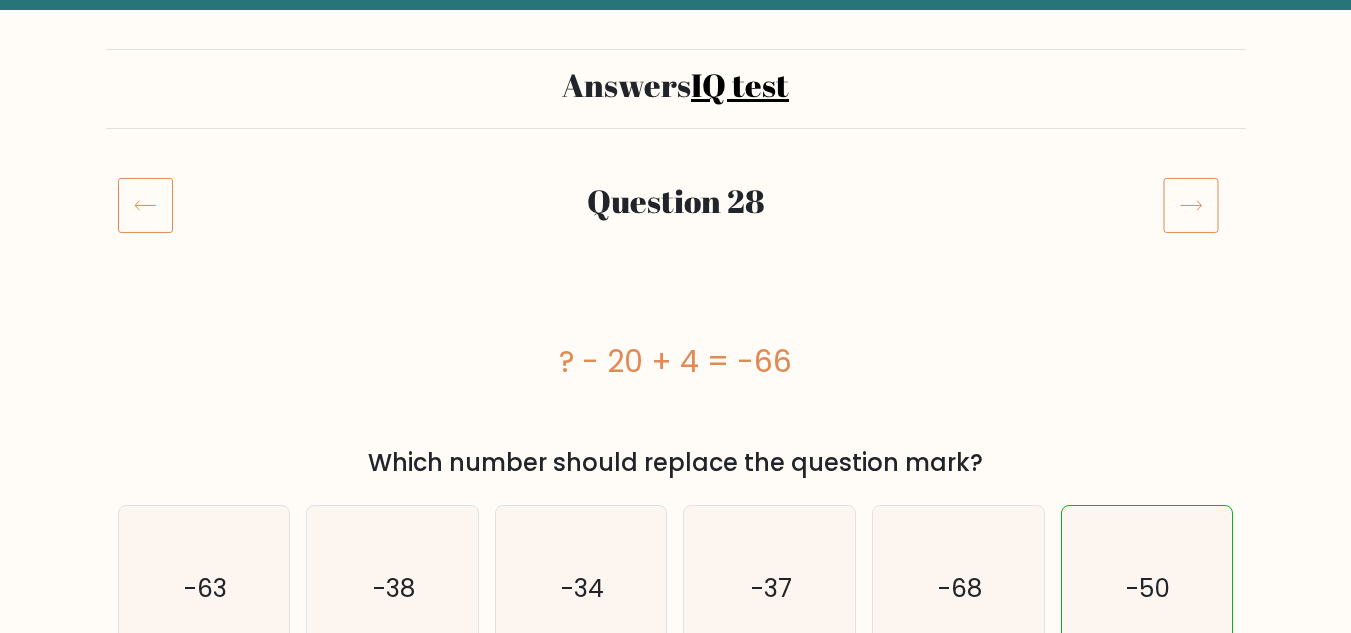click at bounding box center (1191, 205) 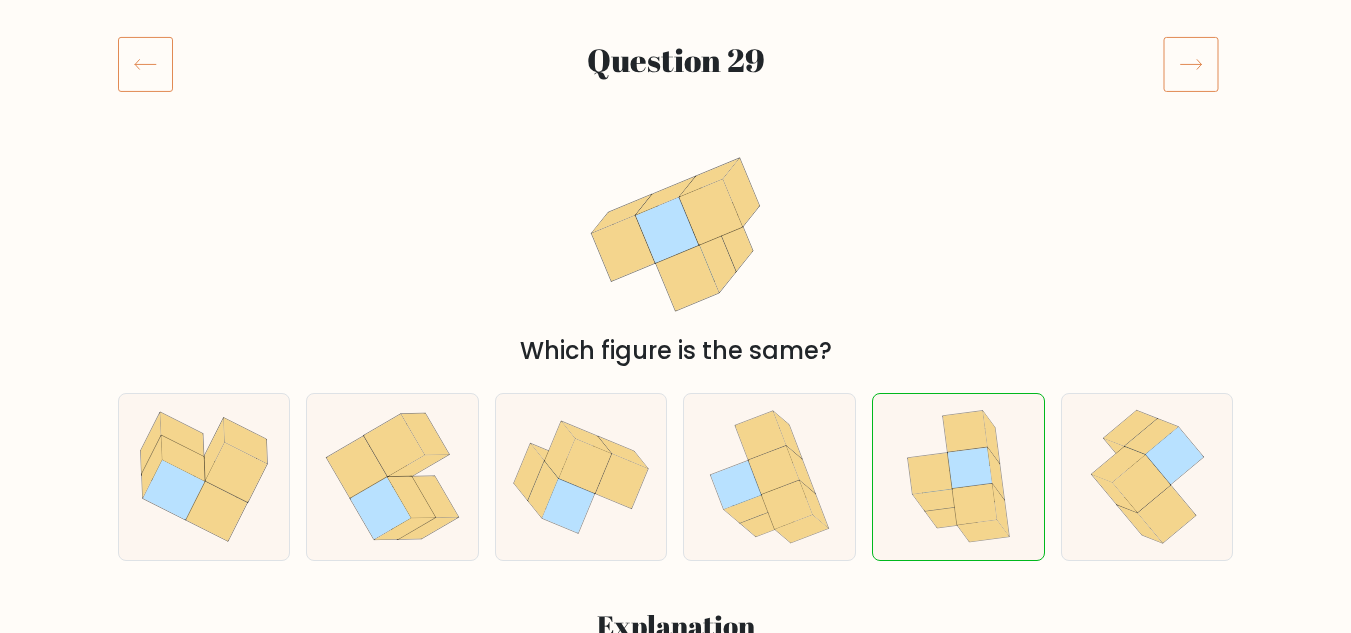 scroll, scrollTop: 100, scrollLeft: 0, axis: vertical 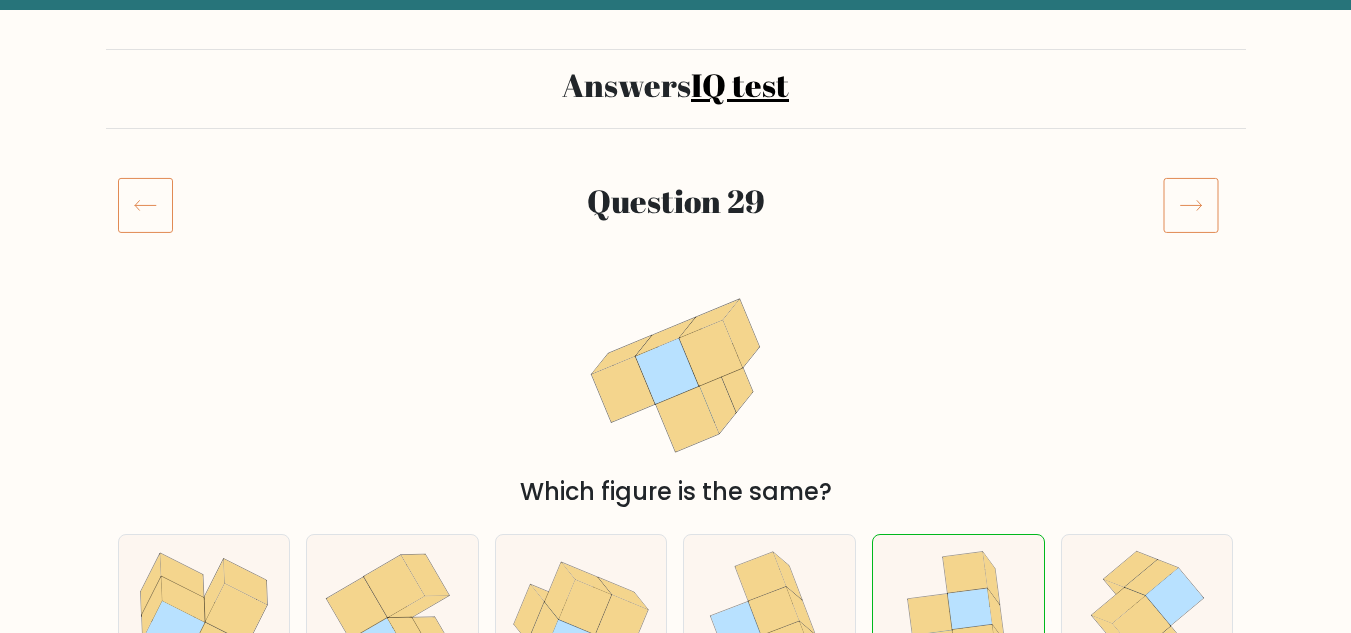 click at bounding box center [1191, 205] 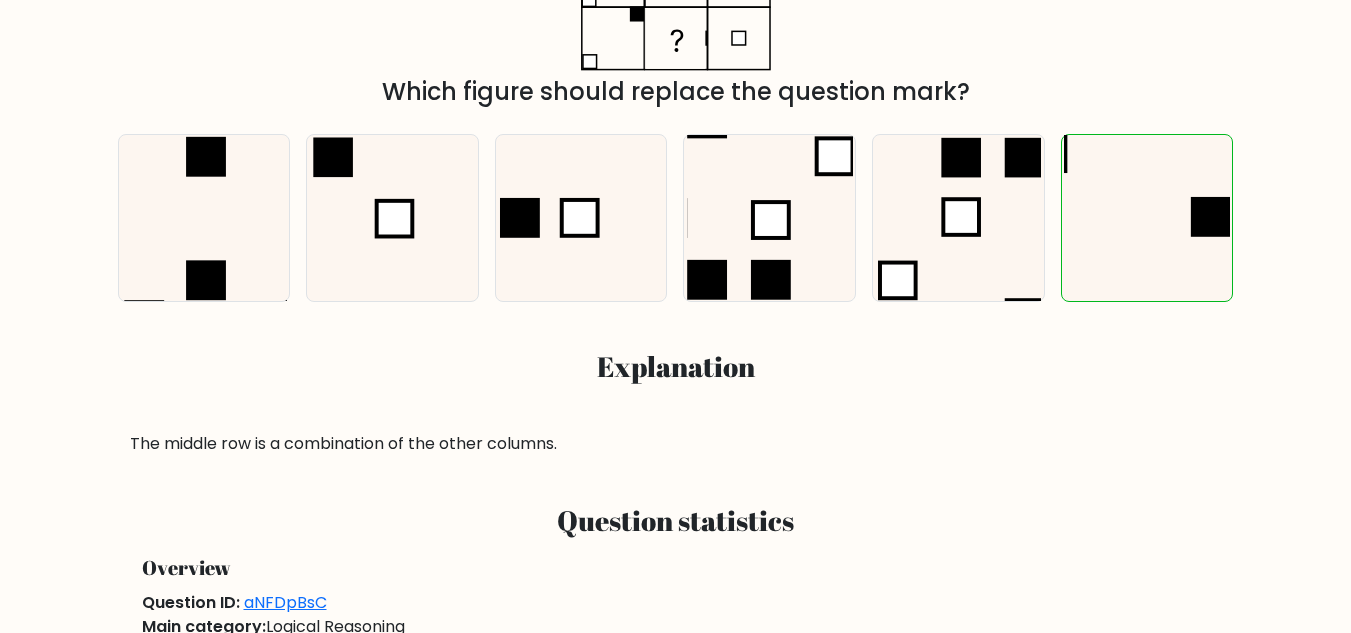 scroll, scrollTop: 100, scrollLeft: 0, axis: vertical 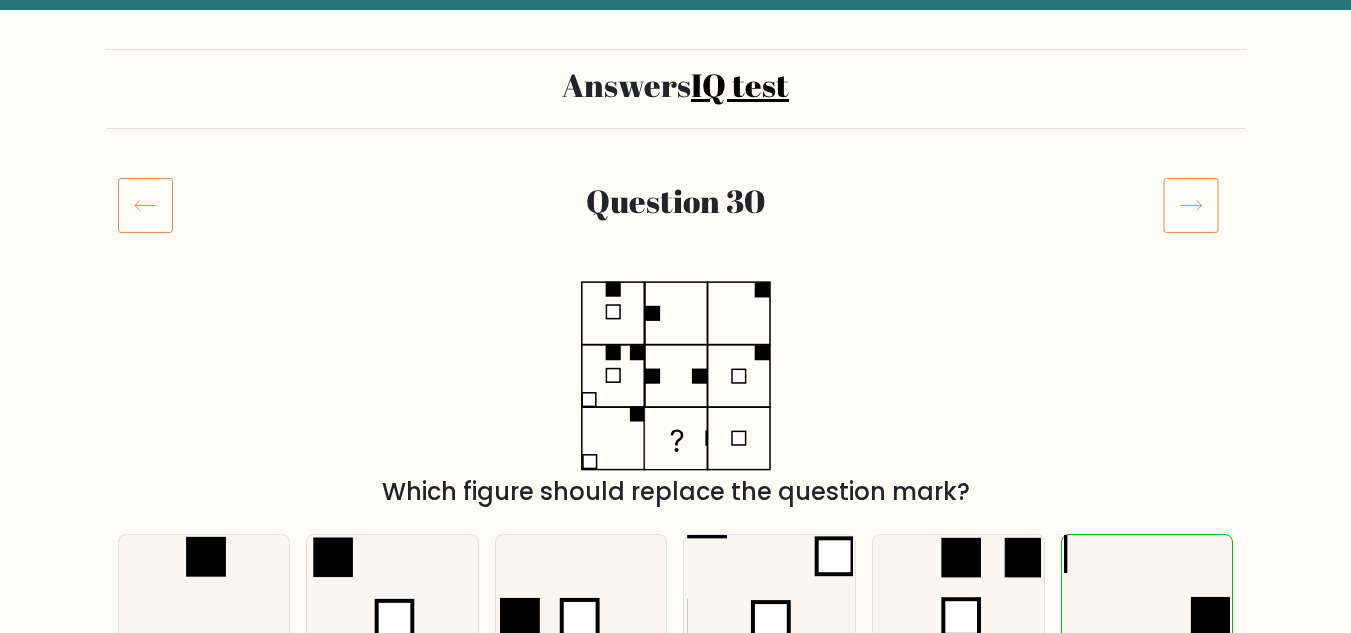 click at bounding box center (1191, 205) 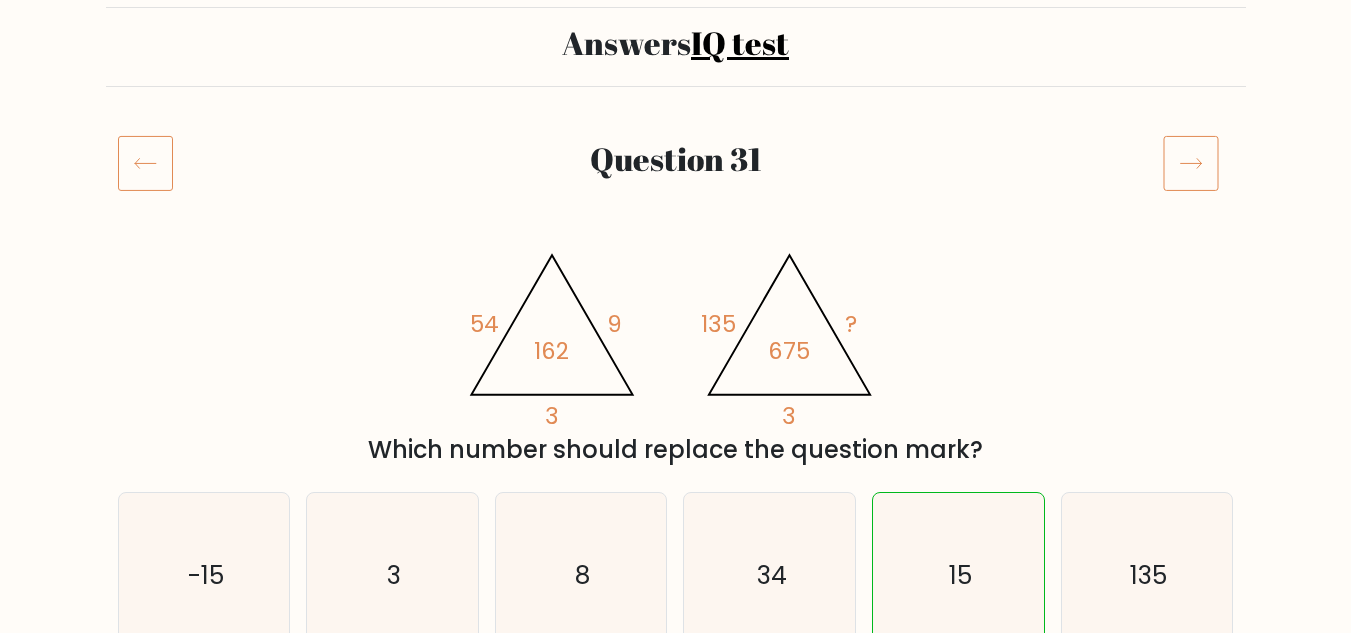 scroll, scrollTop: 0, scrollLeft: 0, axis: both 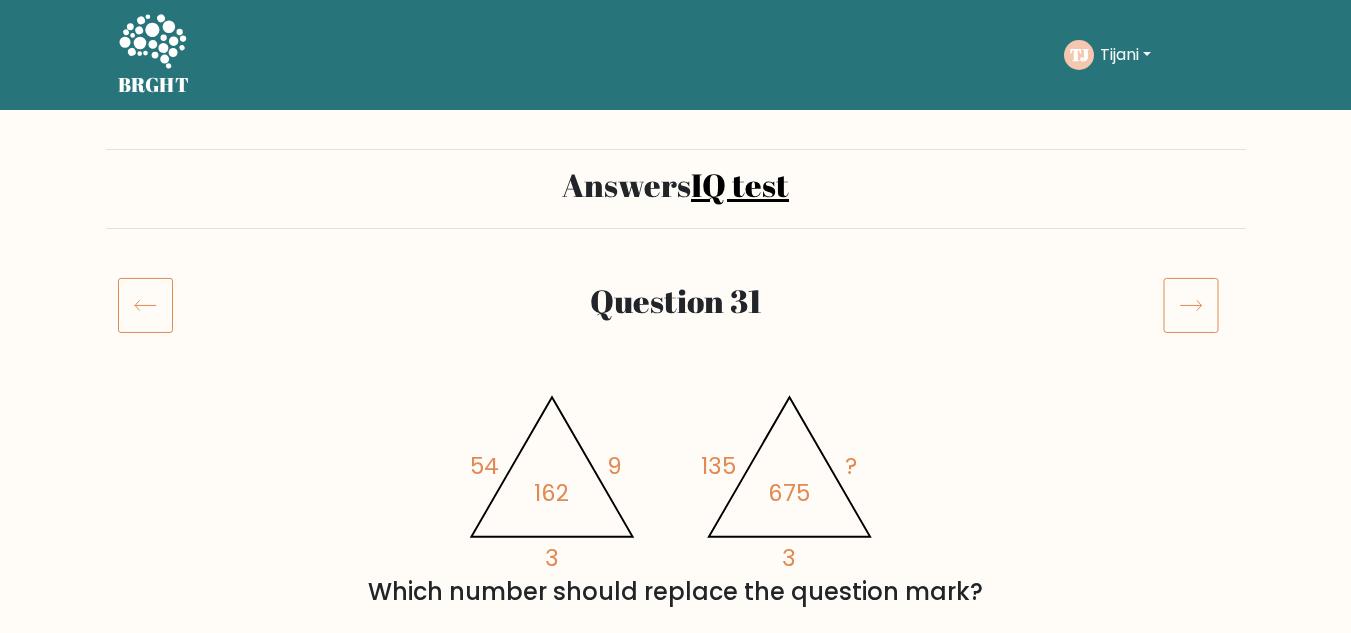 click at bounding box center (1191, 305) 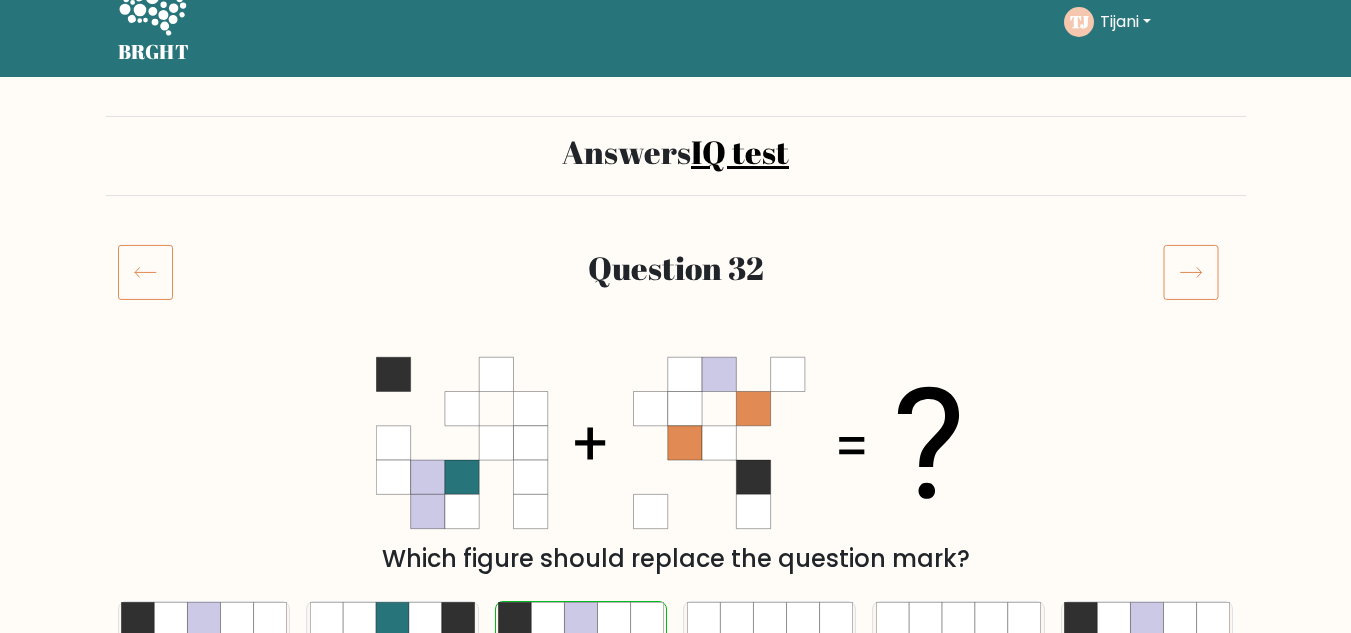 scroll, scrollTop: 0, scrollLeft: 0, axis: both 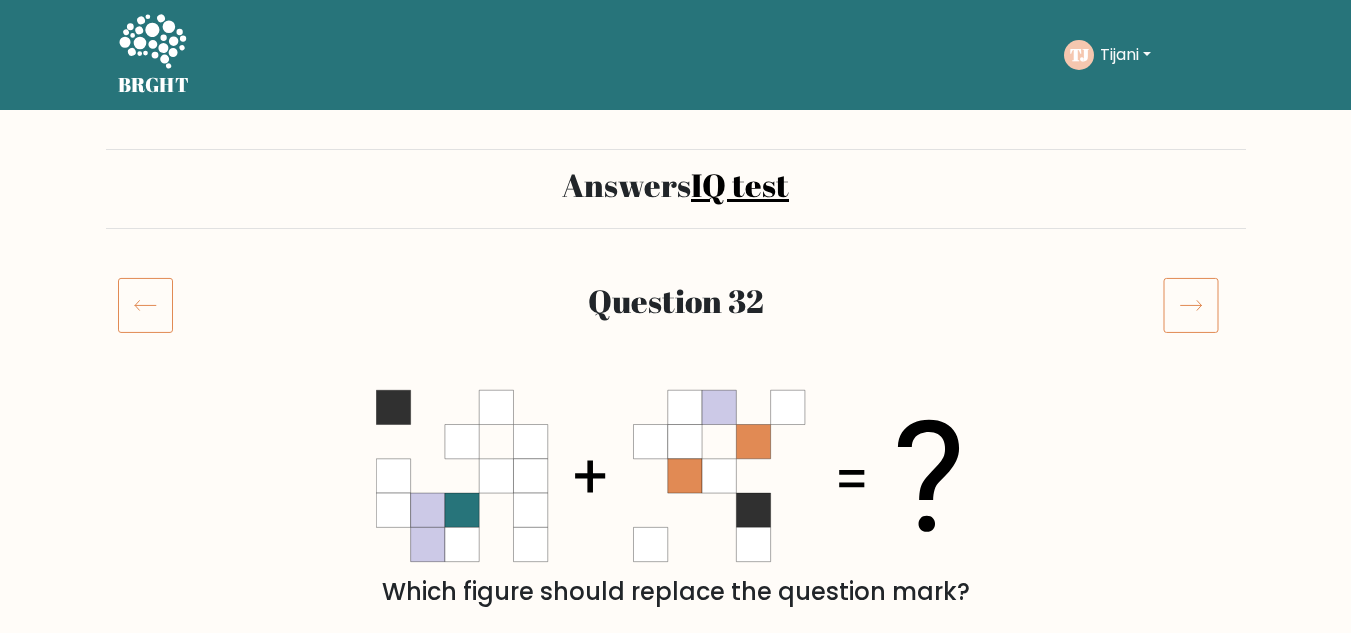 click at bounding box center [1191, 305] 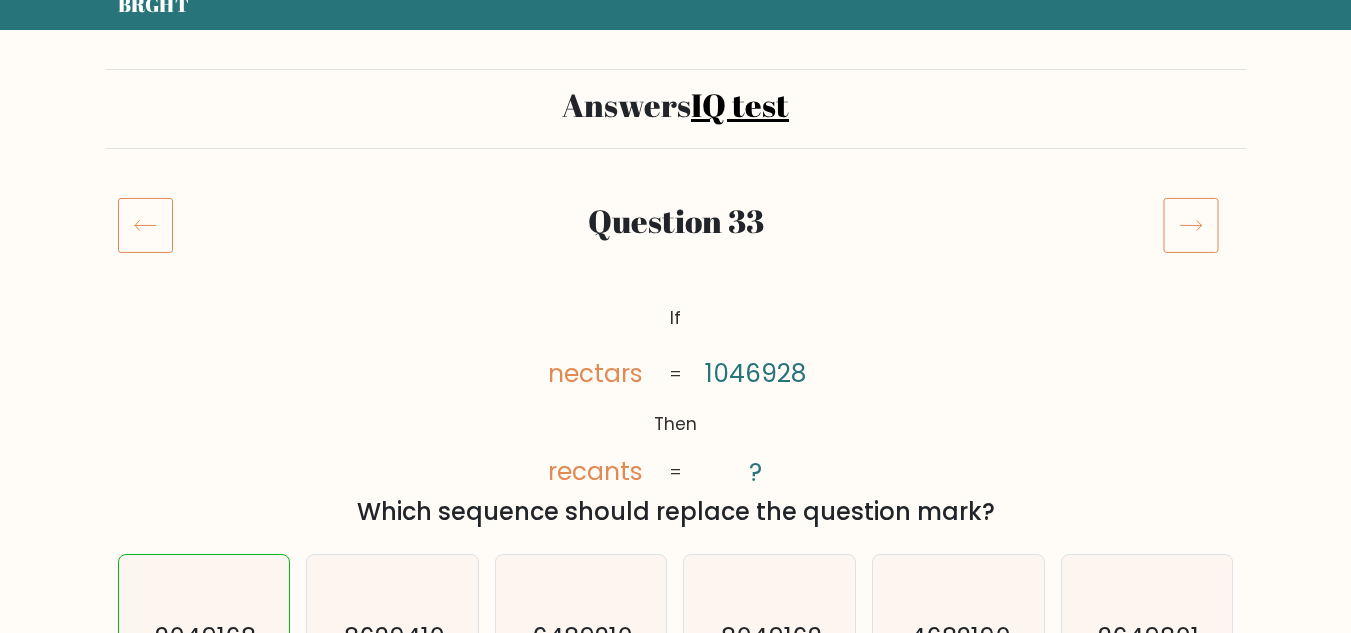 scroll, scrollTop: 0, scrollLeft: 0, axis: both 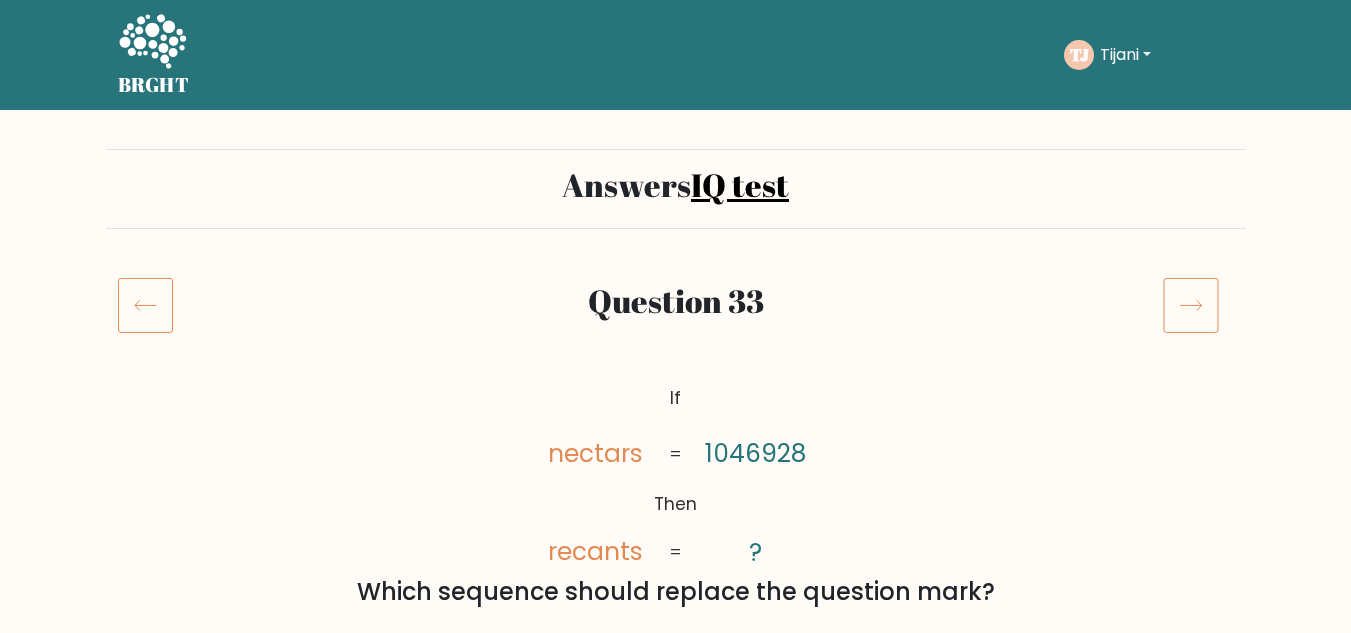 click at bounding box center (1191, 305) 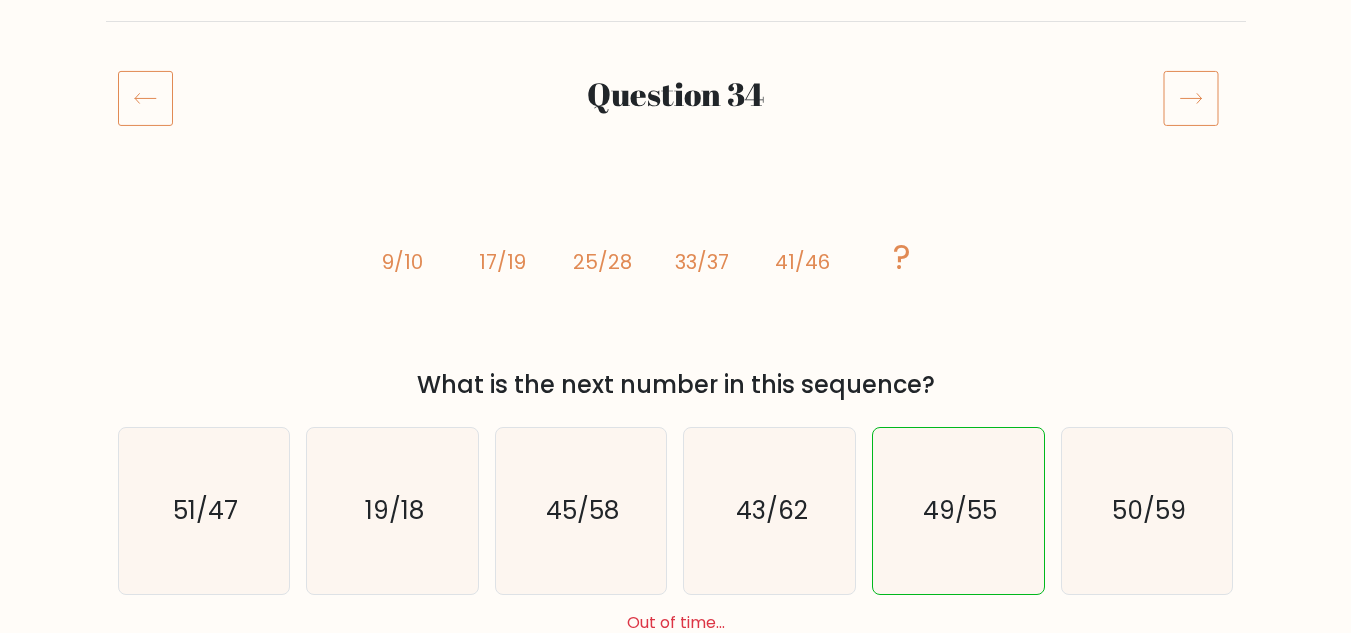 scroll, scrollTop: 200, scrollLeft: 0, axis: vertical 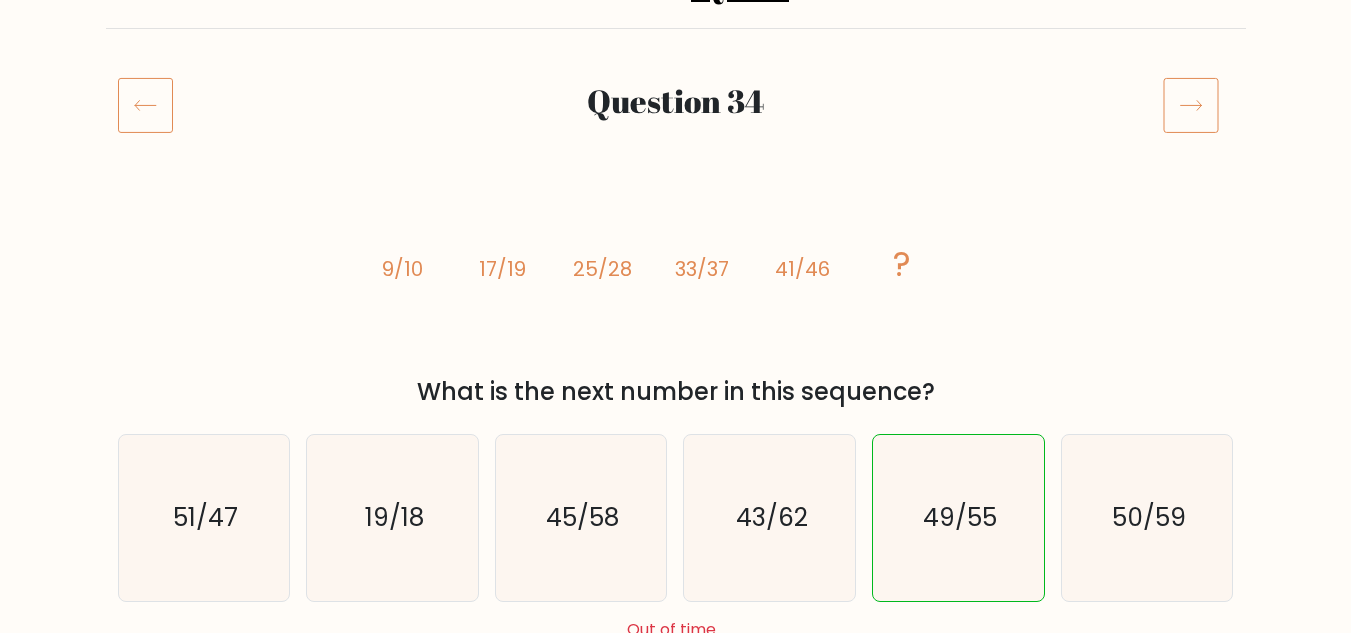 click at bounding box center (1191, 105) 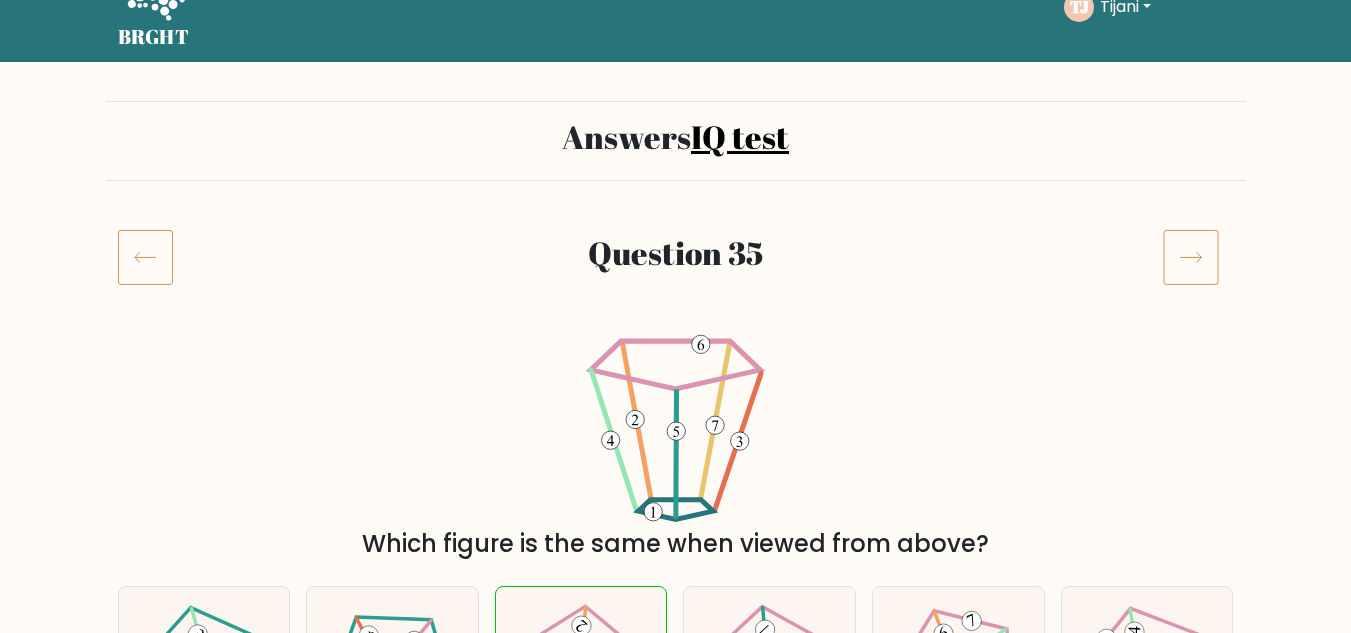 scroll, scrollTop: 0, scrollLeft: 0, axis: both 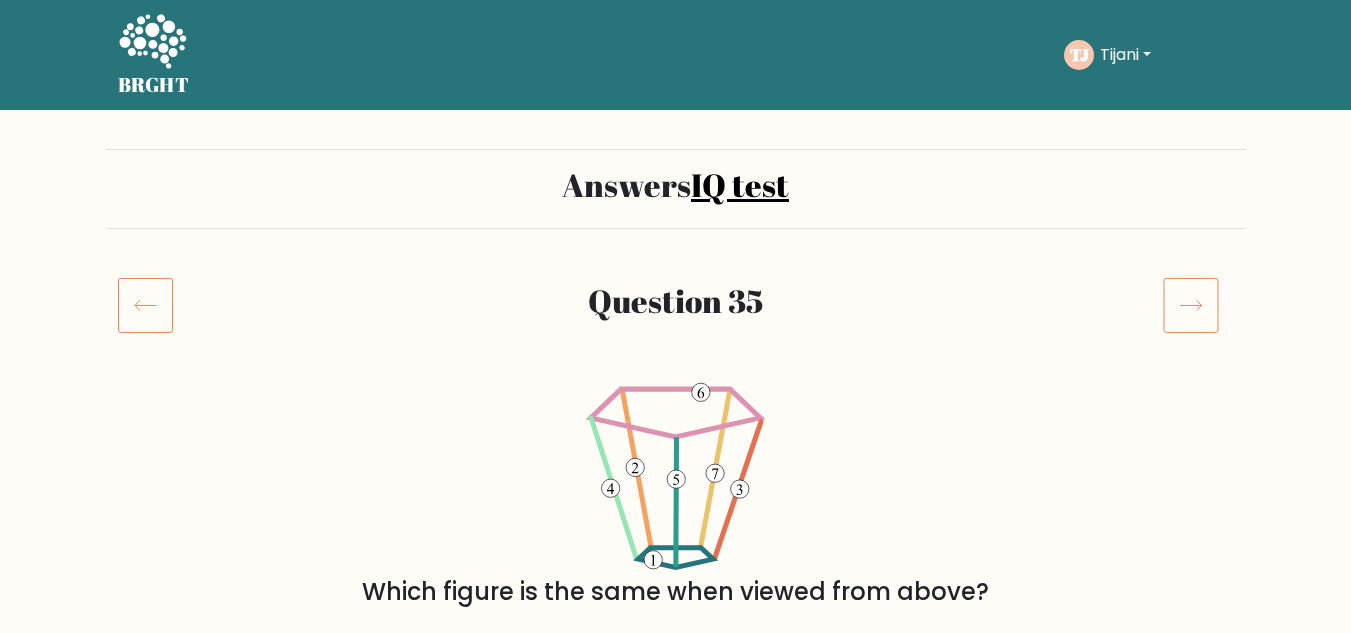 click at bounding box center (1191, 305) 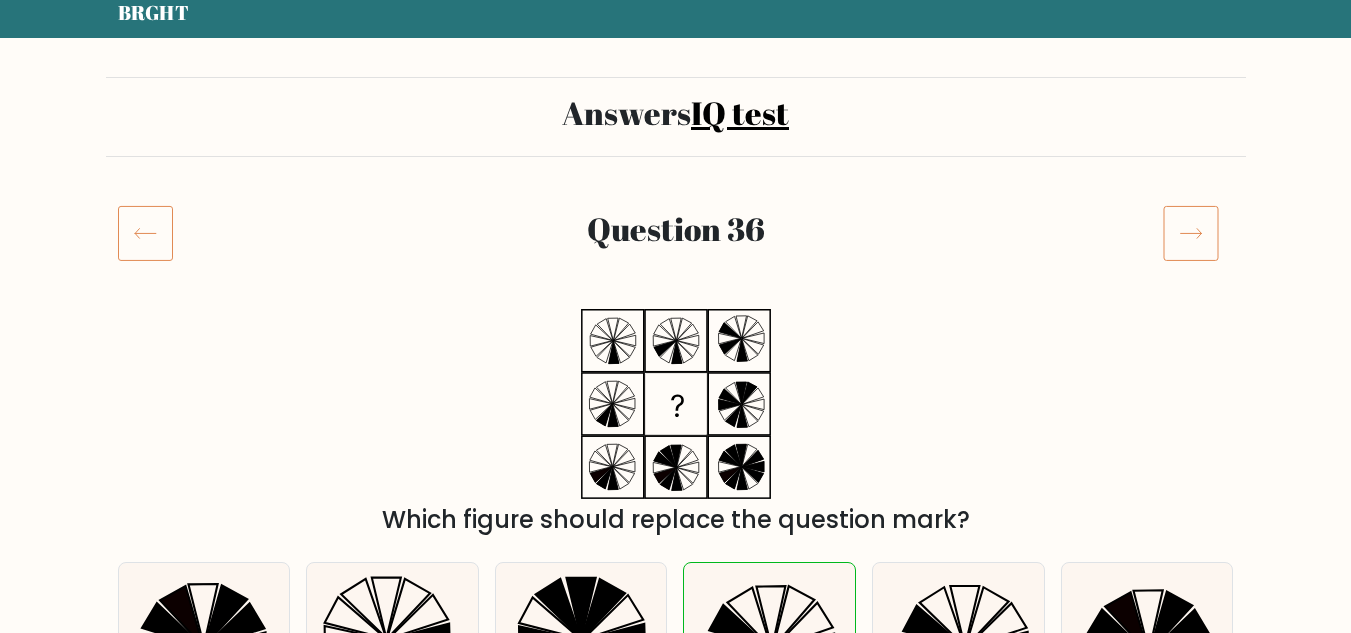 scroll, scrollTop: 0, scrollLeft: 0, axis: both 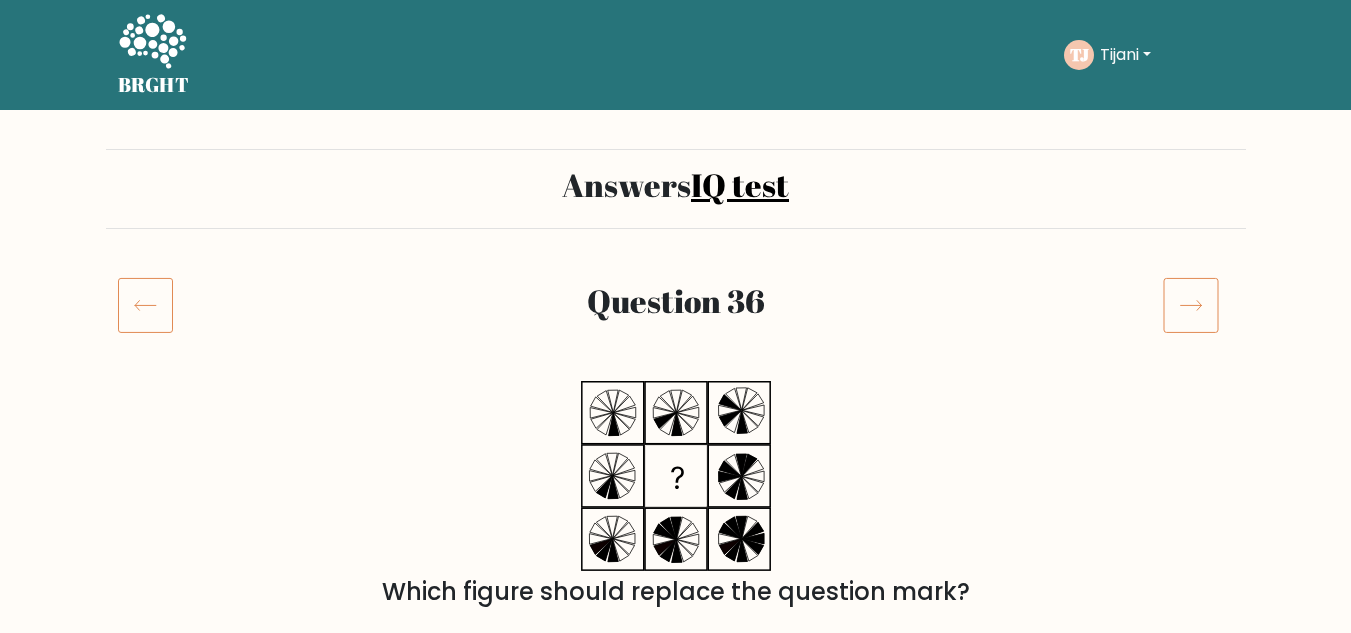 click at bounding box center (1191, 305) 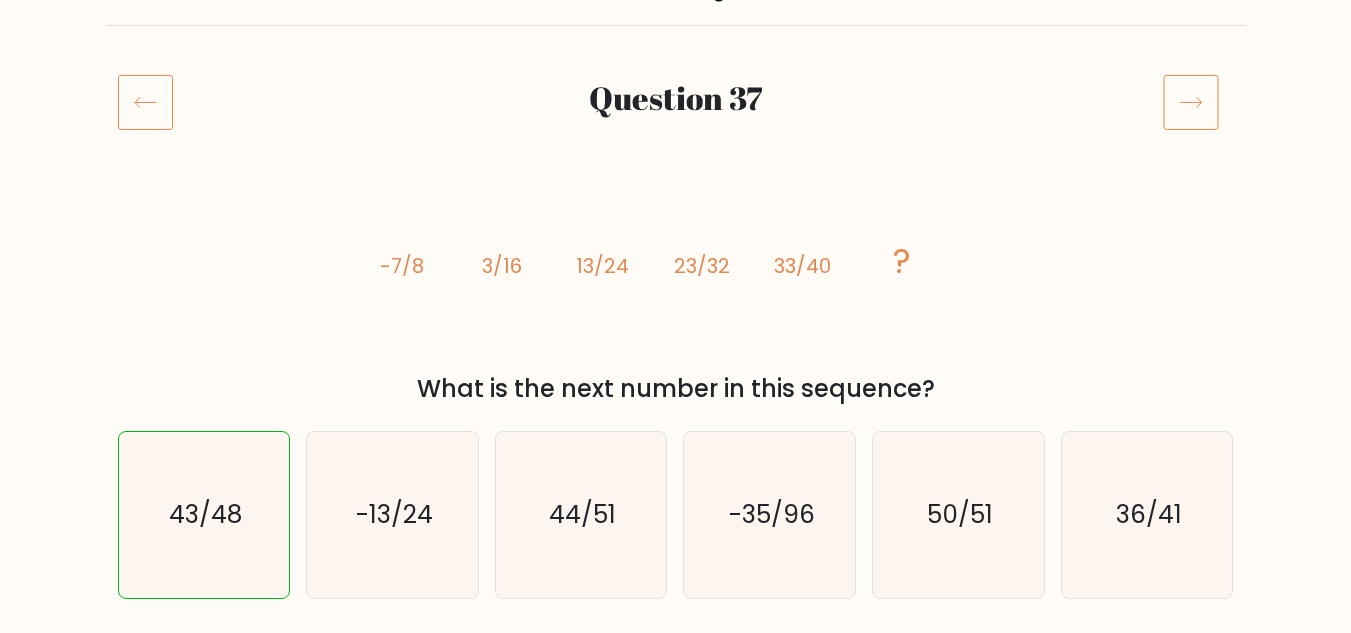 scroll, scrollTop: 300, scrollLeft: 0, axis: vertical 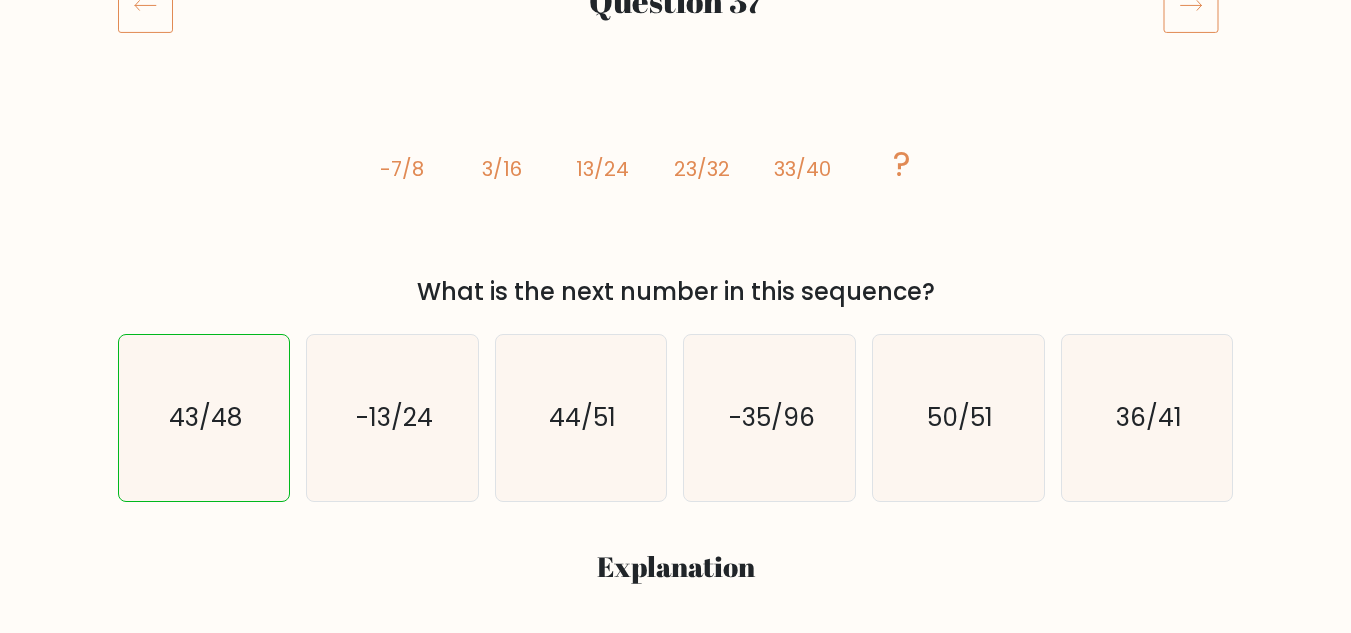 click at bounding box center (1191, 5) 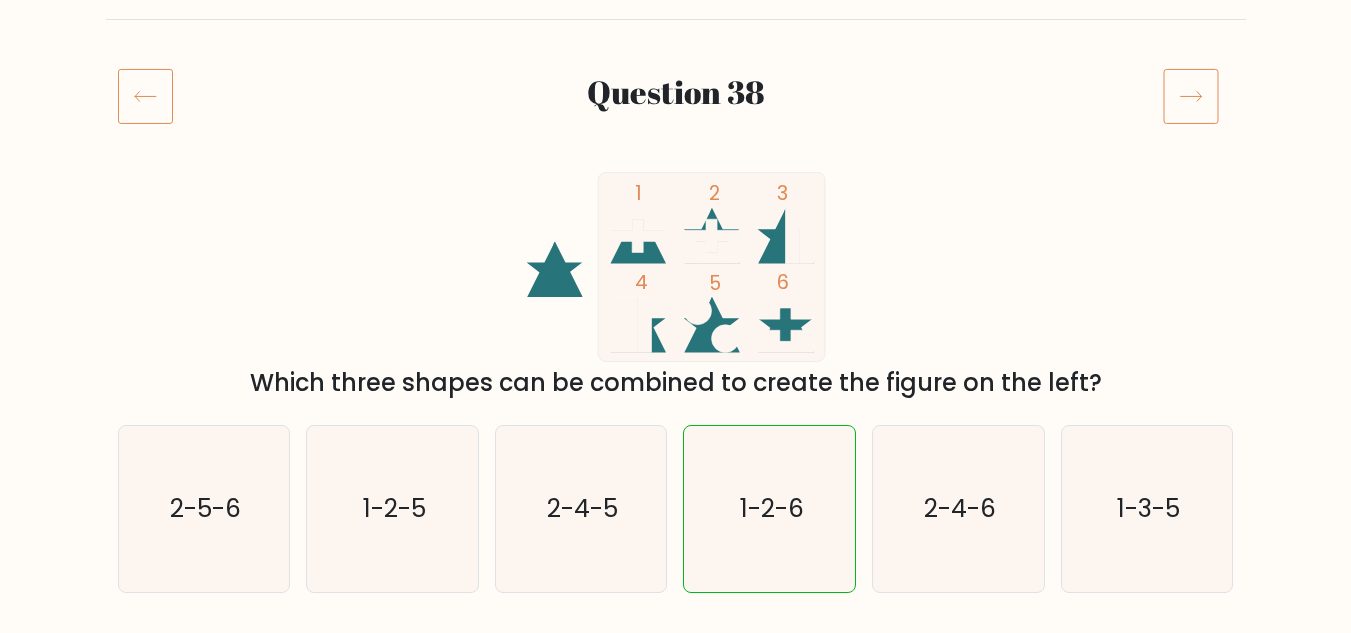 scroll, scrollTop: 0, scrollLeft: 0, axis: both 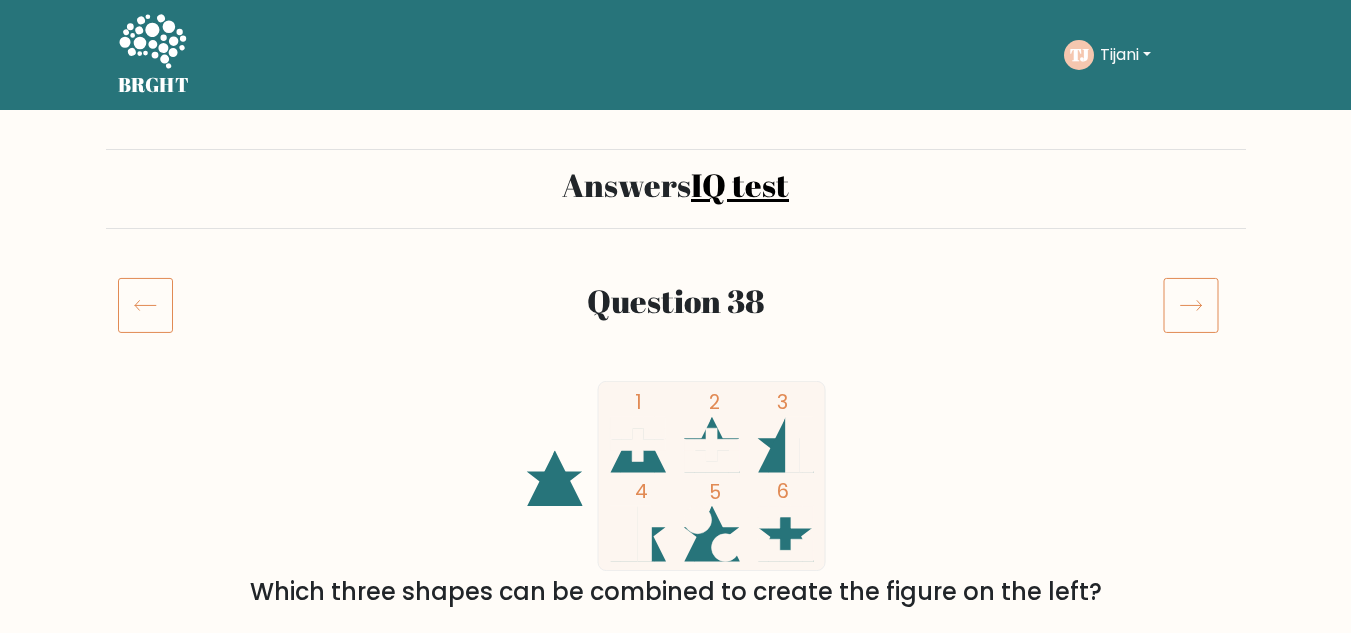 click at bounding box center [1191, 305] 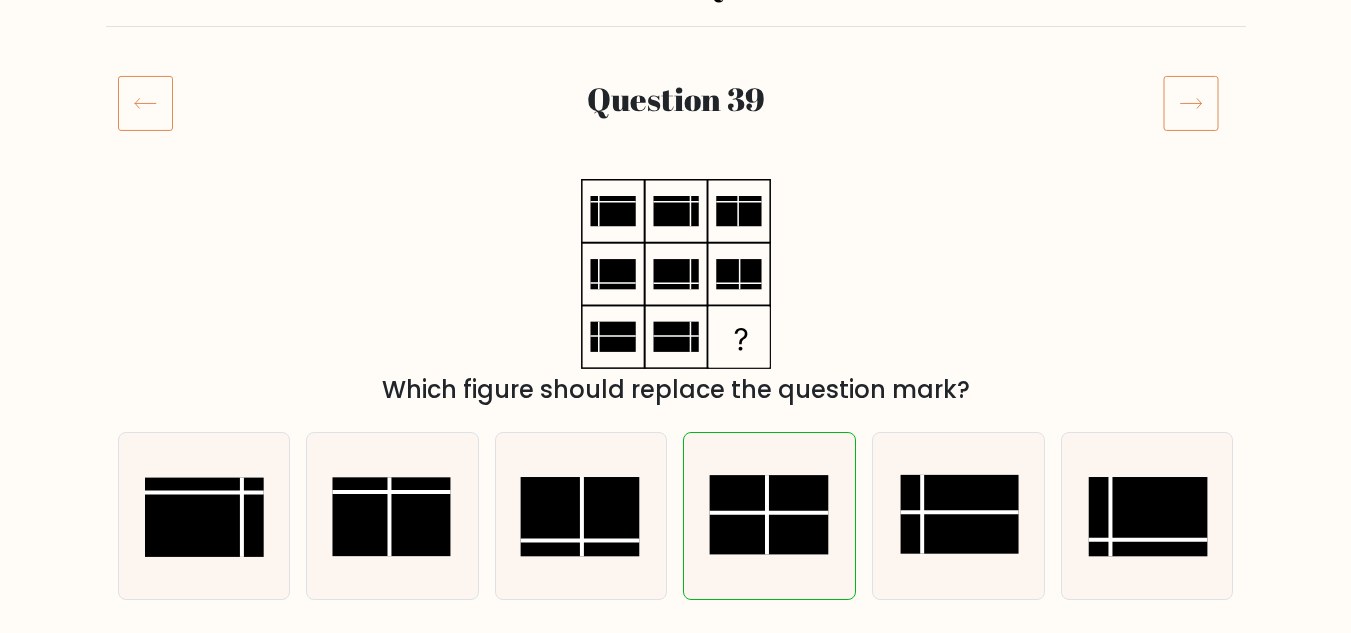 scroll, scrollTop: 200, scrollLeft: 0, axis: vertical 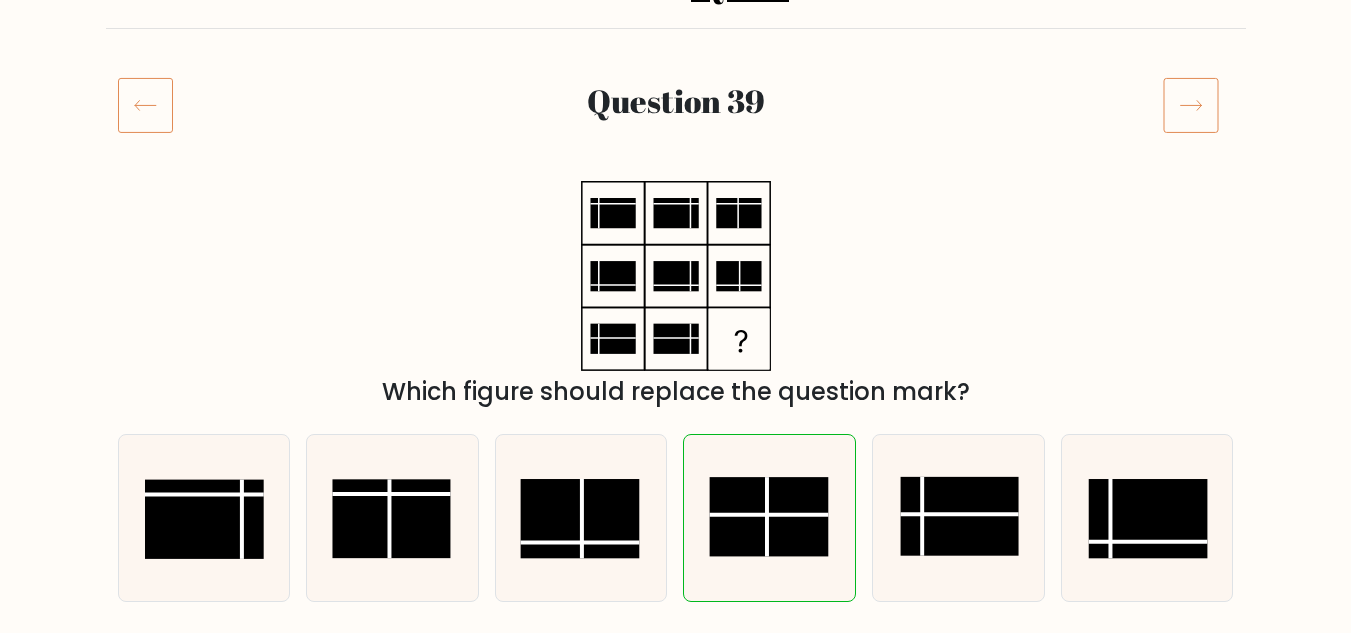 click at bounding box center (1191, 105) 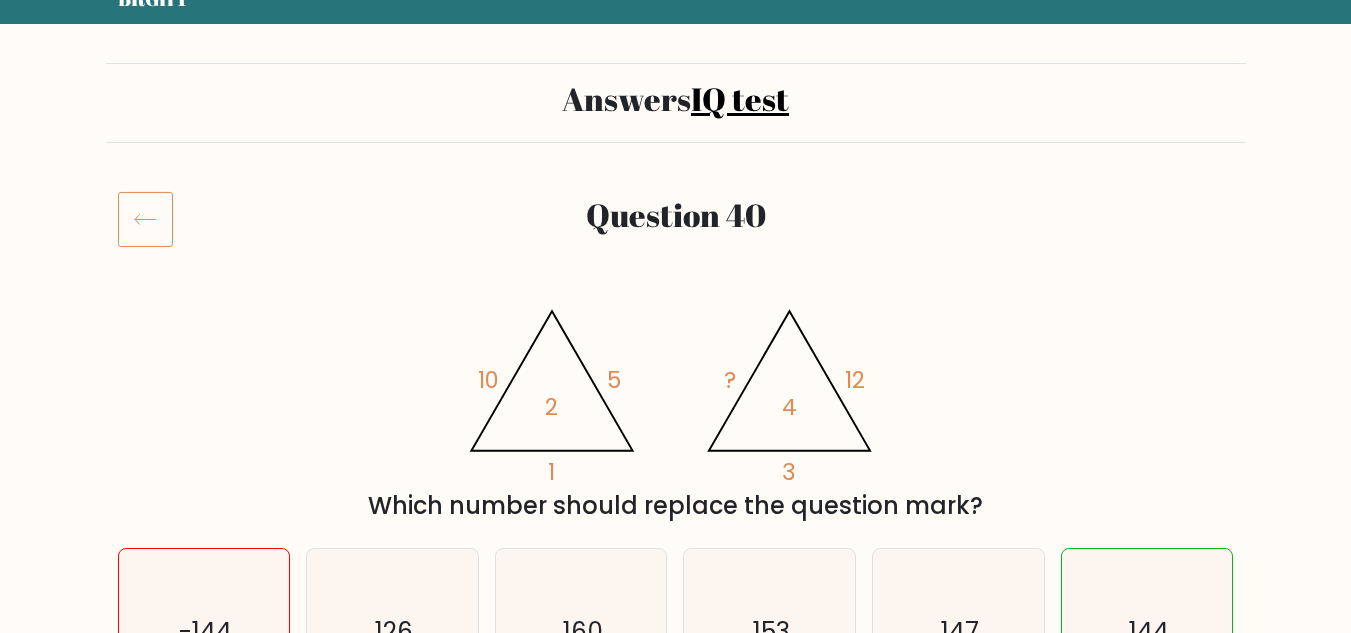 scroll, scrollTop: 0, scrollLeft: 0, axis: both 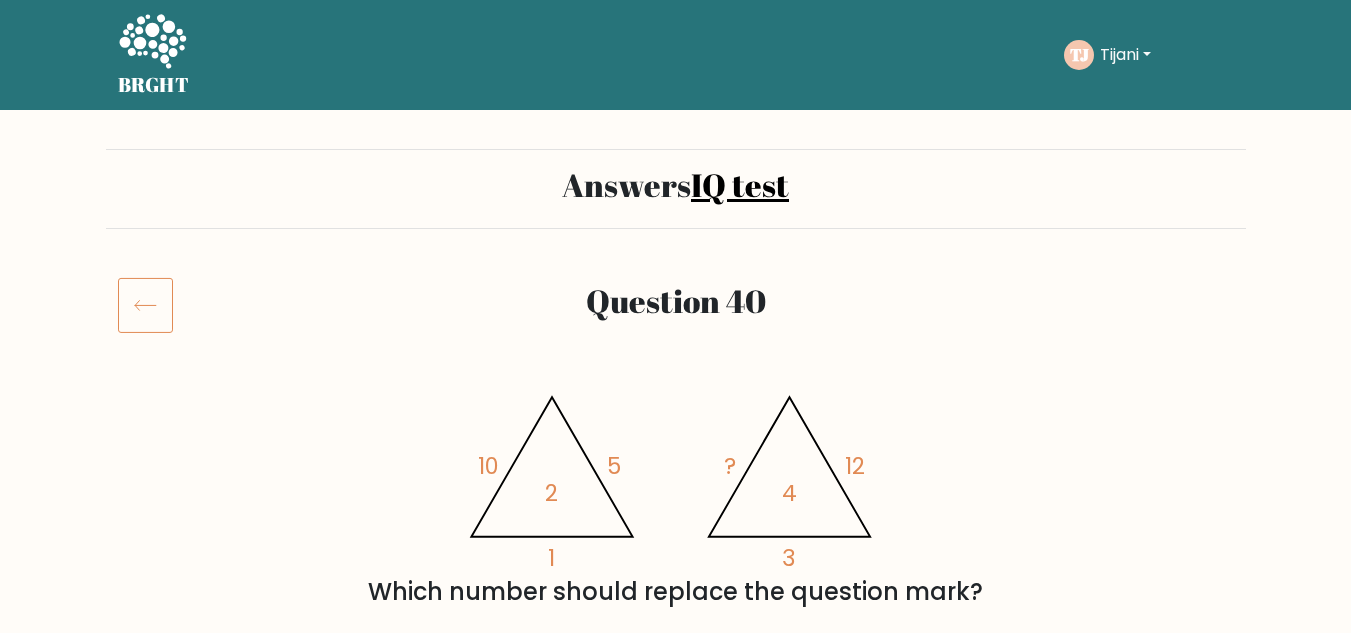 click on "Tijani" at bounding box center [1125, 55] 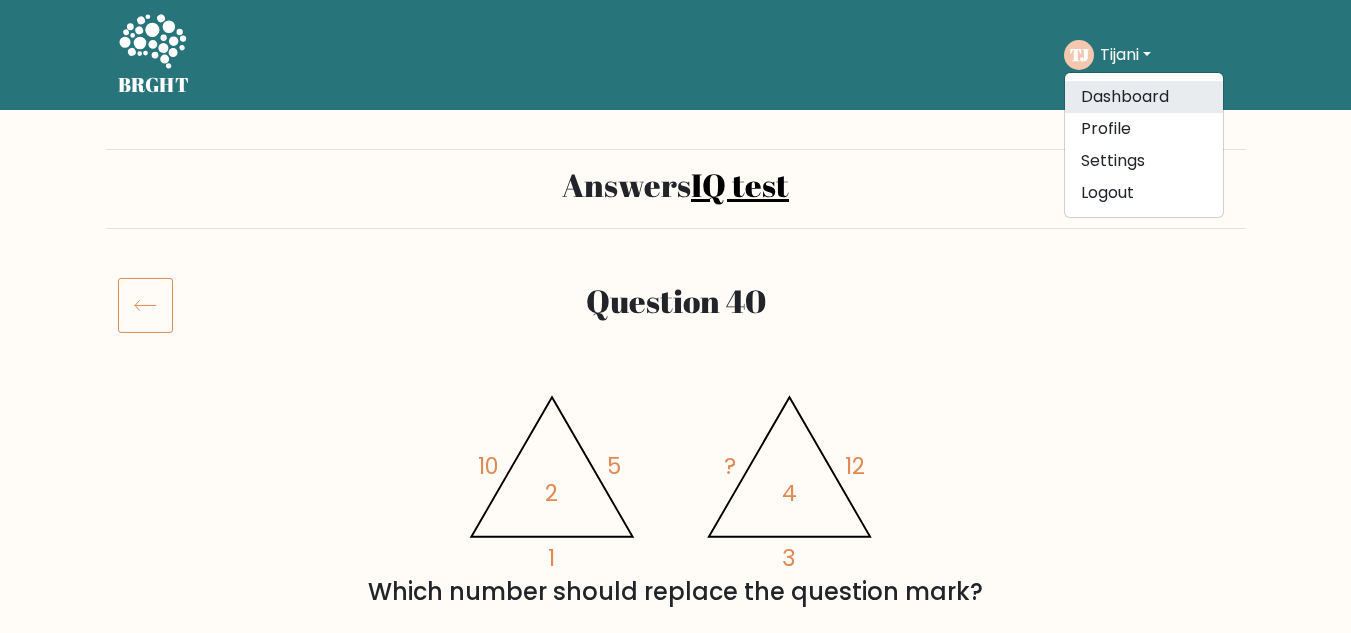 click on "Dashboard" at bounding box center (1144, 97) 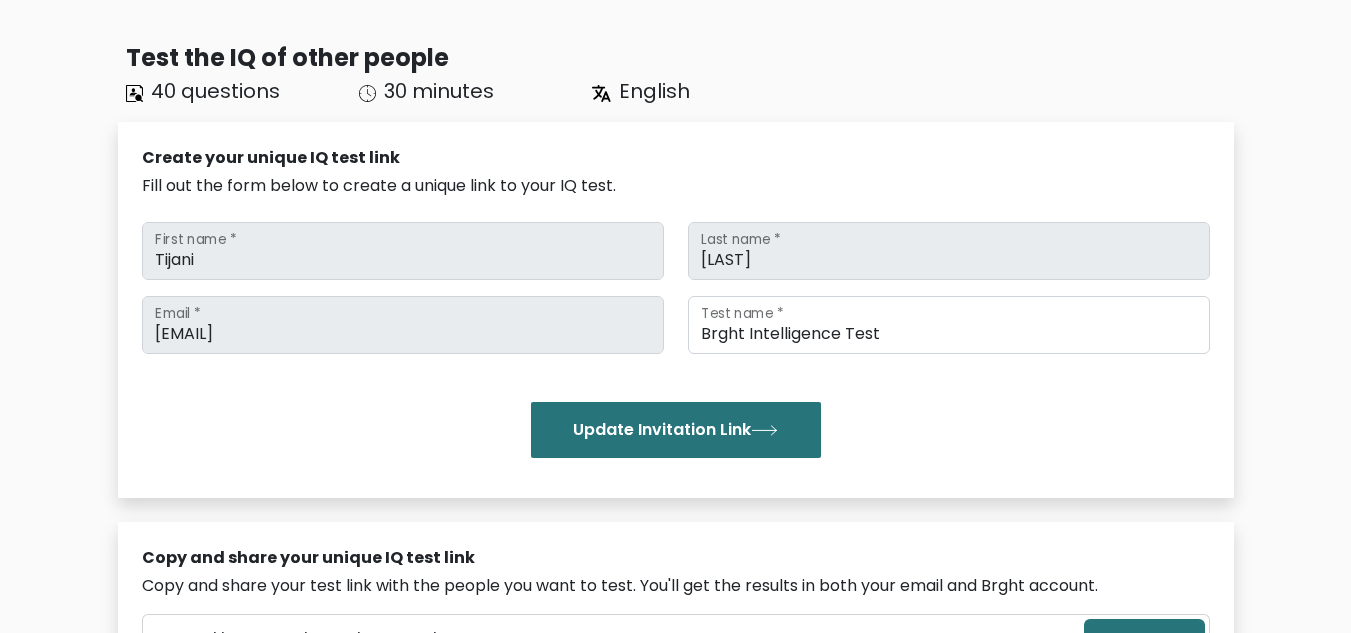 scroll, scrollTop: 0, scrollLeft: 0, axis: both 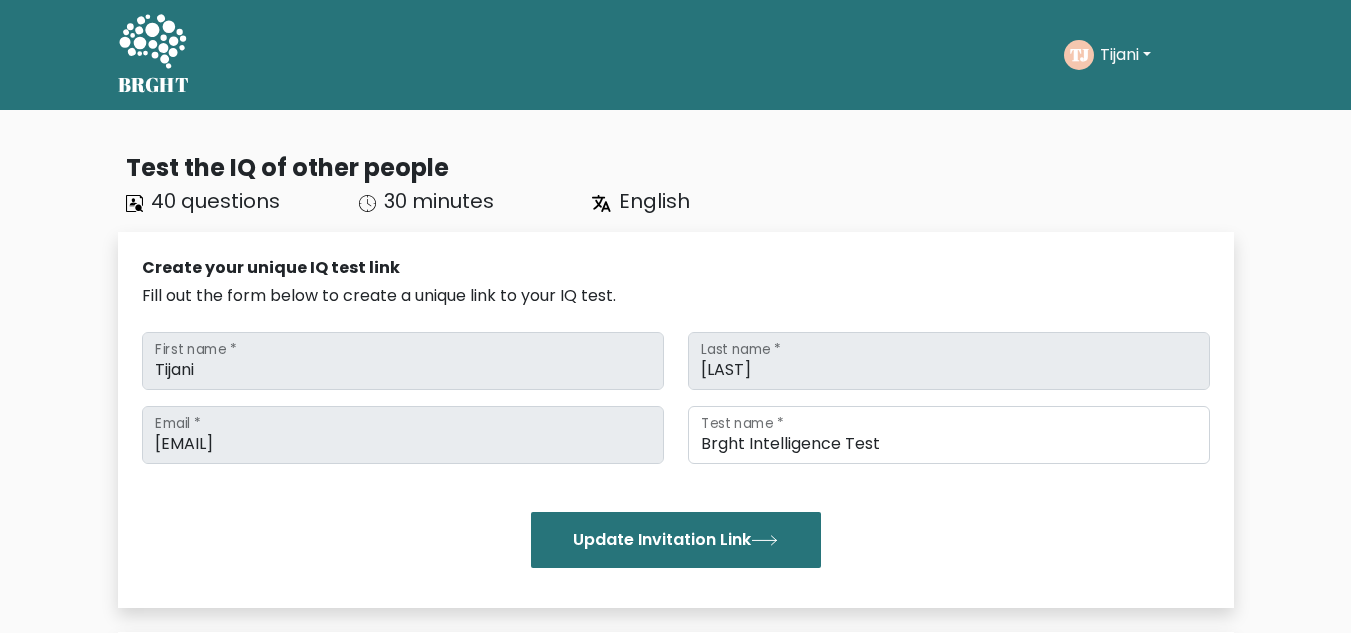 click on "Tijani" at bounding box center [1125, 55] 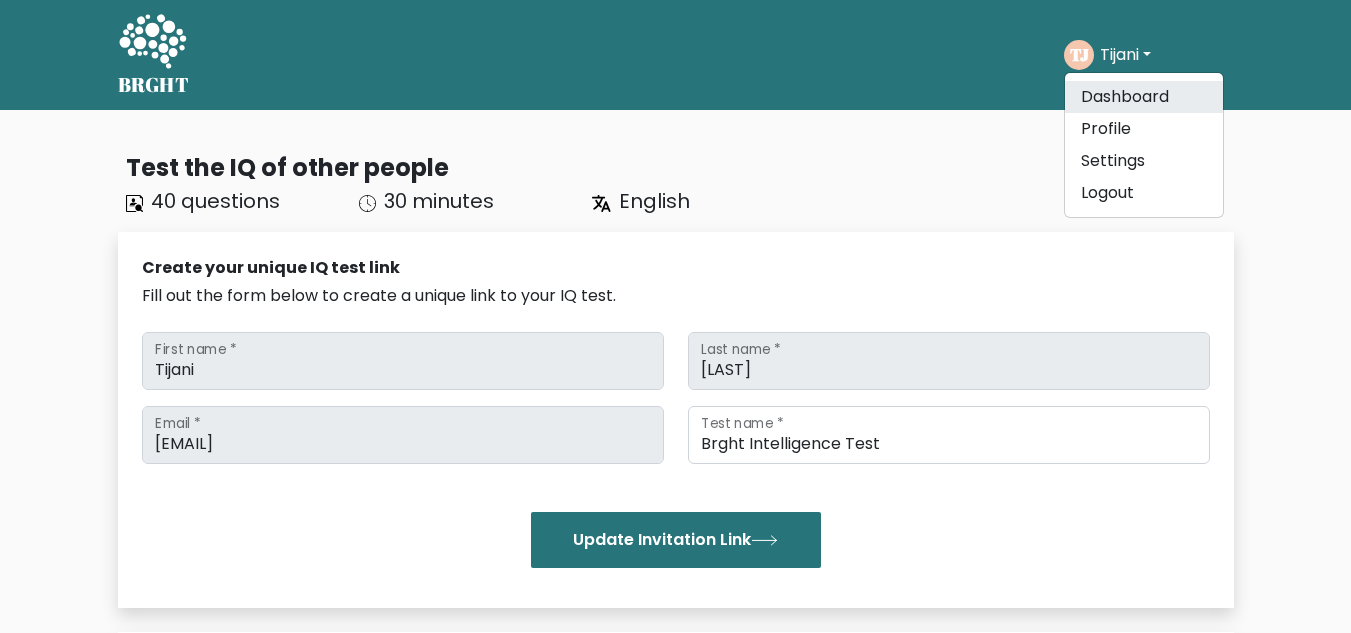 click on "Dashboard" at bounding box center [1144, 97] 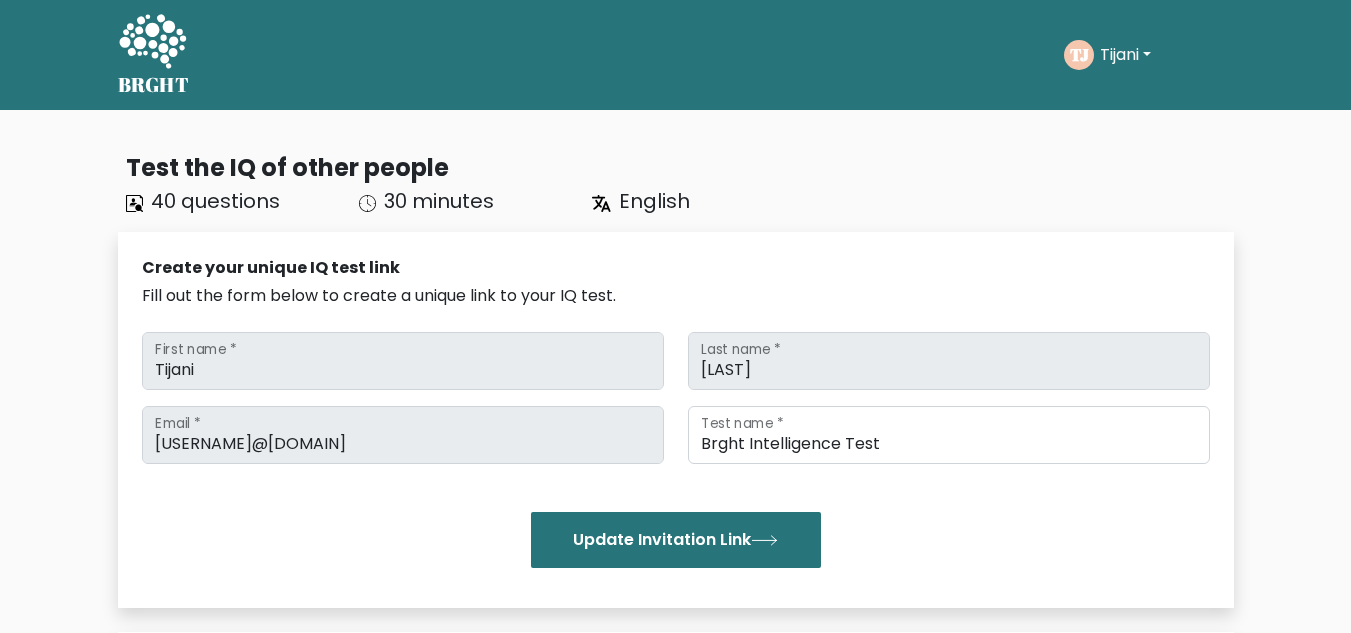 scroll, scrollTop: 0, scrollLeft: 0, axis: both 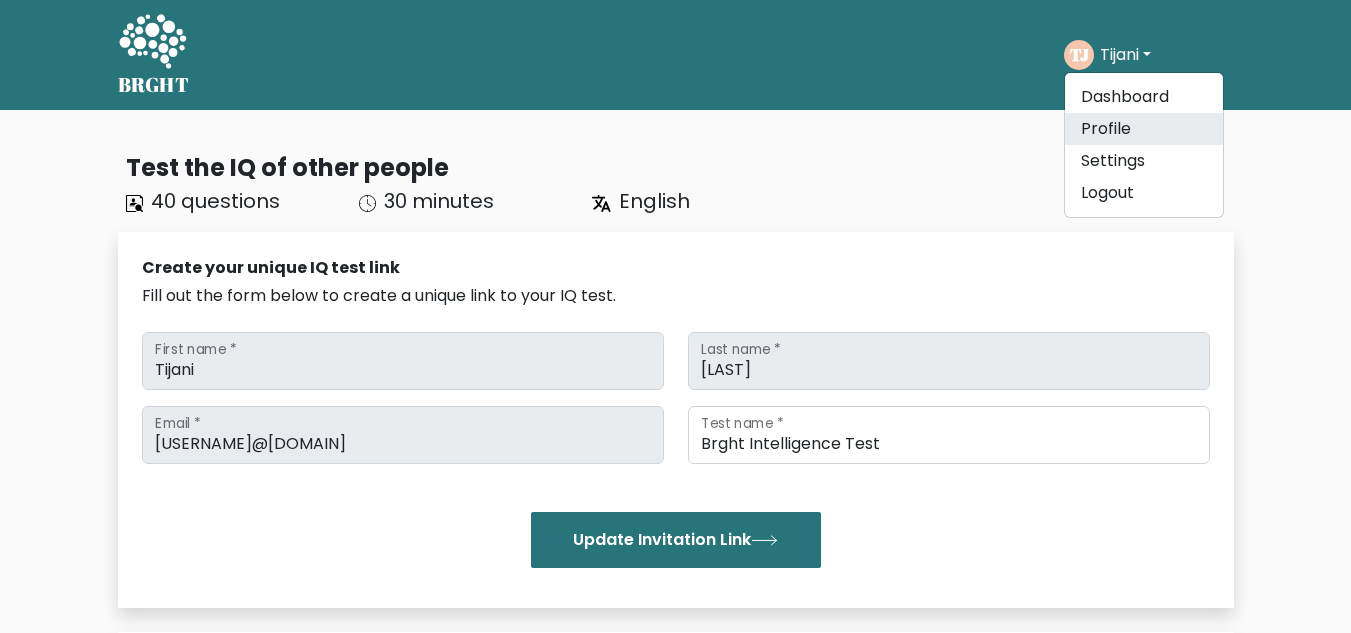 click on "Profile" at bounding box center (1144, 129) 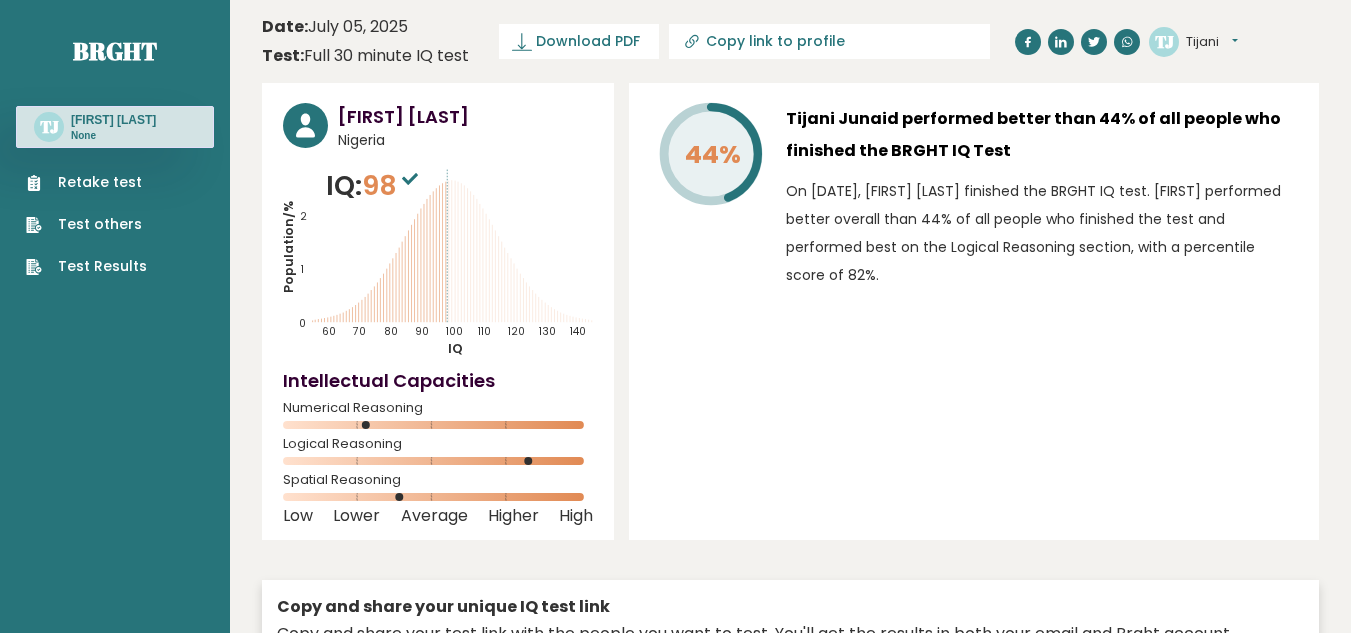 scroll, scrollTop: 0, scrollLeft: 0, axis: both 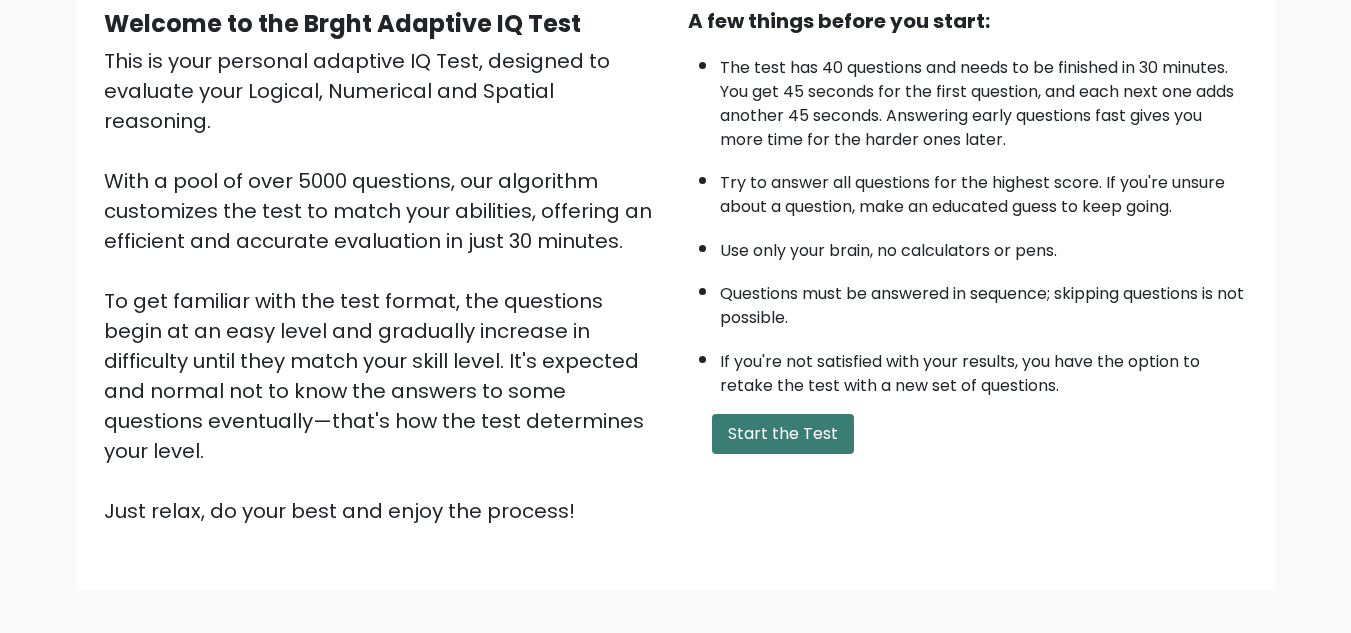 click on "Start the Test" at bounding box center [783, 434] 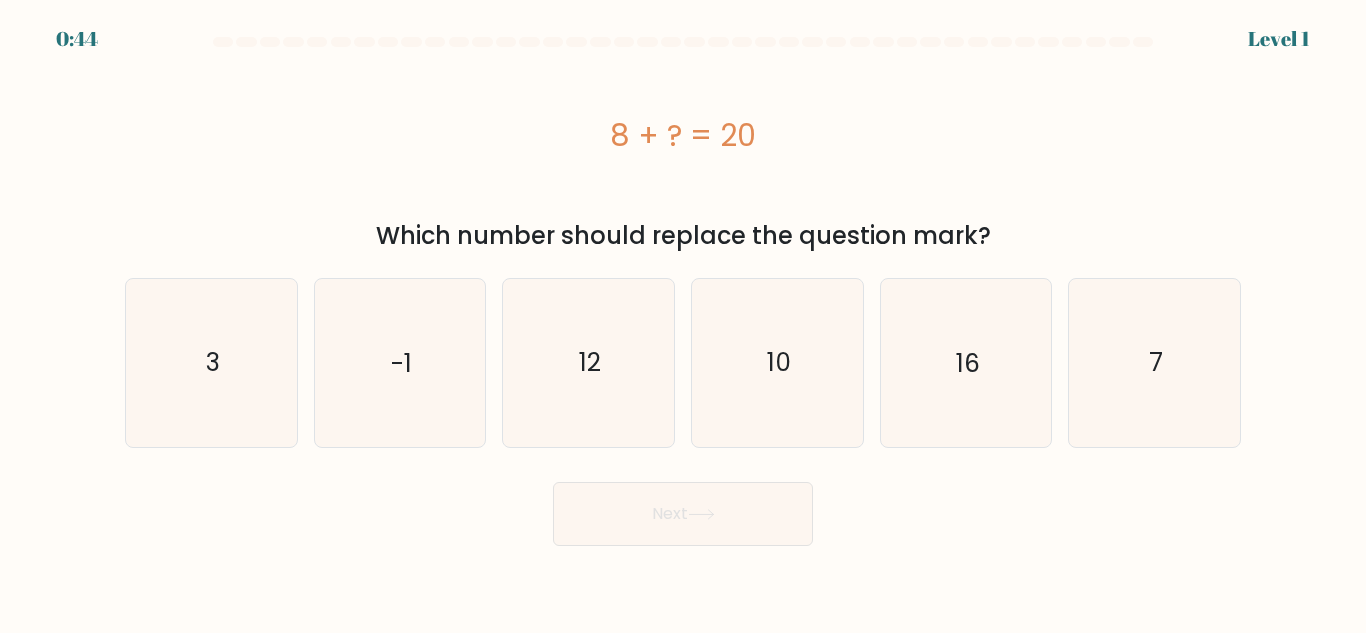 scroll, scrollTop: 0, scrollLeft: 0, axis: both 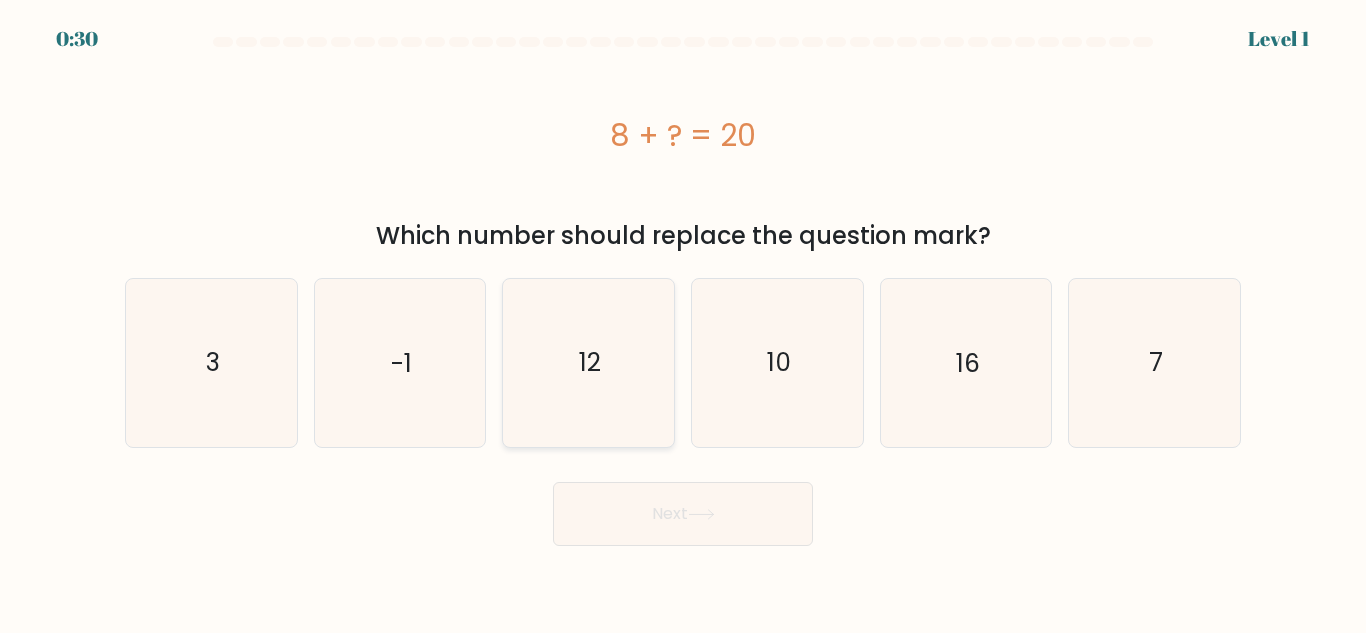 click on "12" at bounding box center (588, 362) 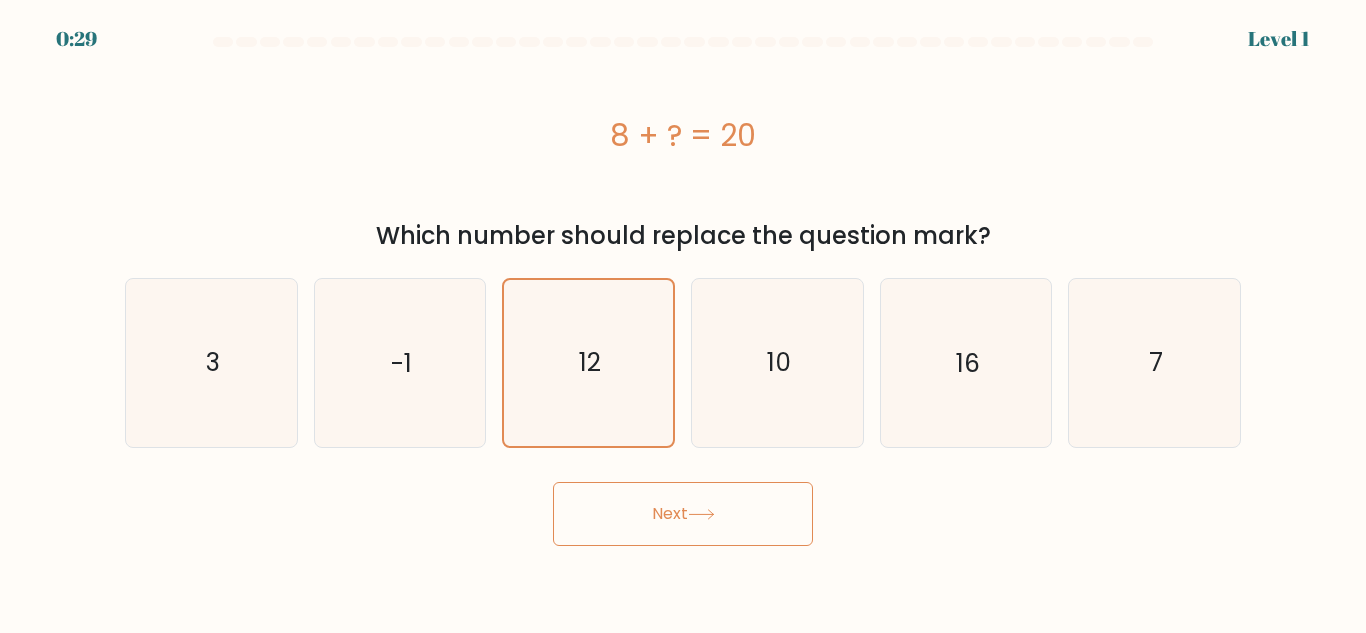 click on "Next" at bounding box center (683, 514) 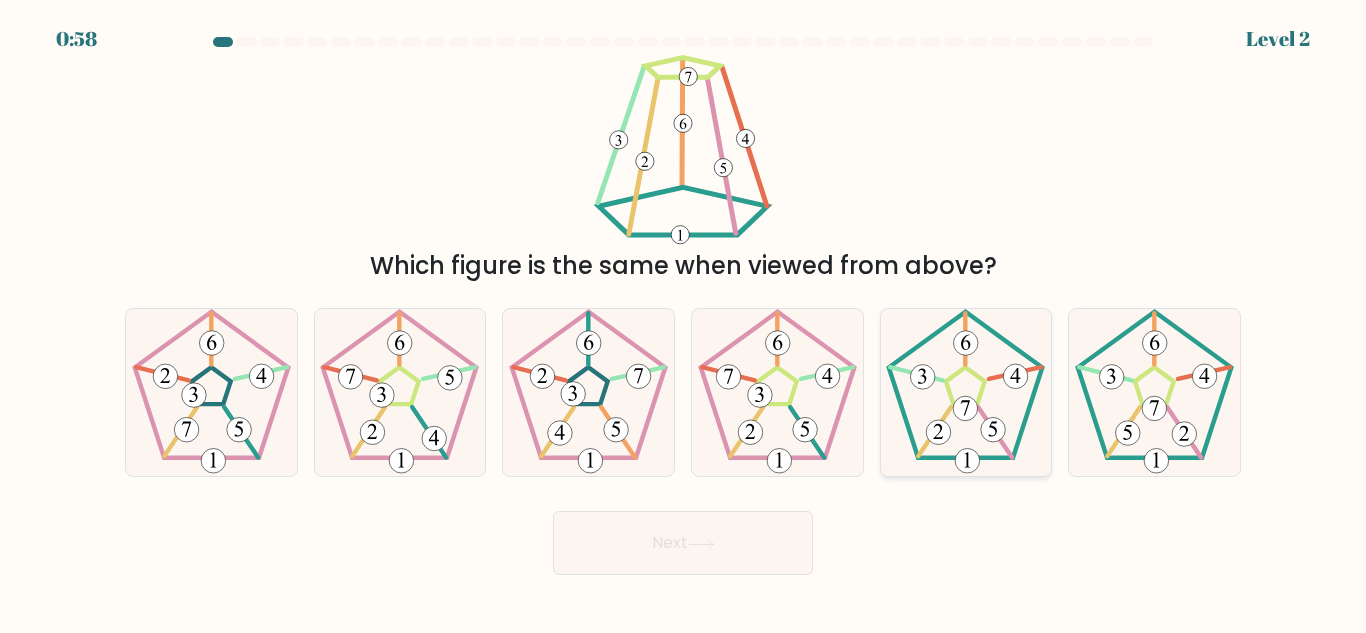 click at bounding box center [965, 392] 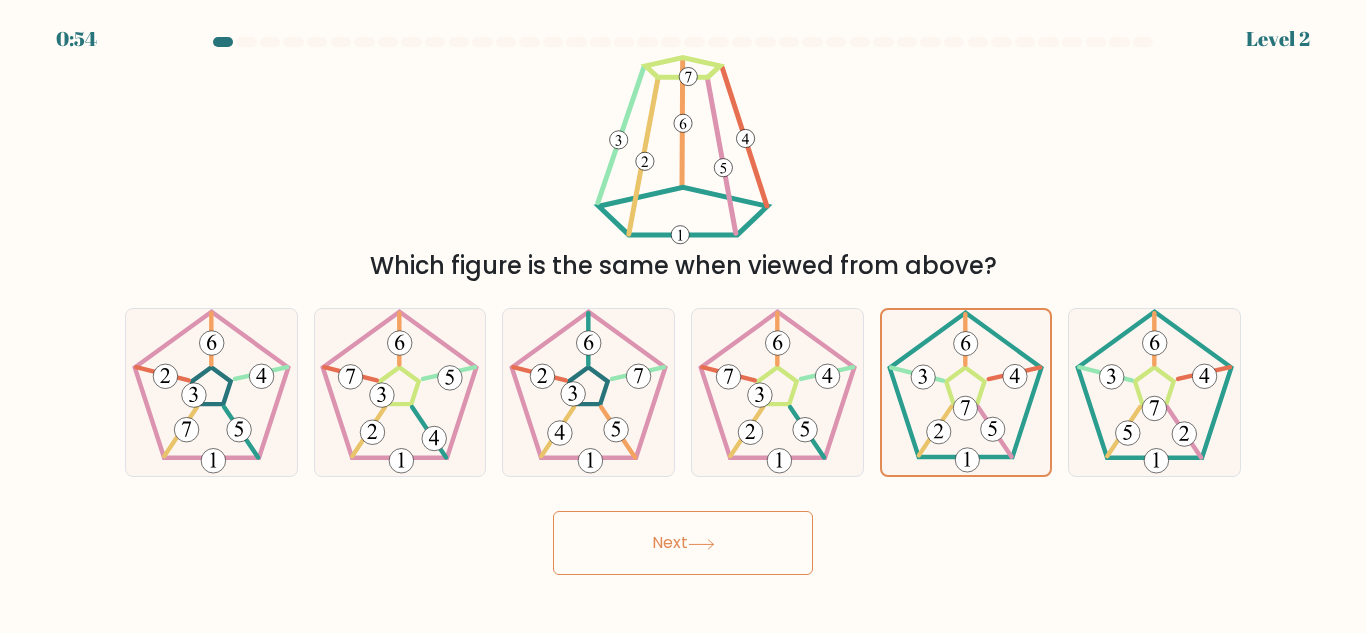 click on "Next" at bounding box center (683, 538) 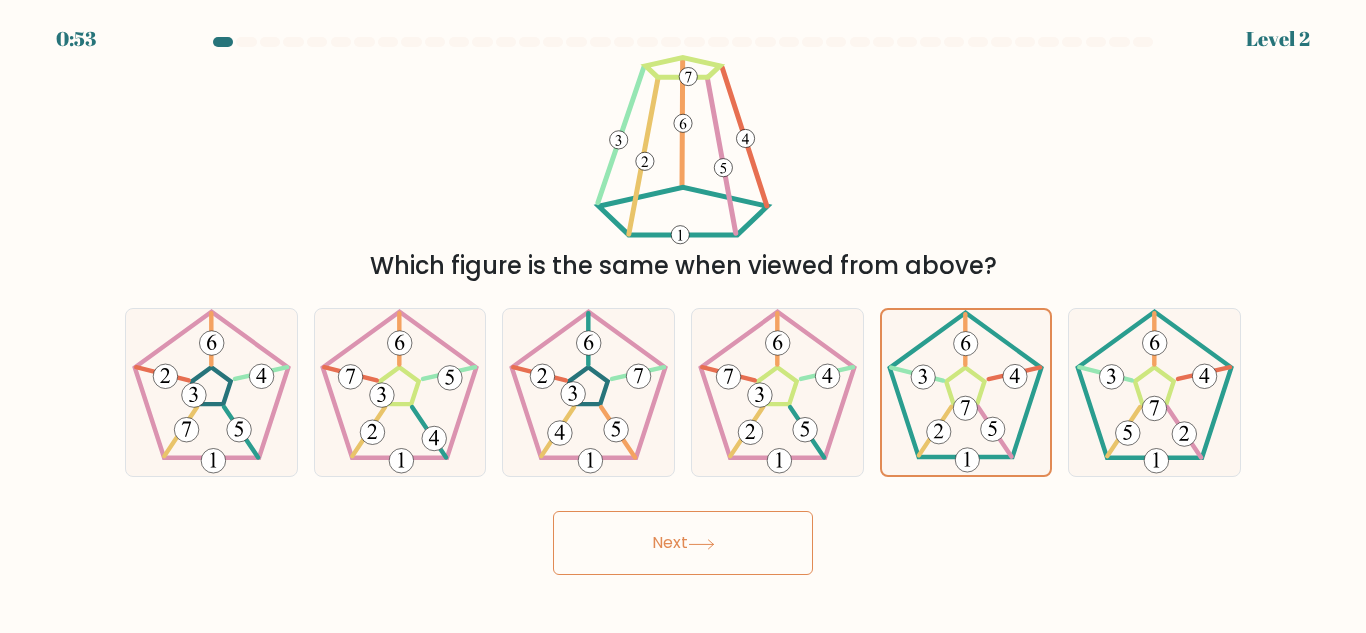 click on "Next" at bounding box center (683, 543) 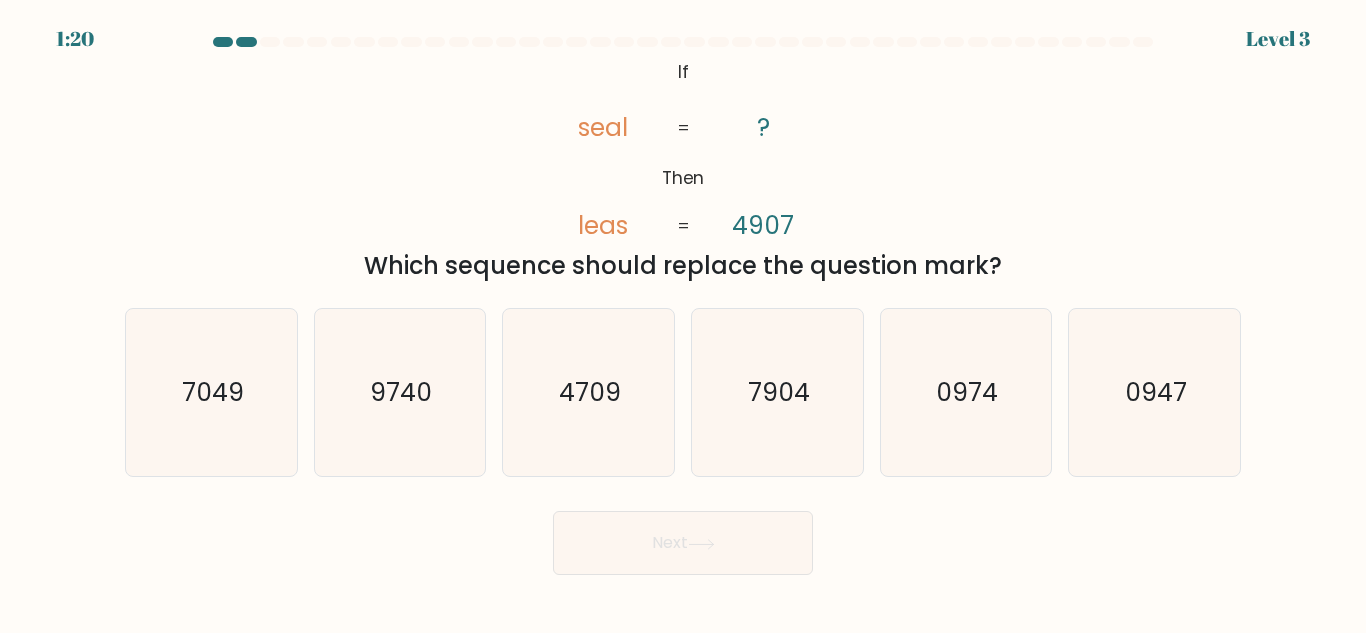 type 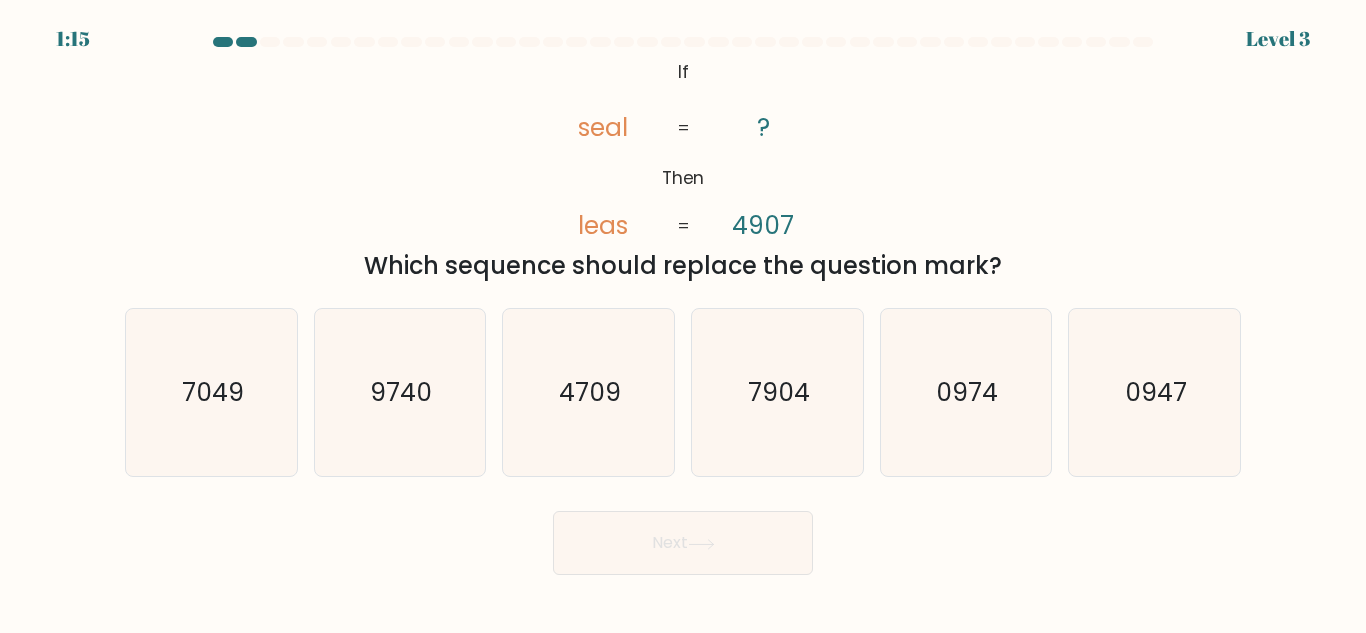 drag, startPoint x: 789, startPoint y: 238, endPoint x: 556, endPoint y: 219, distance: 233.77339 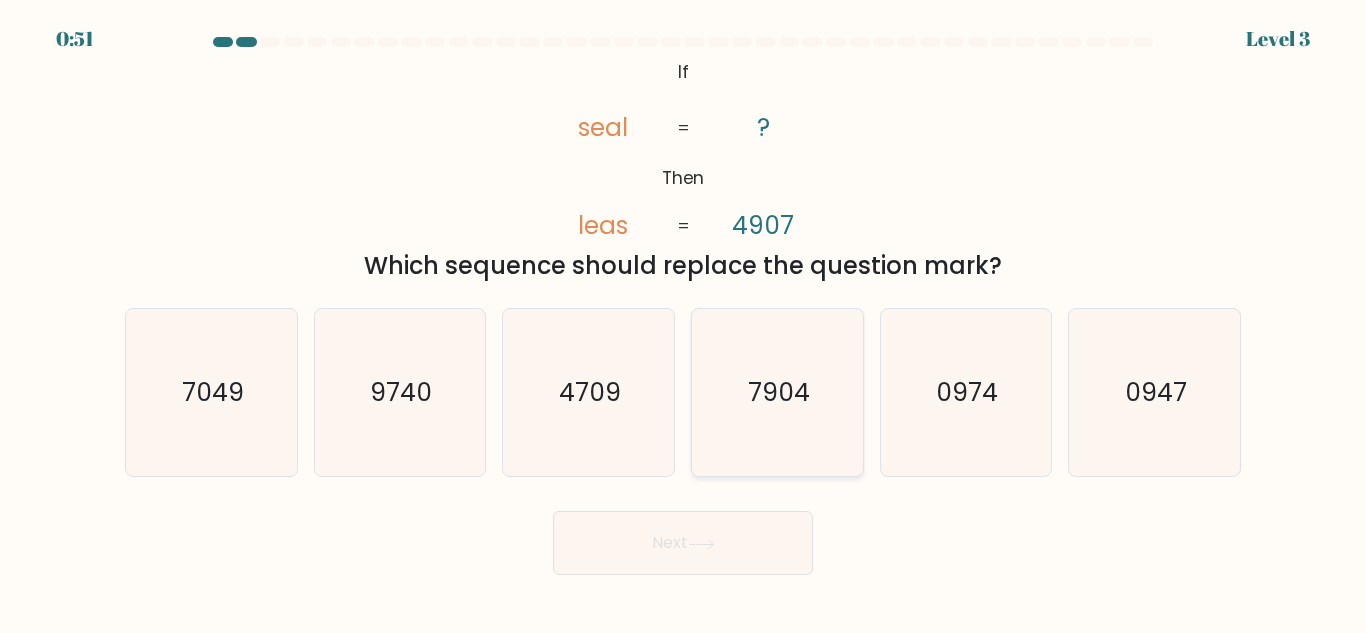 click on "7904" at bounding box center [777, 392] 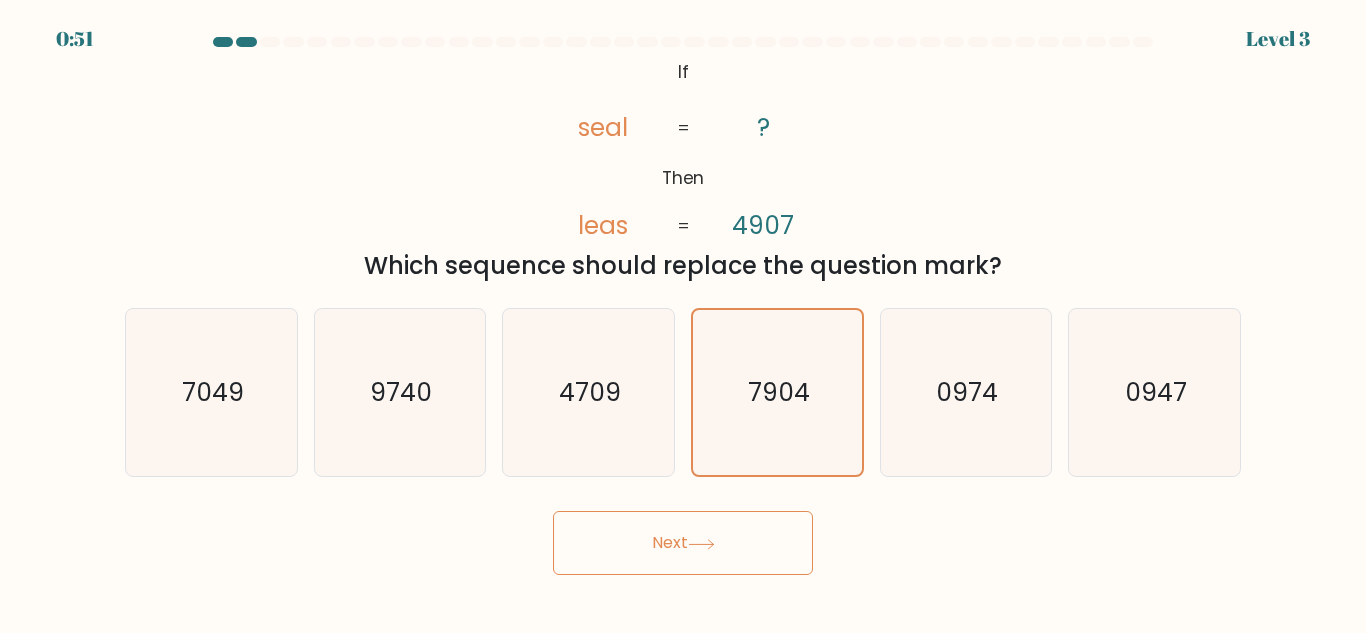 click on "Next" at bounding box center (683, 543) 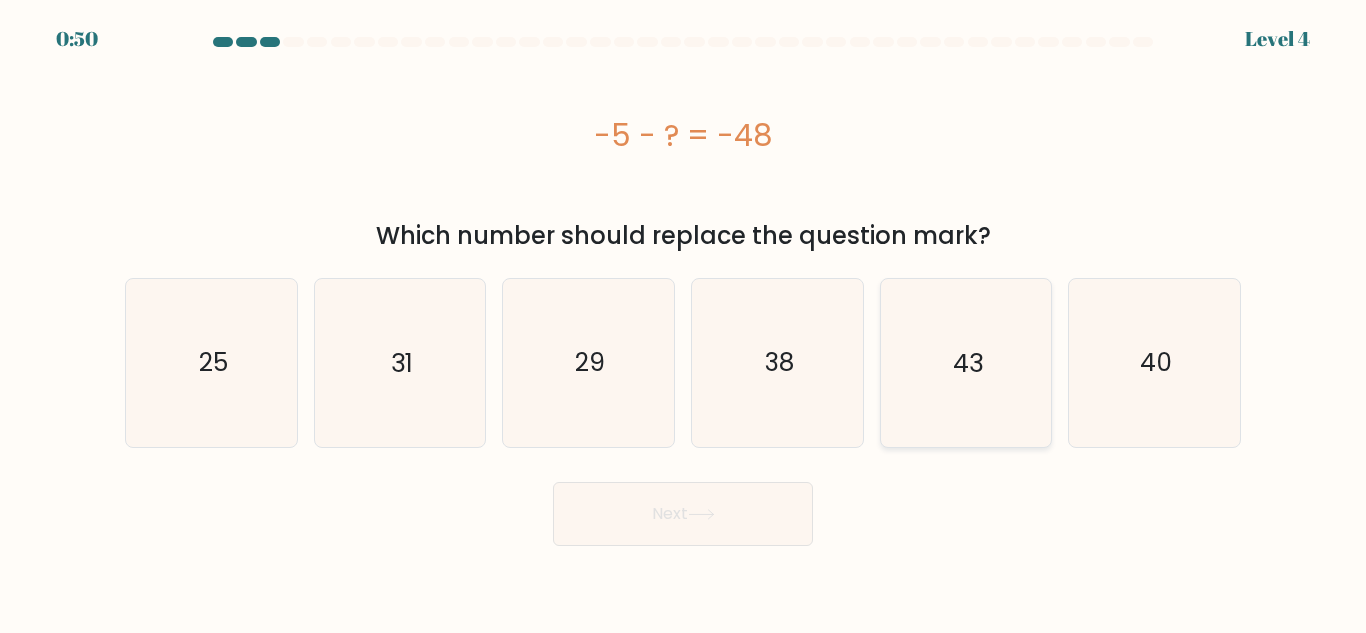 click on "43" at bounding box center [965, 362] 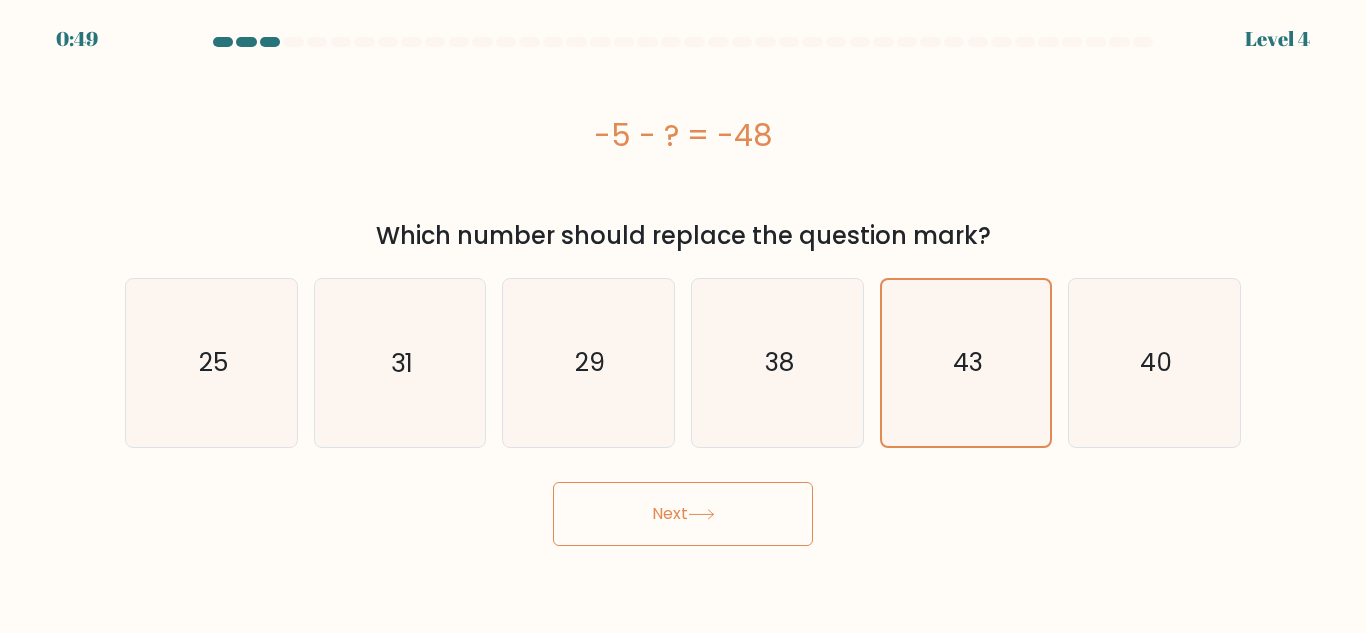 click on "Next" at bounding box center (683, 514) 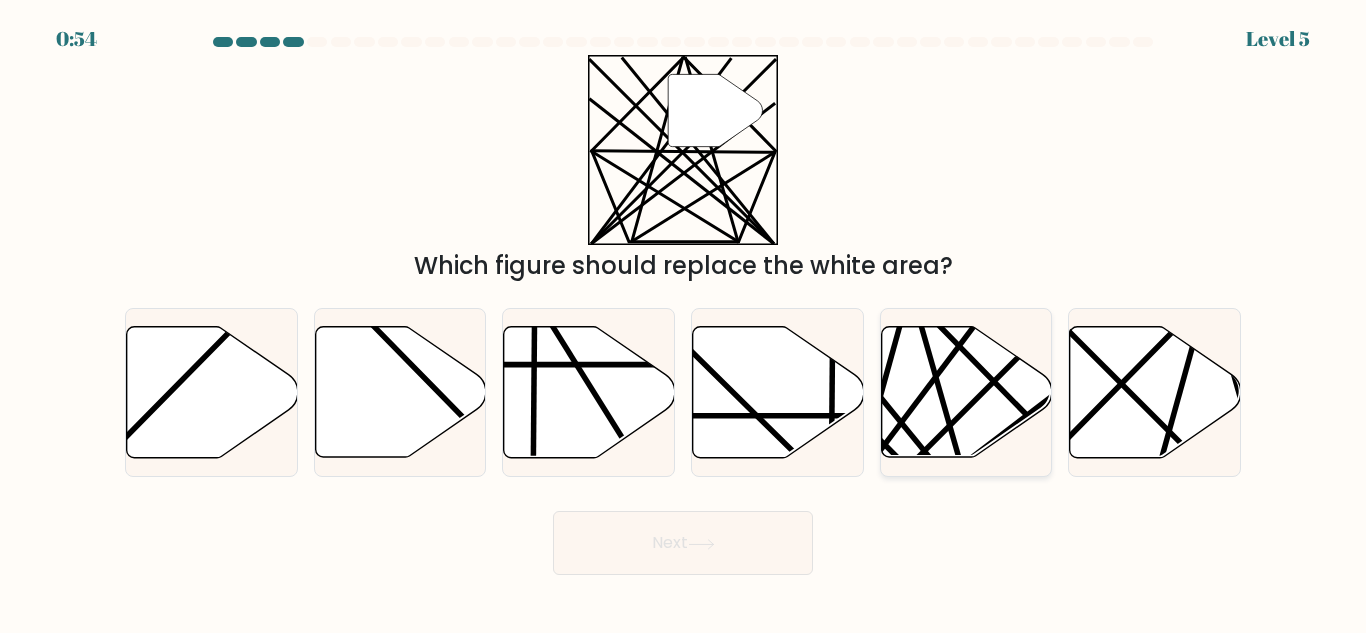 click at bounding box center [934, 464] 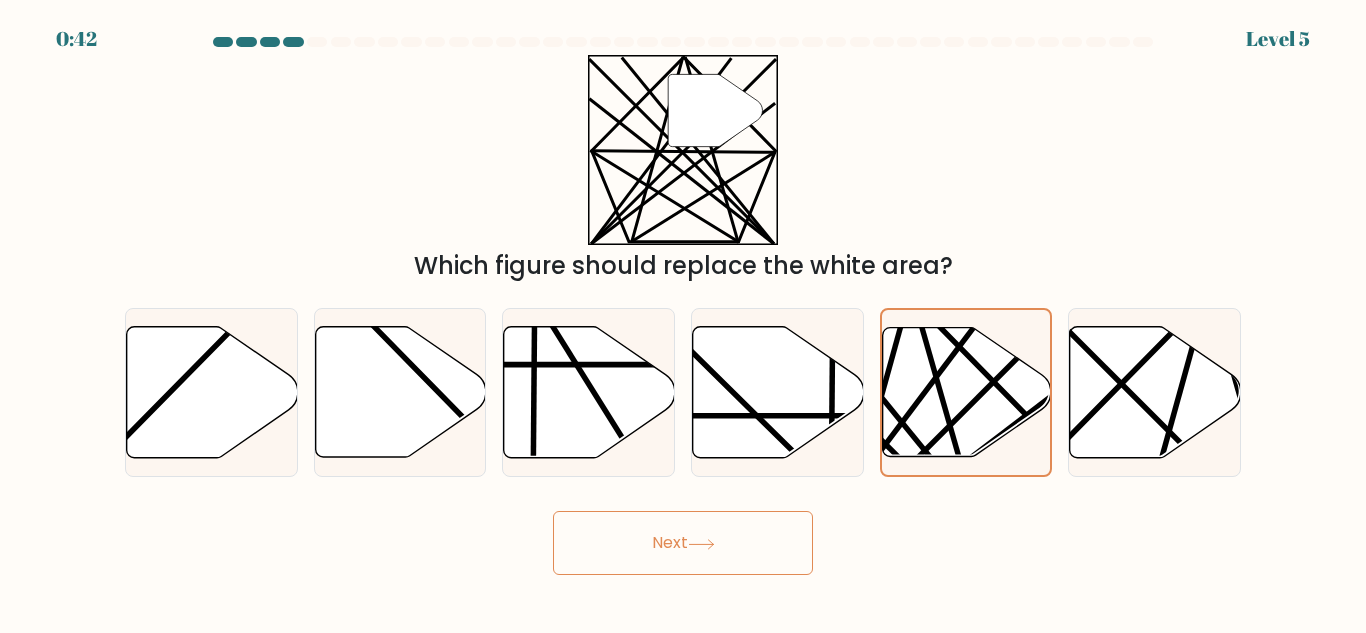 click on "Next" at bounding box center (683, 543) 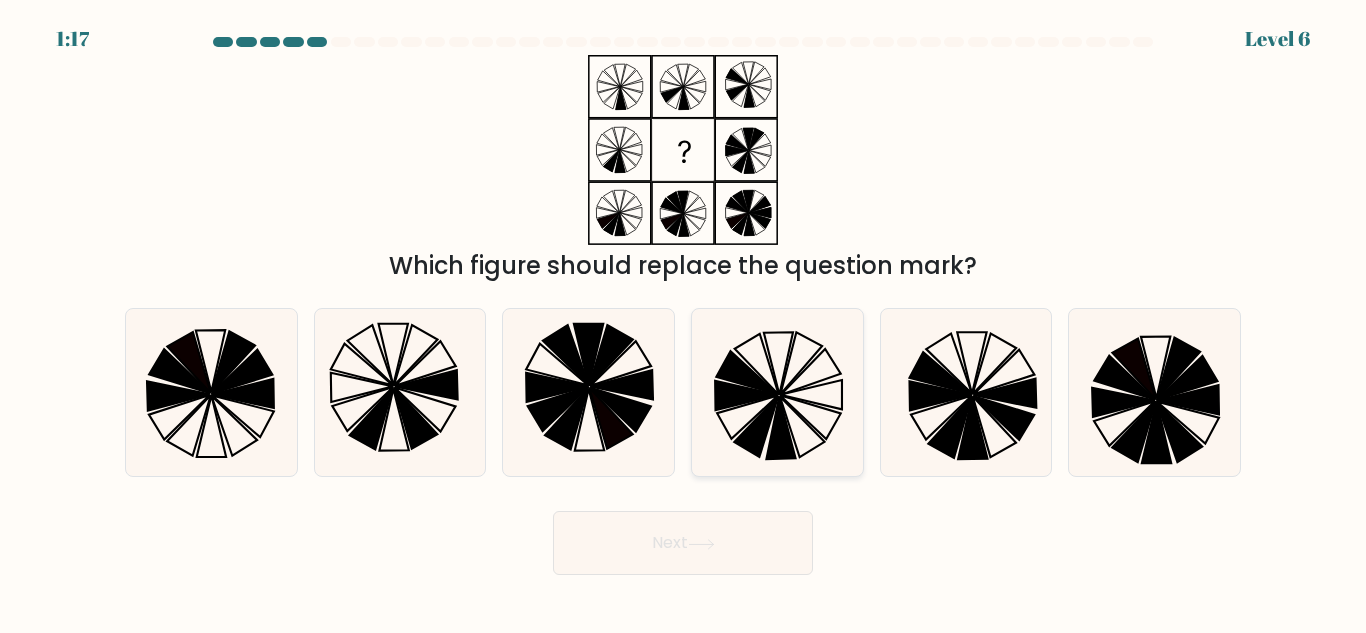 click at bounding box center (780, 428) 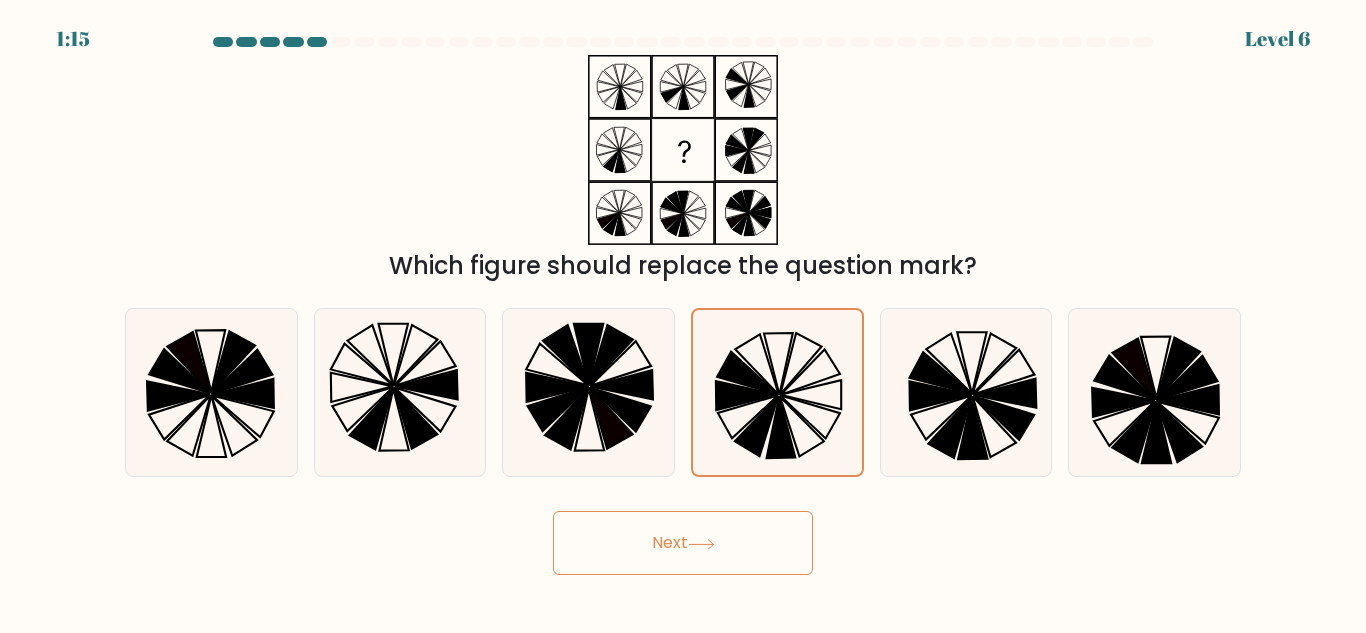 click on "Next" at bounding box center [683, 543] 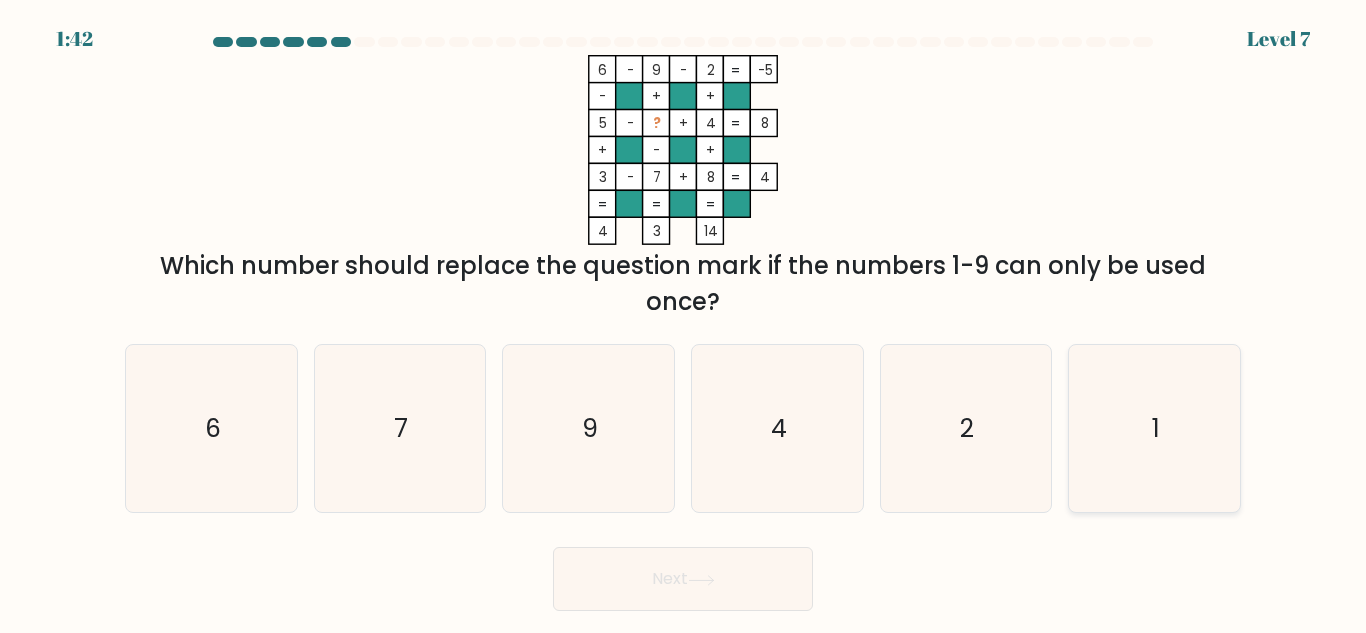 click on "1" at bounding box center [1154, 428] 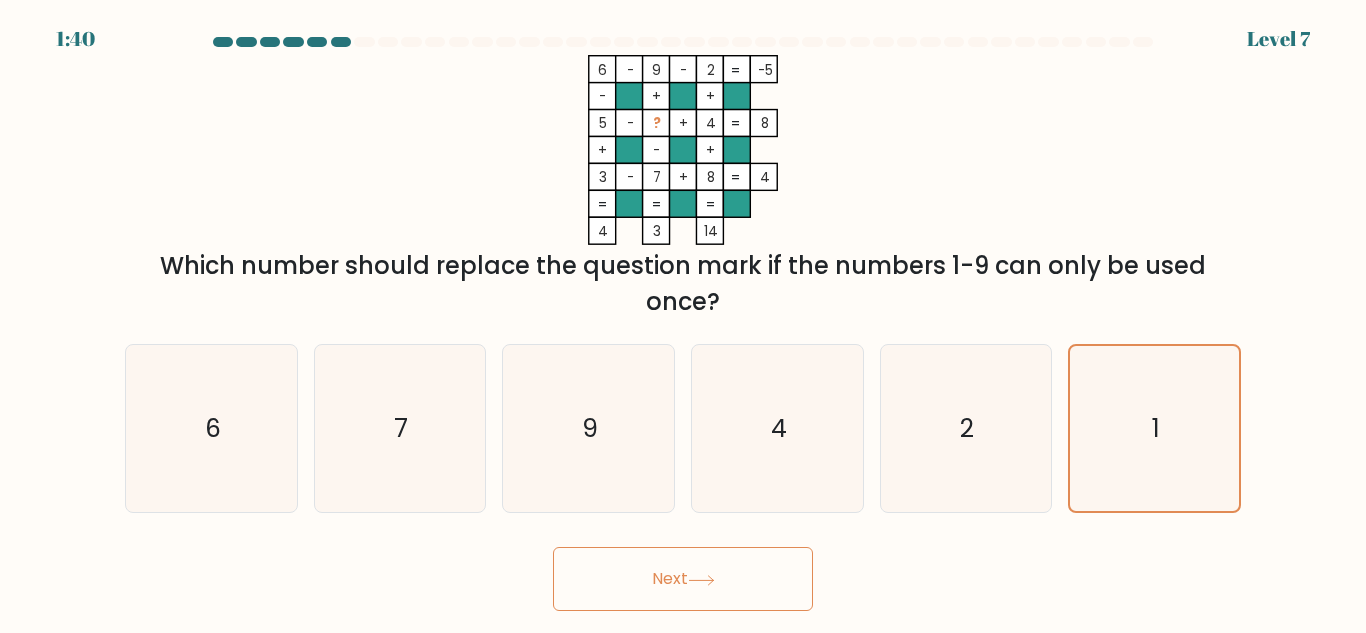 click on "Next" at bounding box center (683, 579) 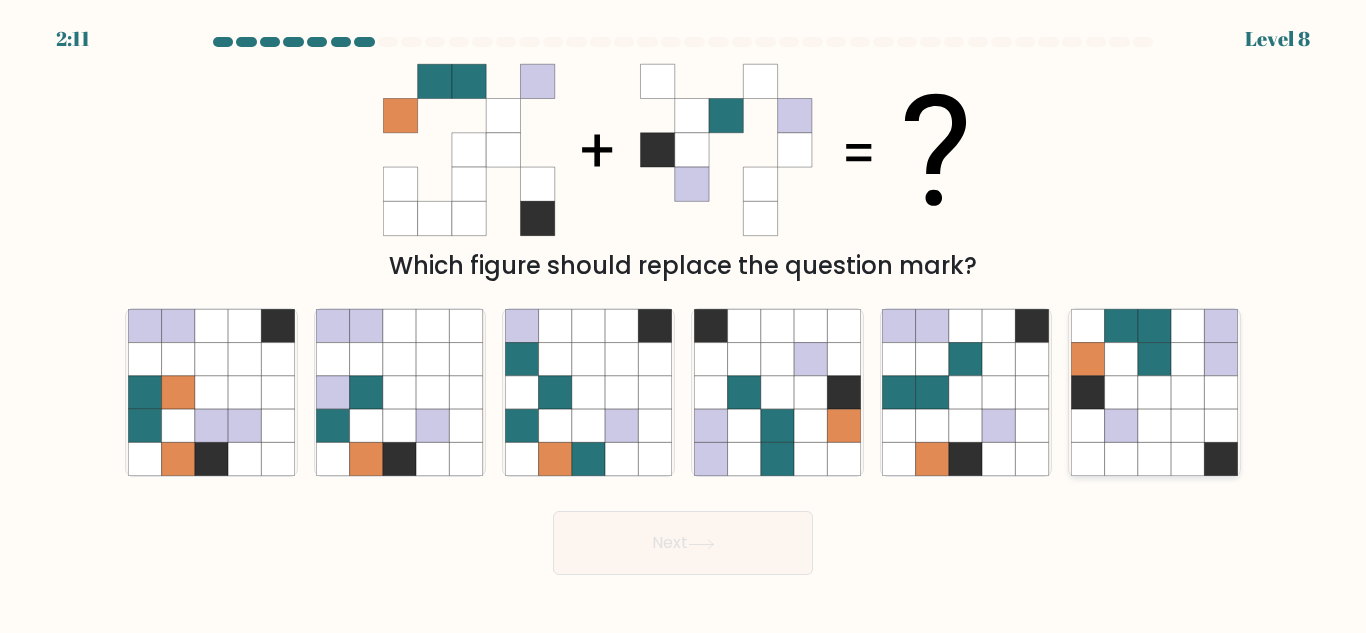 click at bounding box center (1154, 359) 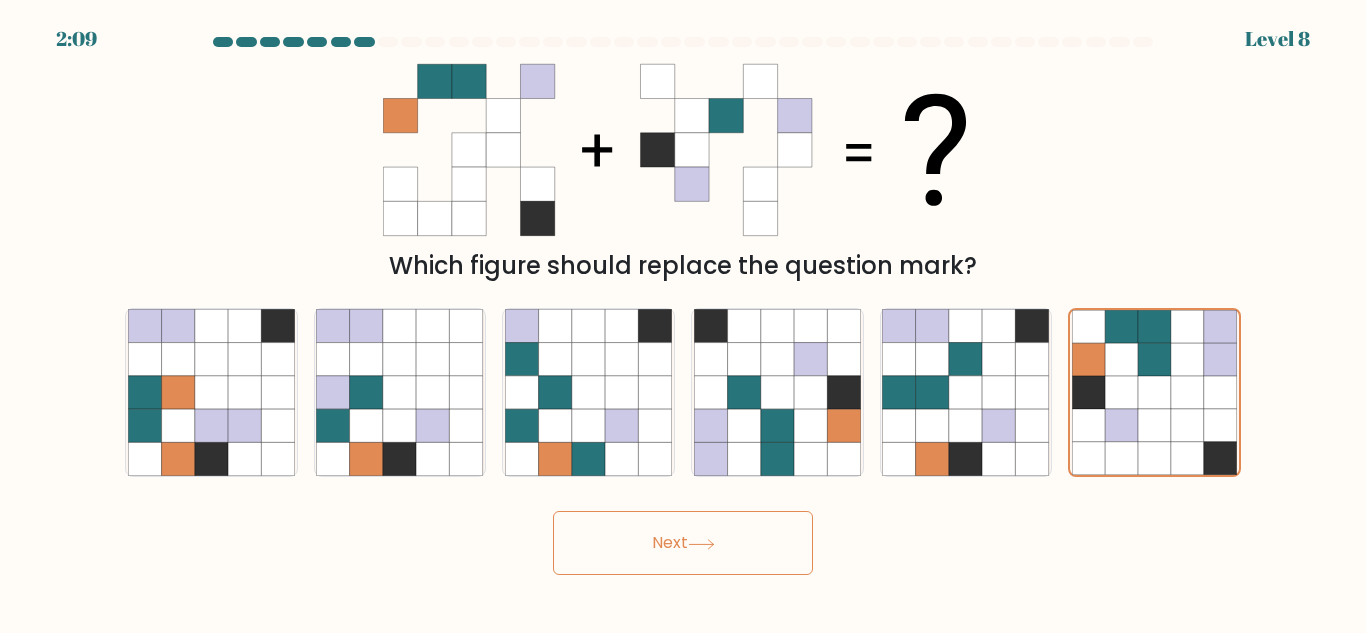 click on "Next" at bounding box center (683, 543) 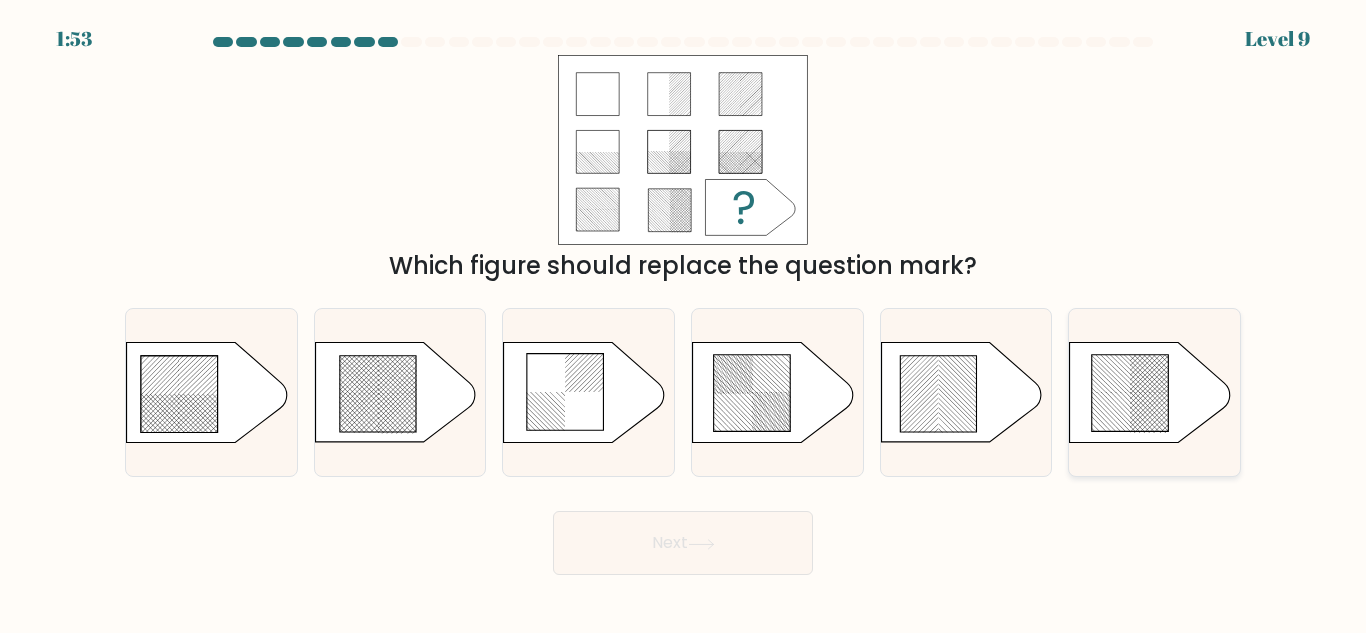 click at bounding box center [1130, 393] 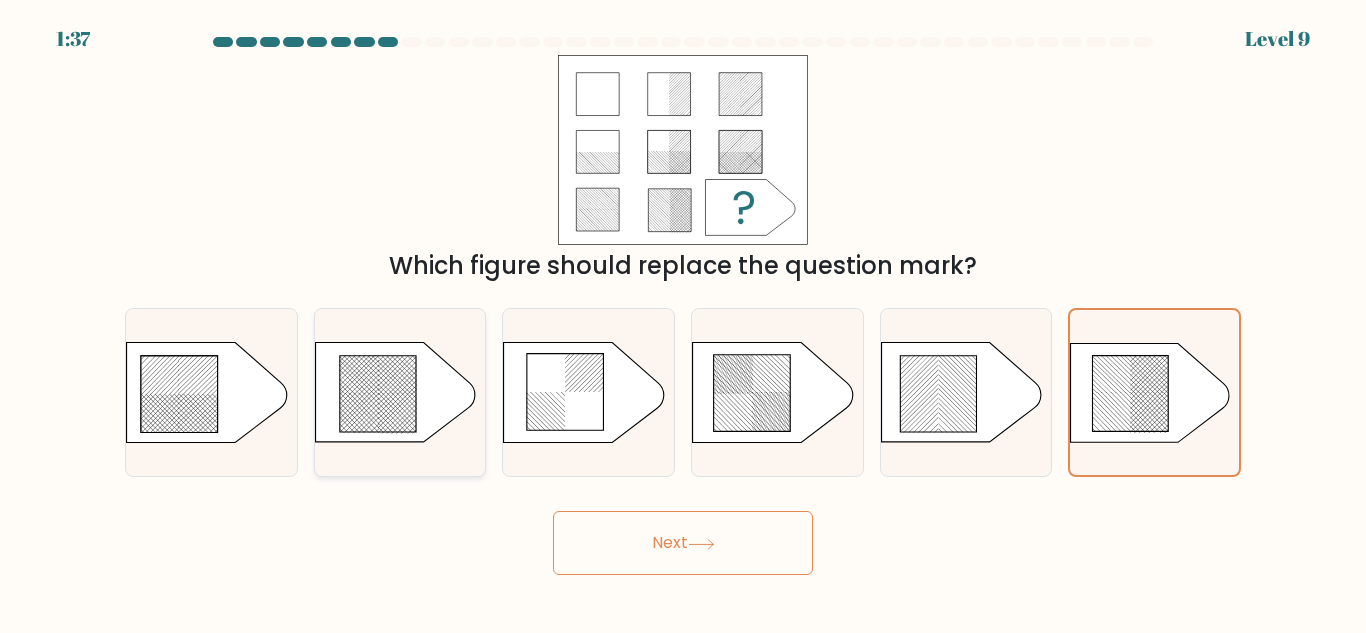 click at bounding box center [378, 394] 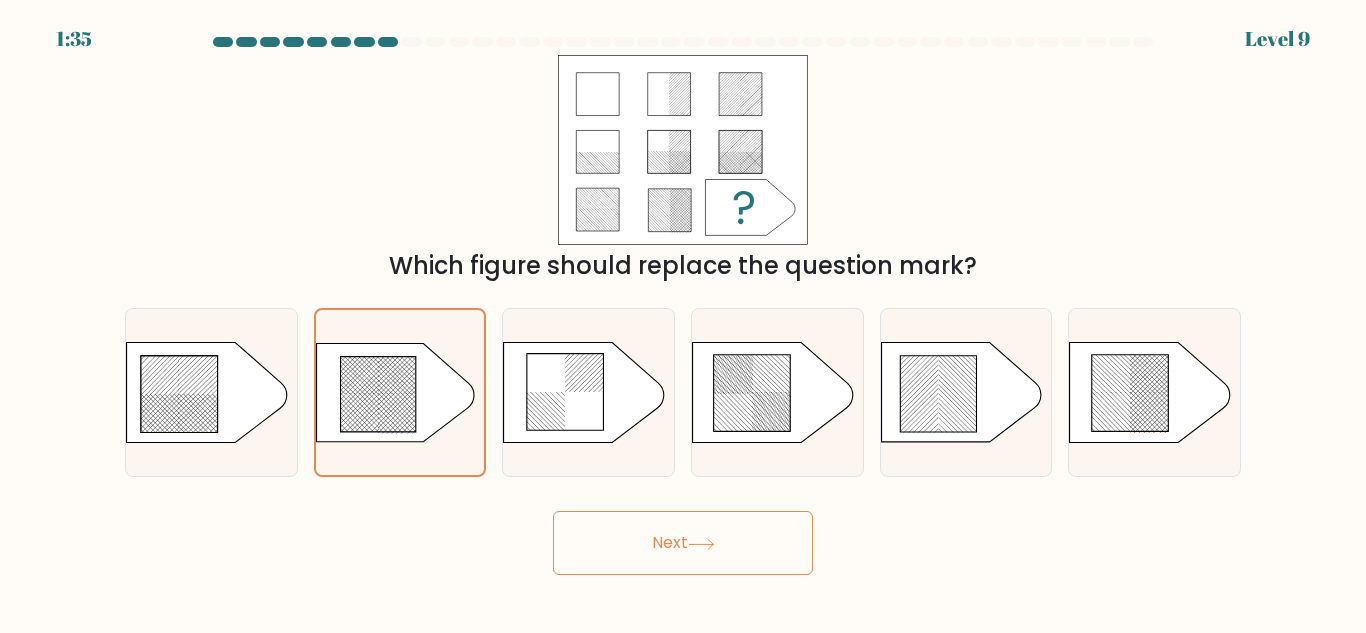 click on "Next" at bounding box center [683, 543] 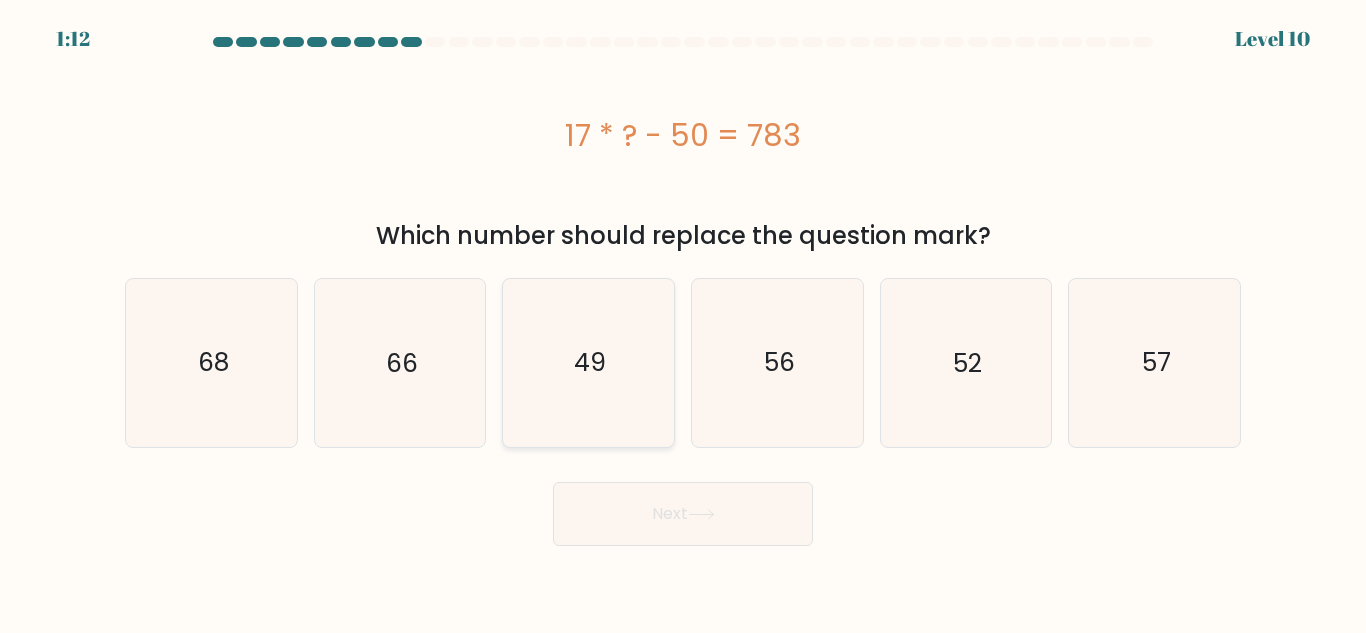 click on "49" at bounding box center [588, 362] 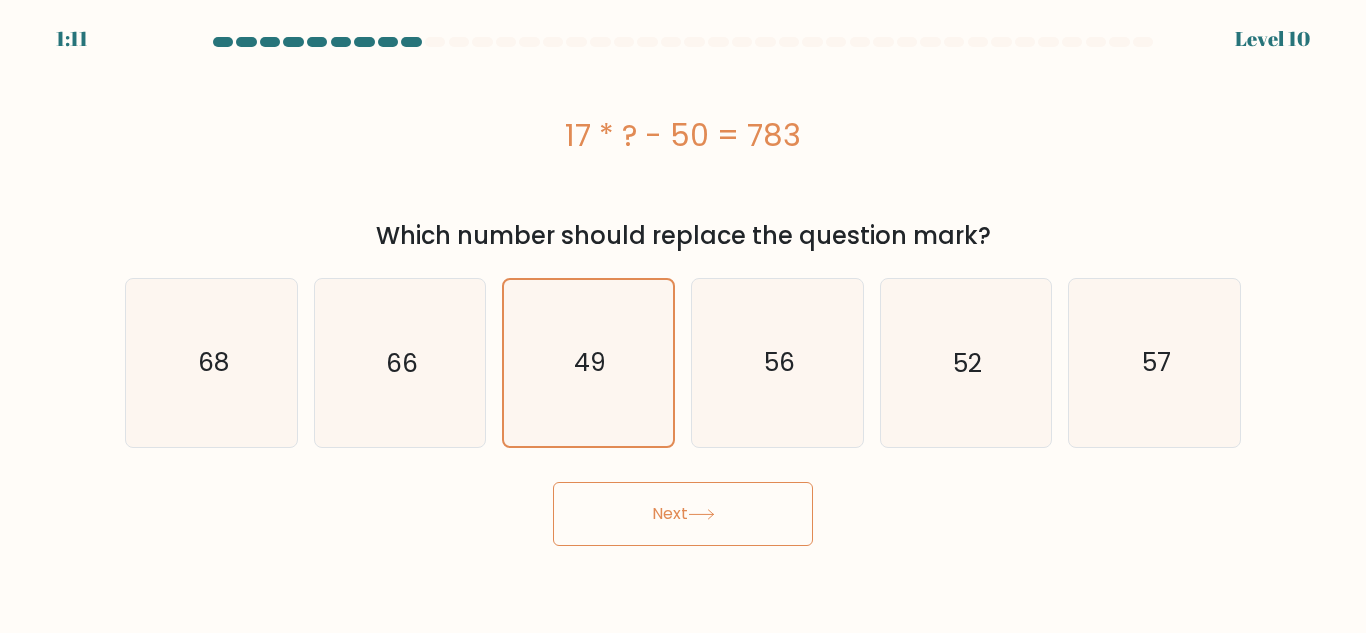 click on "Next" at bounding box center (683, 514) 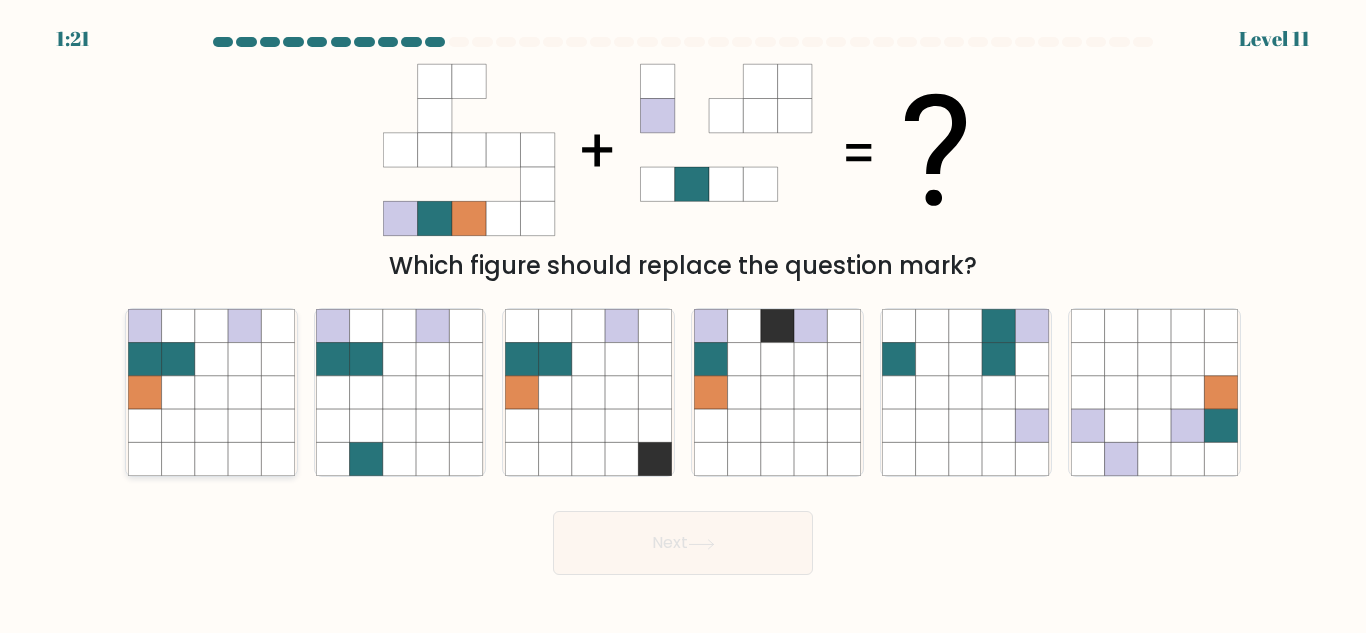click at bounding box center (177, 392) 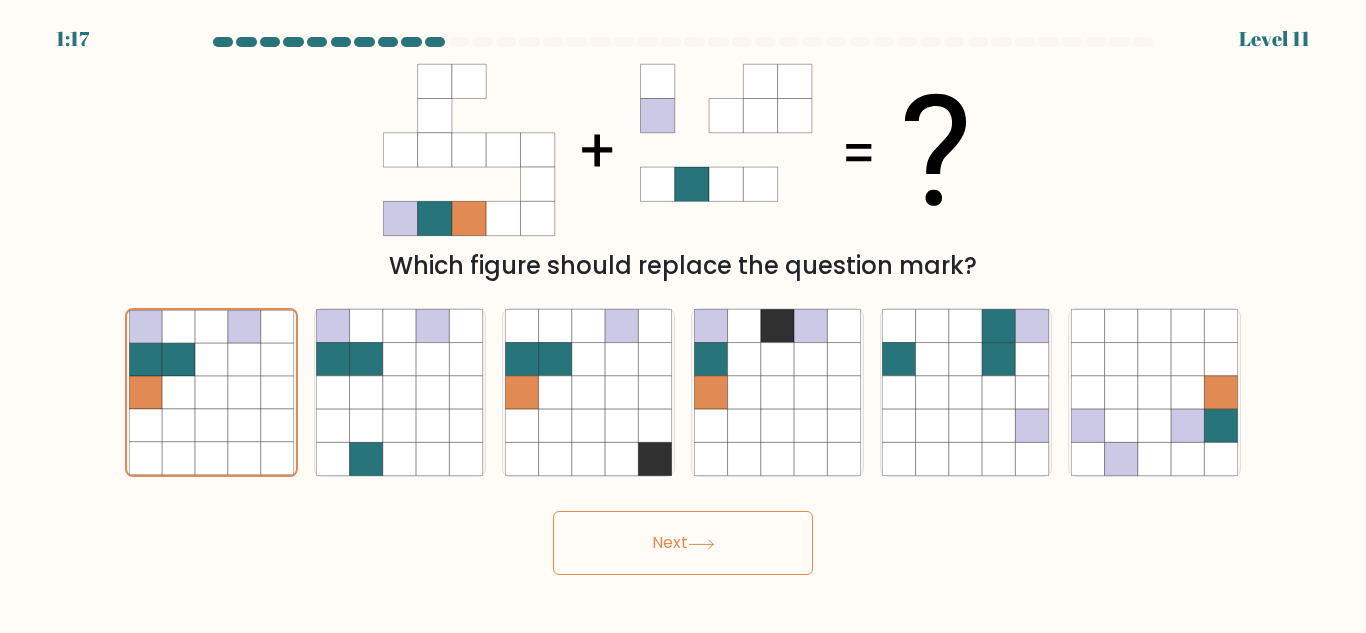 click on "Next" at bounding box center [683, 543] 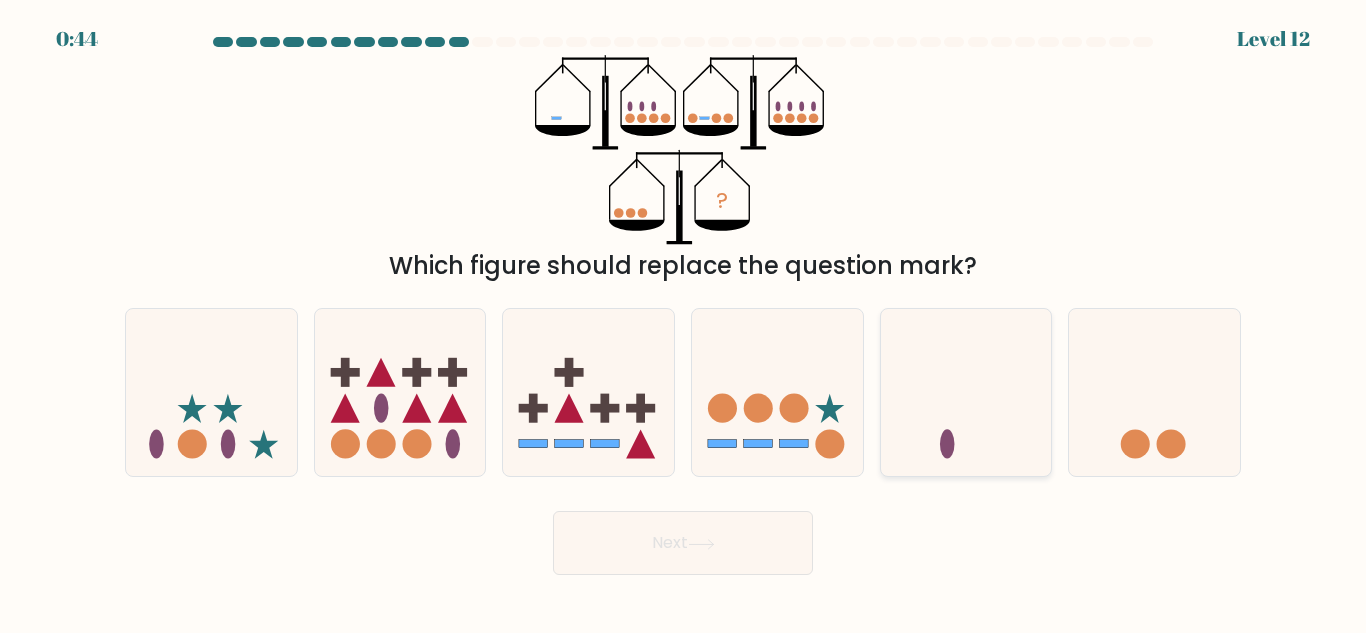 click at bounding box center (966, 392) 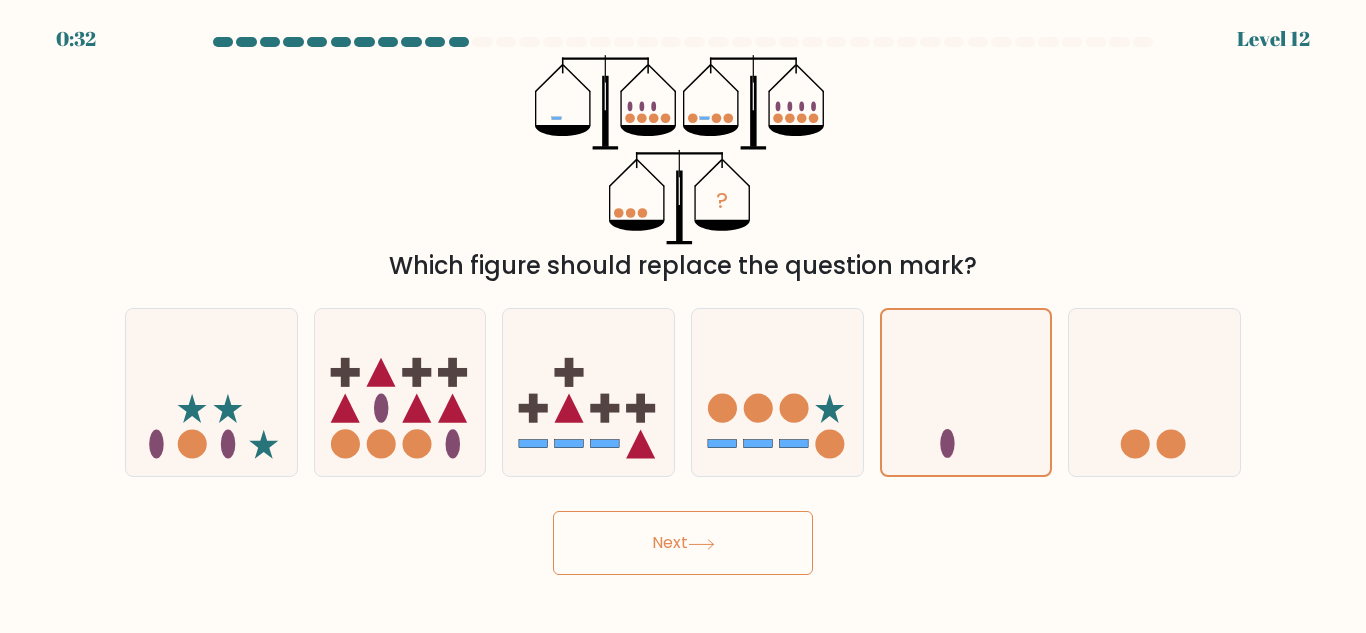 click on "Next" at bounding box center [683, 543] 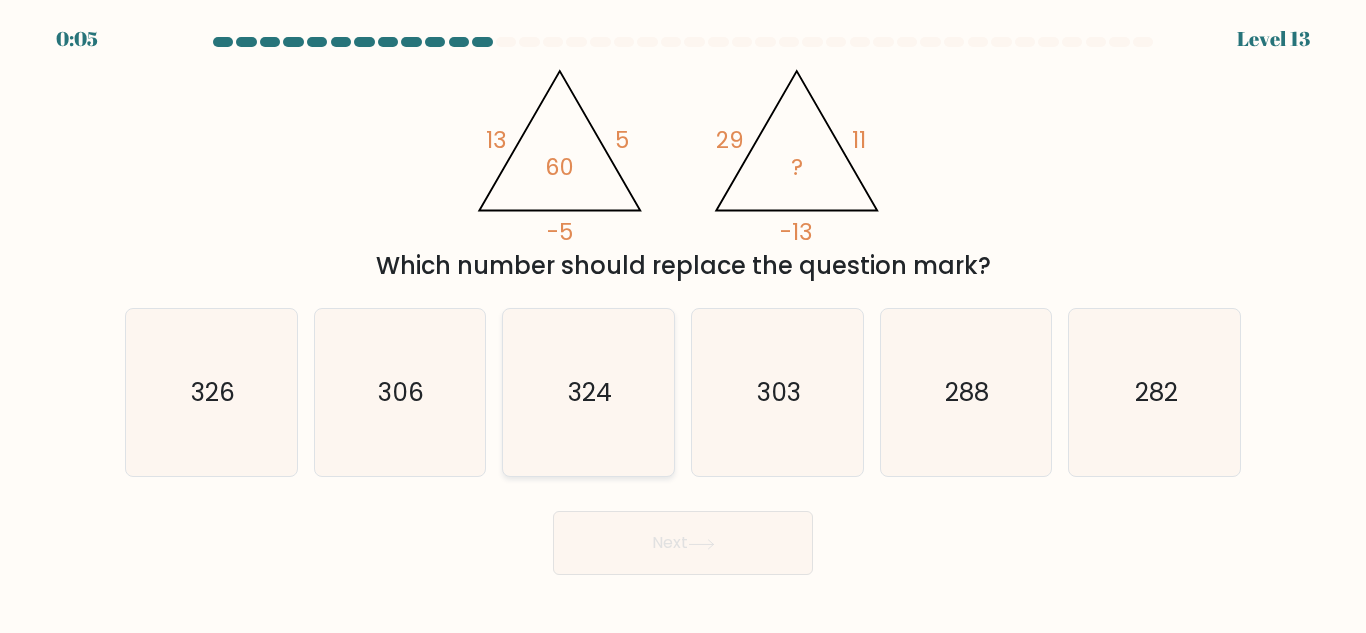 click on "324" at bounding box center (588, 392) 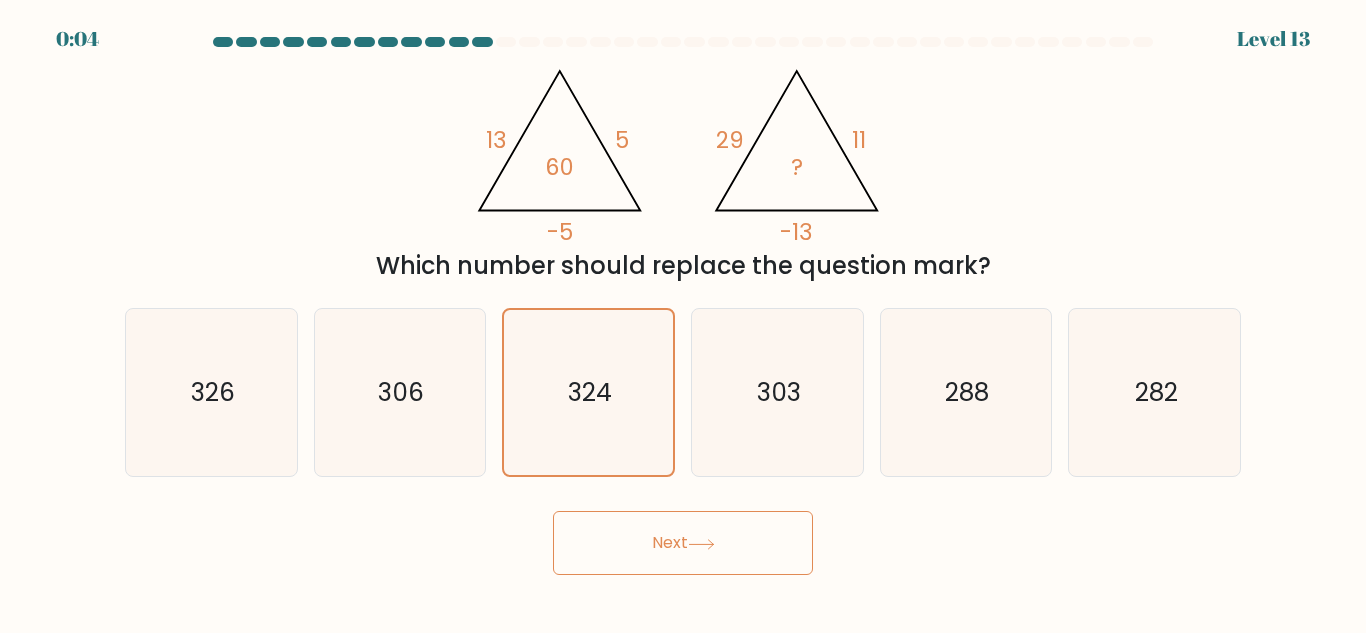 click at bounding box center [701, 544] 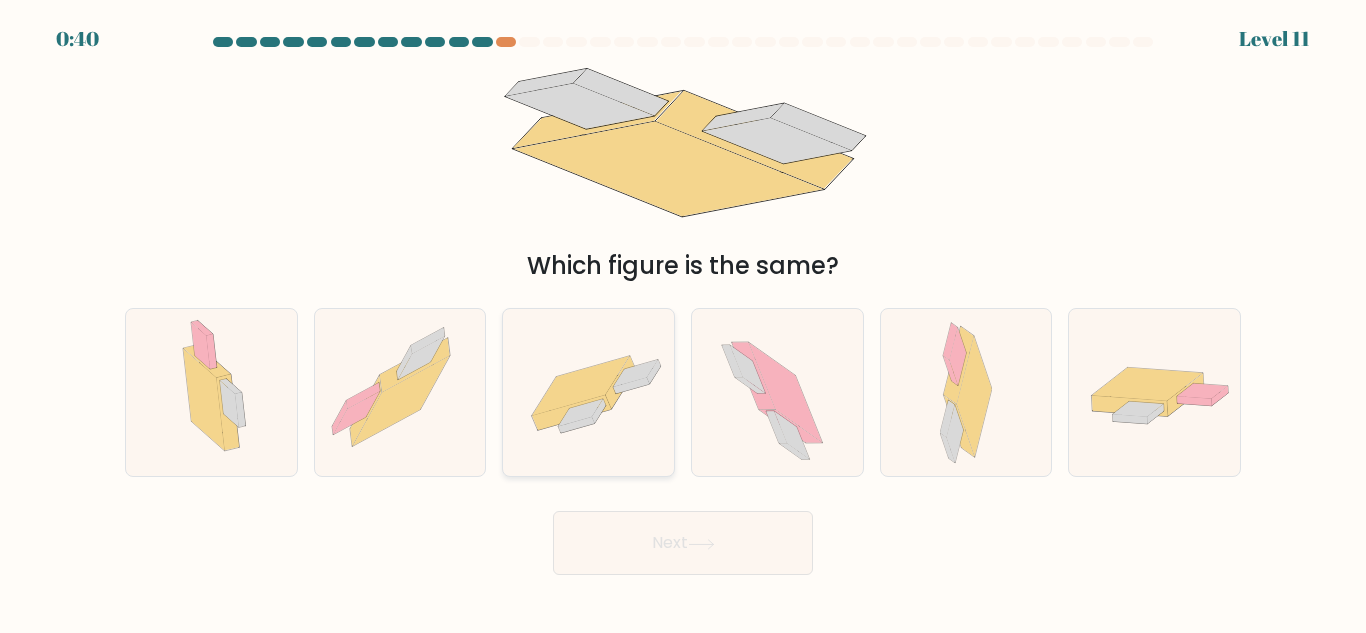 click at bounding box center [588, 393] 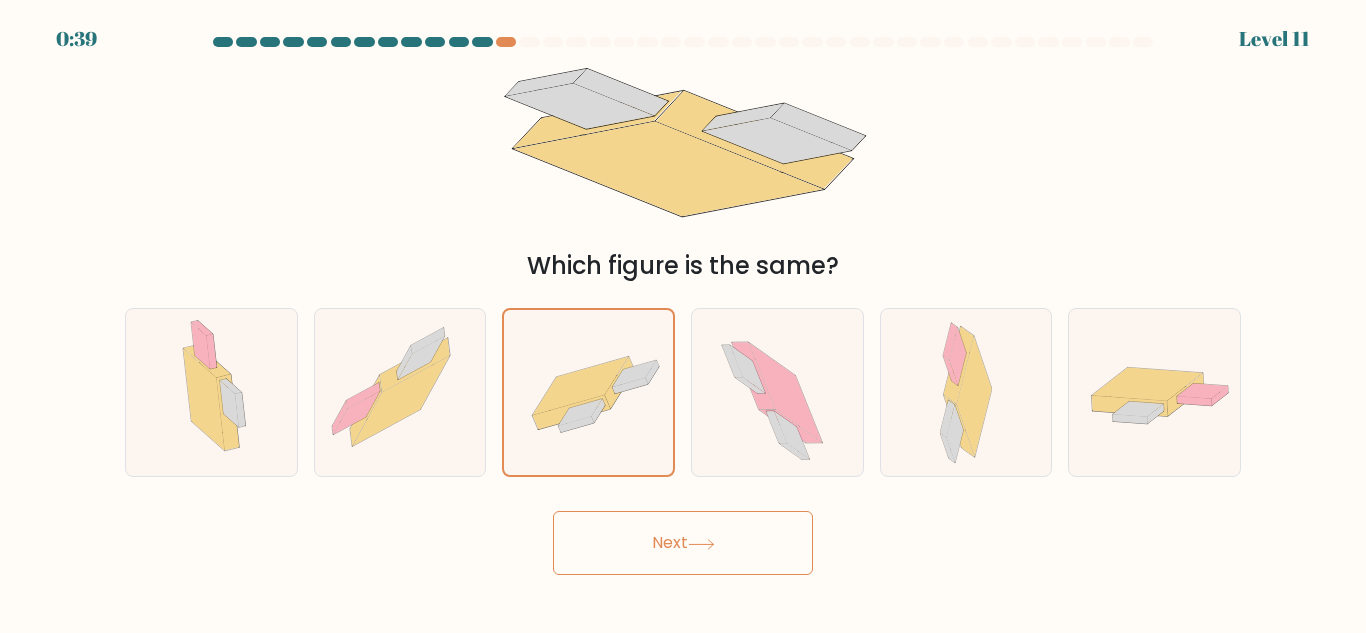 click on "Next" at bounding box center (683, 543) 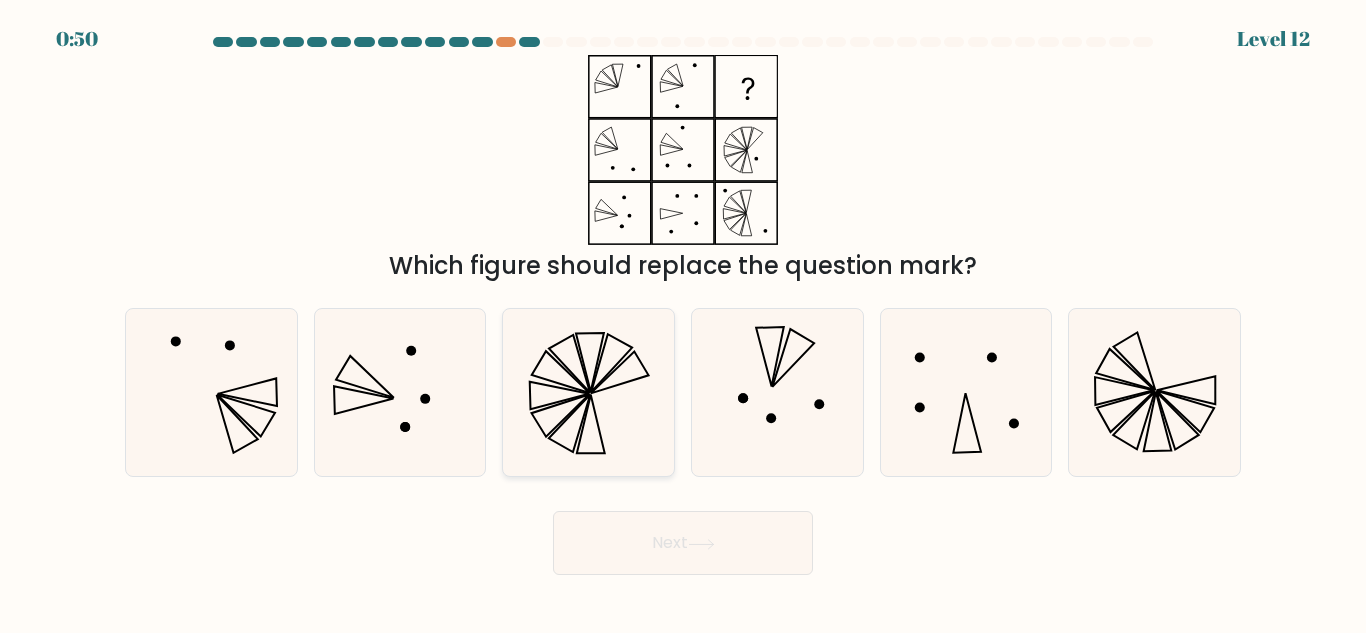 click at bounding box center [588, 392] 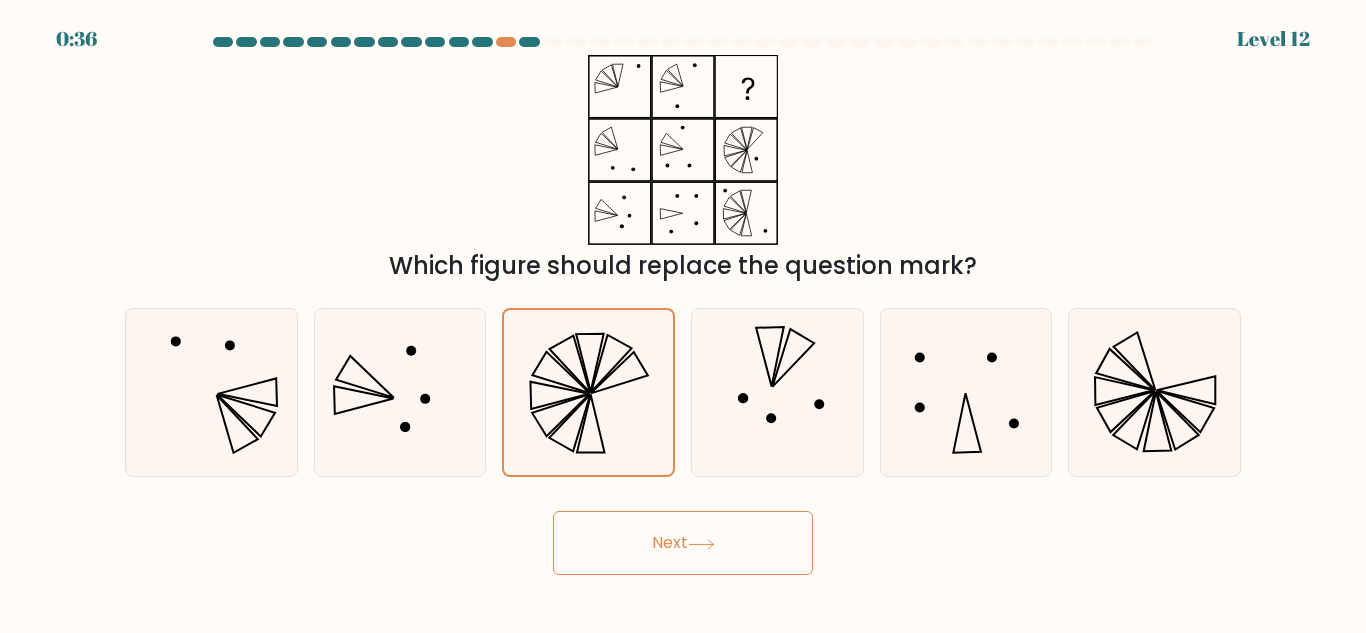 click at bounding box center (701, 543) 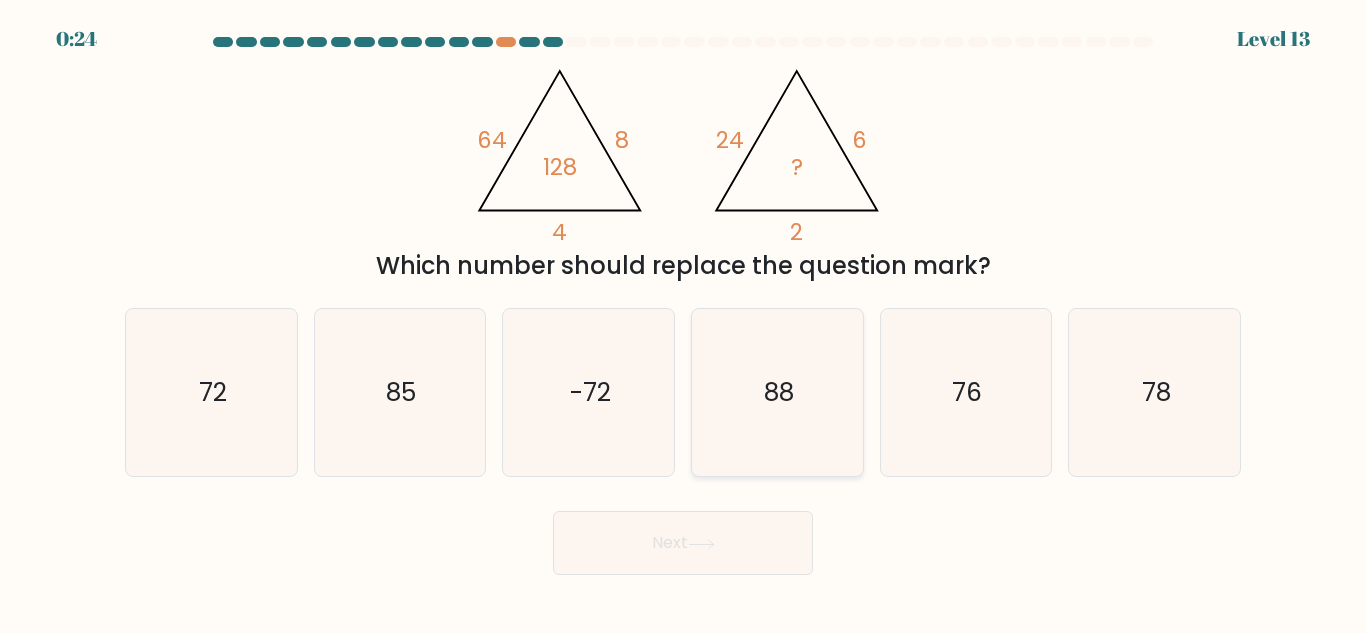 click on "88" at bounding box center [777, 392] 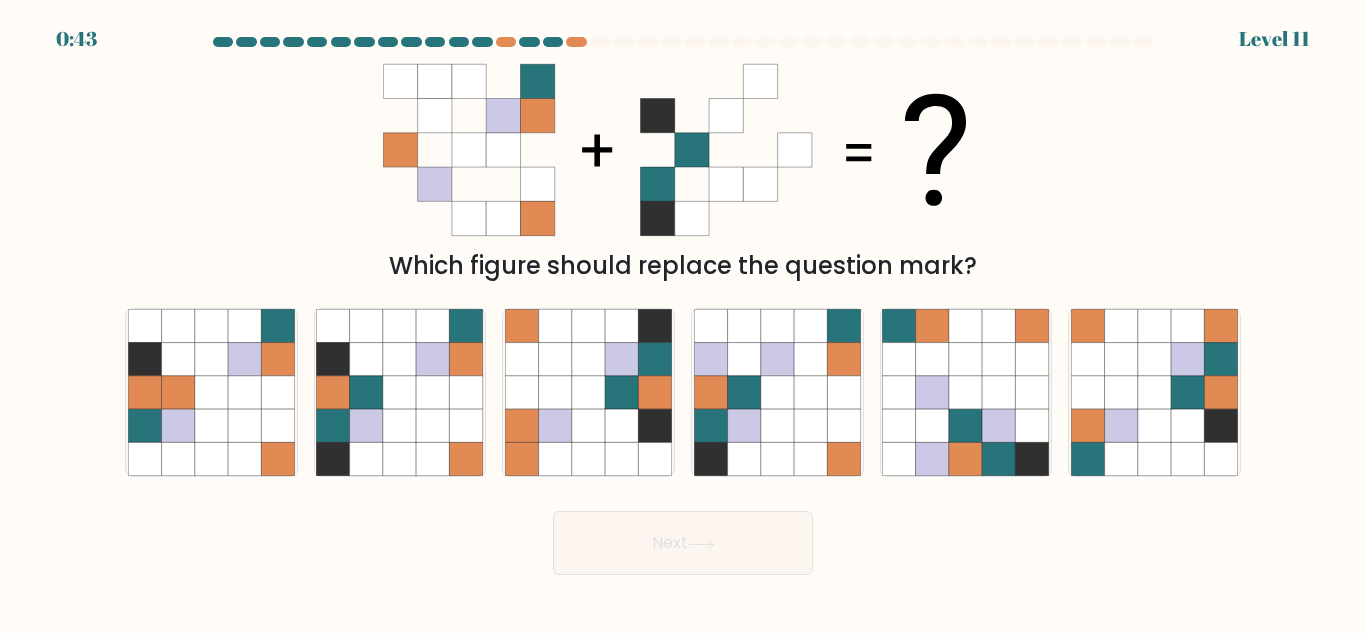 scroll, scrollTop: 0, scrollLeft: 0, axis: both 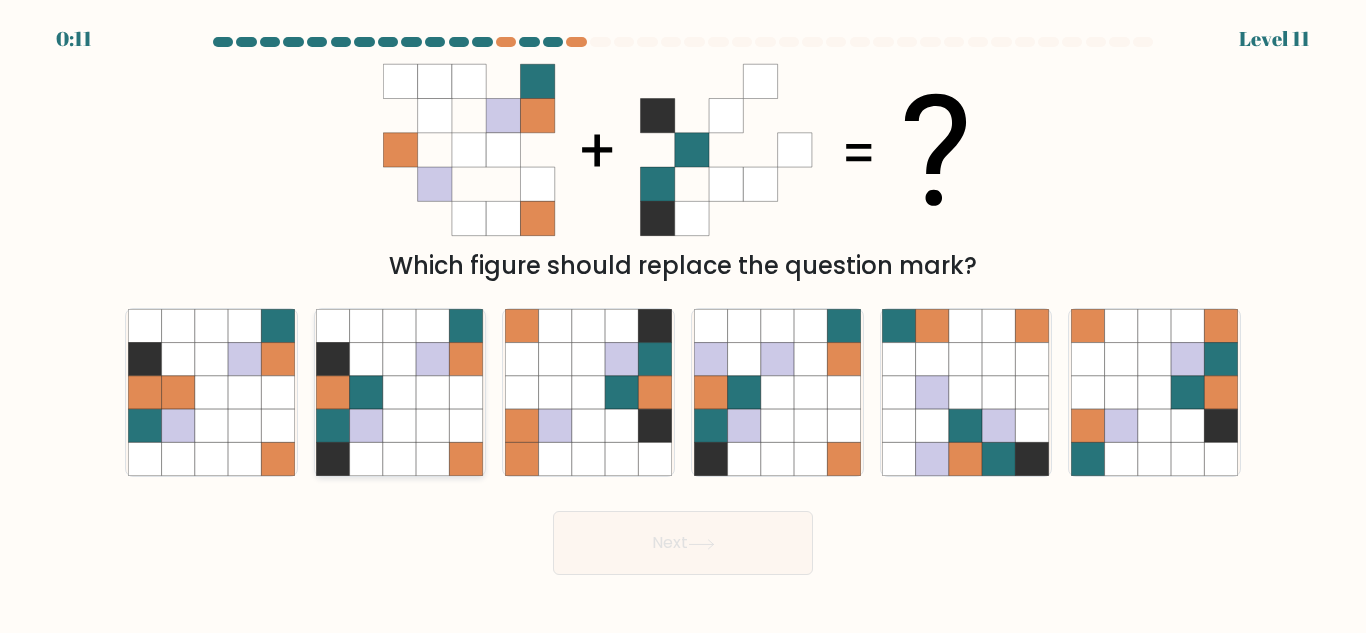 click at bounding box center [366, 392] 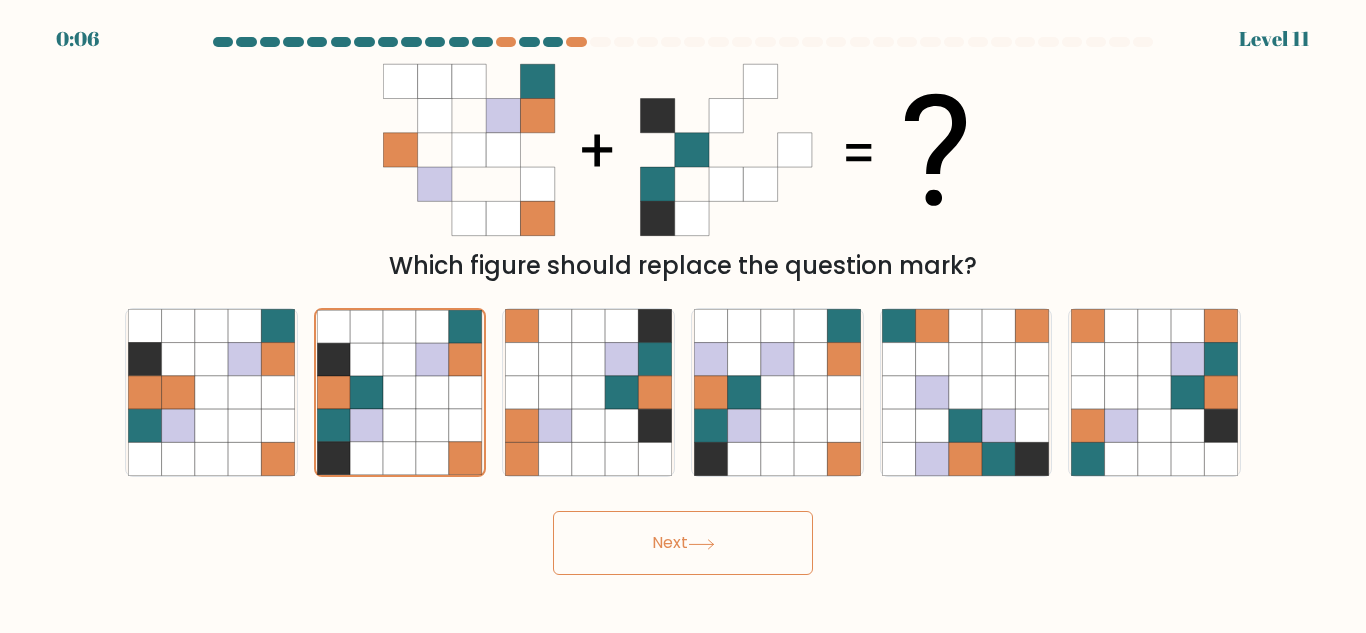 click on "Next" at bounding box center [683, 543] 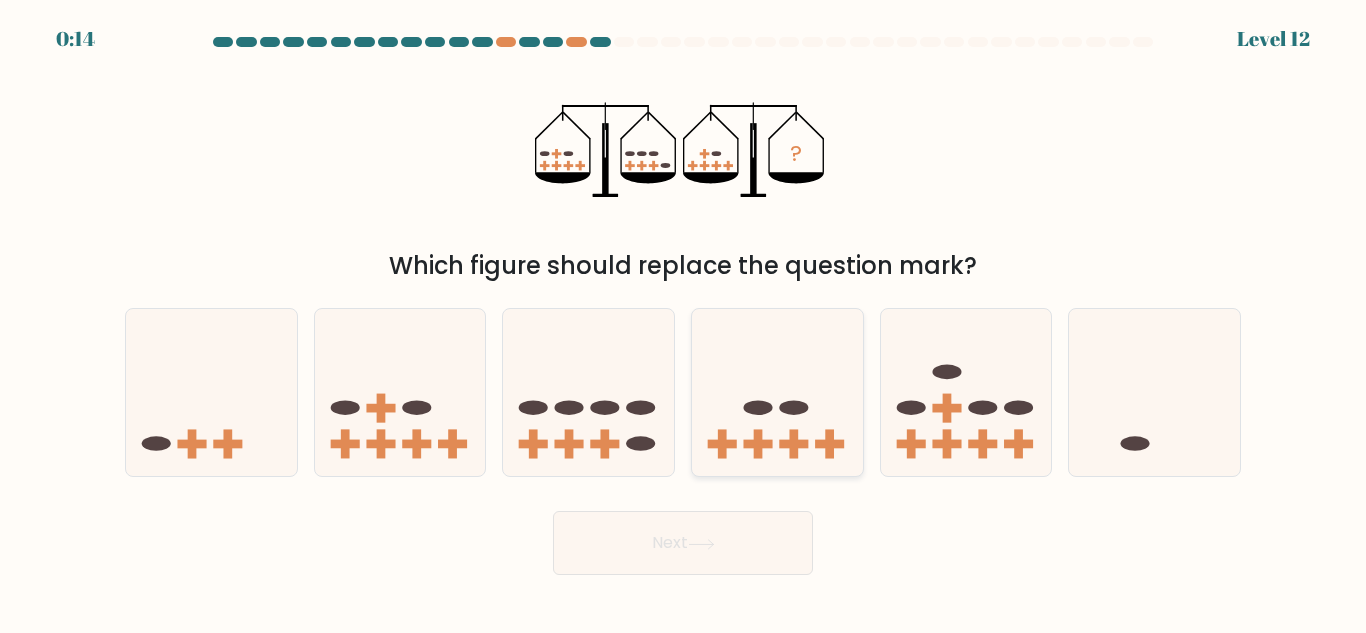 click at bounding box center (777, 392) 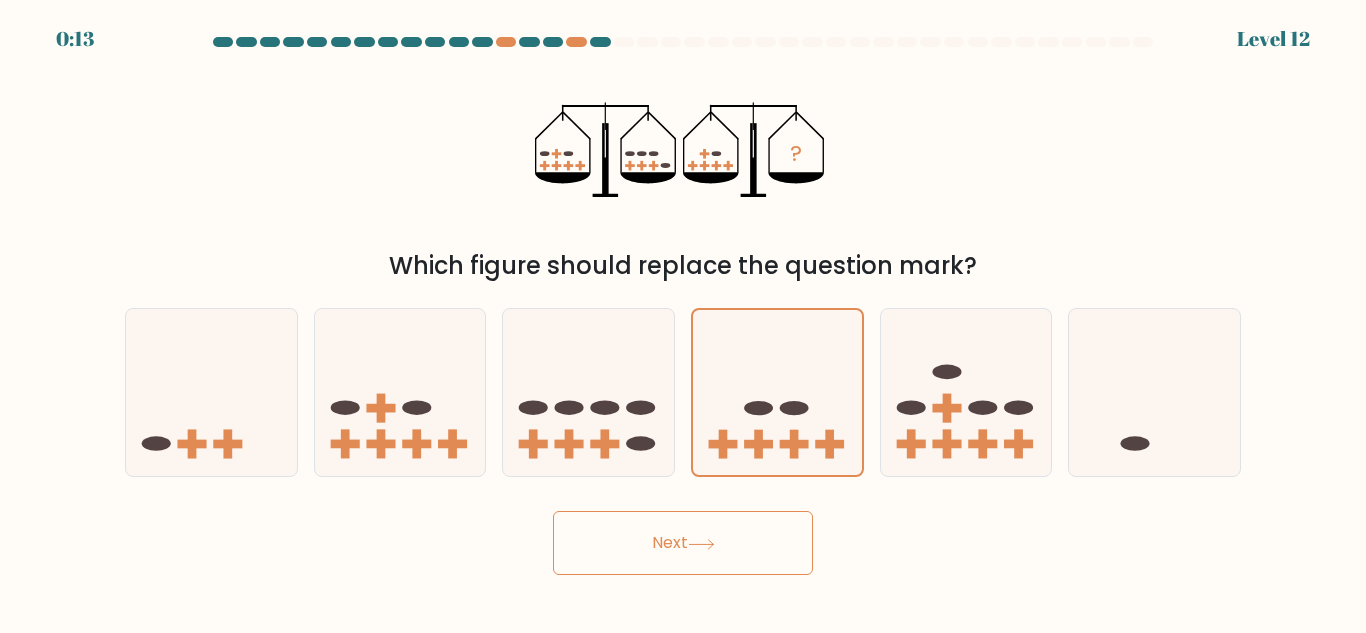 click on "Next" at bounding box center [683, 543] 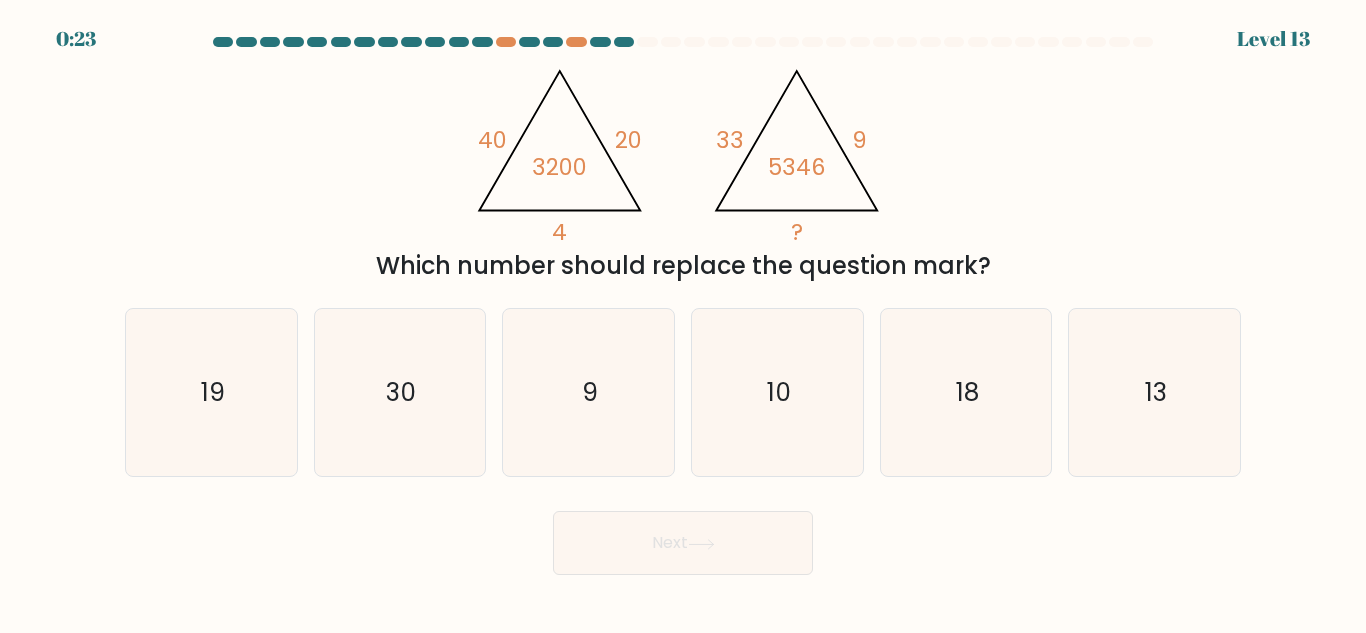 drag, startPoint x: 882, startPoint y: 175, endPoint x: 1210, endPoint y: 14, distance: 365.38336 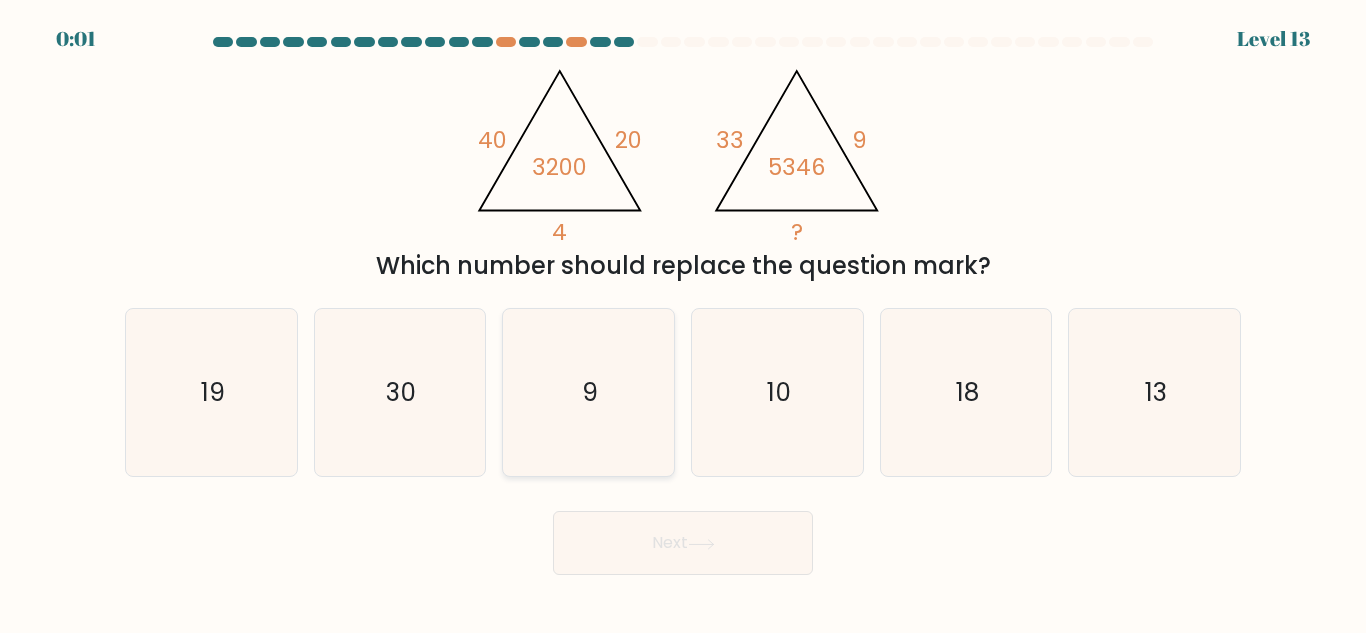 click on "9" at bounding box center [588, 392] 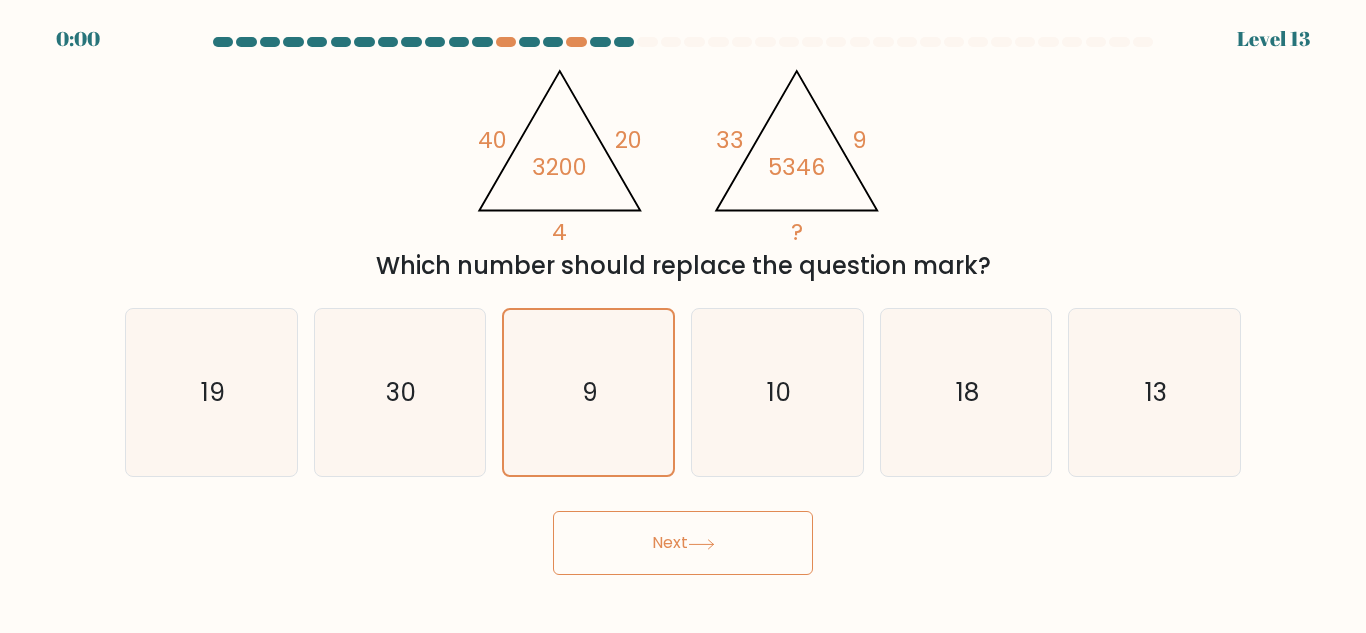 click on "Next" at bounding box center [683, 543] 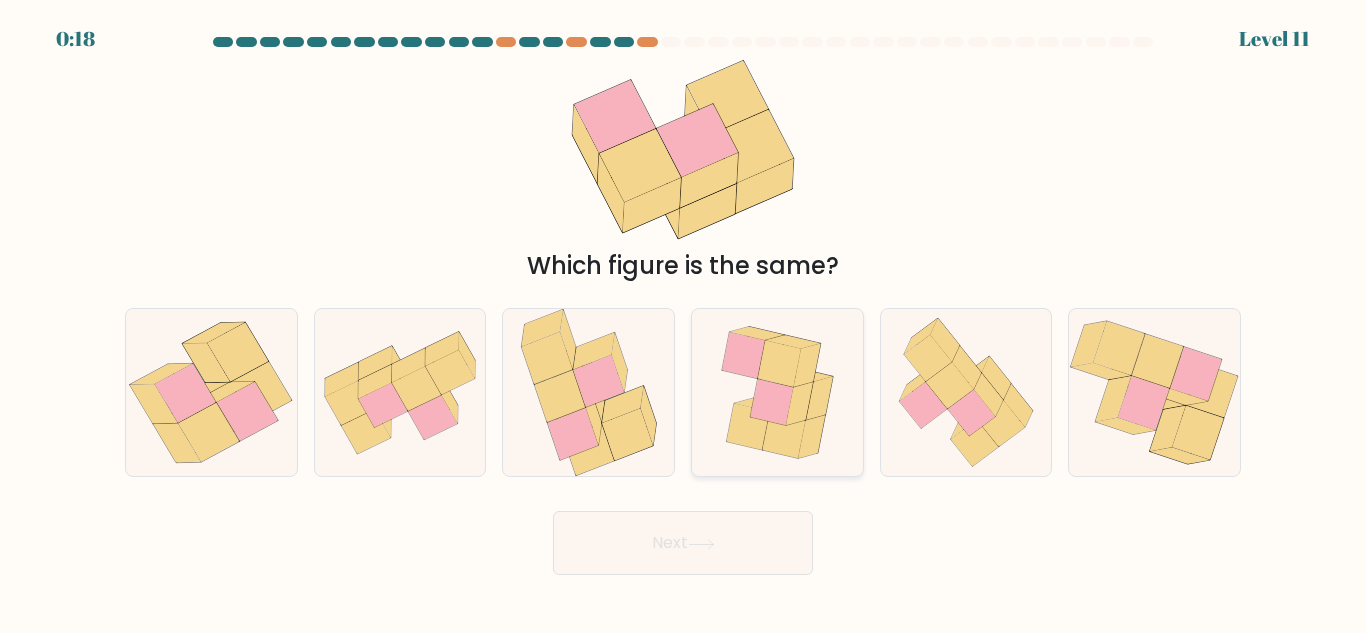 click at bounding box center (799, 403) 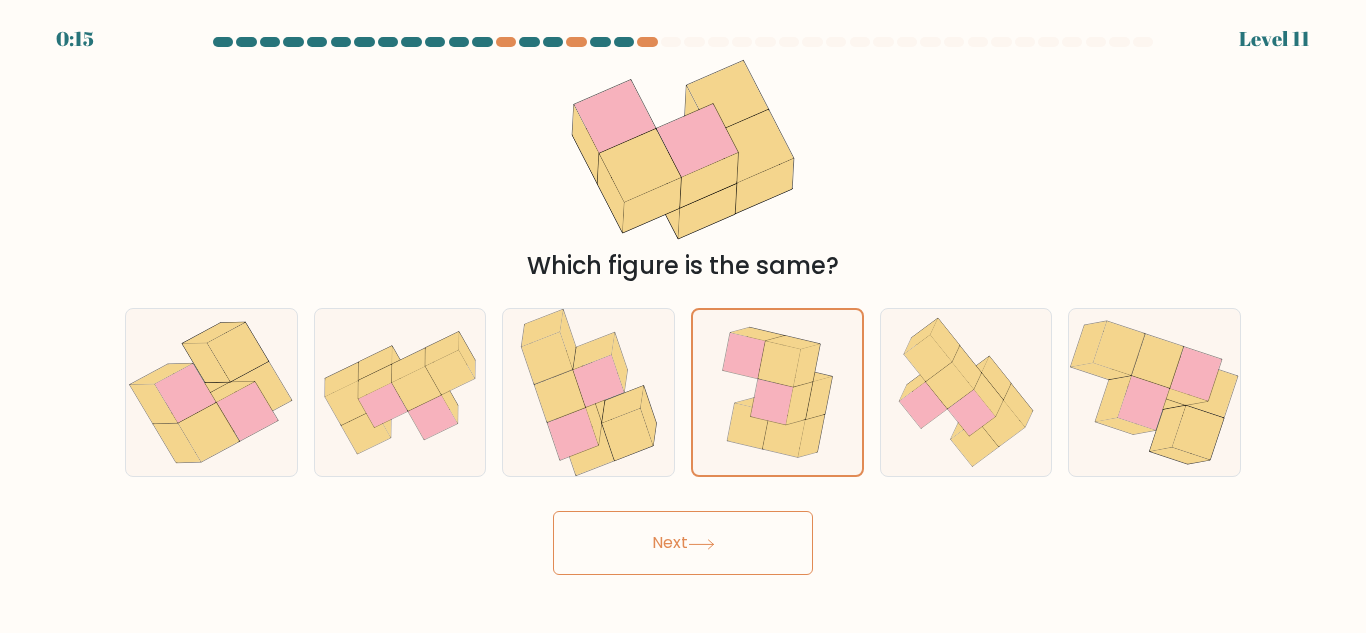click on "Next" at bounding box center (683, 543) 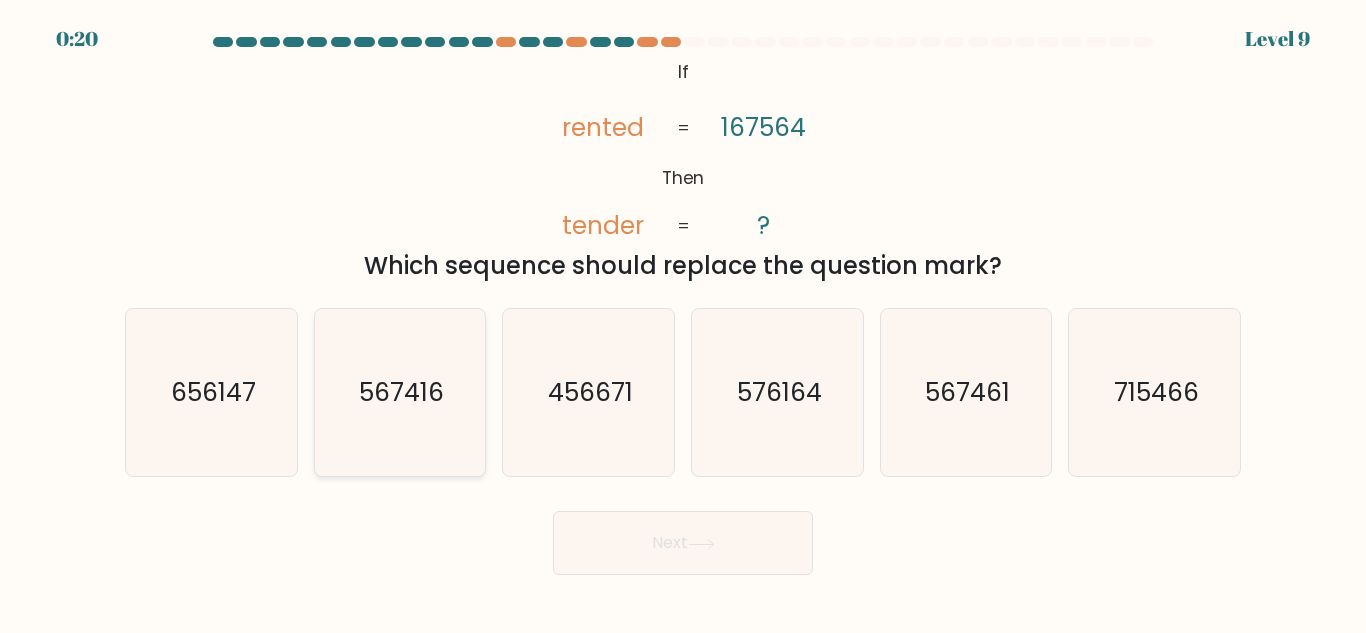 click on "567416" at bounding box center [399, 392] 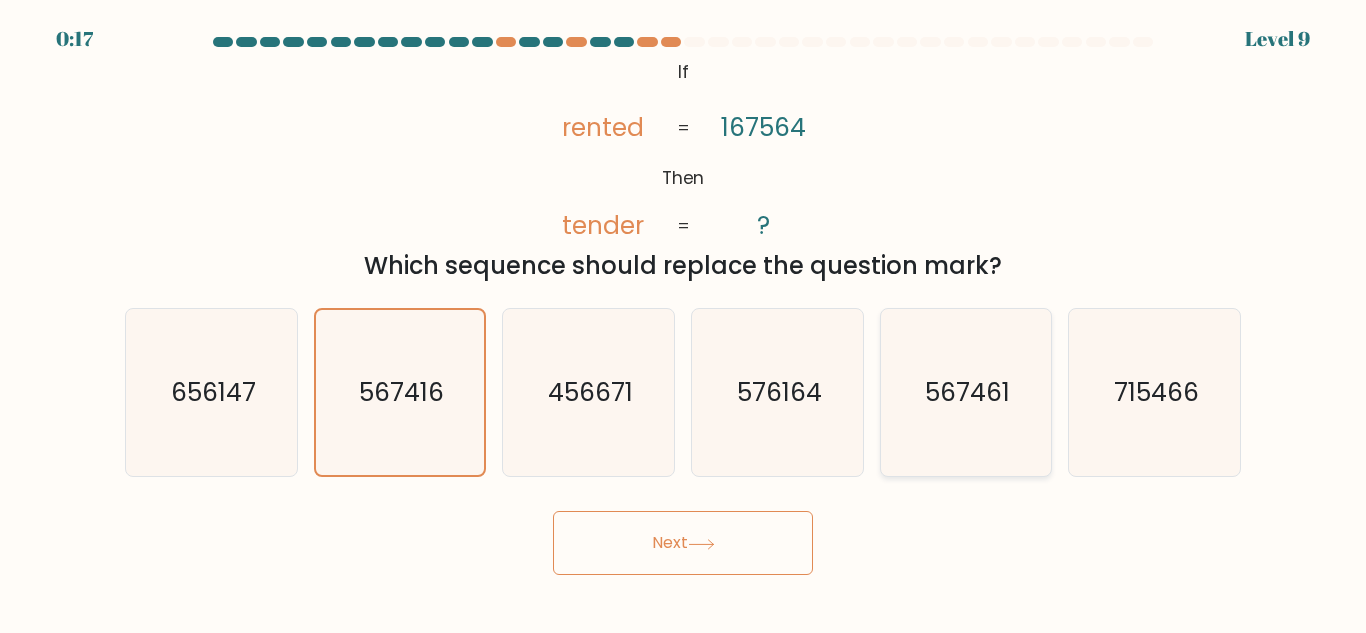 click on "567461" at bounding box center [965, 392] 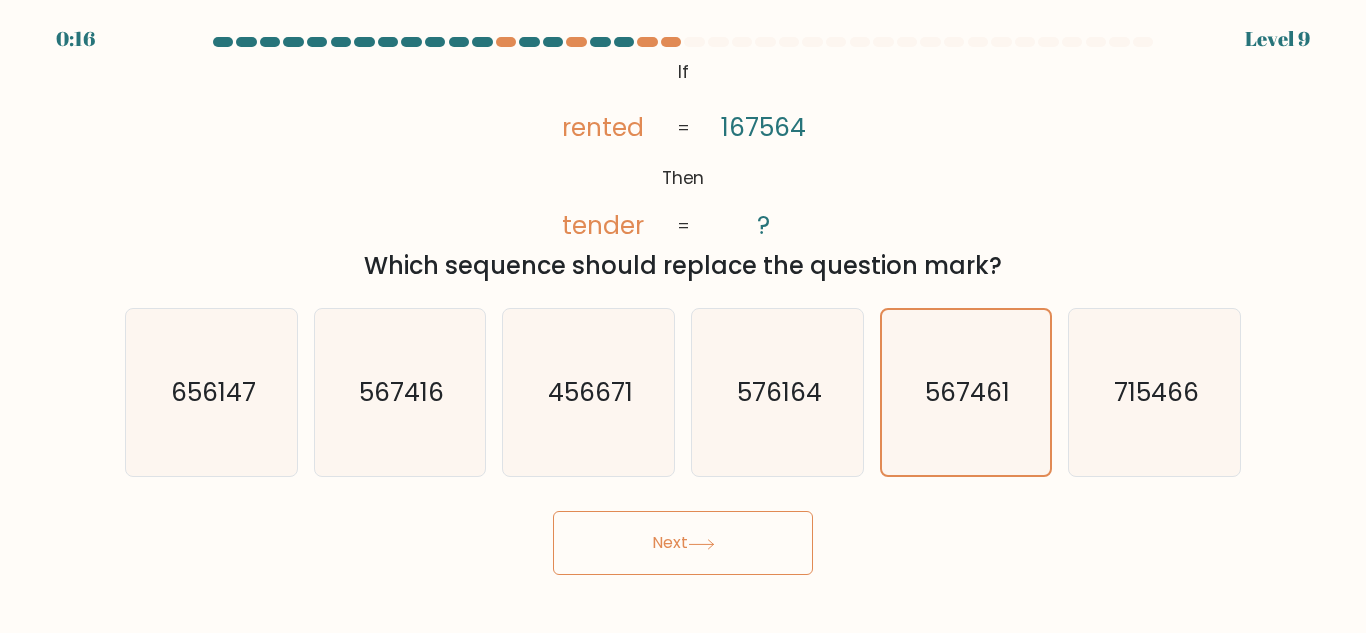 click on "Next" at bounding box center (683, 543) 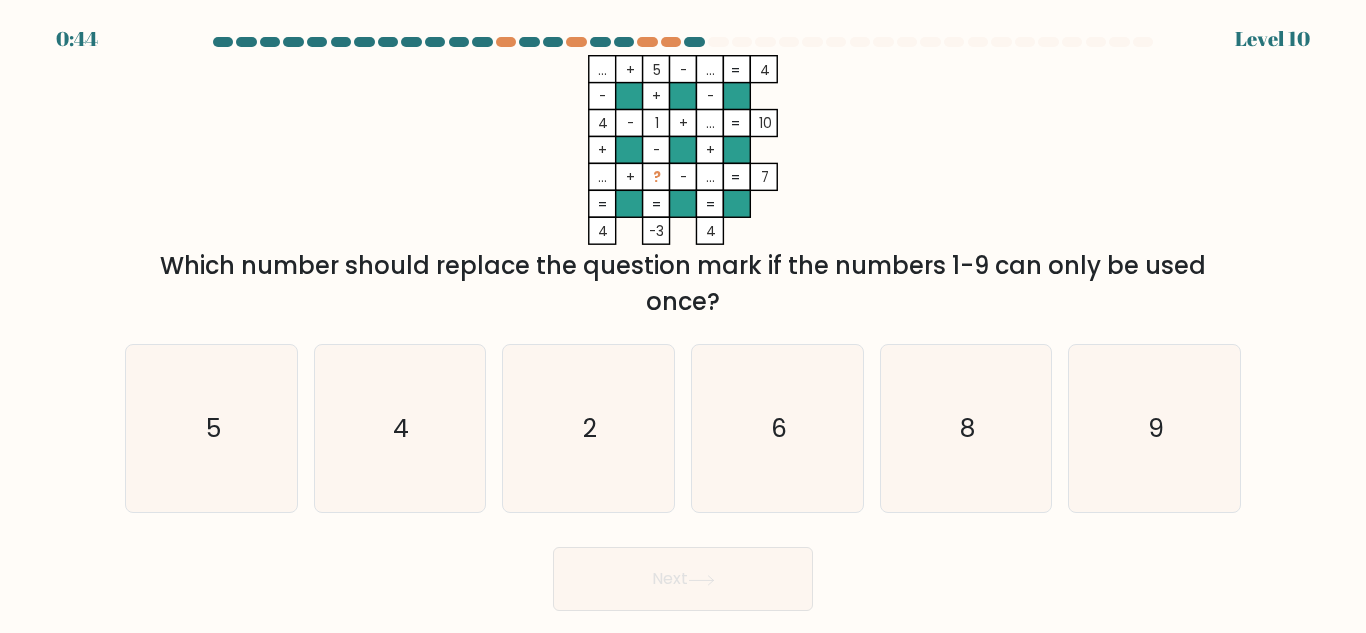 type 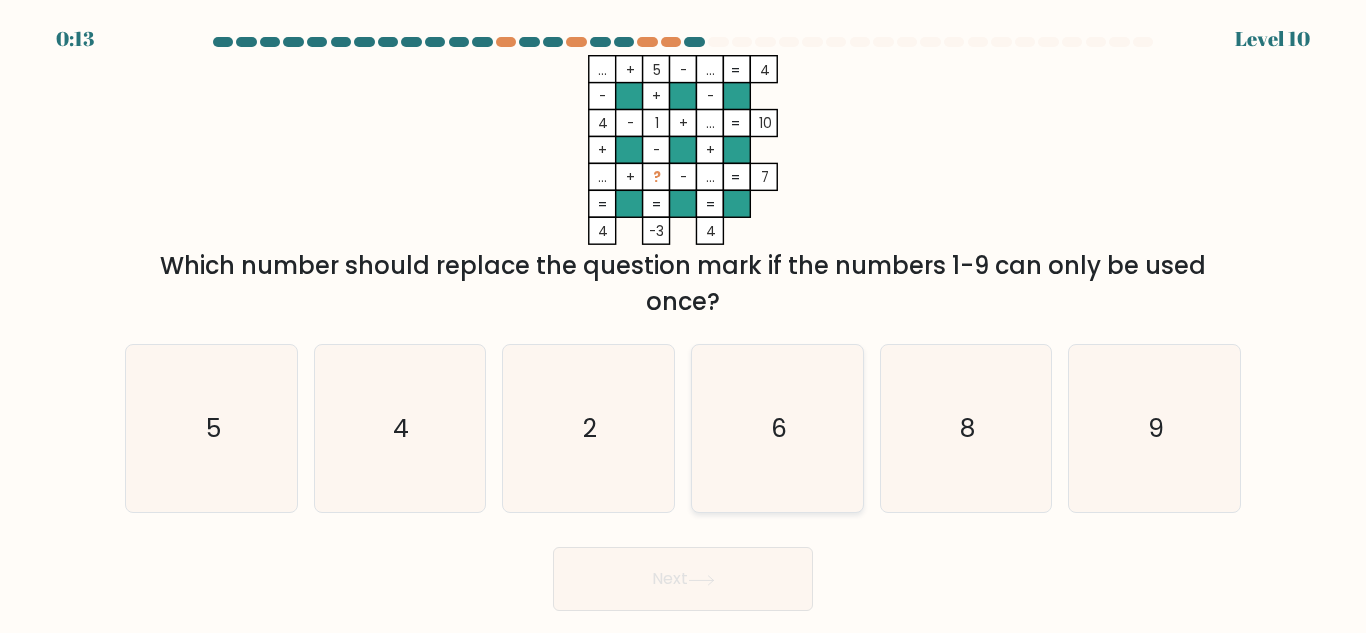 click on "6" at bounding box center (777, 428) 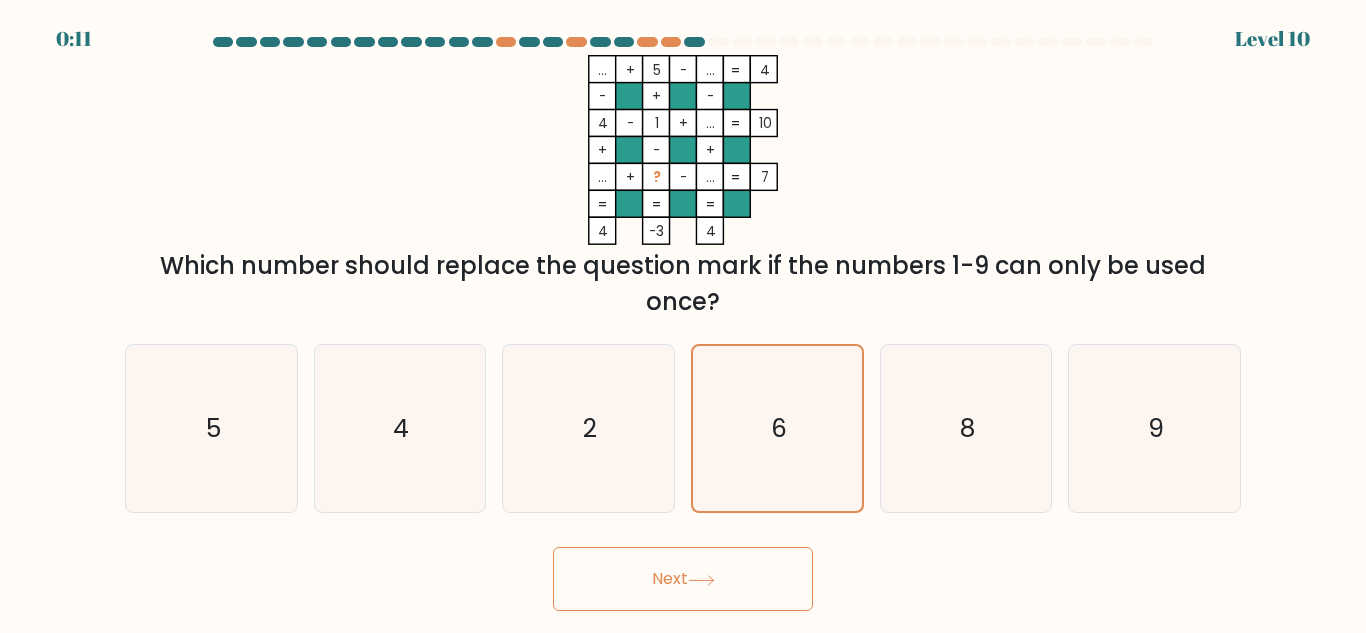 click on "Next" at bounding box center (683, 579) 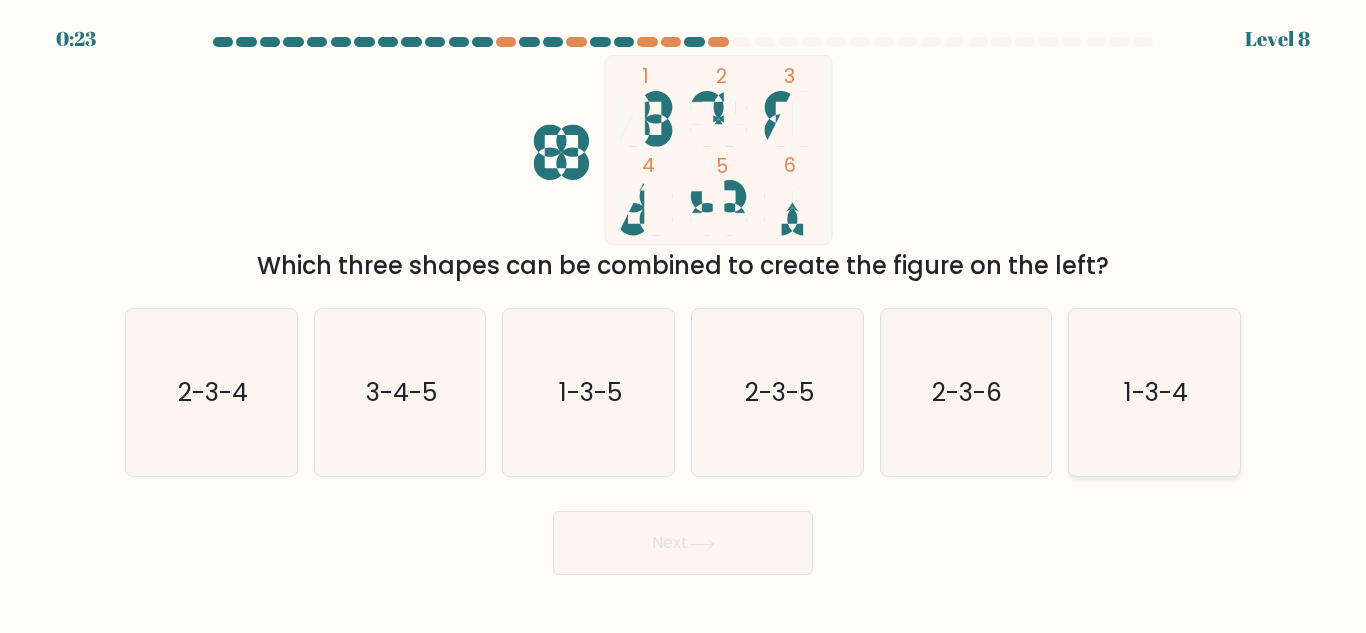click on "1-3-4" at bounding box center (1154, 392) 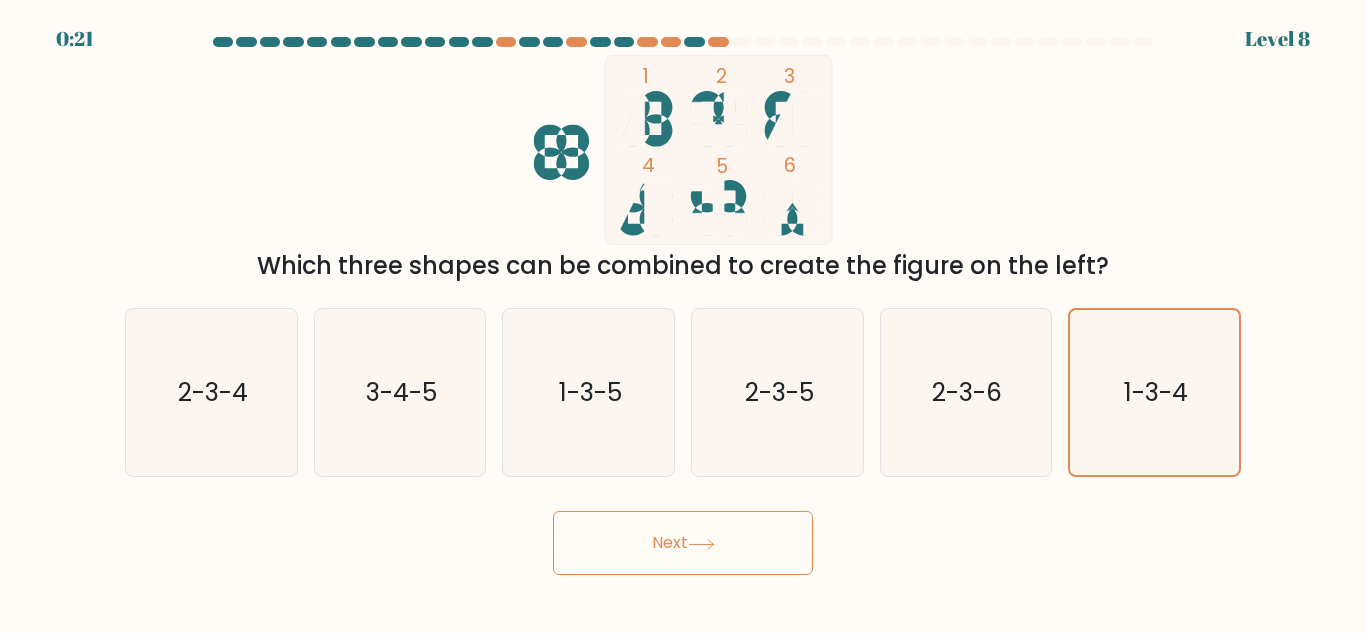 click on "Next" at bounding box center [683, 543] 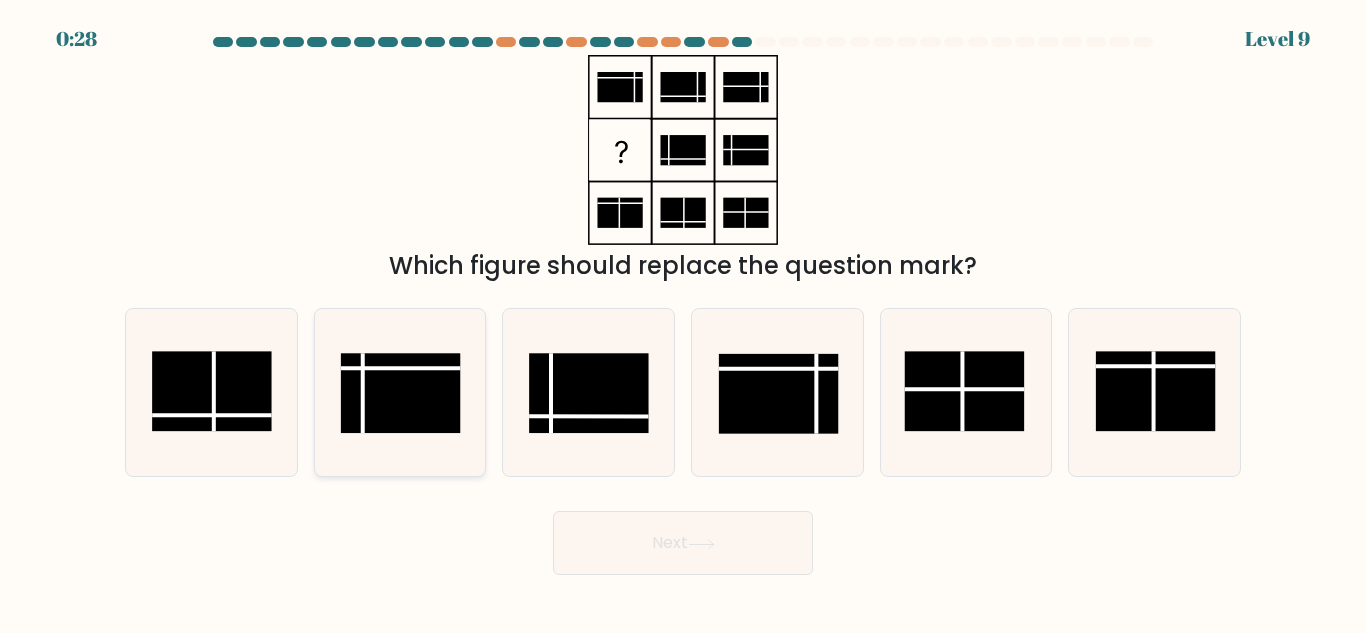 click at bounding box center (401, 393) 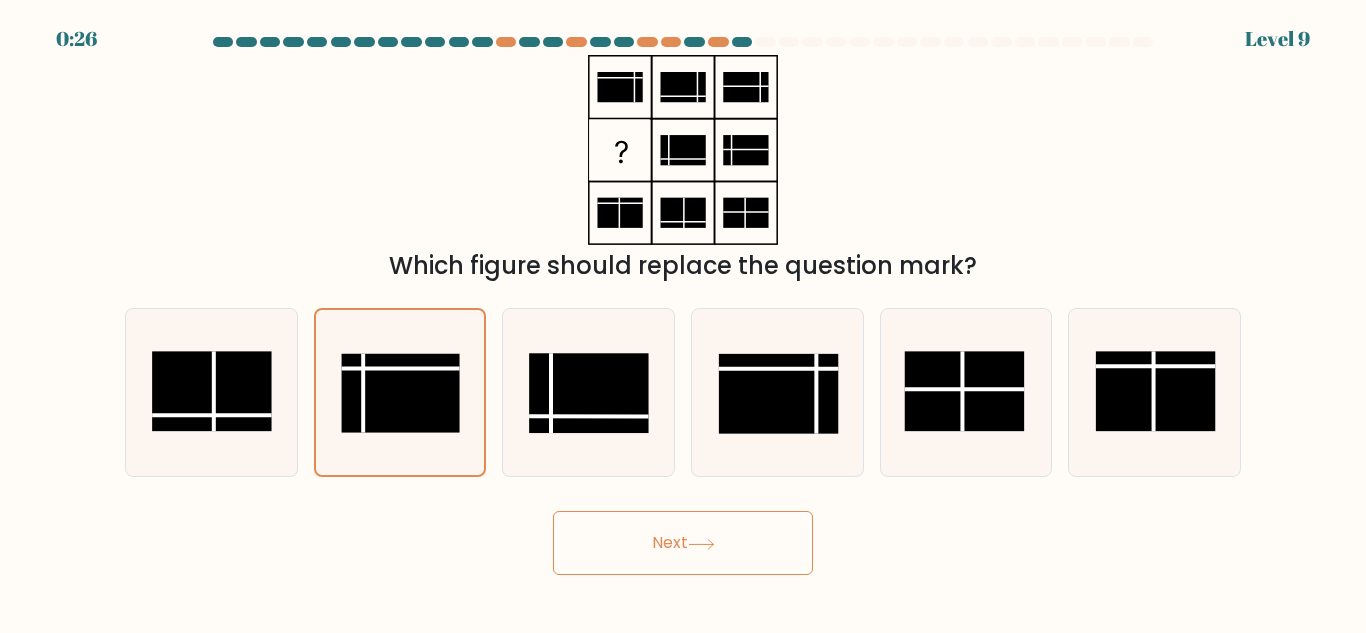 click on "Next" at bounding box center (683, 543) 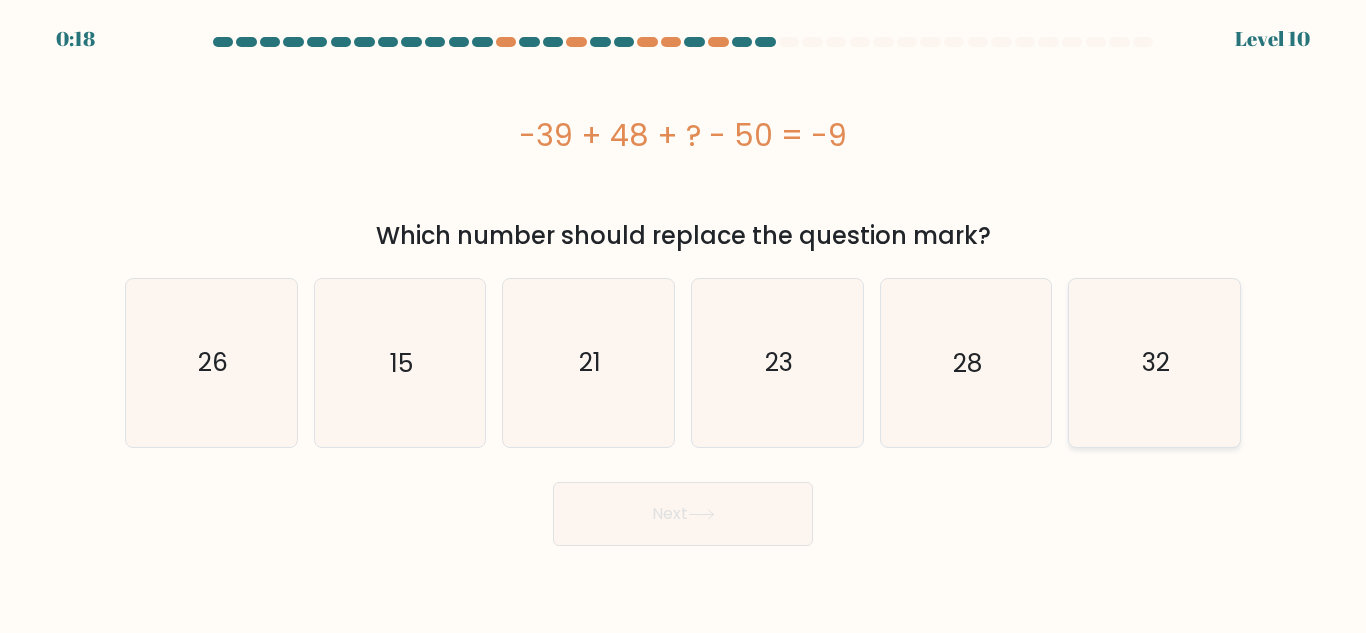 click on "32" at bounding box center [1154, 362] 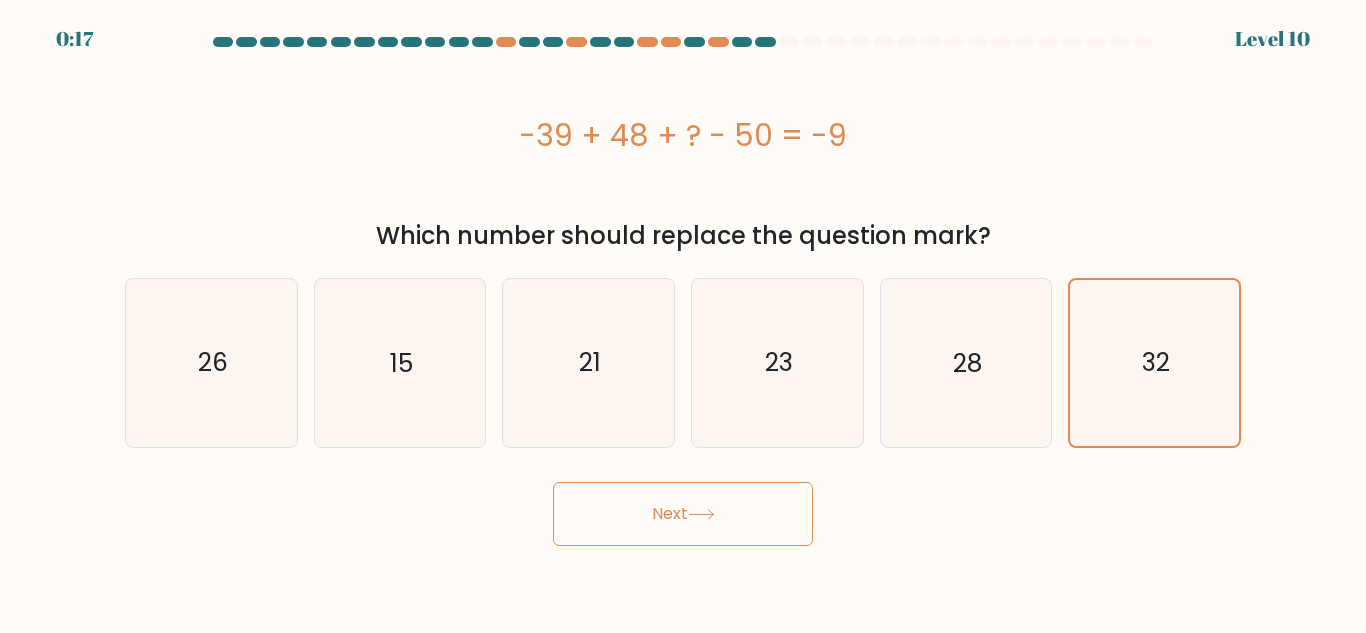 click on "Next" at bounding box center [683, 514] 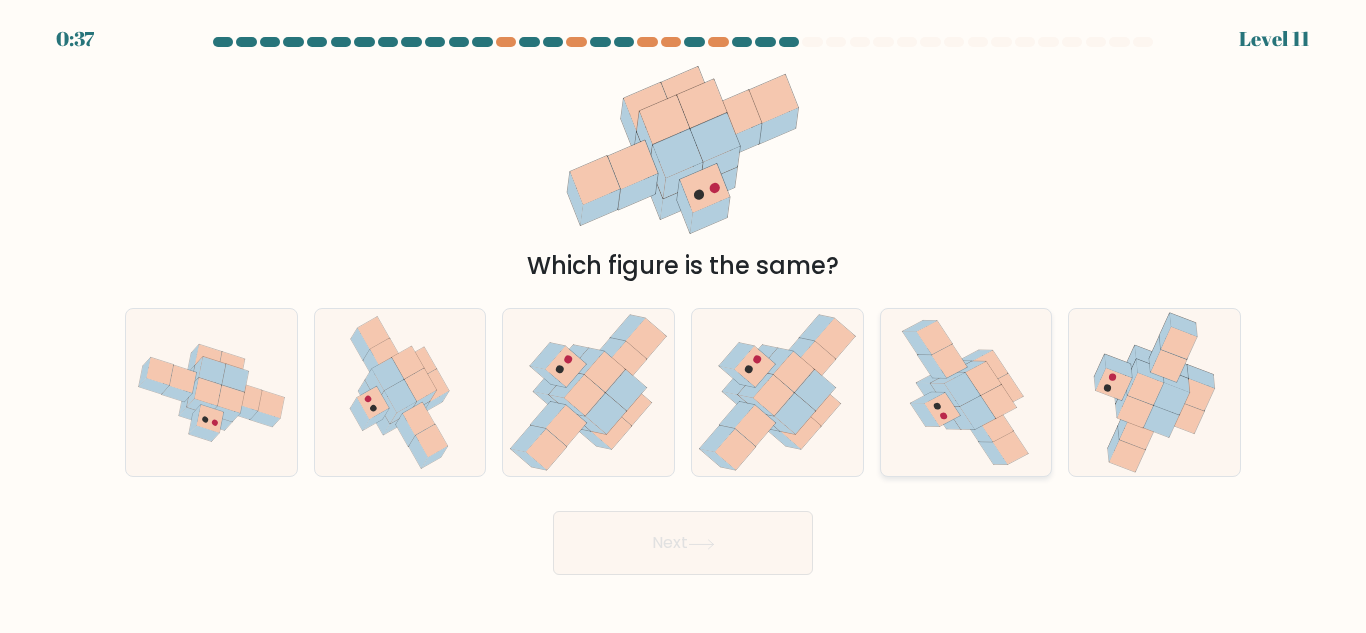 click at bounding box center (999, 402) 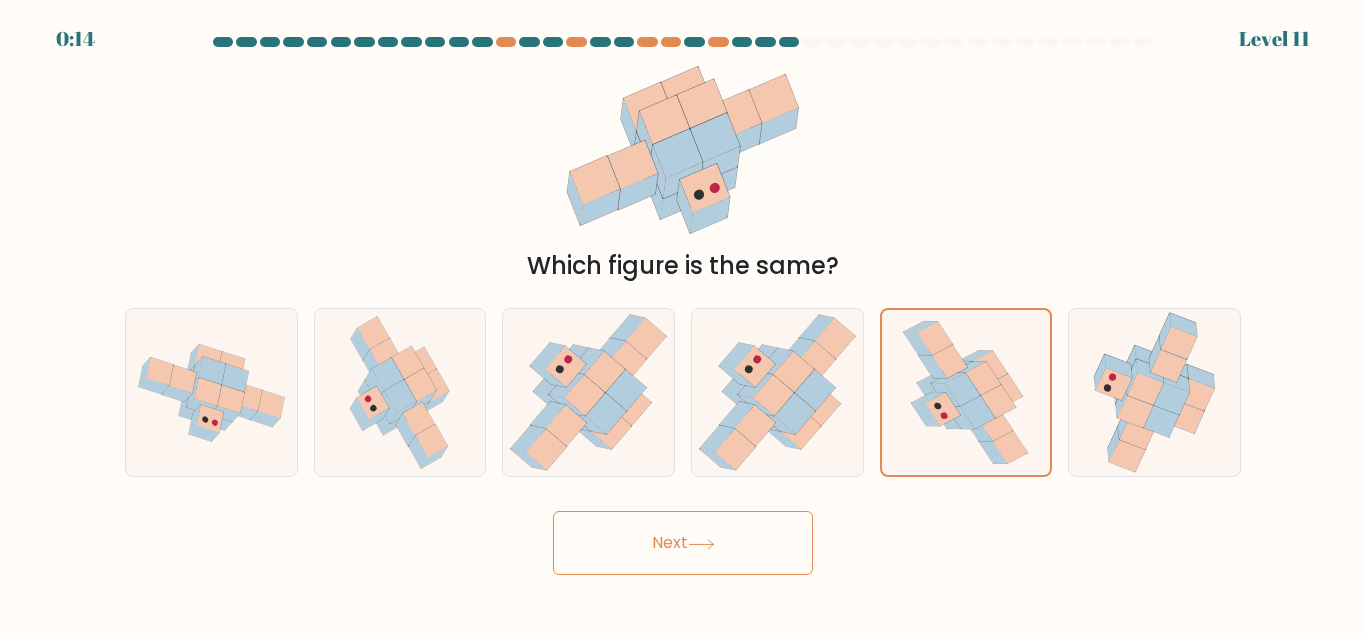 click on "Next" at bounding box center (683, 543) 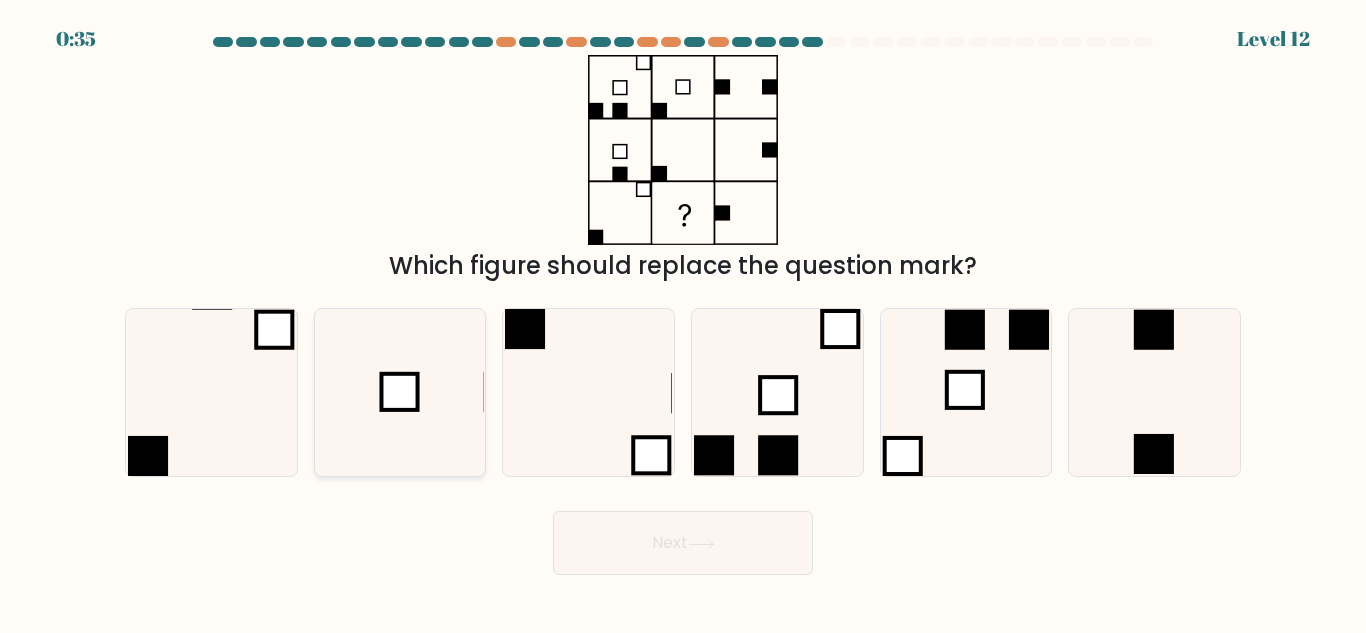 click at bounding box center (399, 392) 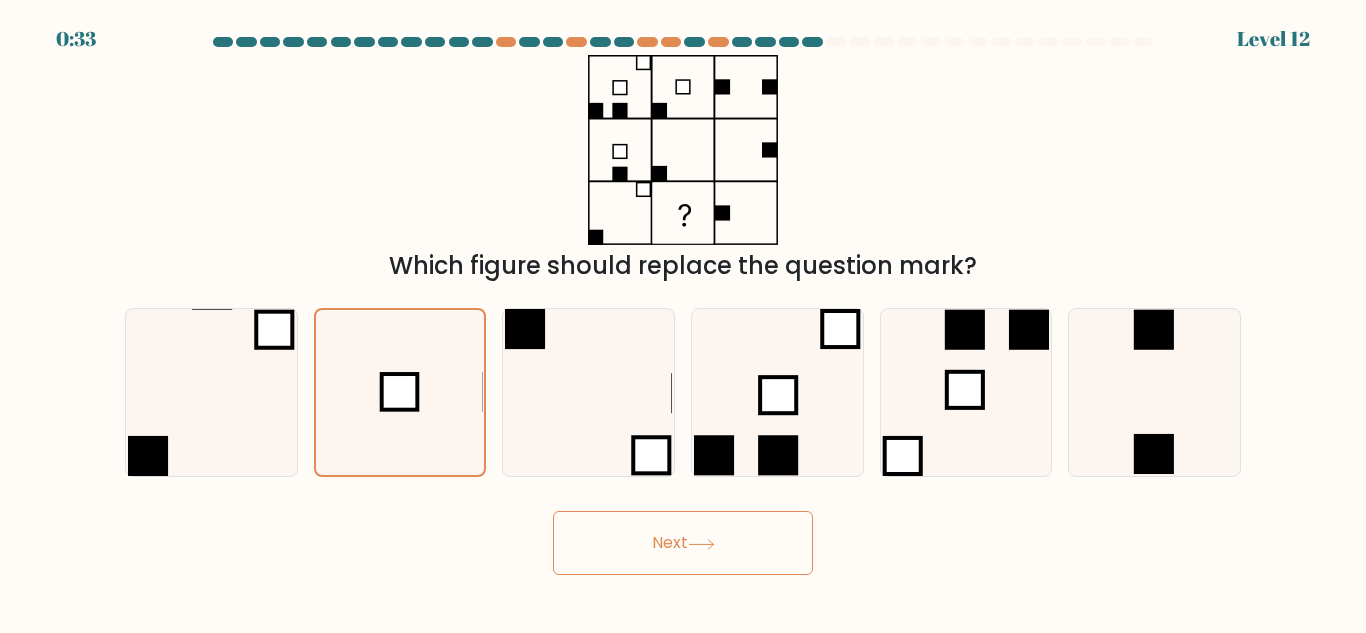 click on "Next" at bounding box center (683, 543) 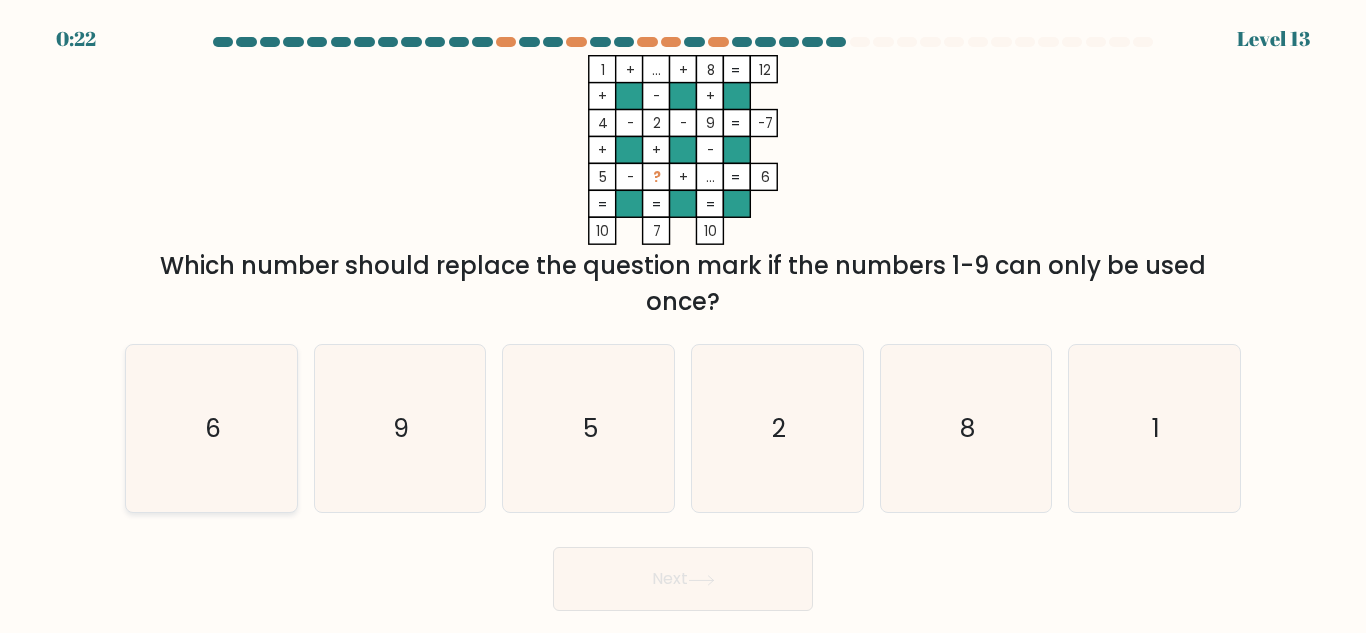 click on "6" at bounding box center [211, 428] 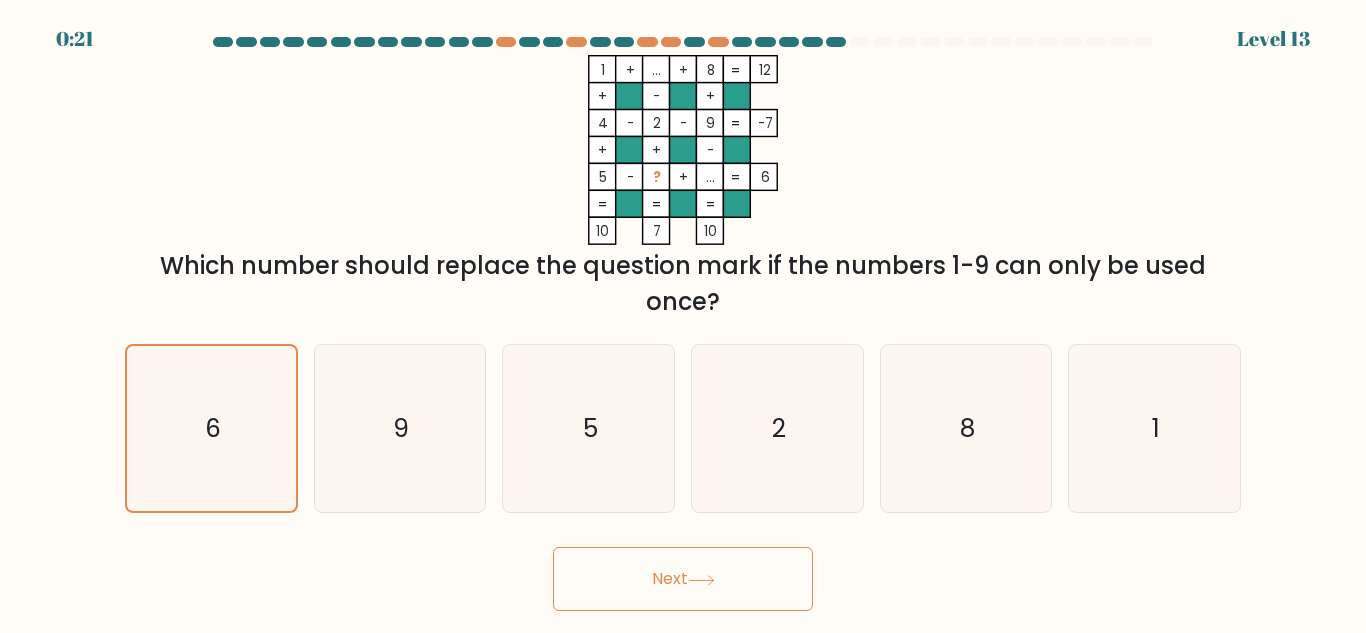 click on "Next" at bounding box center [683, 579] 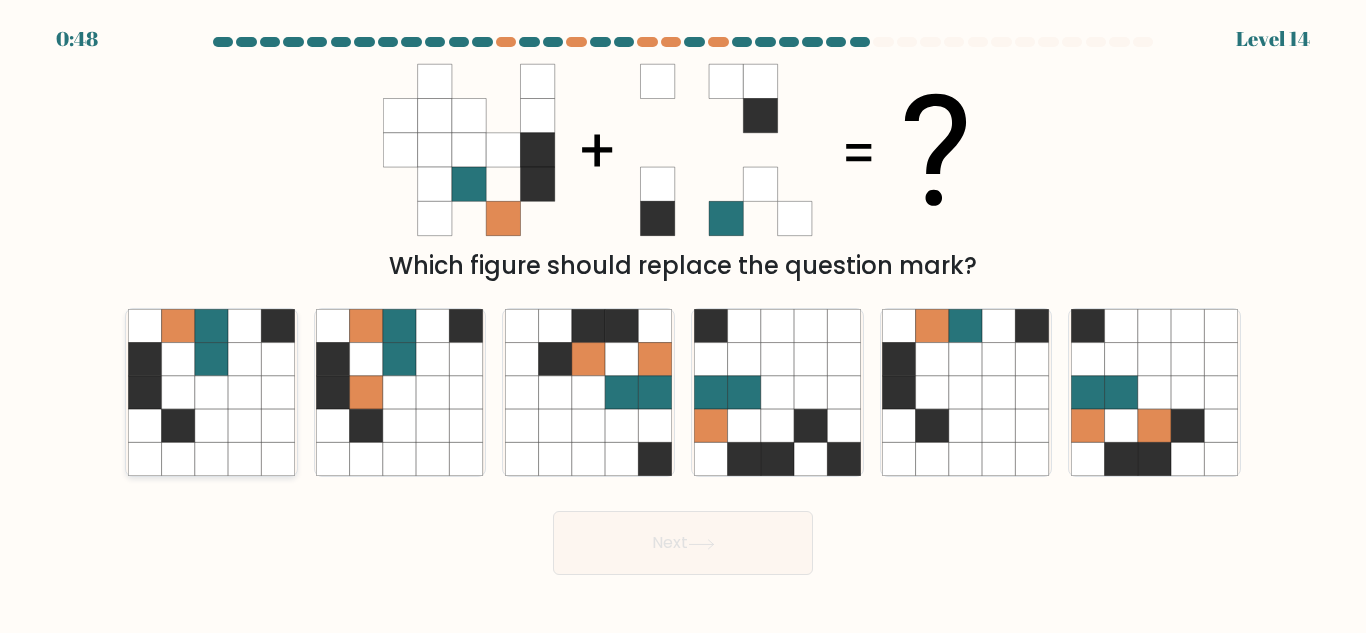 click at bounding box center [244, 392] 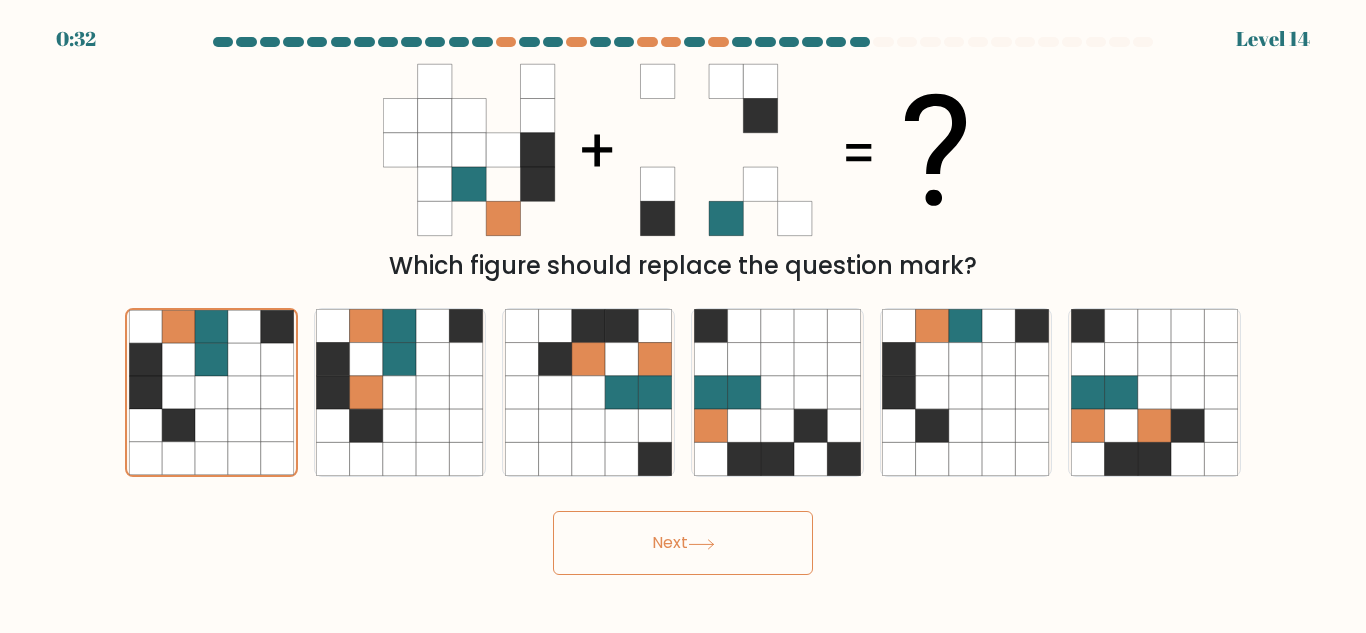 click on "Next" at bounding box center [683, 543] 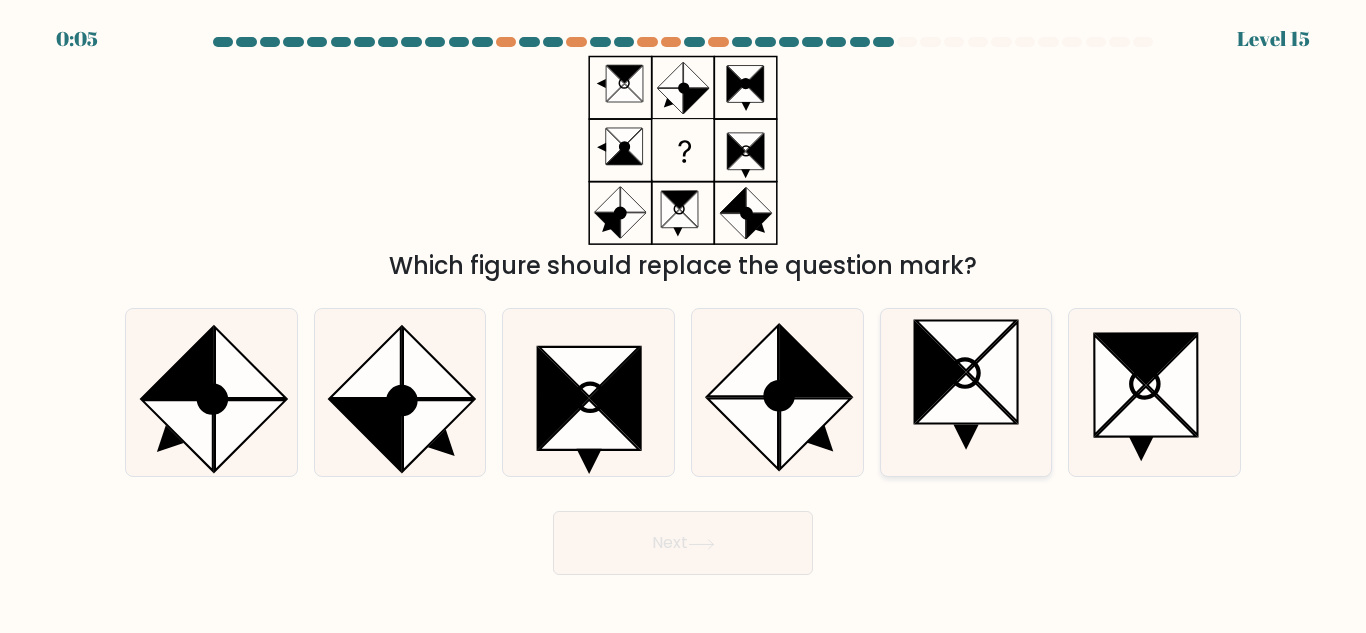 click at bounding box center [966, 399] 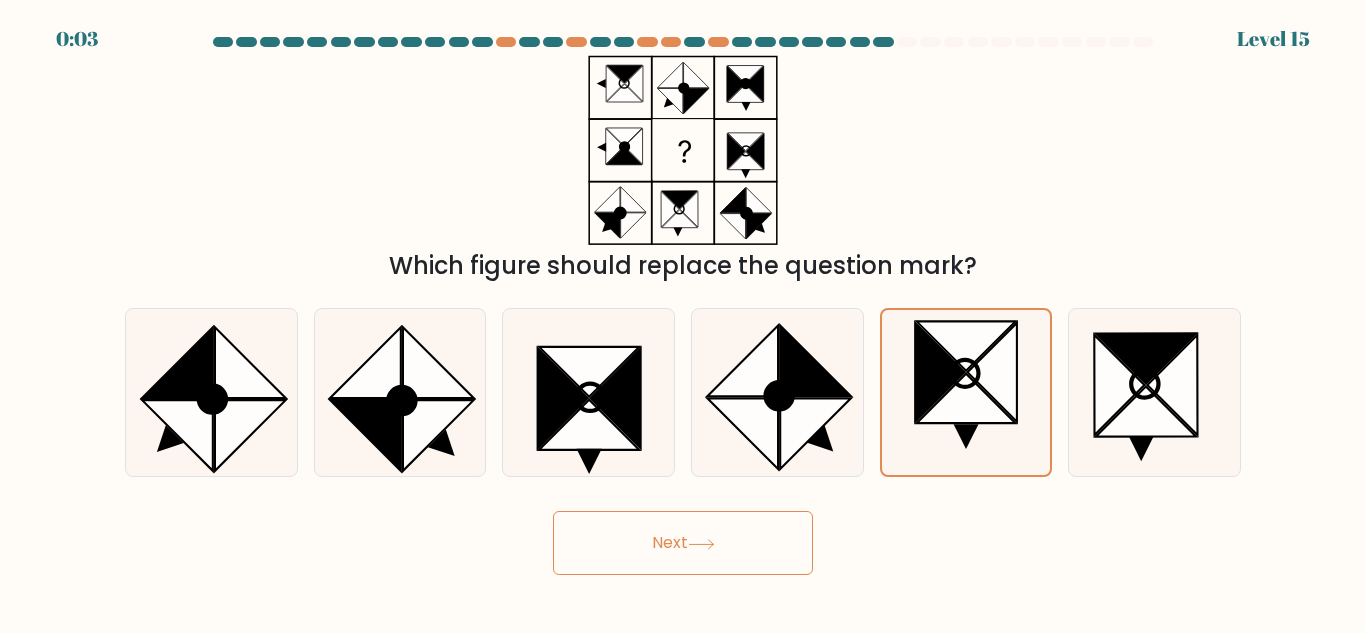 click on "Next" at bounding box center (683, 543) 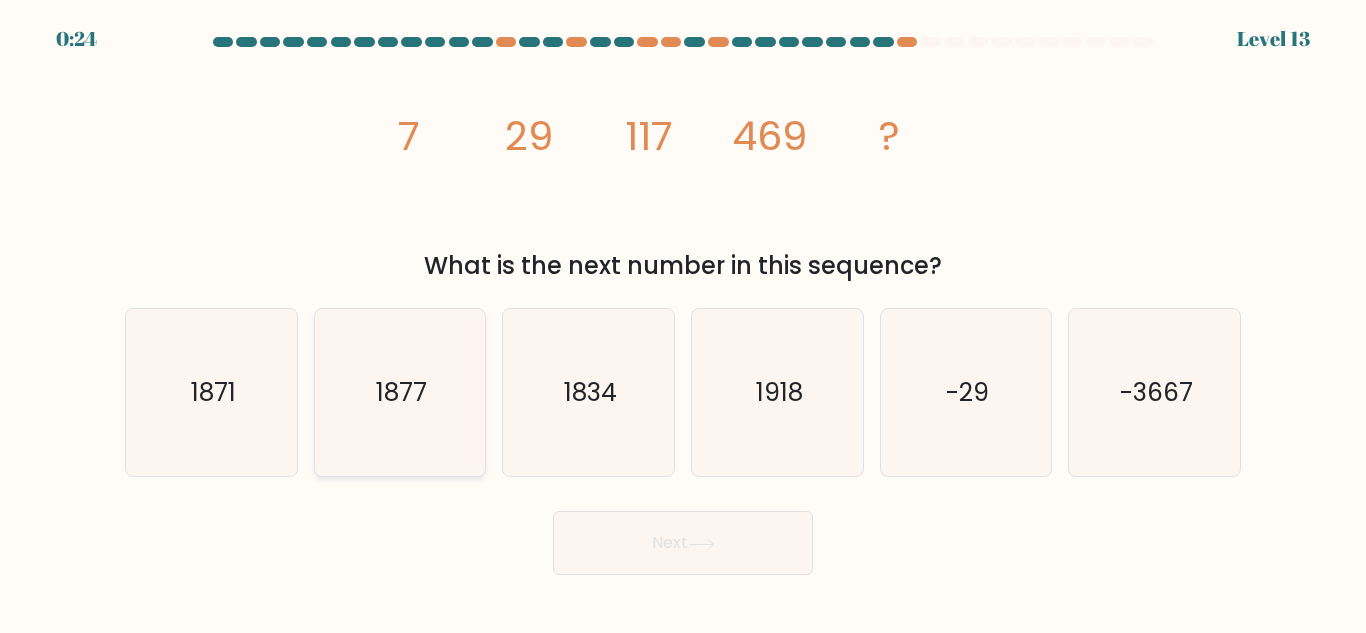 click on "1877" at bounding box center (399, 392) 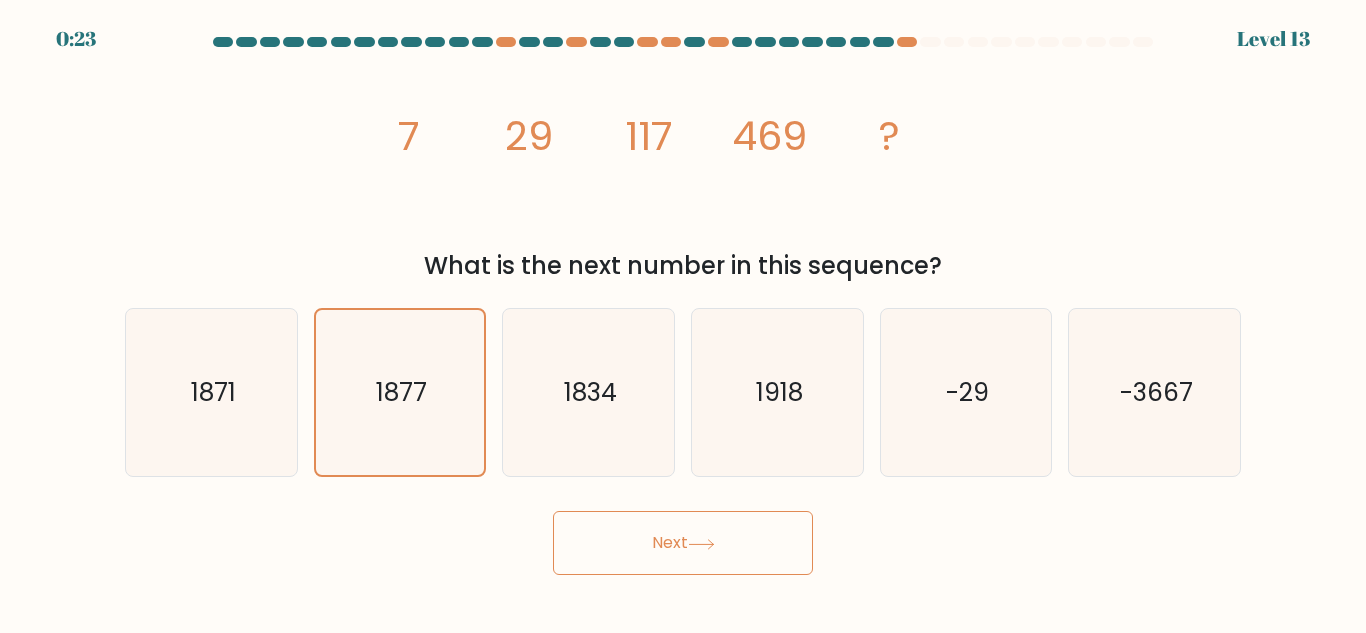 click on "Next" at bounding box center (683, 543) 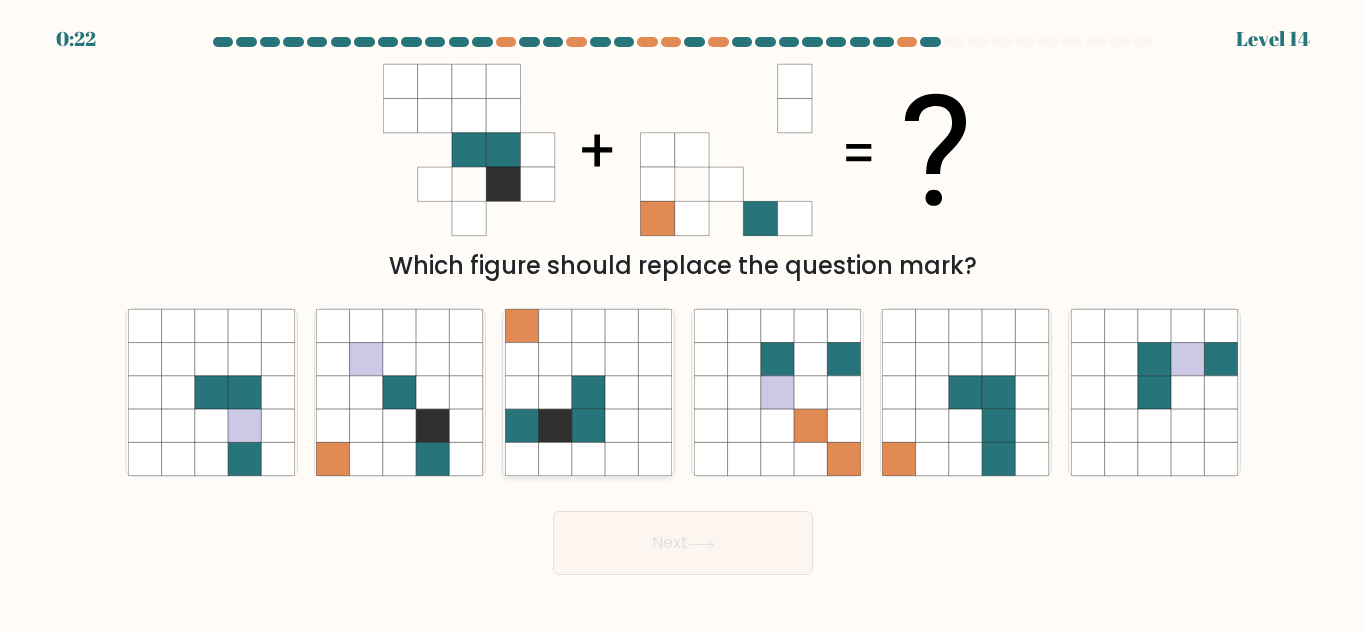 click at bounding box center [555, 425] 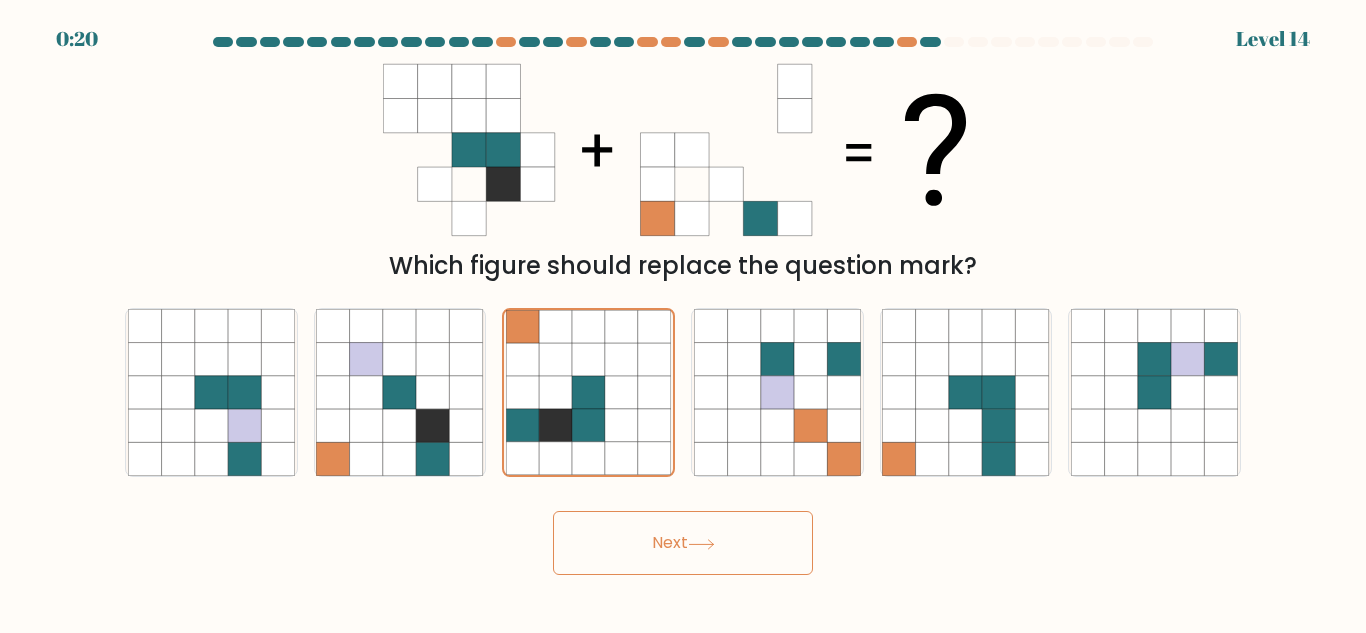 click at bounding box center (701, 543) 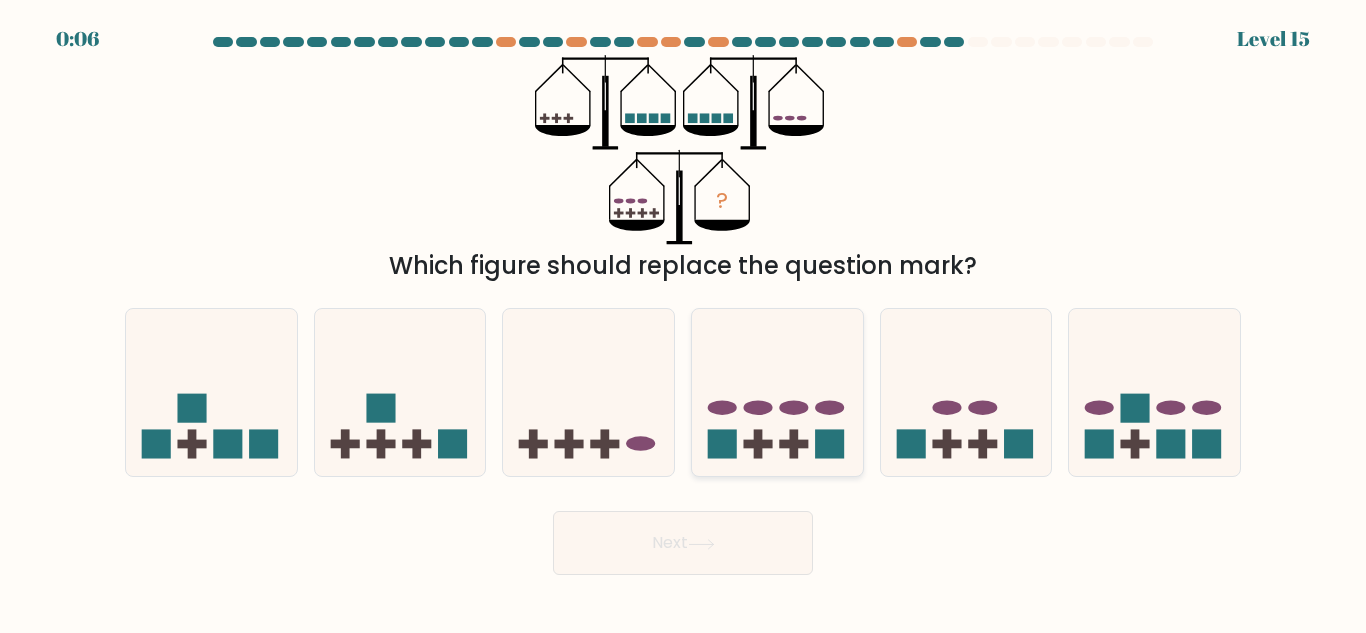 click at bounding box center [777, 392] 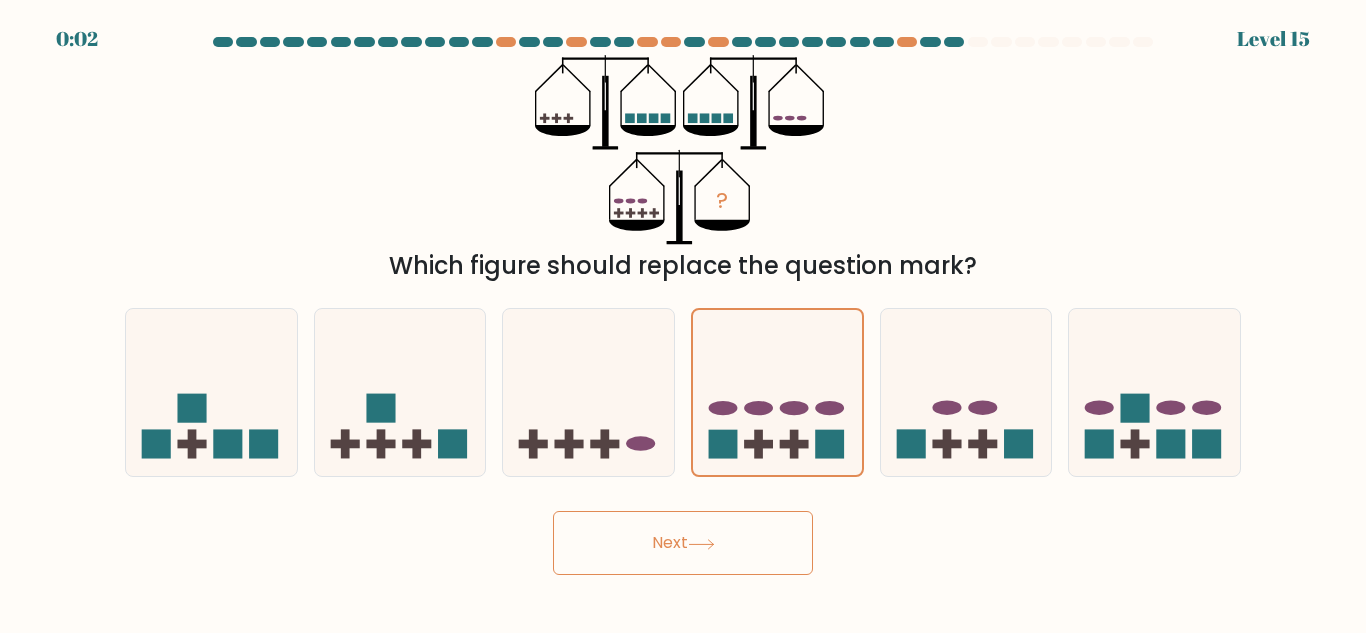 click on "Next" at bounding box center [683, 543] 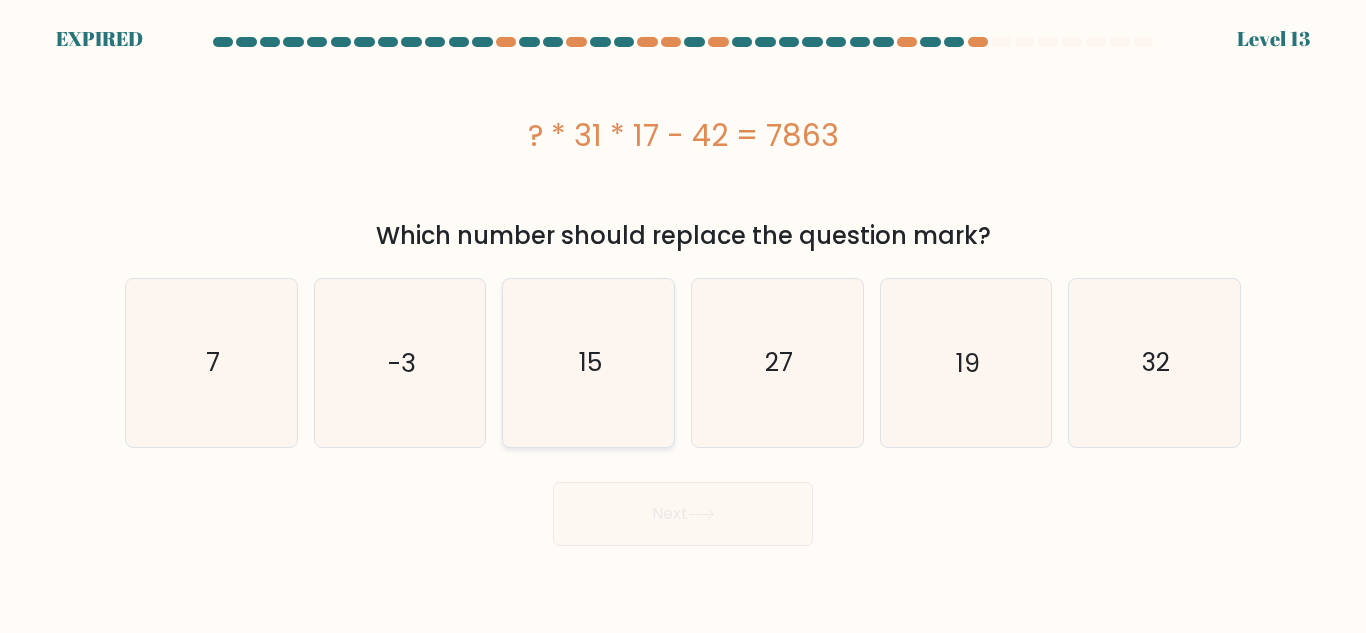 click on "15" at bounding box center (588, 362) 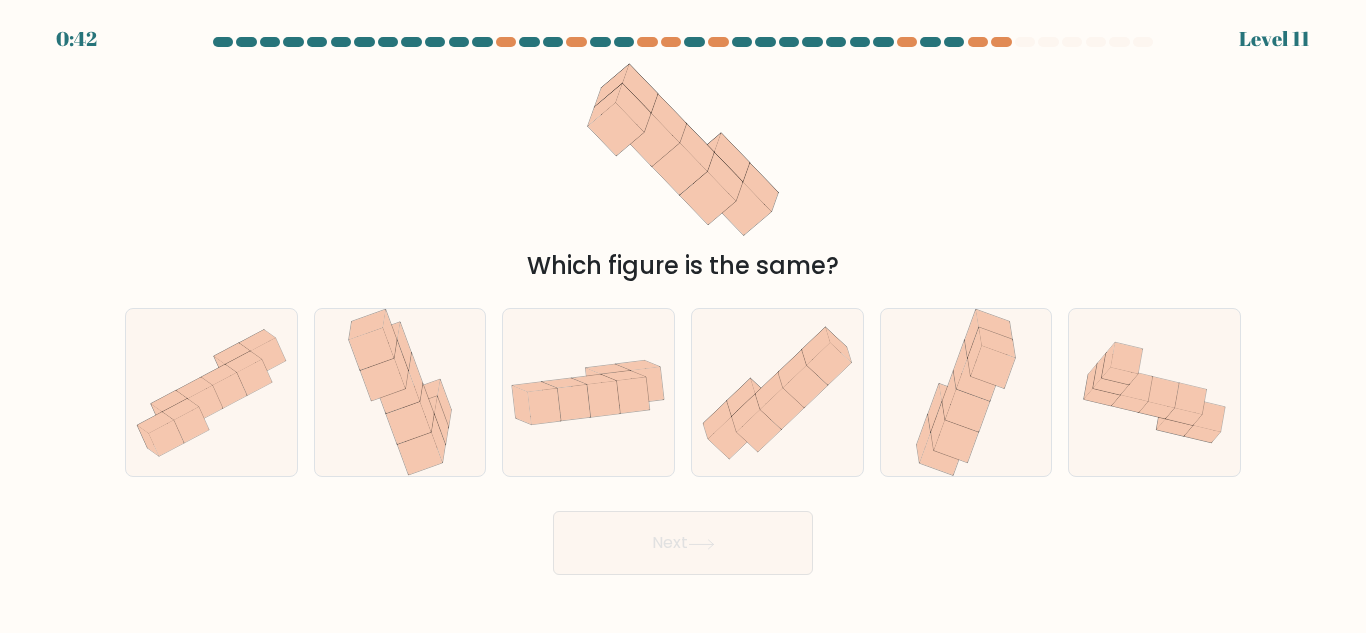 scroll, scrollTop: 0, scrollLeft: 0, axis: both 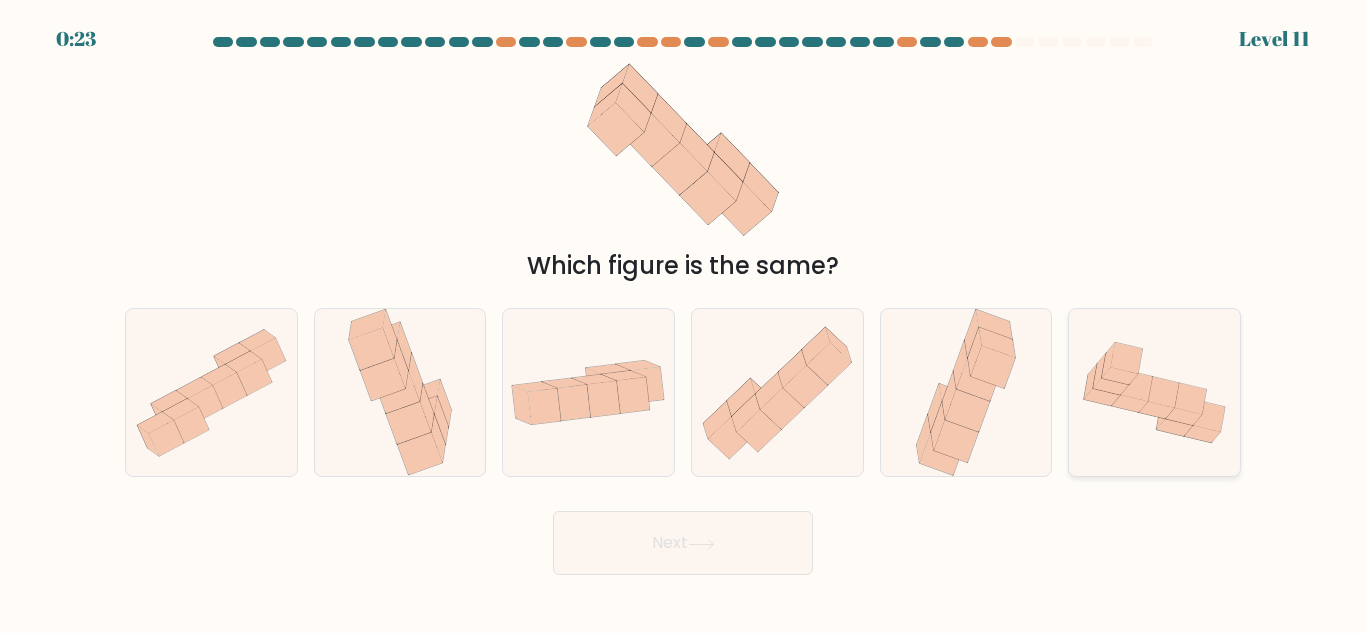 click at bounding box center (1175, 427) 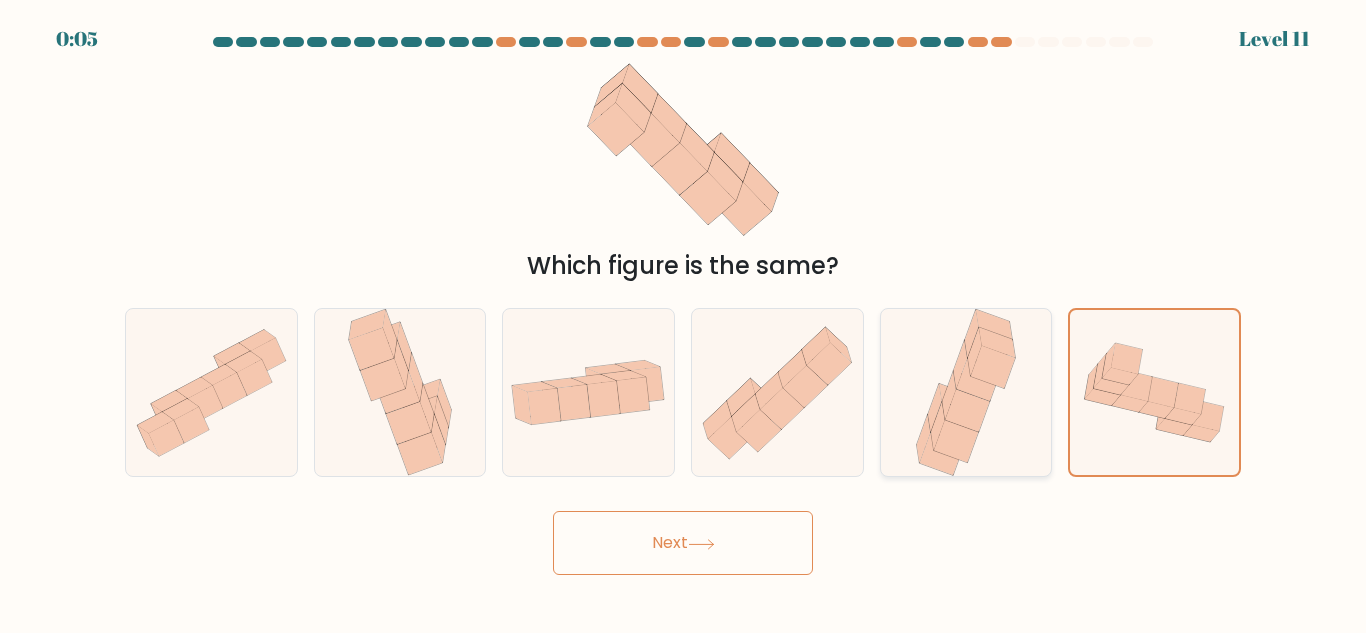 click at bounding box center (966, 392) 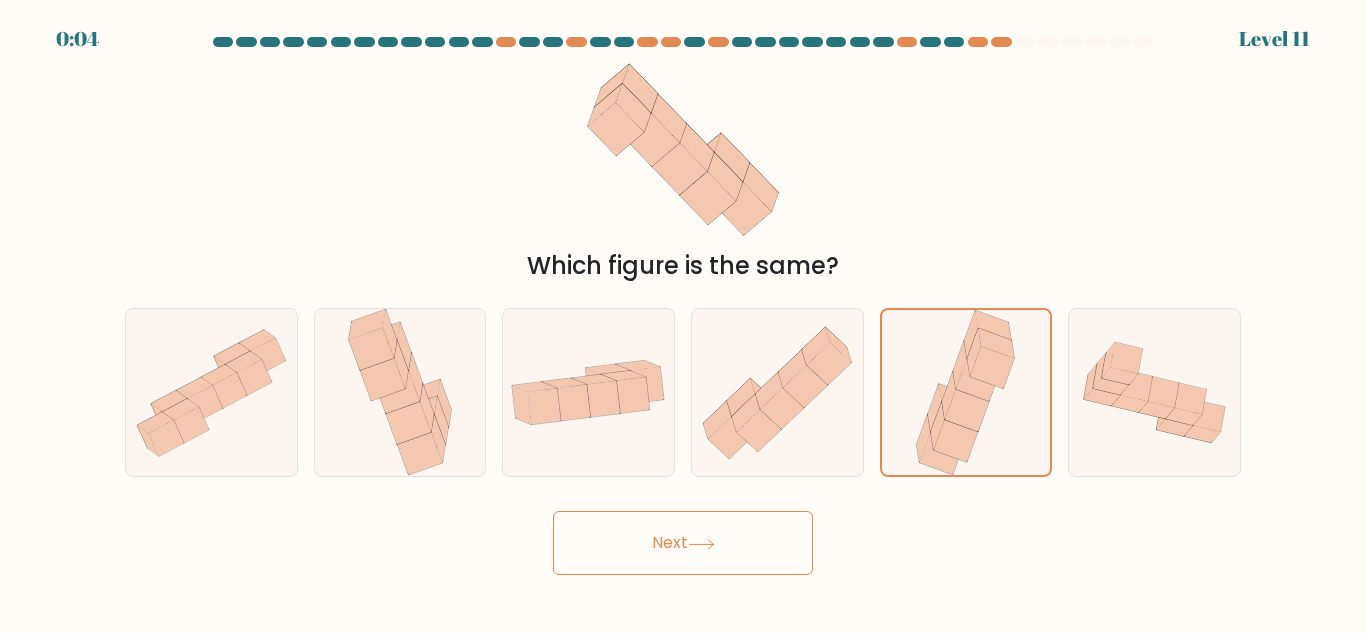 click on "Next" at bounding box center (683, 543) 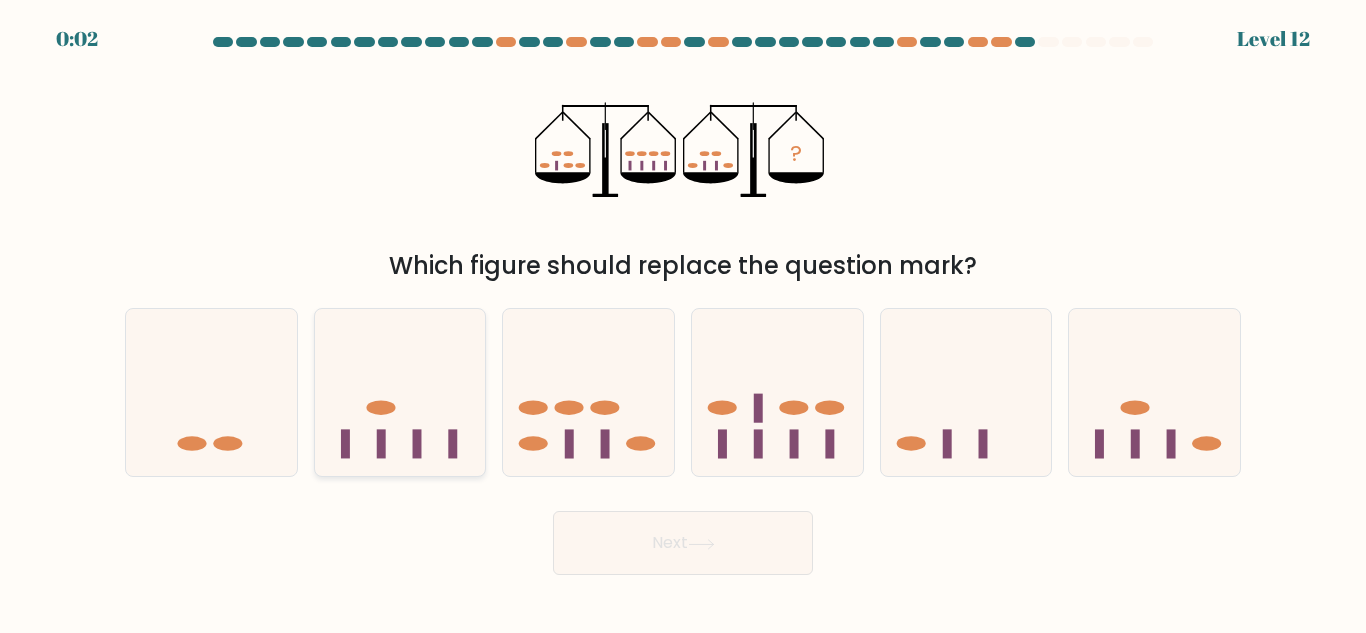 click at bounding box center (400, 392) 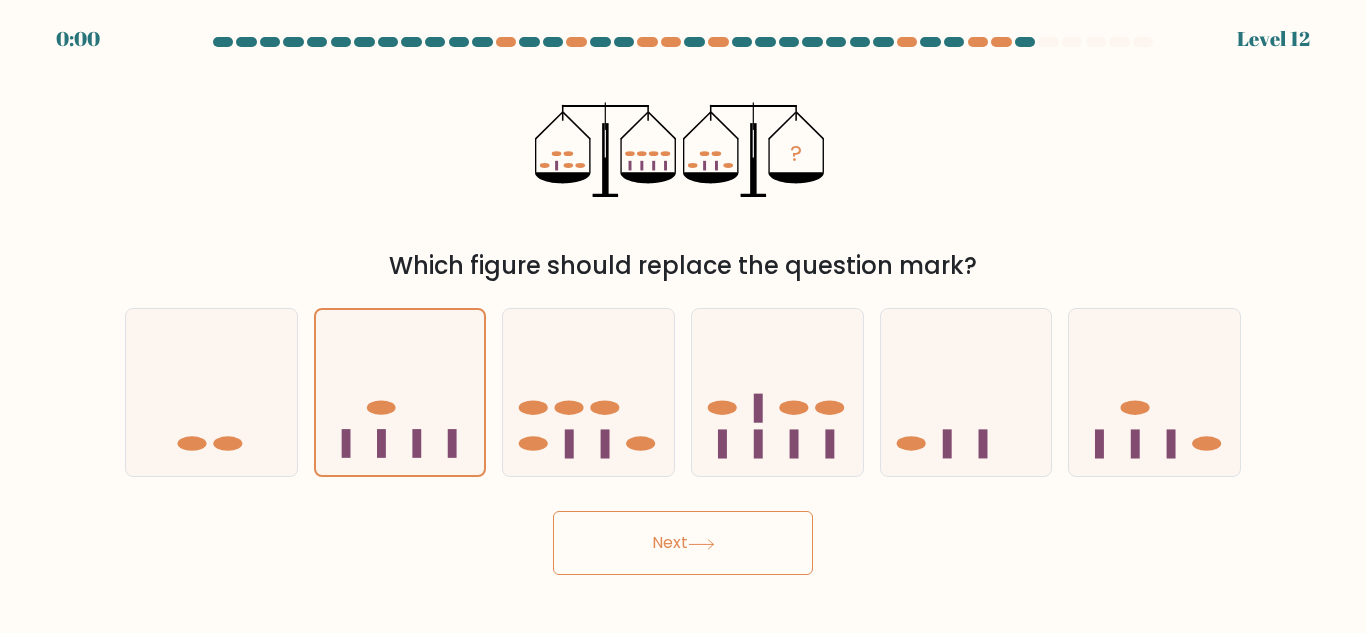 click on "Next" at bounding box center (683, 543) 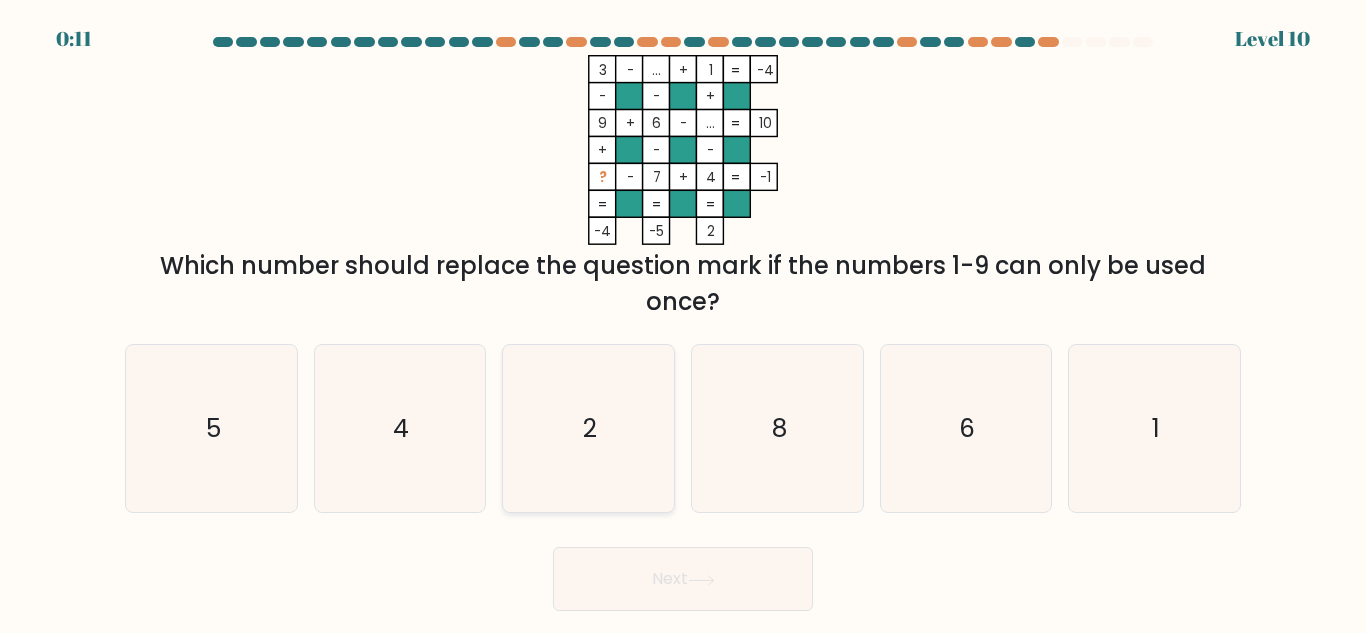 click on "2" at bounding box center (588, 428) 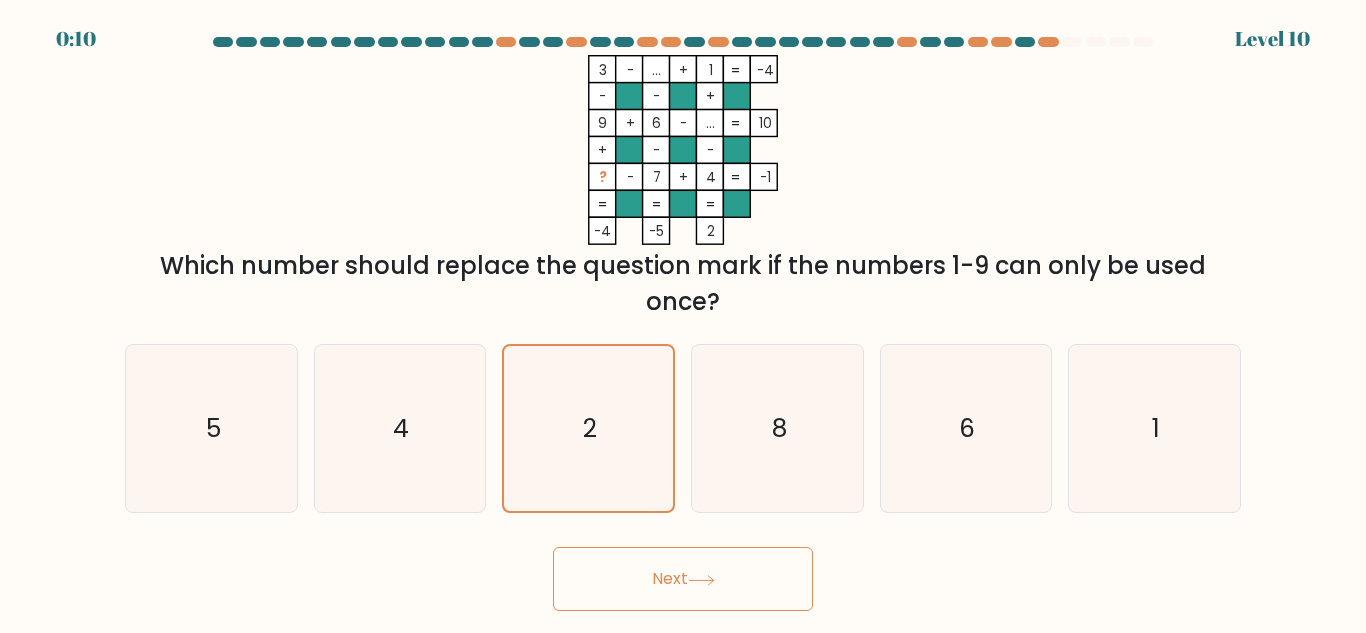 click on "Next" at bounding box center [683, 579] 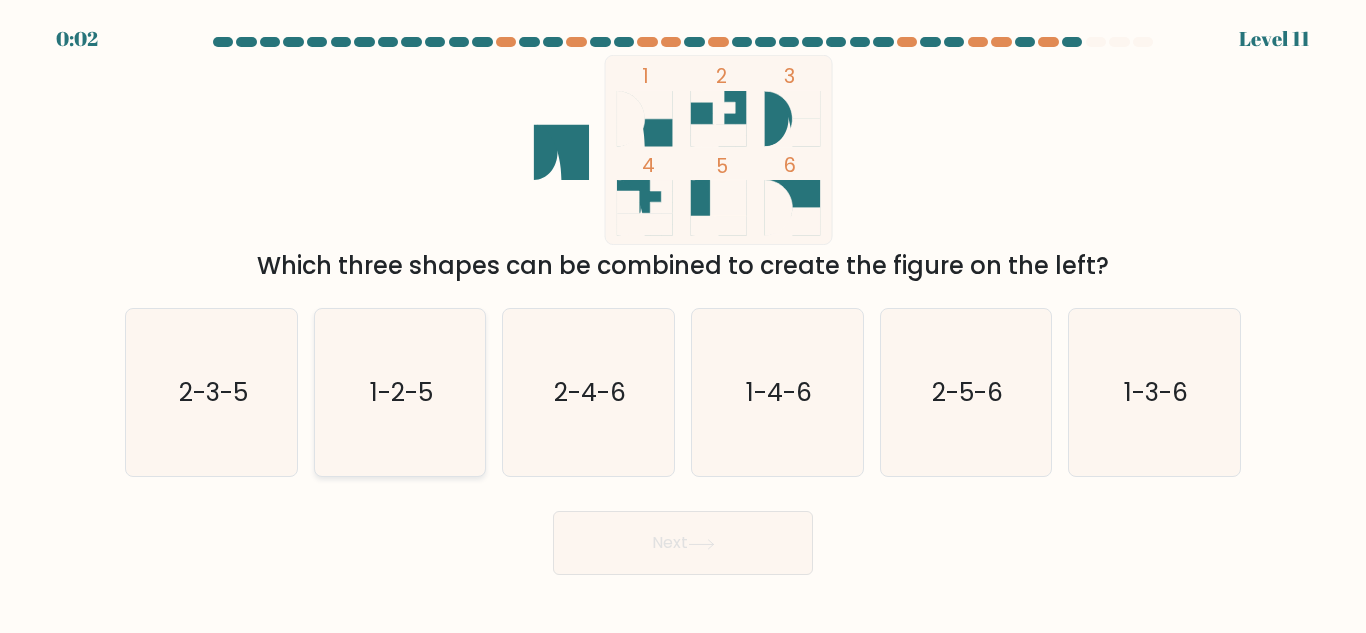 click on "1-2-5" at bounding box center (399, 392) 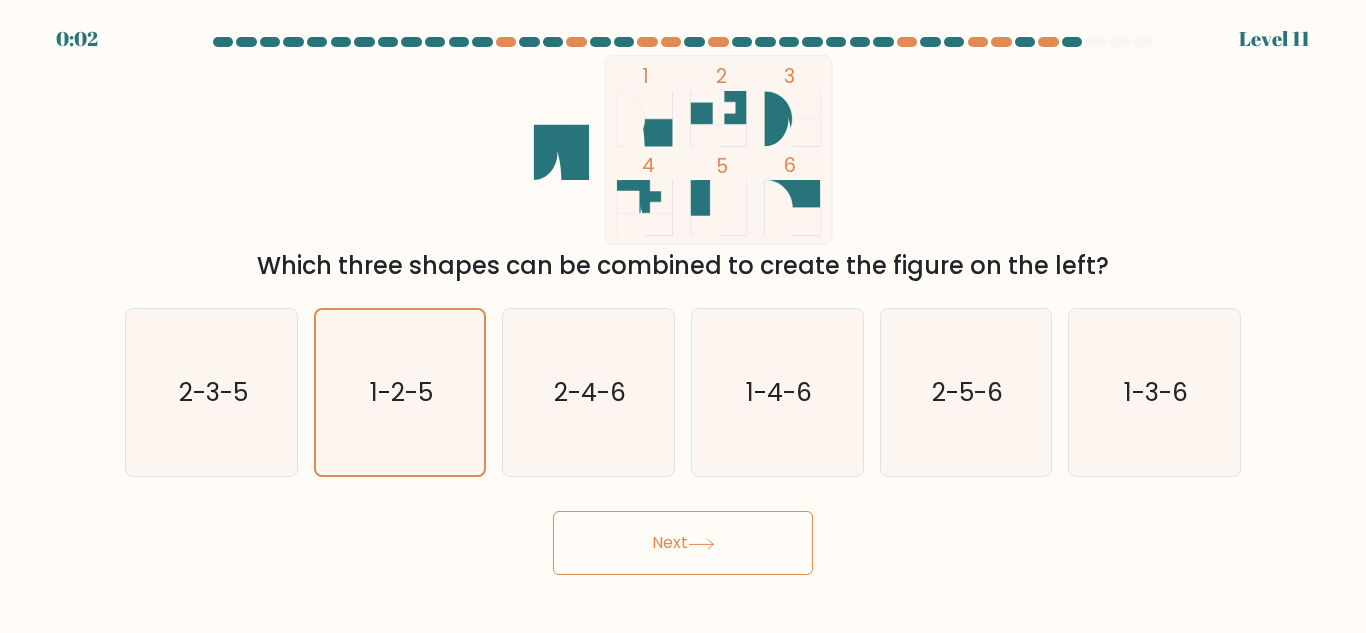 click on "Next" at bounding box center (683, 543) 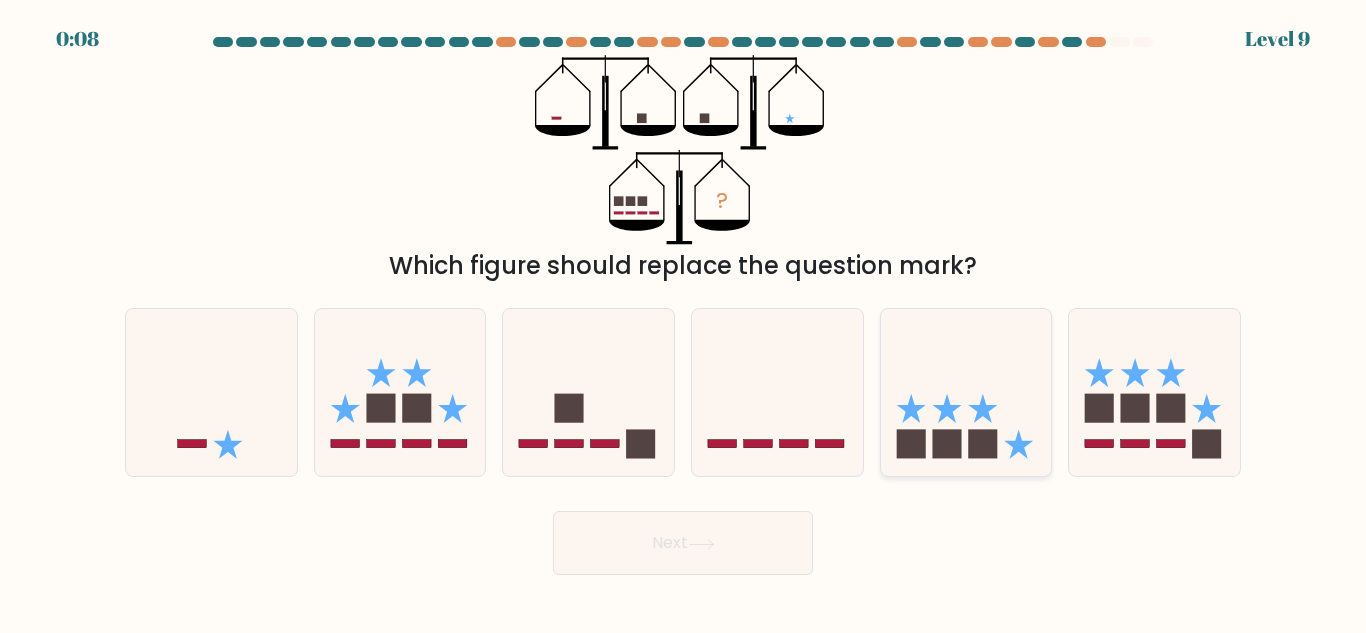click at bounding box center (966, 392) 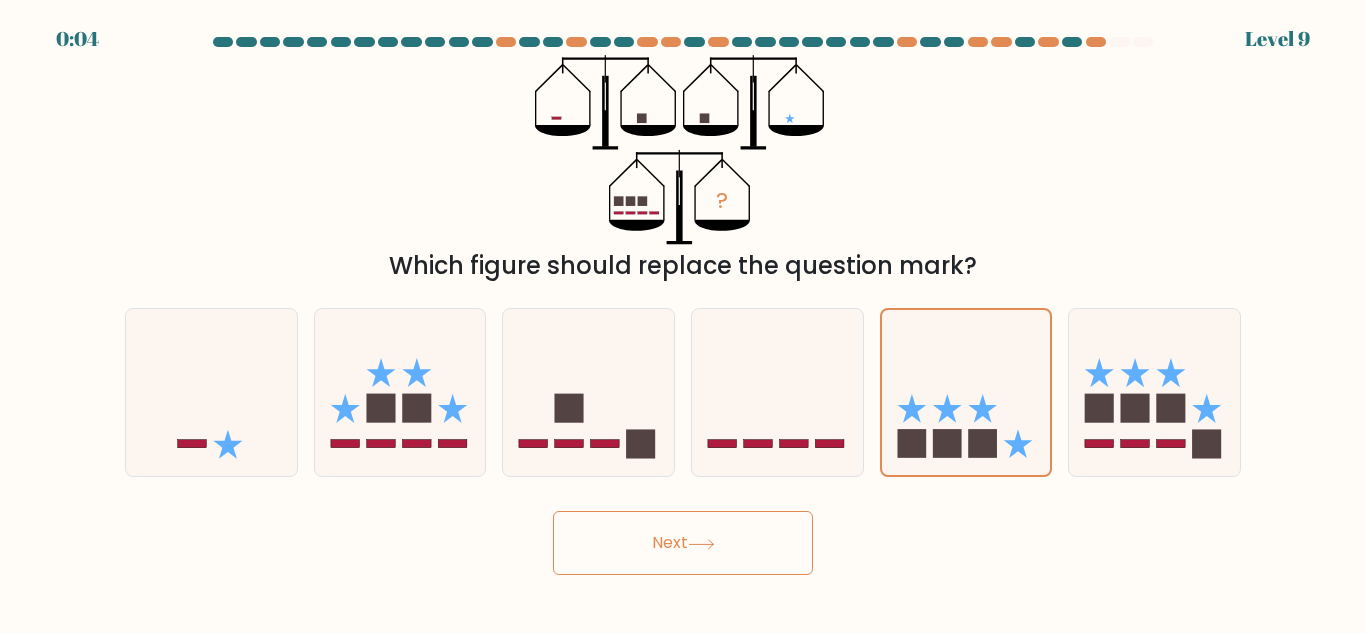 click on "Next" at bounding box center (683, 543) 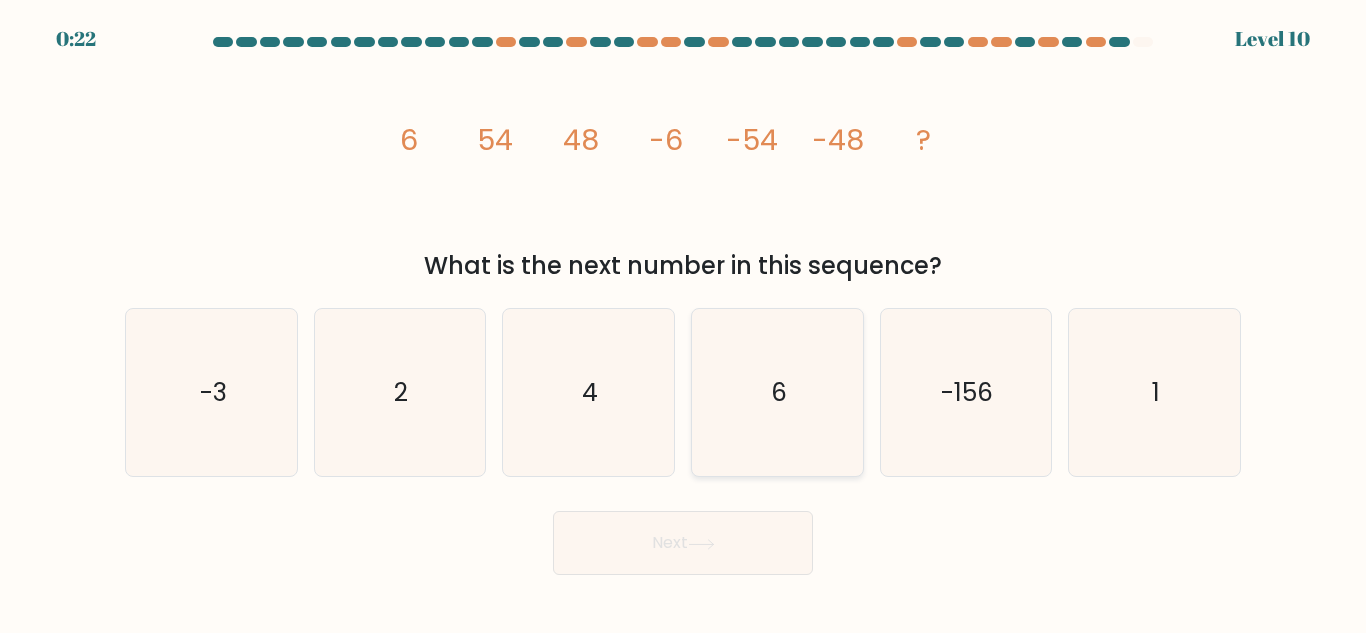 click on "6" at bounding box center (777, 392) 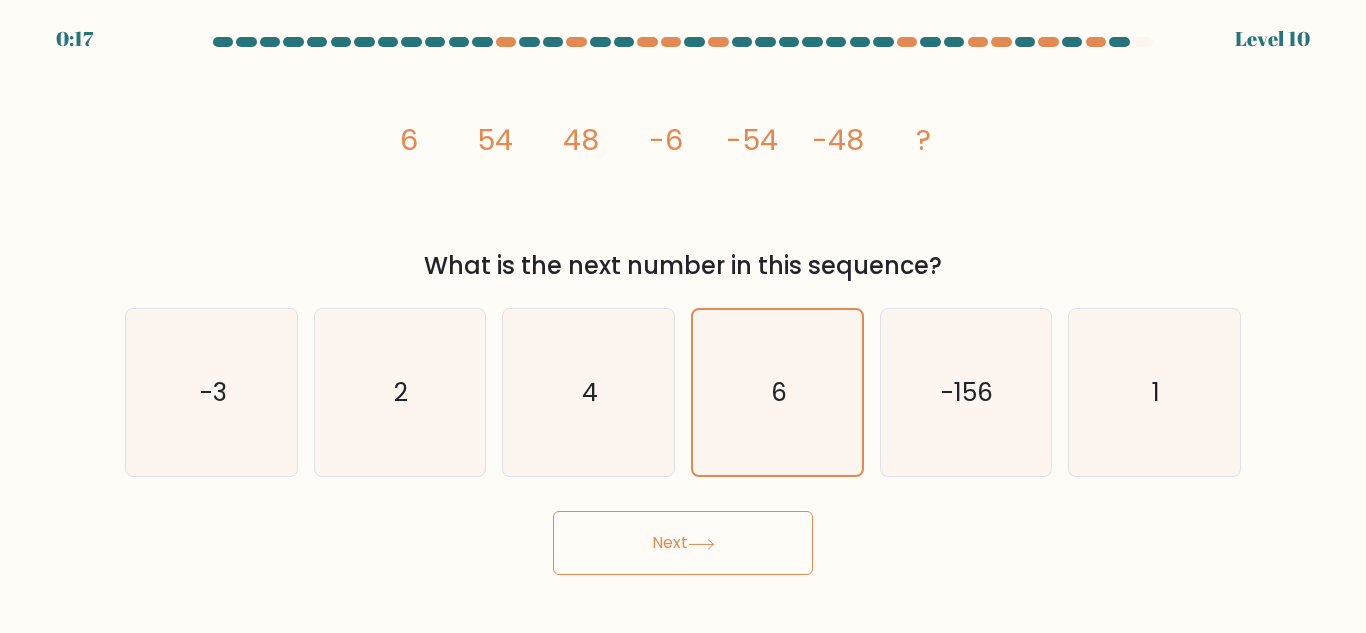 click on "Next" at bounding box center [683, 543] 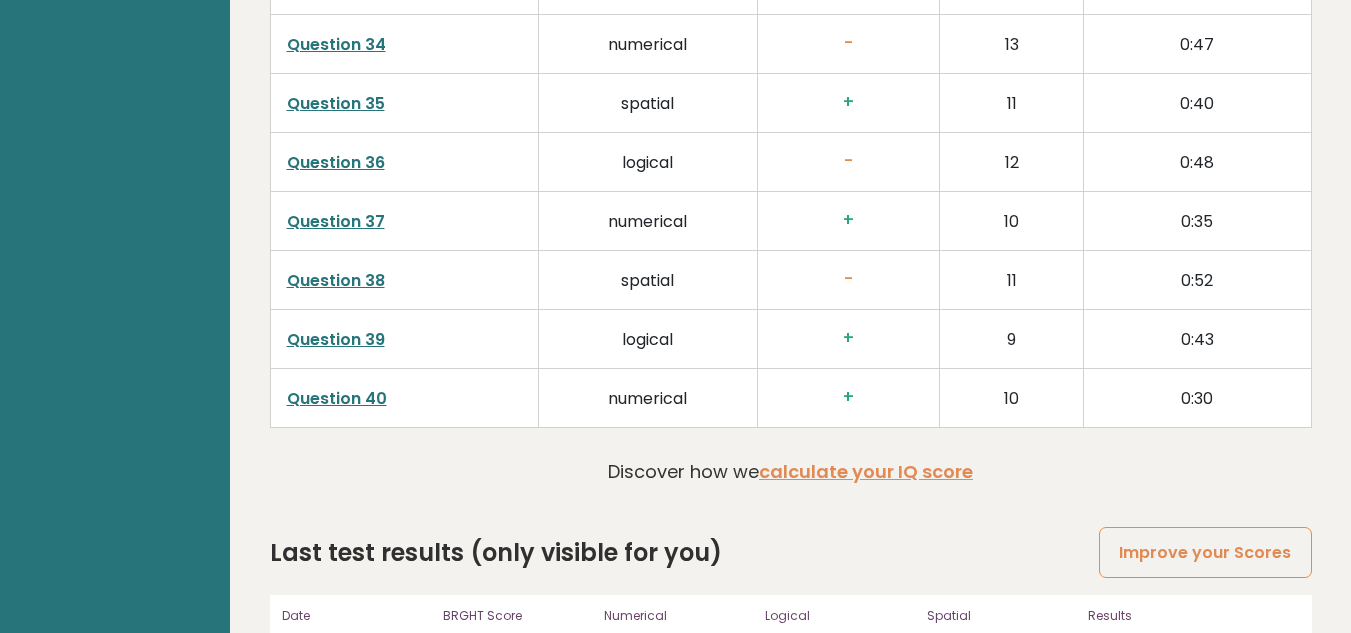 scroll, scrollTop: 5268, scrollLeft: 0, axis: vertical 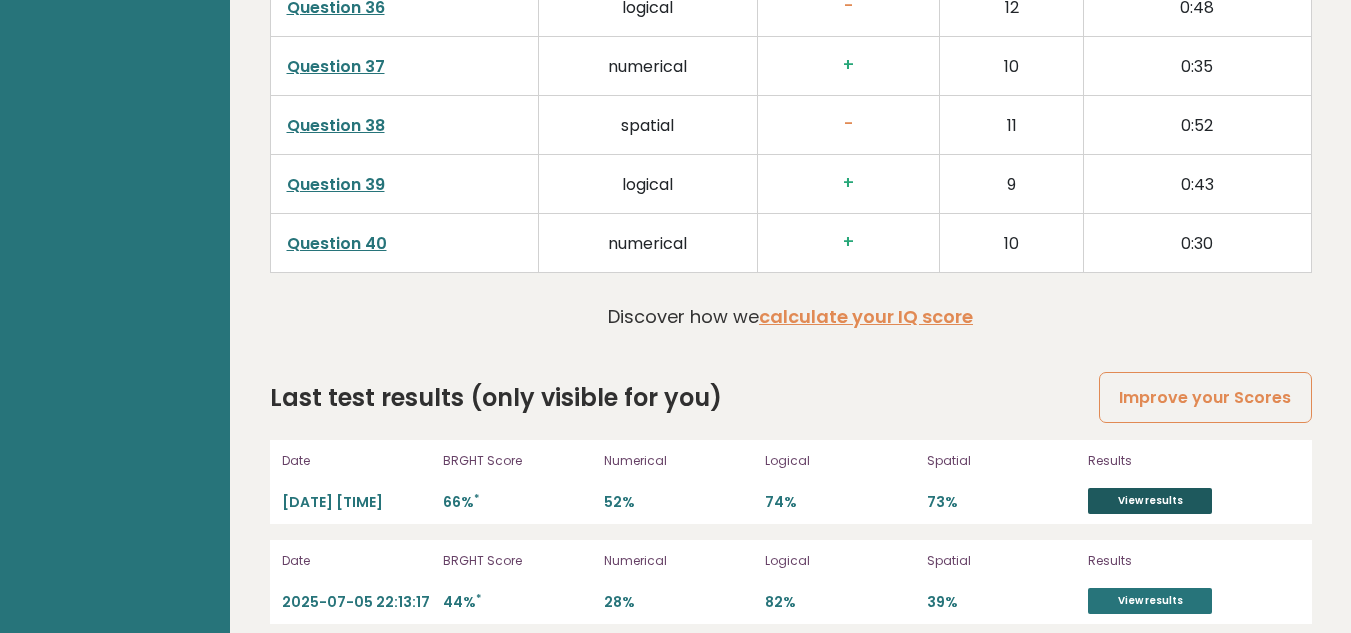 click on "View results" at bounding box center (1150, 501) 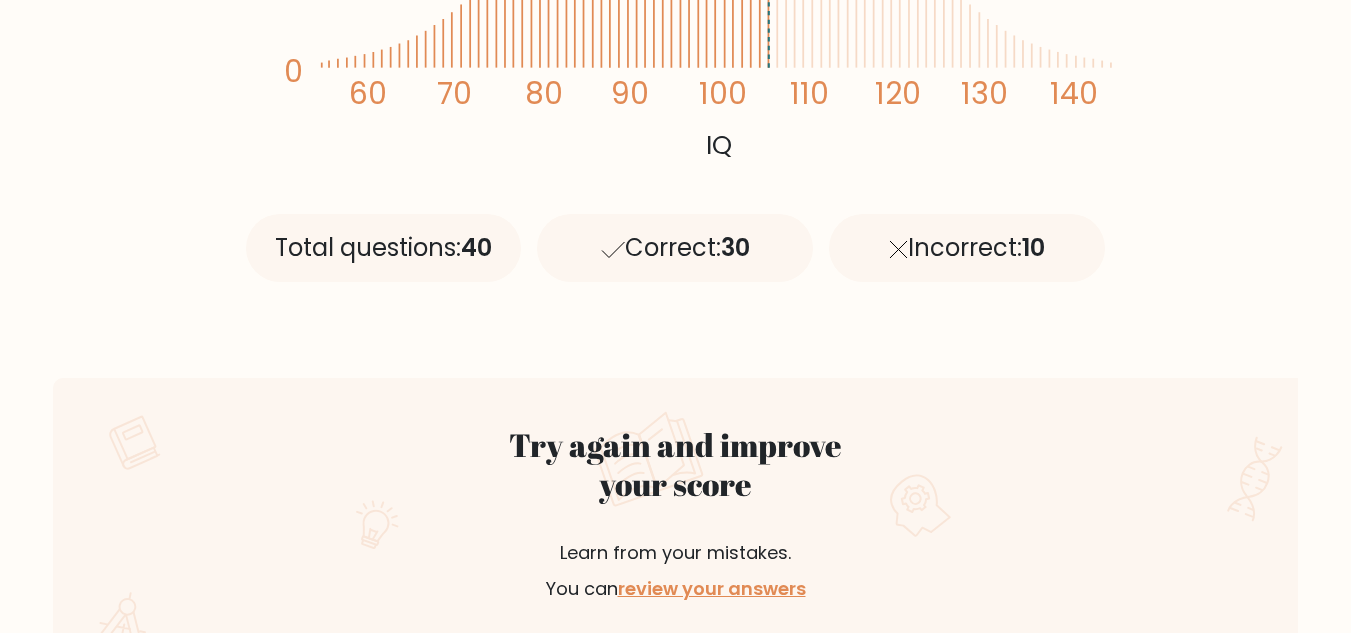 scroll, scrollTop: 900, scrollLeft: 0, axis: vertical 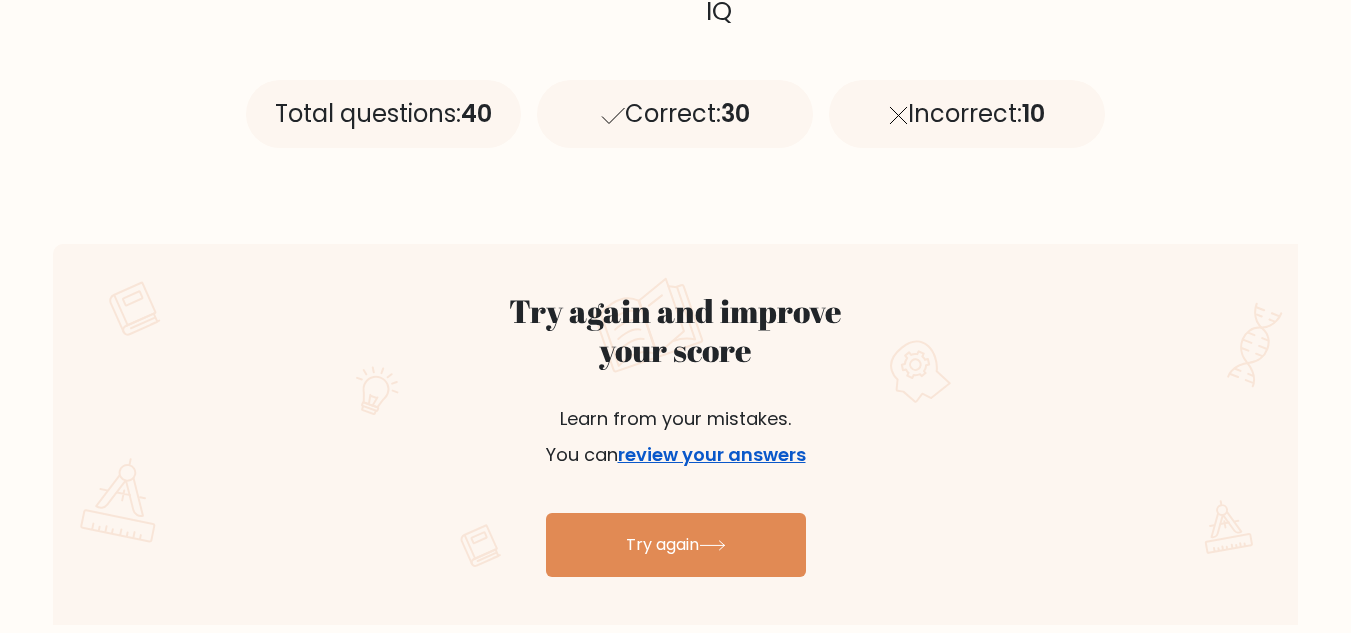 click on "review your answers" at bounding box center [712, 454] 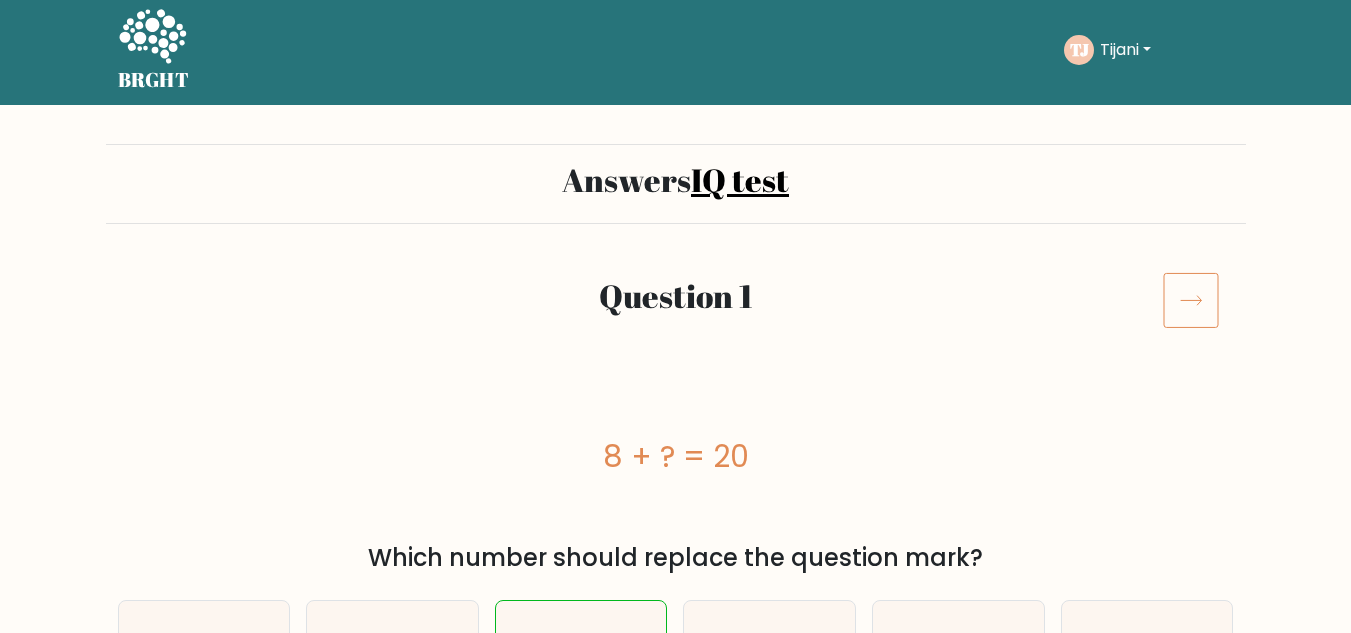 scroll, scrollTop: 0, scrollLeft: 0, axis: both 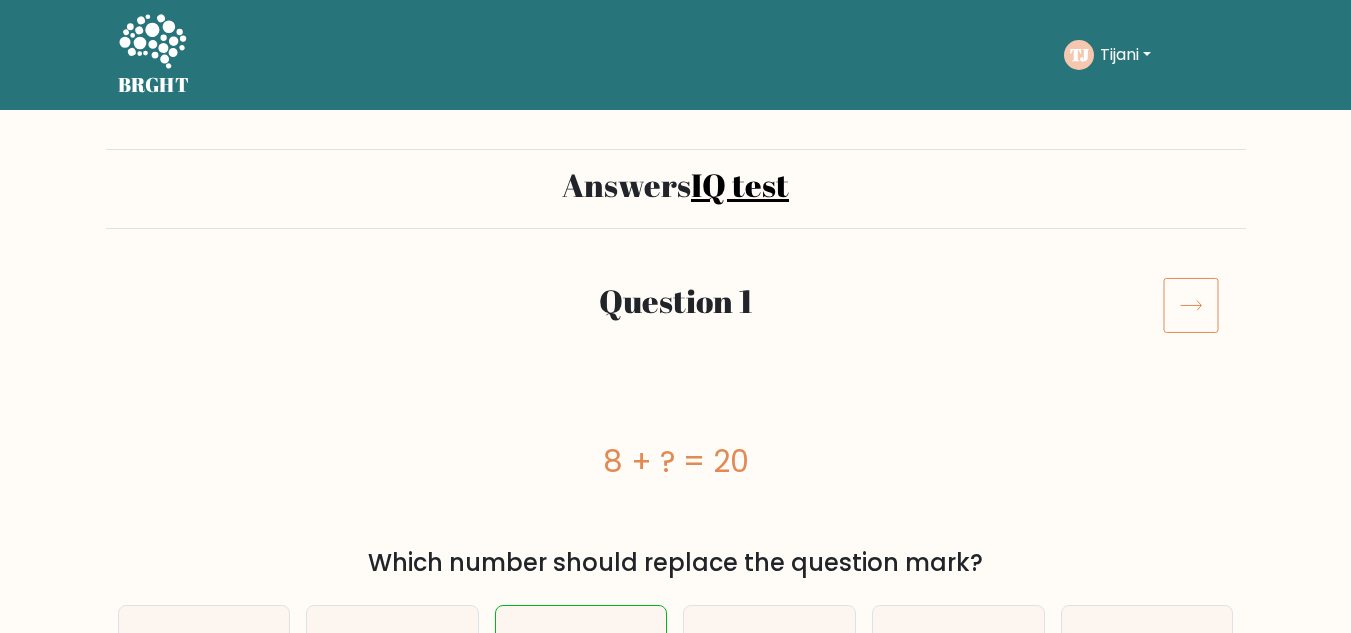 click at bounding box center (1191, 305) 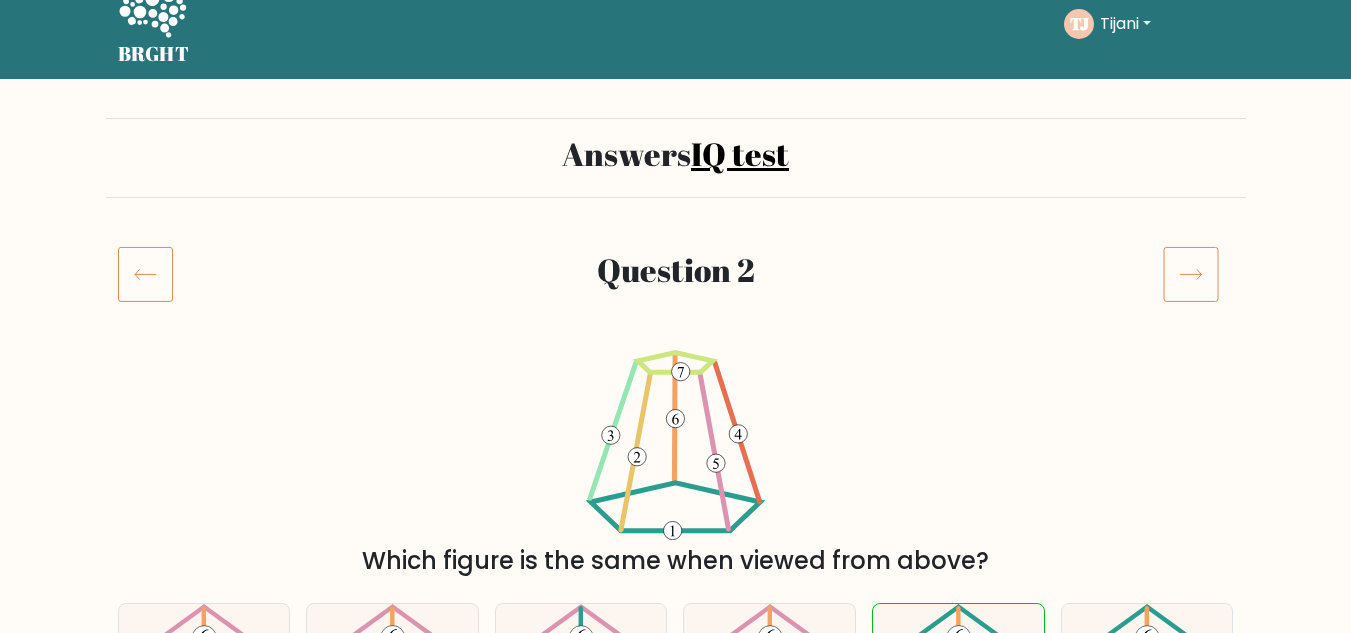 scroll, scrollTop: 0, scrollLeft: 0, axis: both 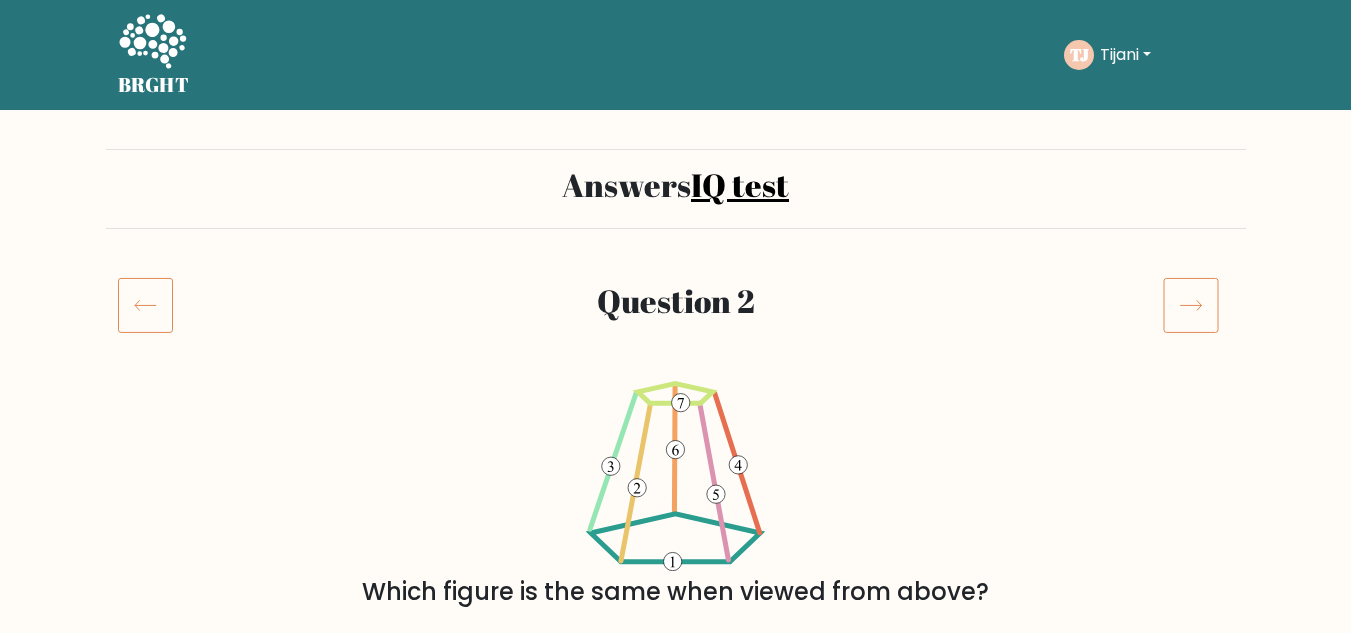 click at bounding box center (1191, 305) 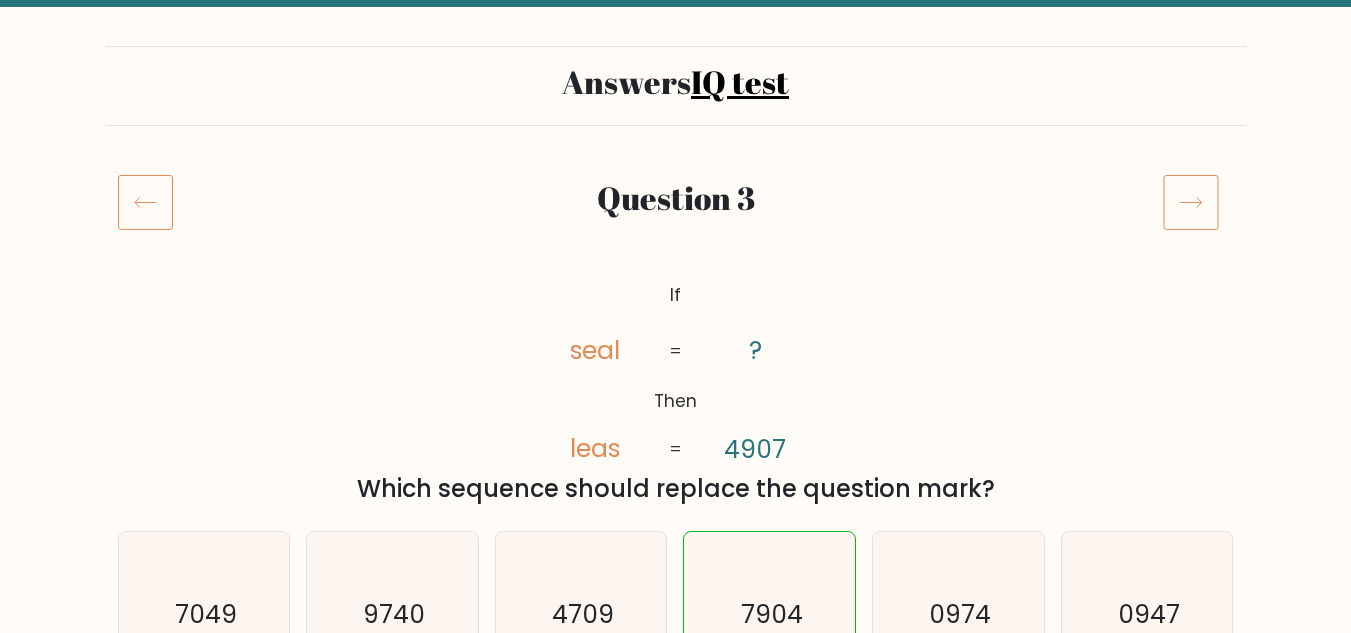 scroll, scrollTop: 0, scrollLeft: 0, axis: both 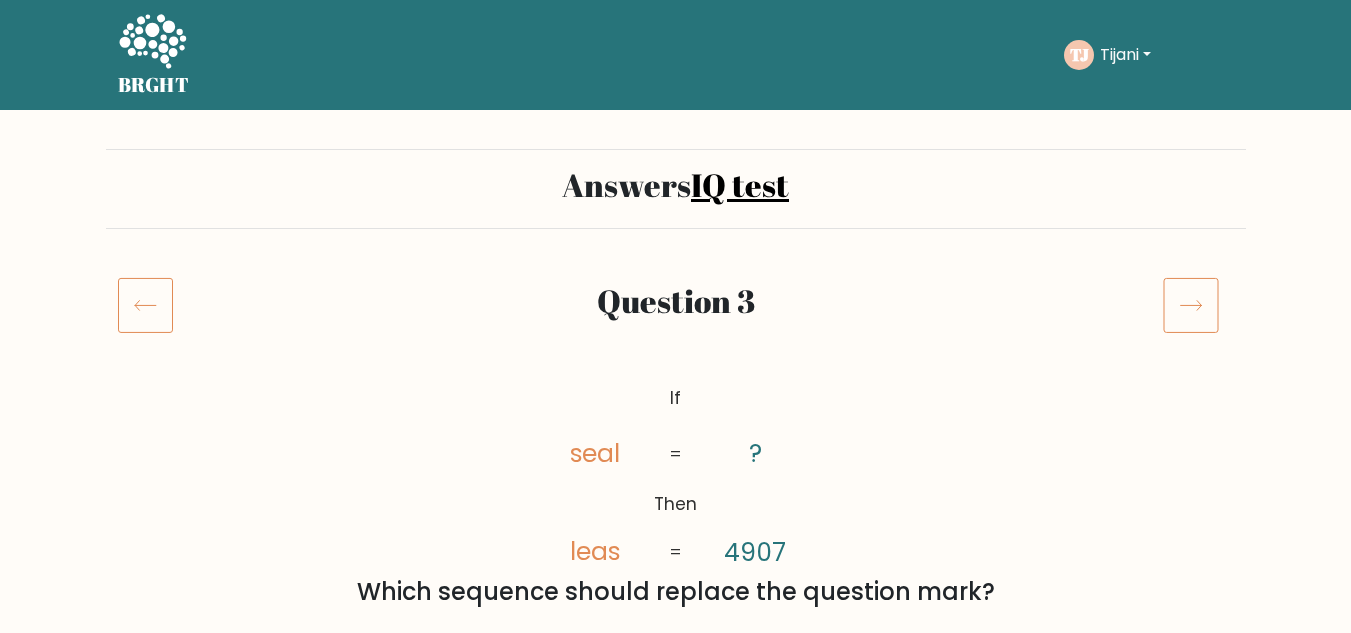 click at bounding box center [1191, 305] 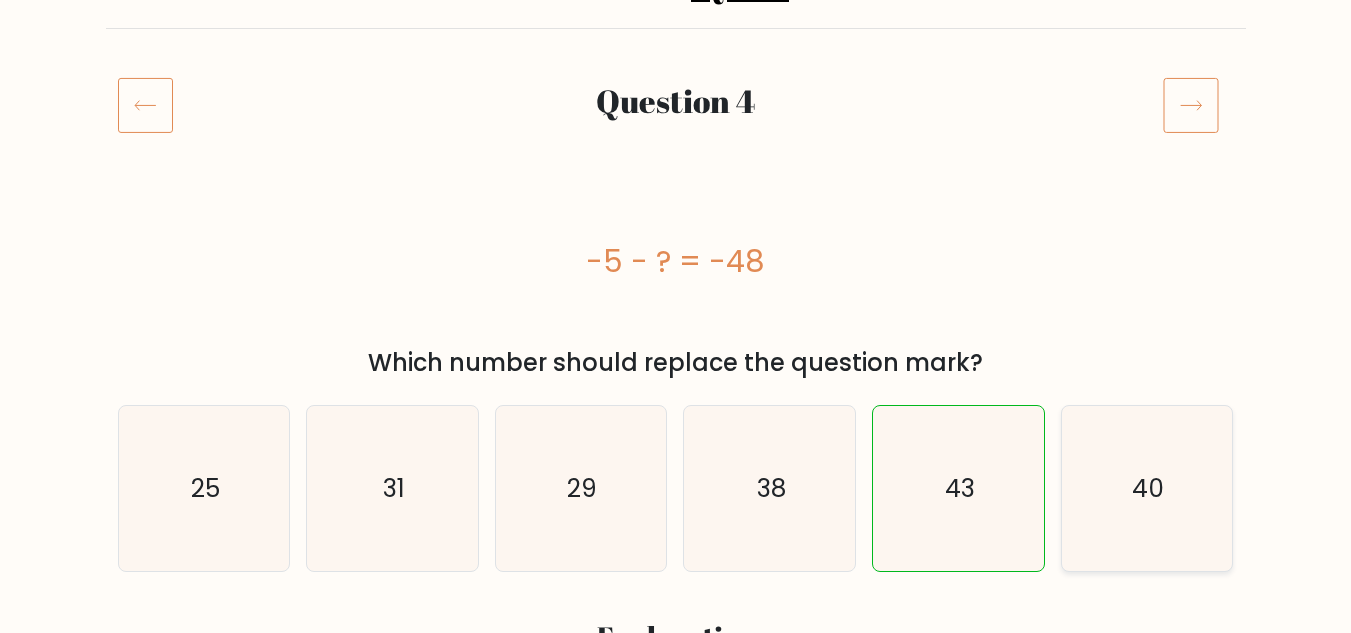 scroll, scrollTop: 0, scrollLeft: 0, axis: both 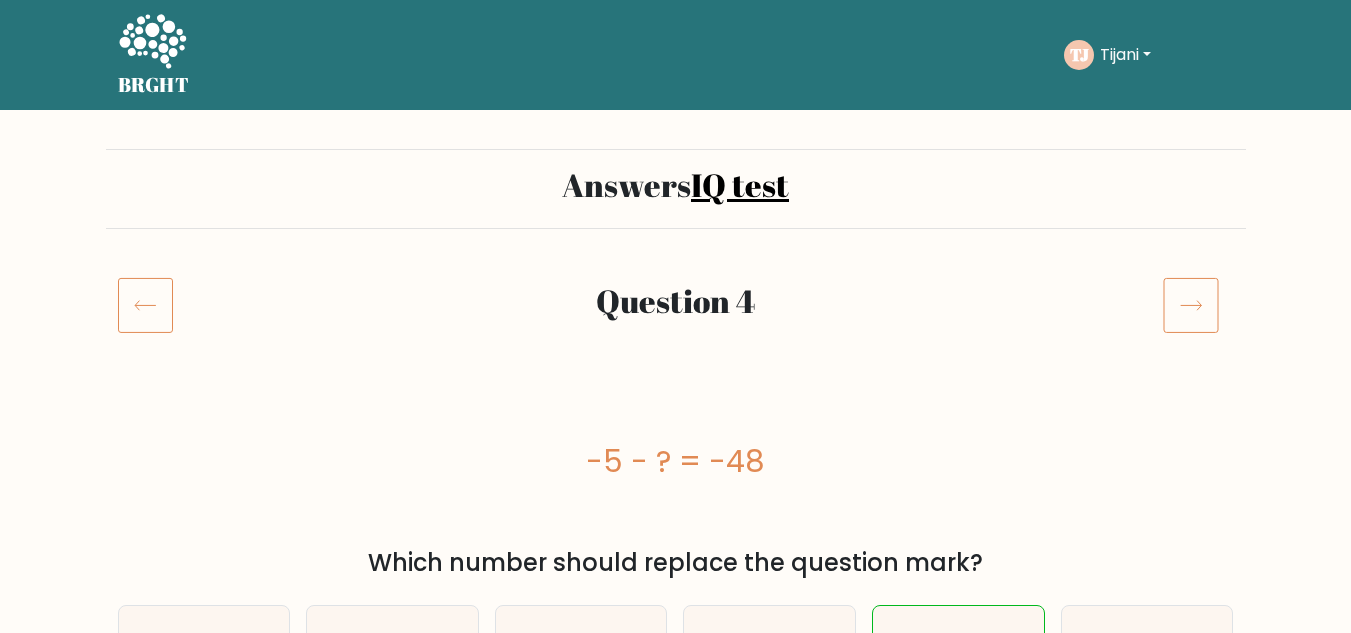 click at bounding box center [1191, 305] 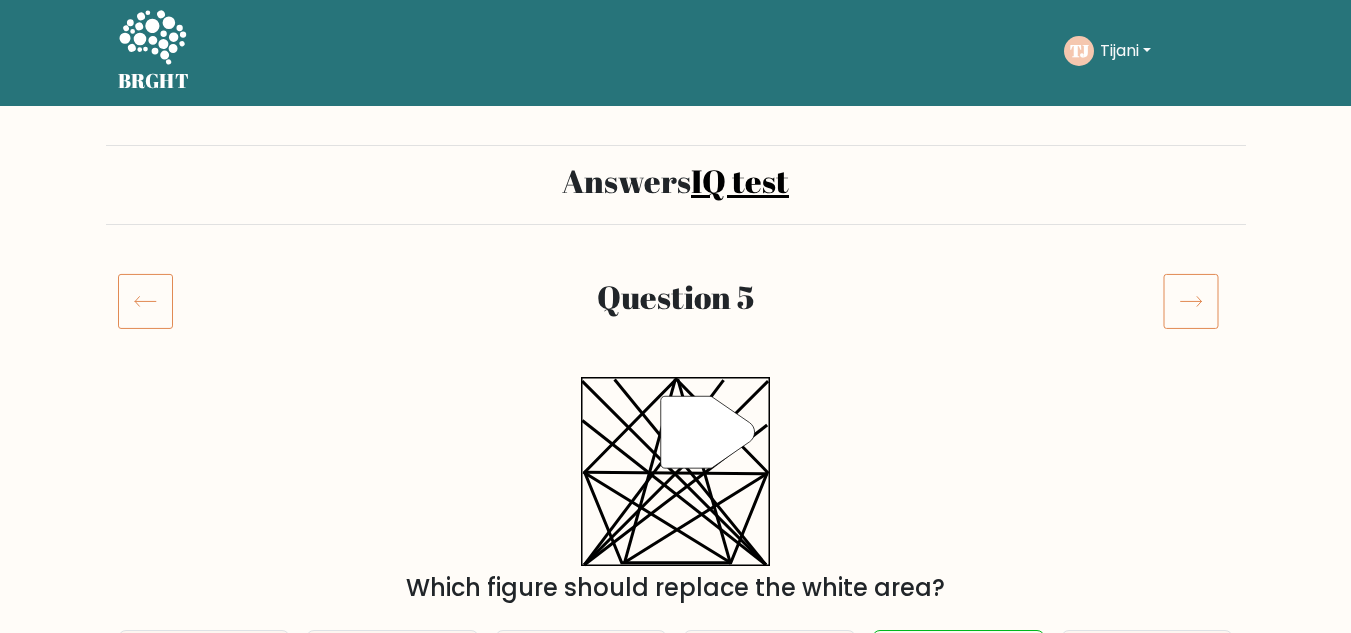 scroll, scrollTop: 0, scrollLeft: 0, axis: both 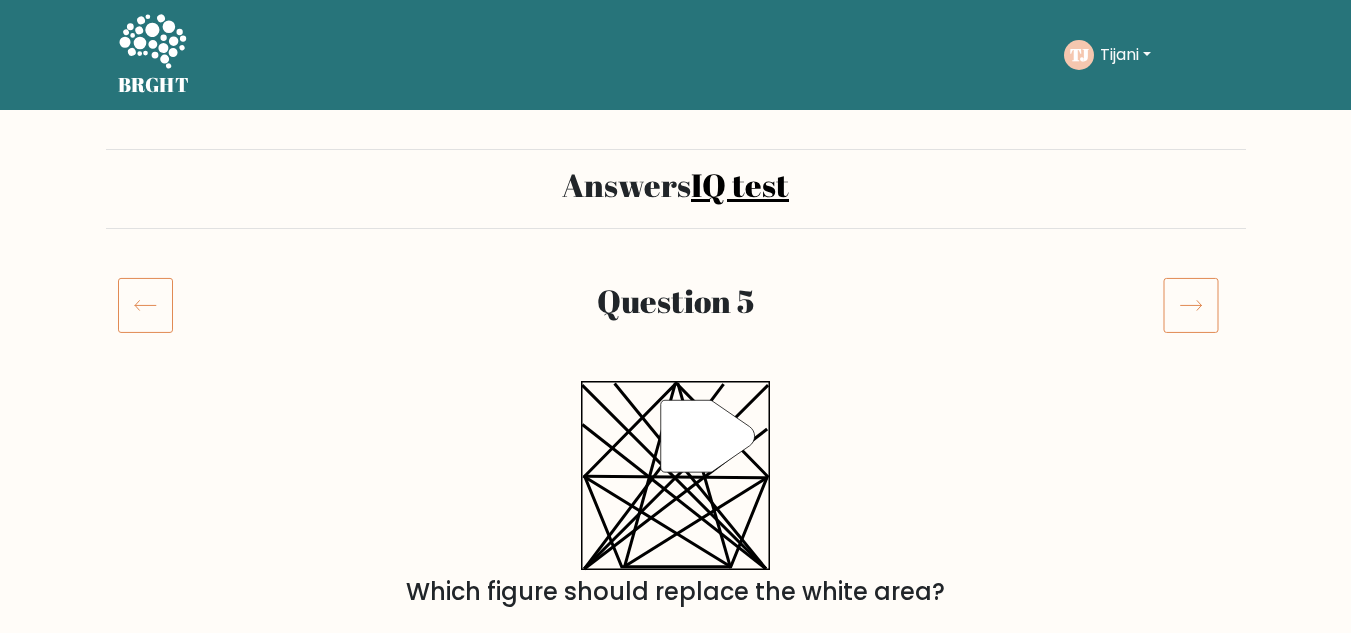 click at bounding box center [1191, 305] 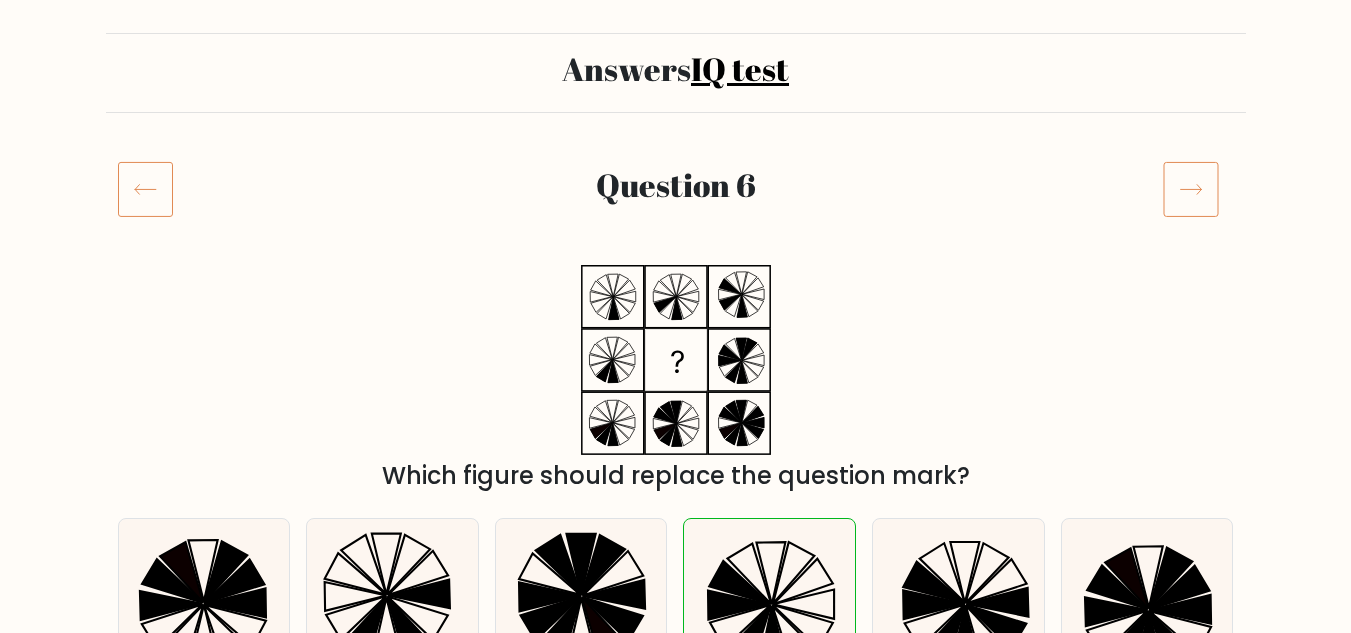 scroll, scrollTop: 0, scrollLeft: 0, axis: both 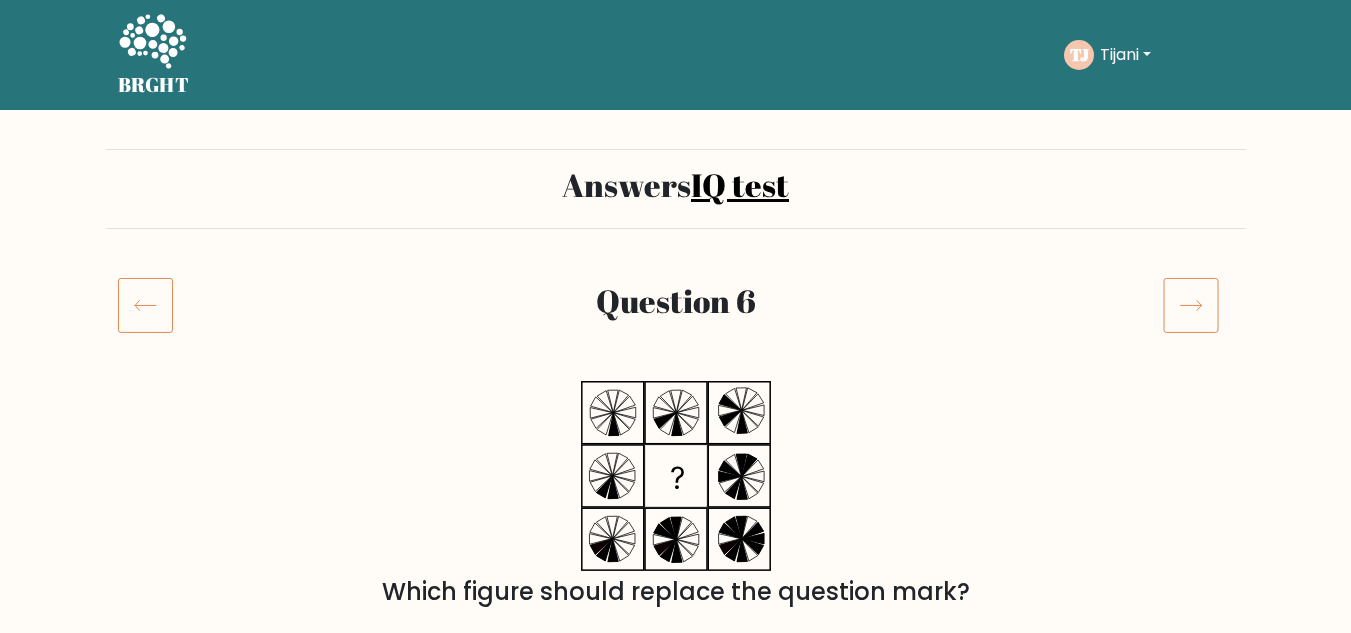click at bounding box center (1191, 305) 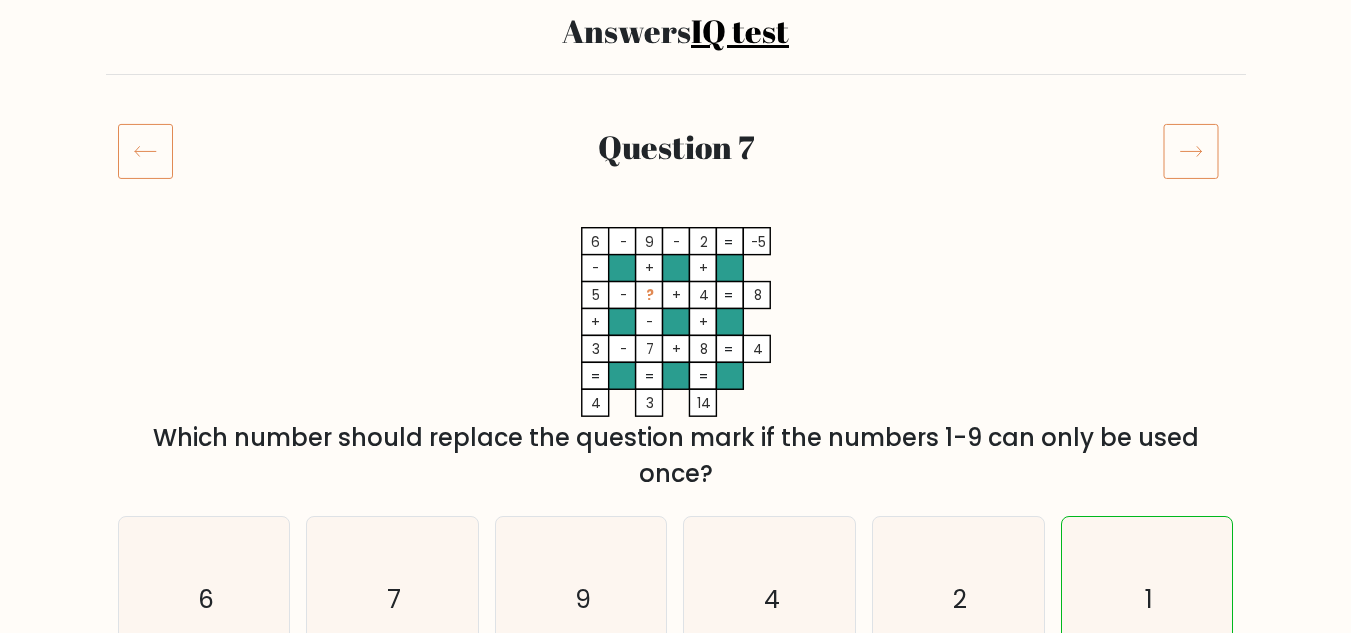 scroll, scrollTop: 0, scrollLeft: 0, axis: both 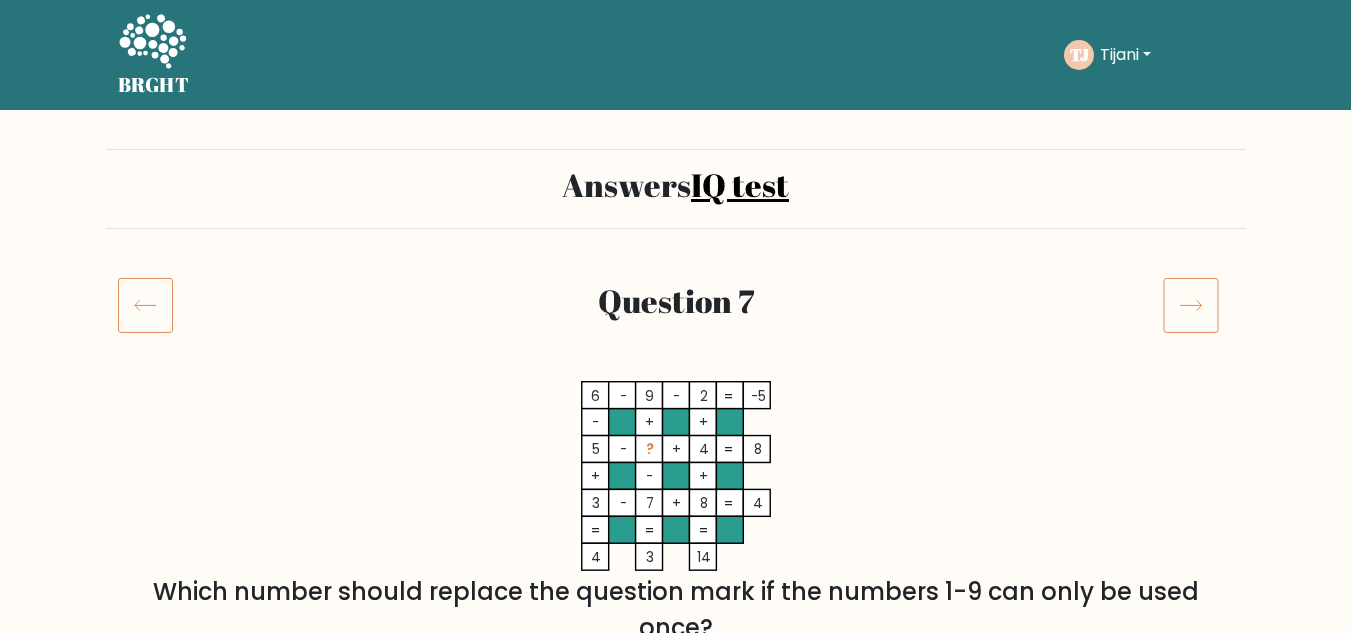 click at bounding box center [1191, 305] 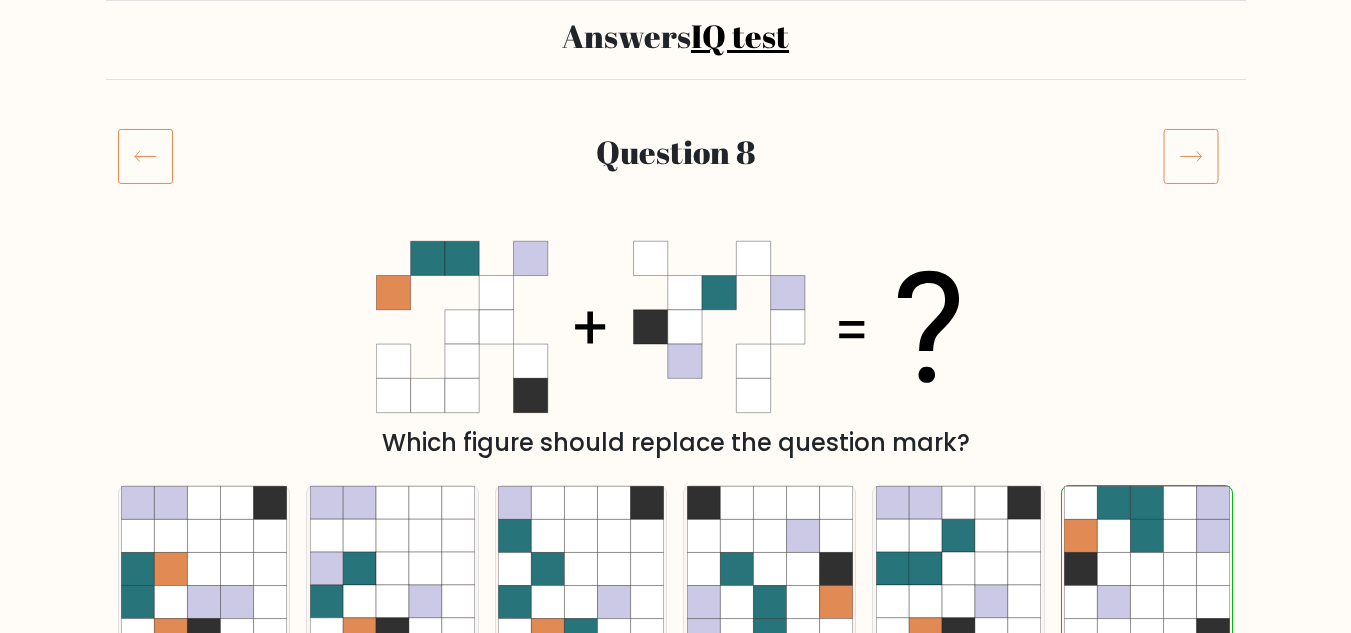 scroll, scrollTop: 0, scrollLeft: 0, axis: both 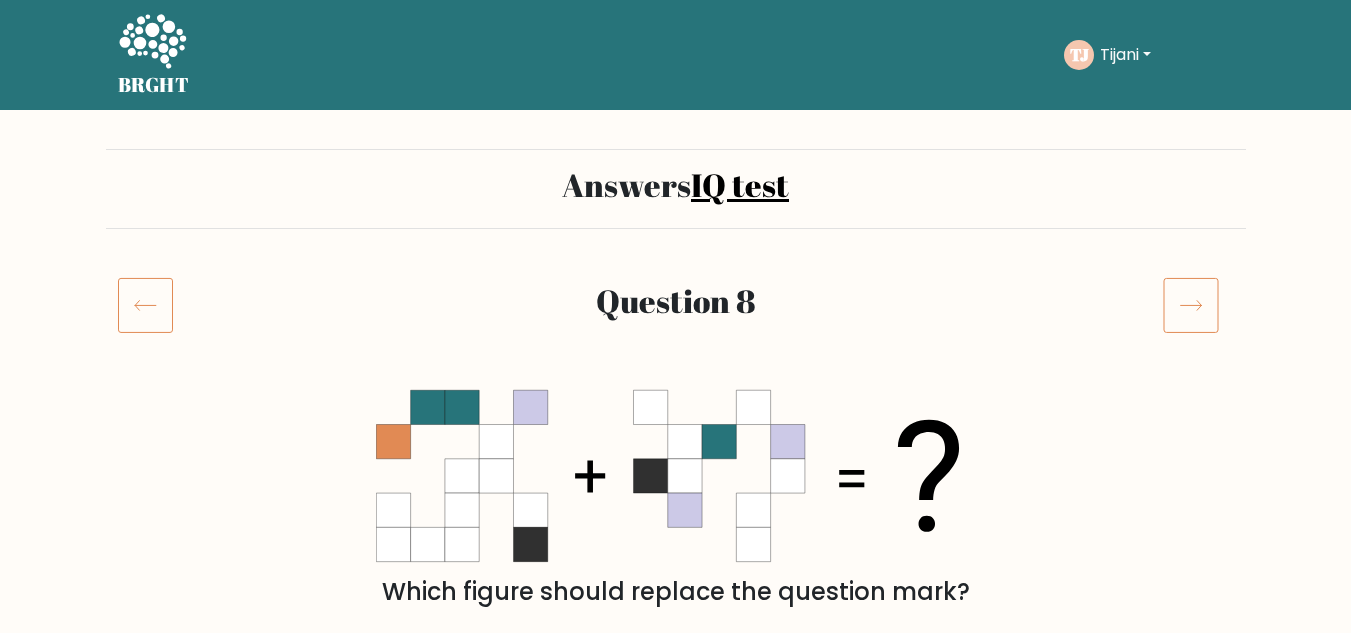 click at bounding box center (1191, 305) 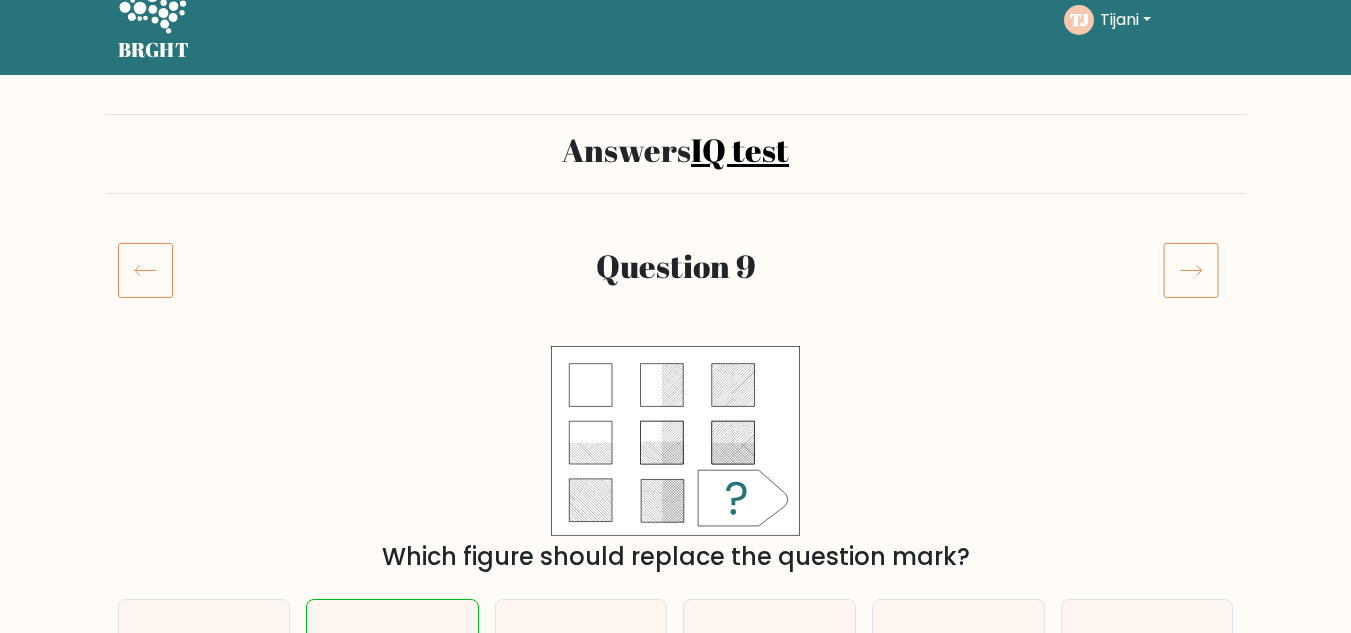 scroll, scrollTop: 0, scrollLeft: 0, axis: both 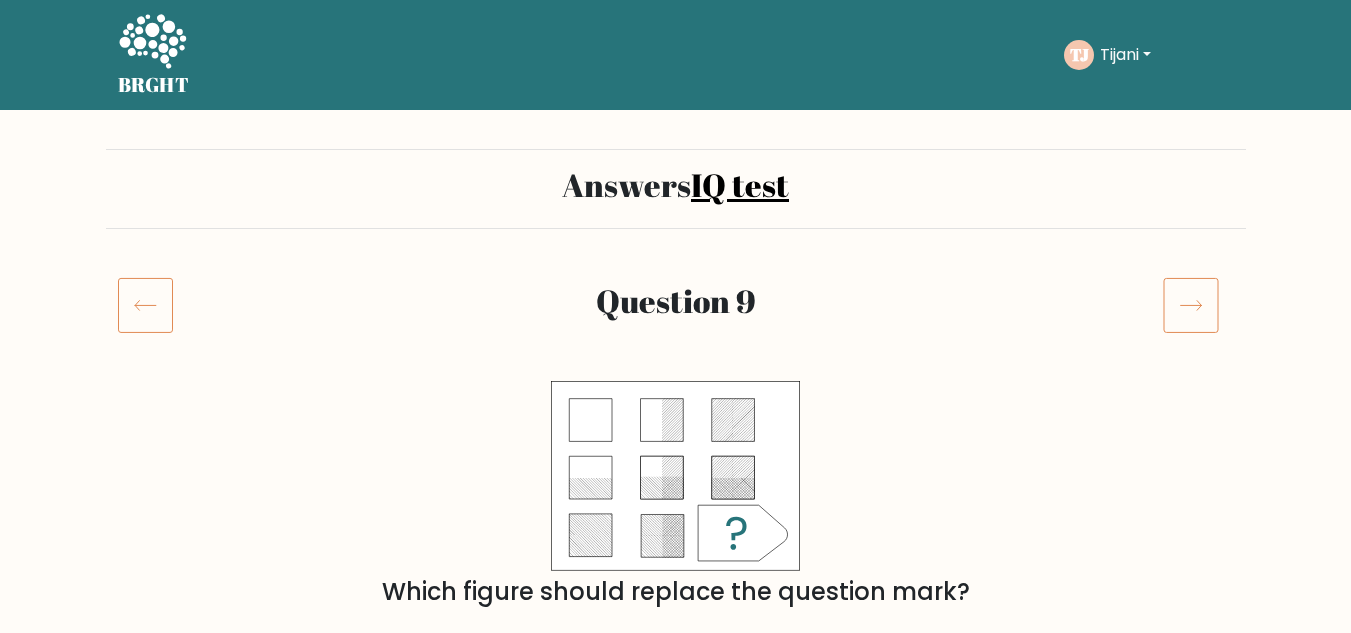 click at bounding box center (1191, 305) 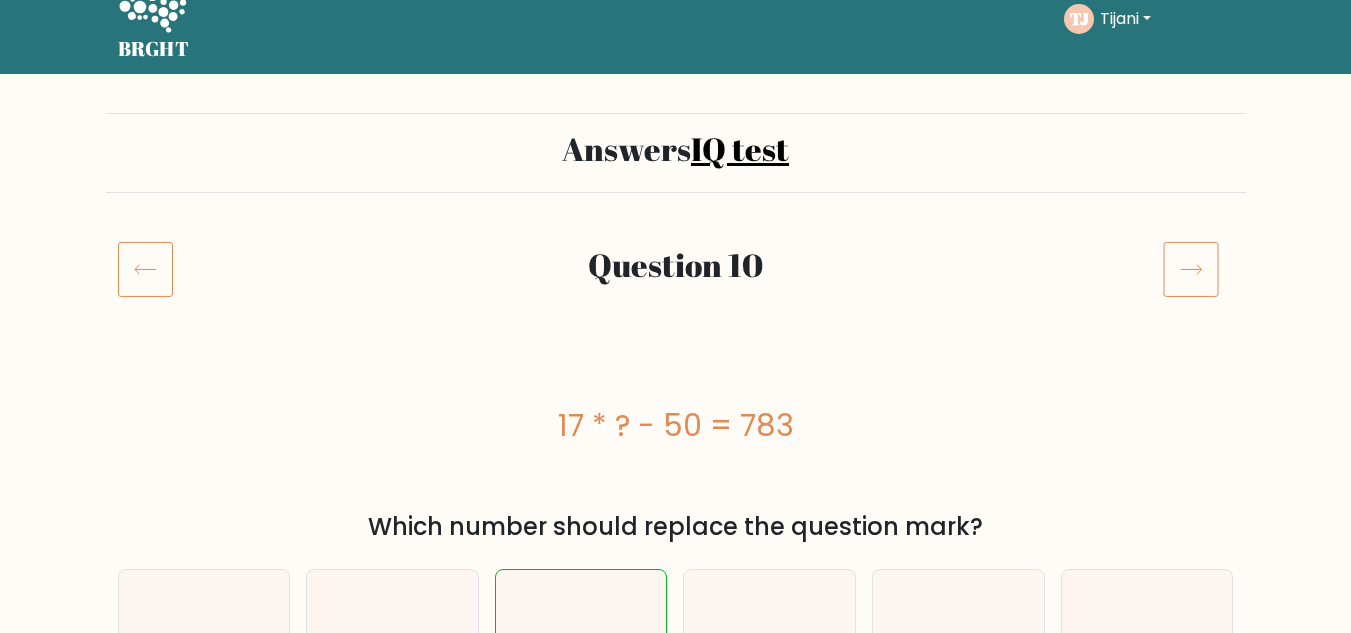 scroll, scrollTop: 0, scrollLeft: 0, axis: both 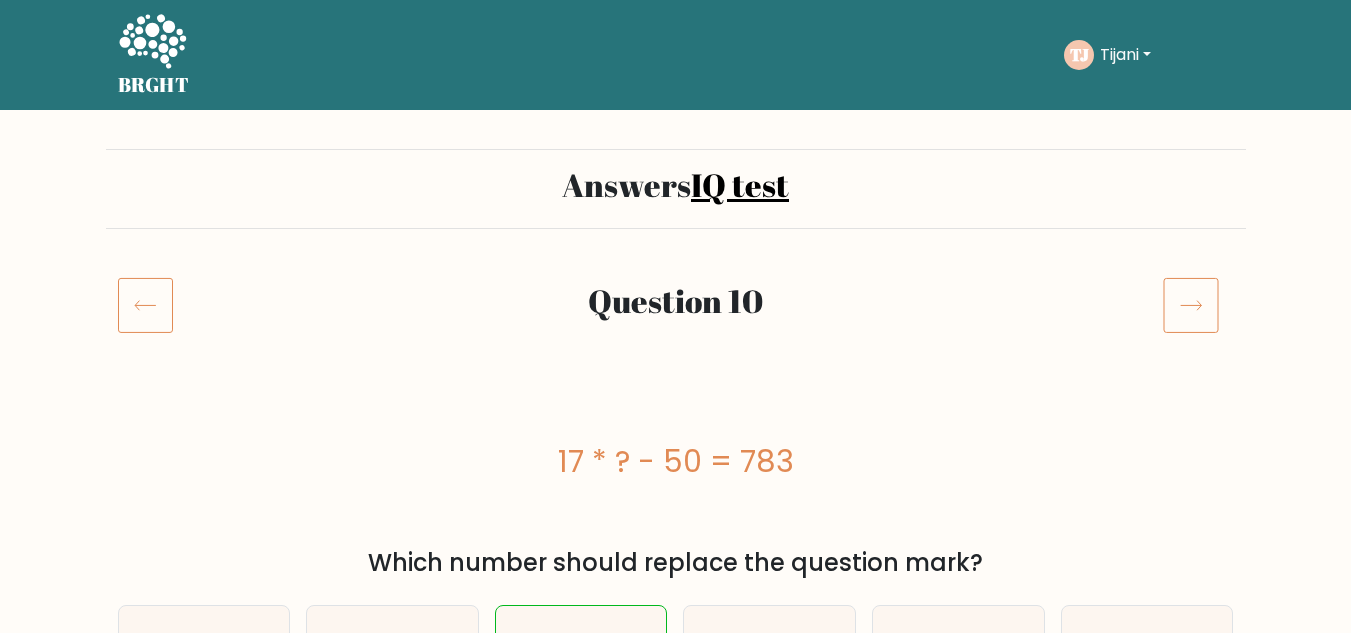 click at bounding box center [1191, 305] 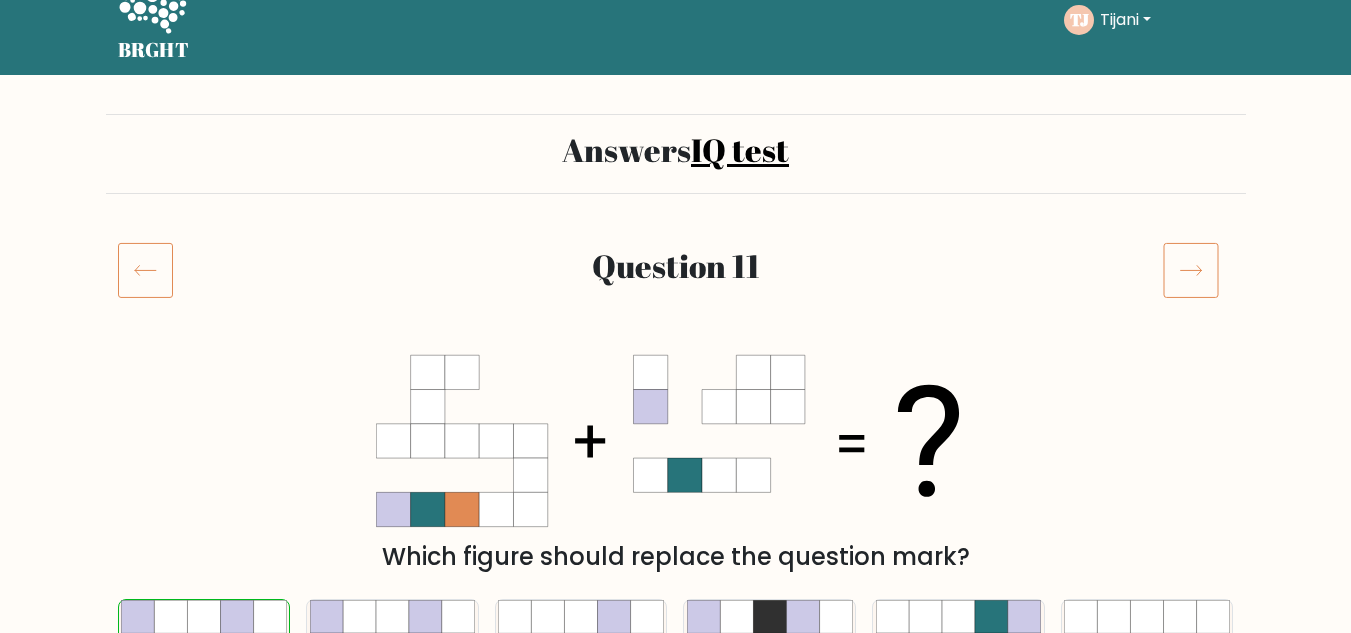 scroll, scrollTop: 0, scrollLeft: 0, axis: both 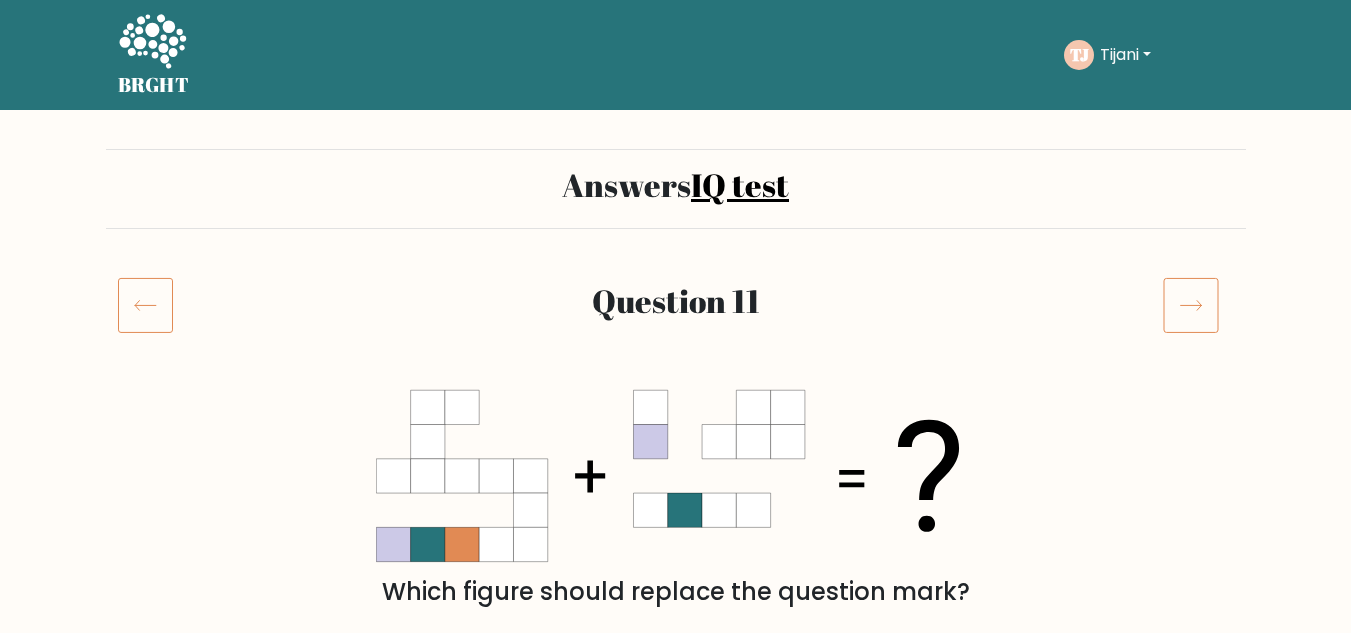 click at bounding box center (1191, 305) 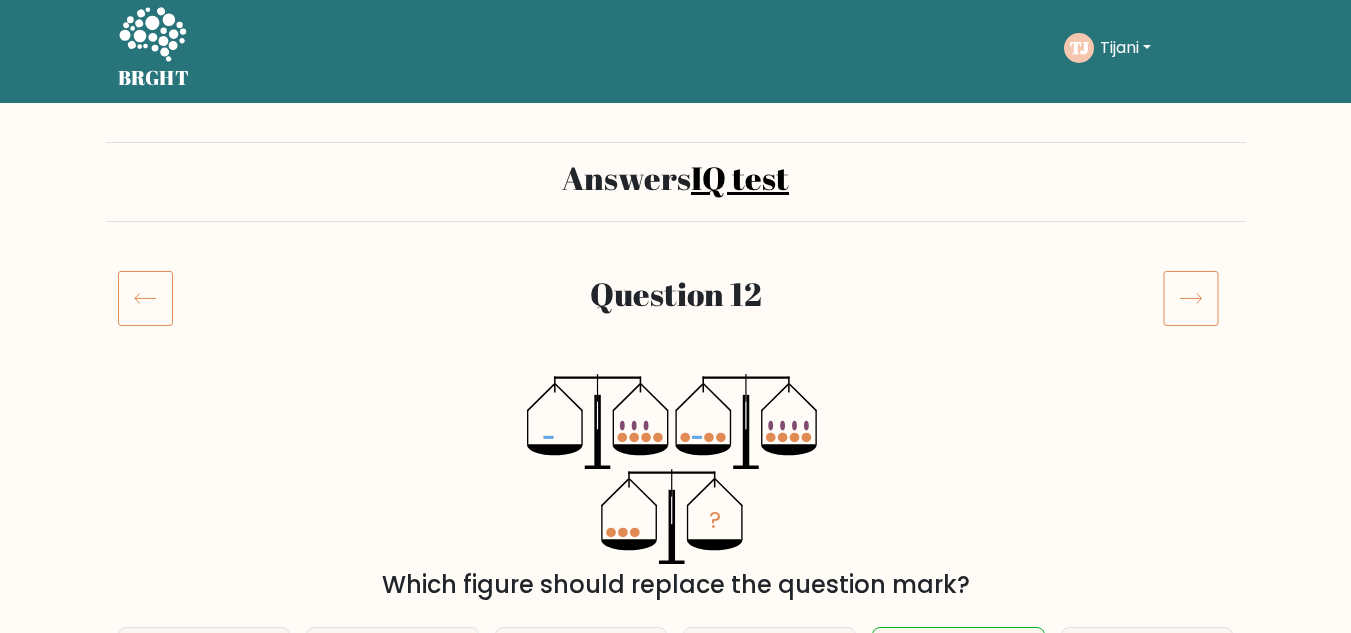scroll, scrollTop: 0, scrollLeft: 0, axis: both 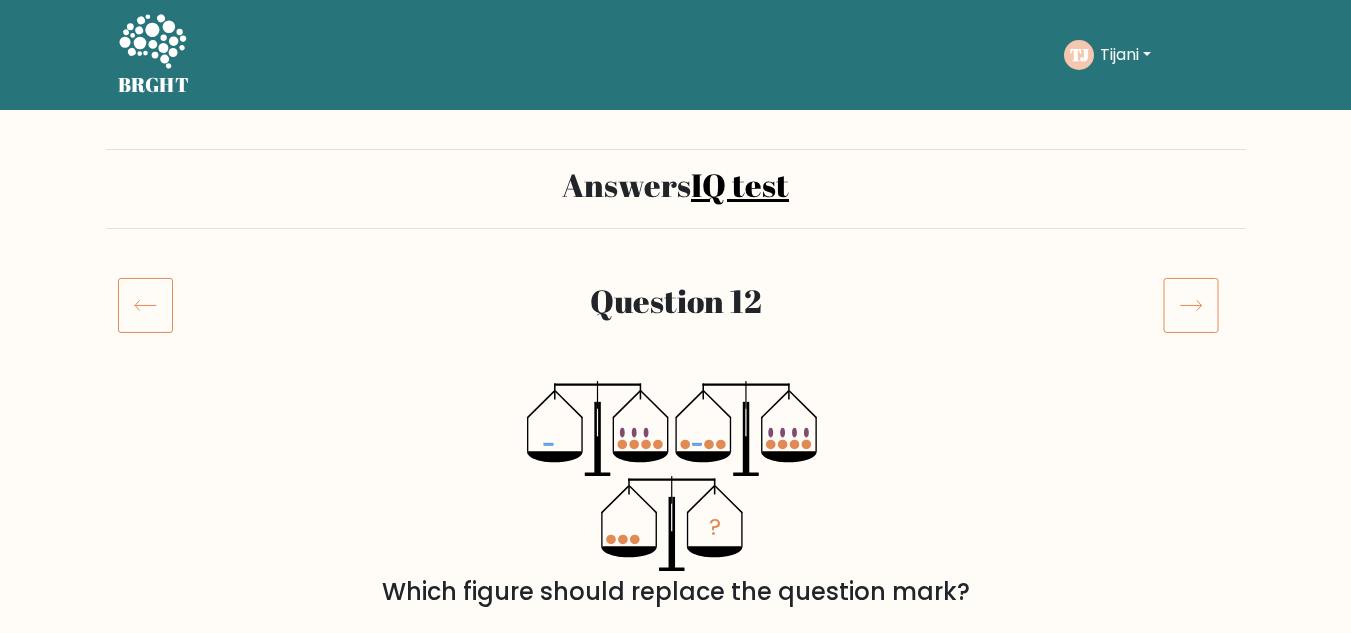 click at bounding box center [1191, 305] 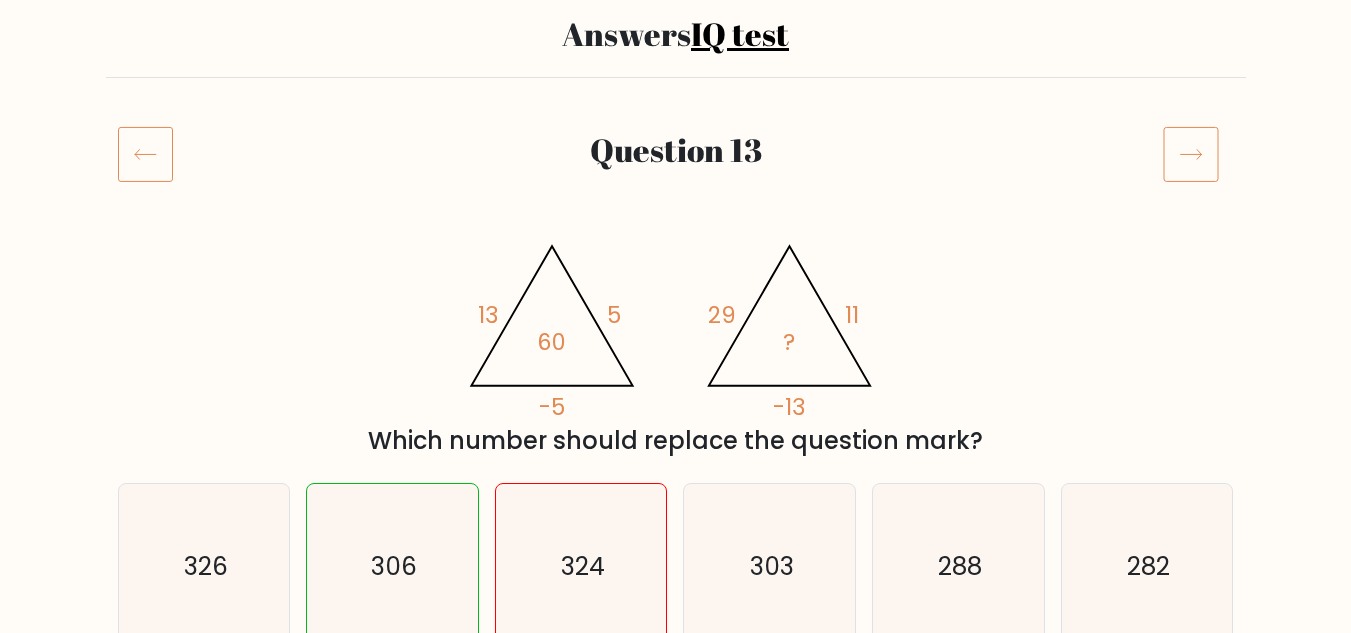 scroll, scrollTop: 0, scrollLeft: 0, axis: both 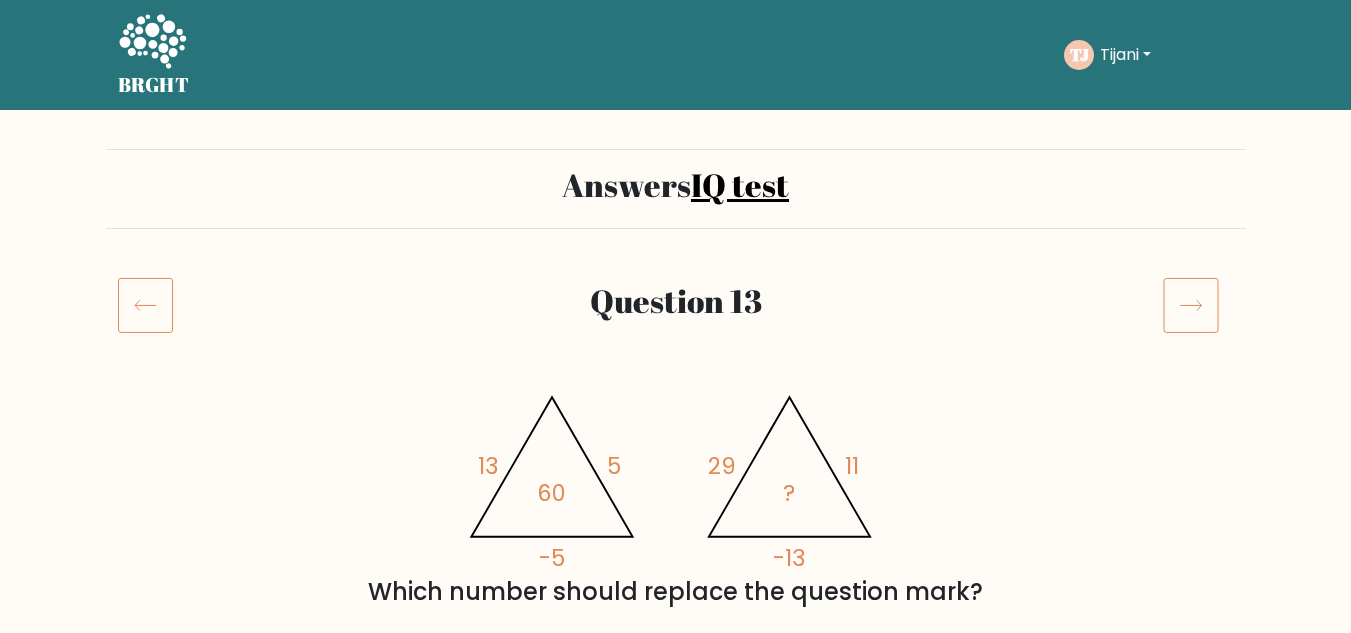 click at bounding box center (1191, 305) 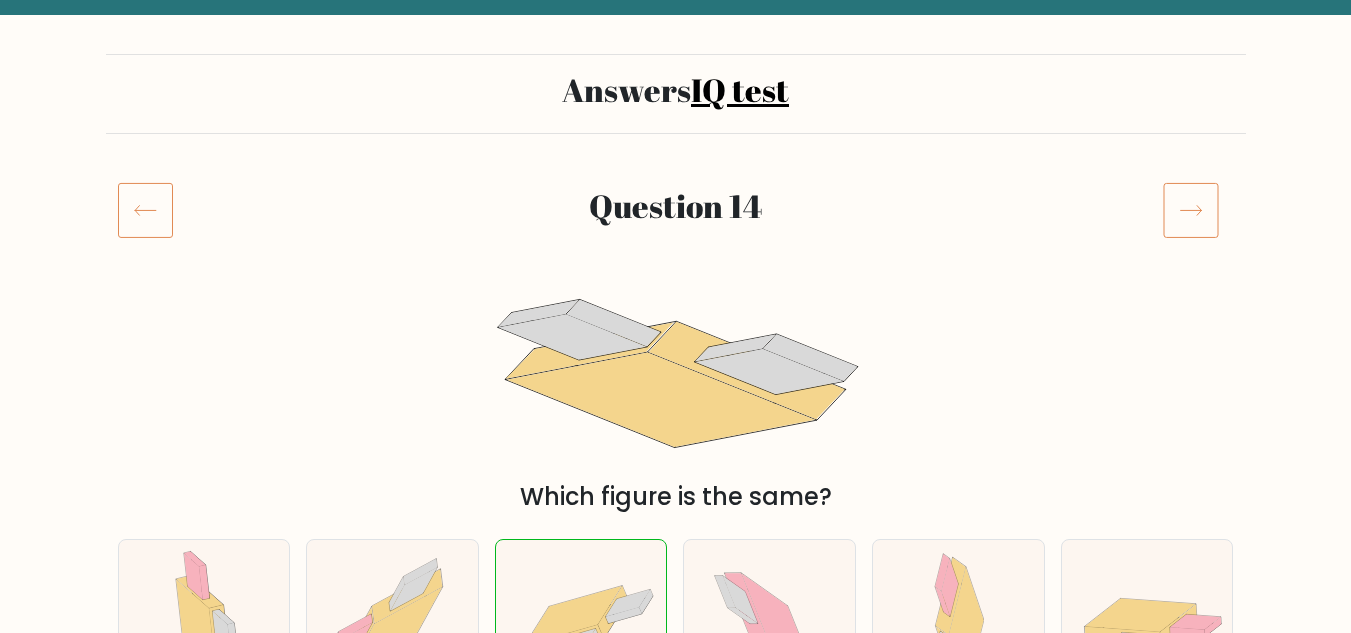 scroll, scrollTop: 0, scrollLeft: 0, axis: both 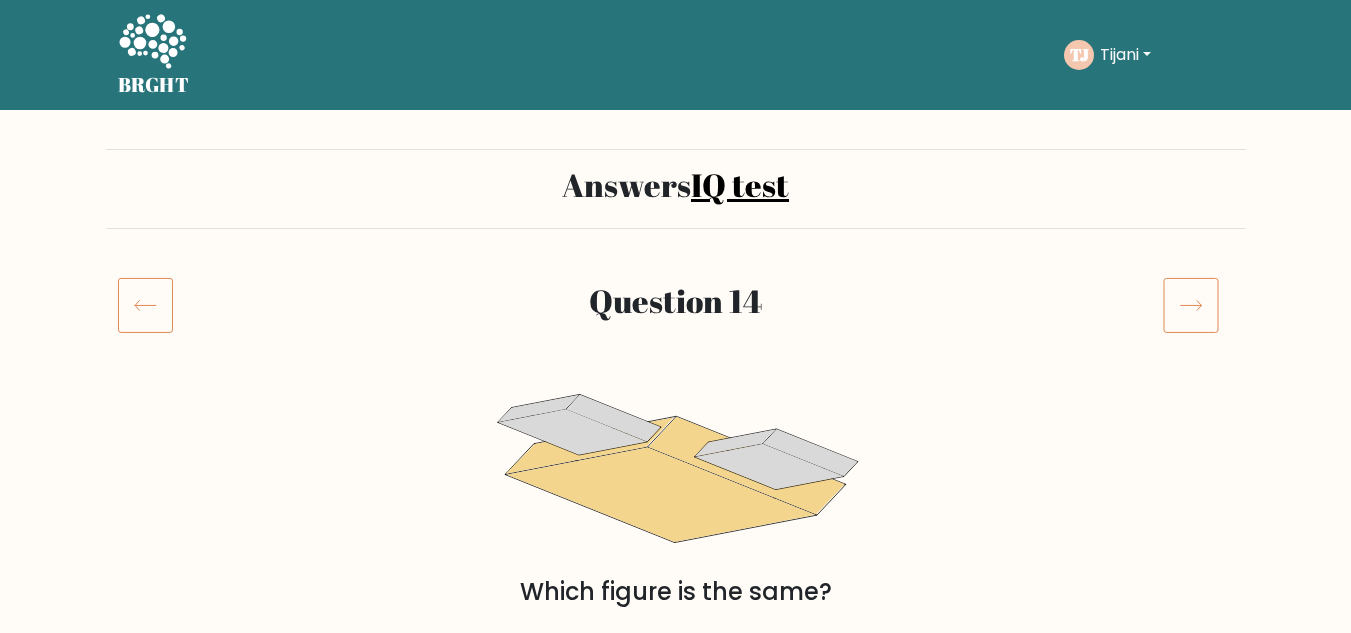 click at bounding box center [1191, 305] 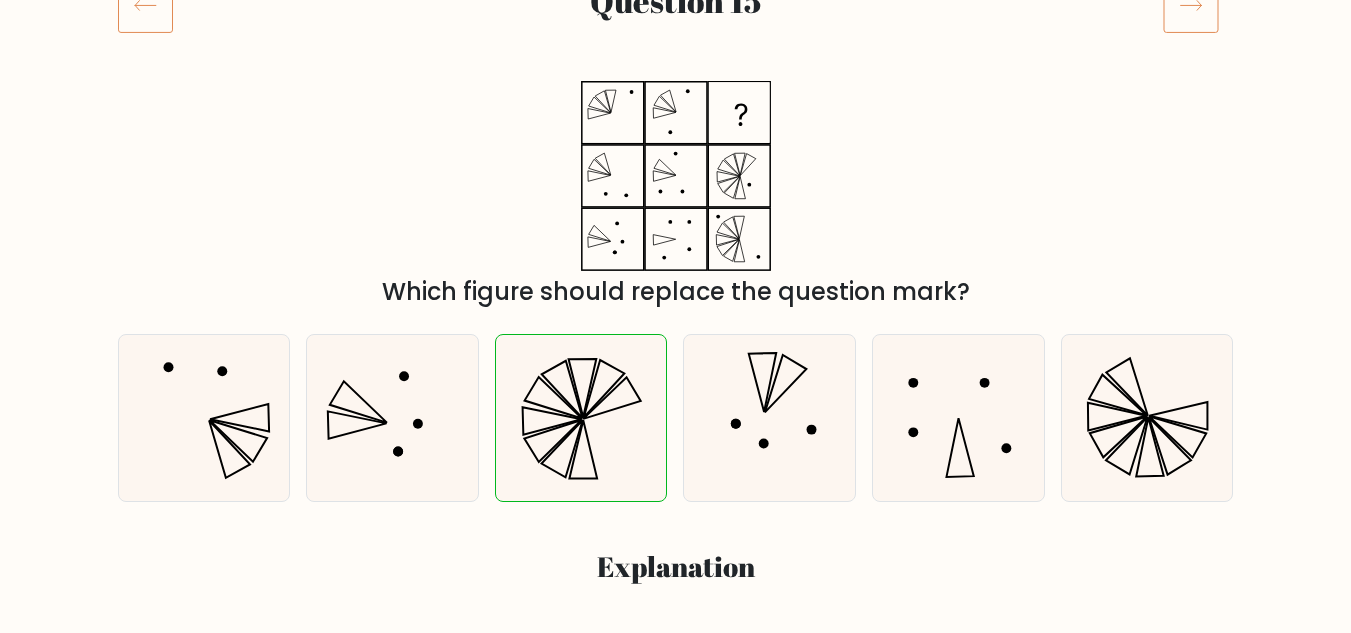 scroll, scrollTop: 0, scrollLeft: 0, axis: both 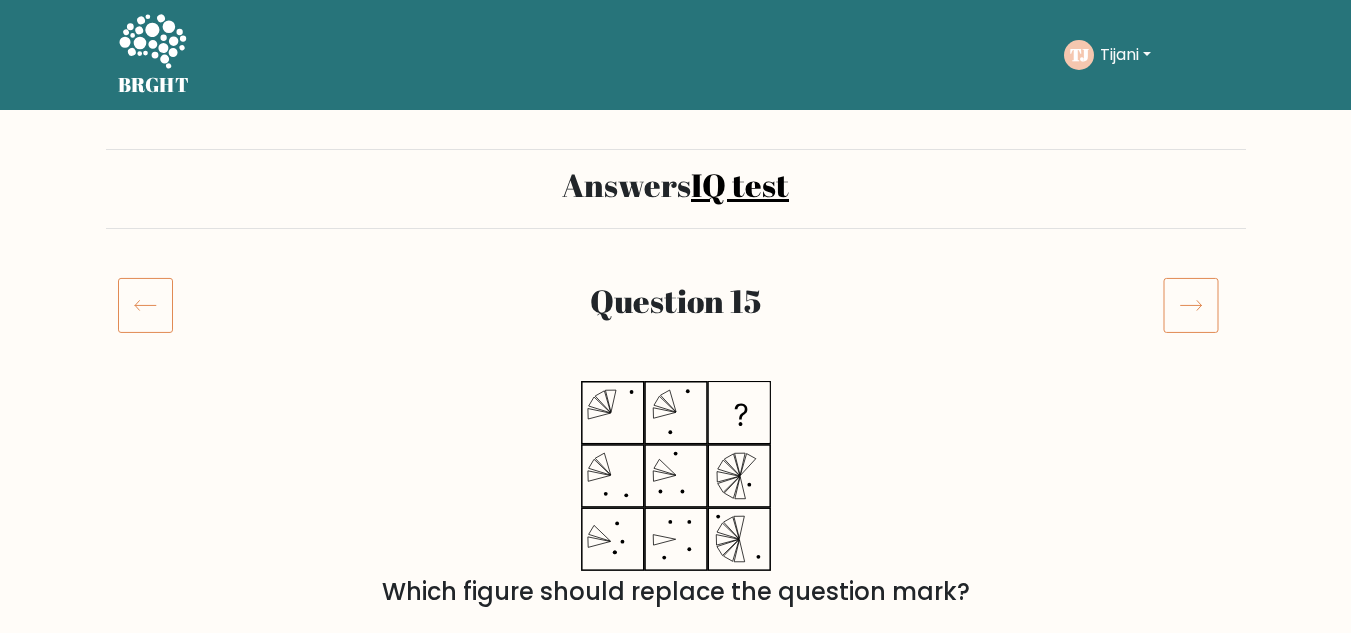 click at bounding box center [1191, 305] 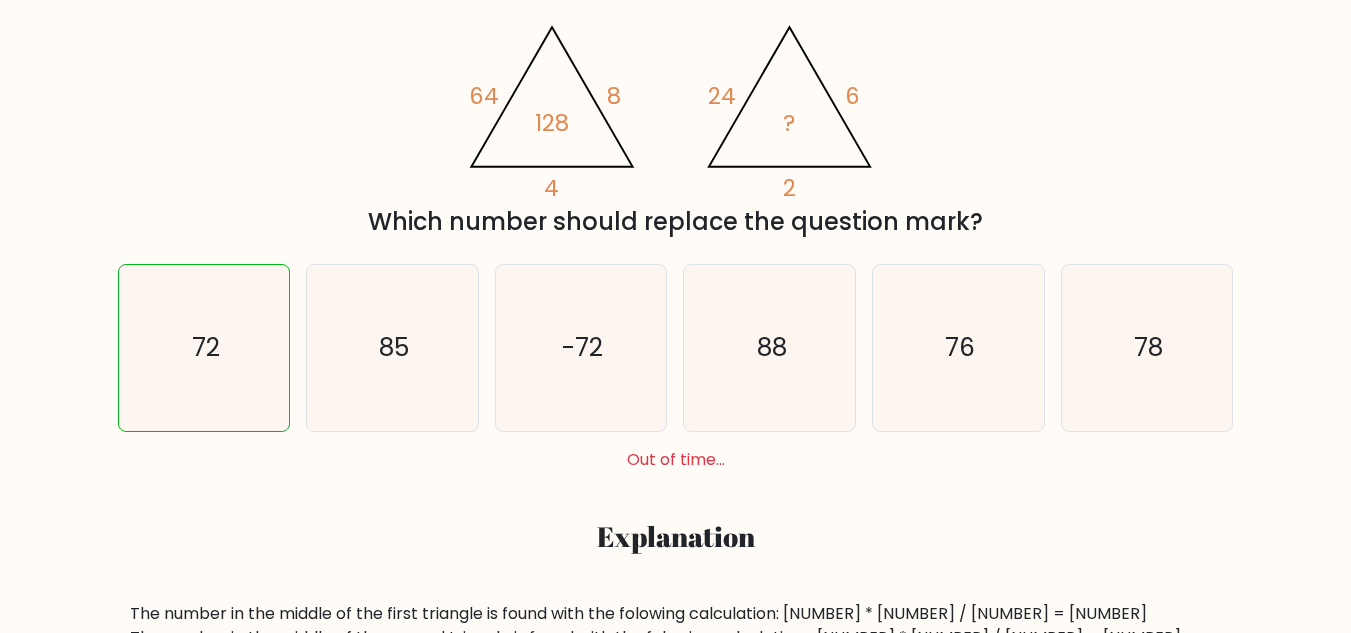 scroll, scrollTop: 200, scrollLeft: 0, axis: vertical 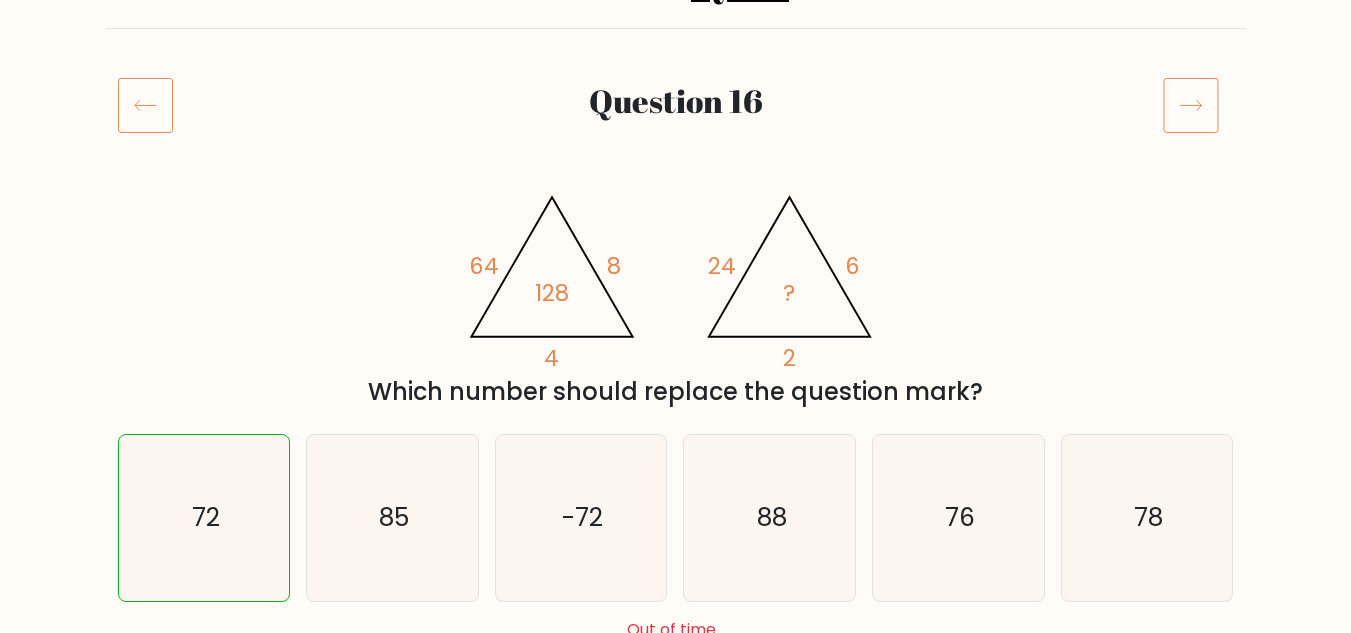 click at bounding box center (1191, 105) 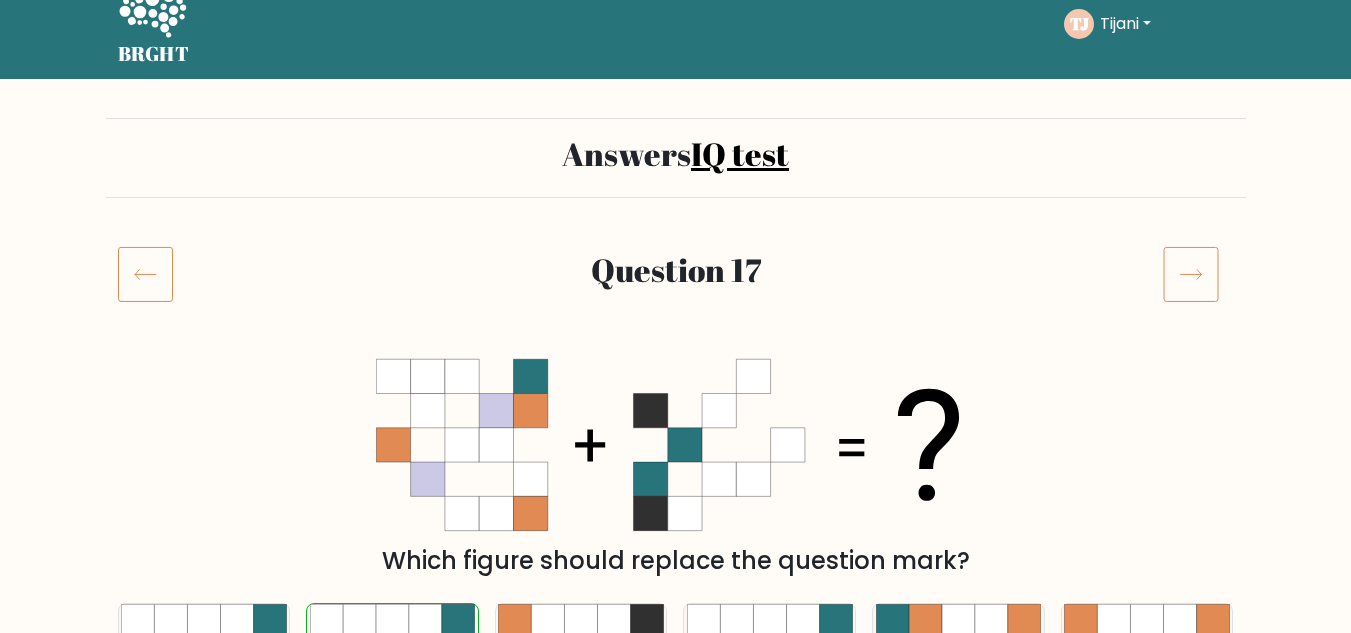 scroll, scrollTop: 0, scrollLeft: 0, axis: both 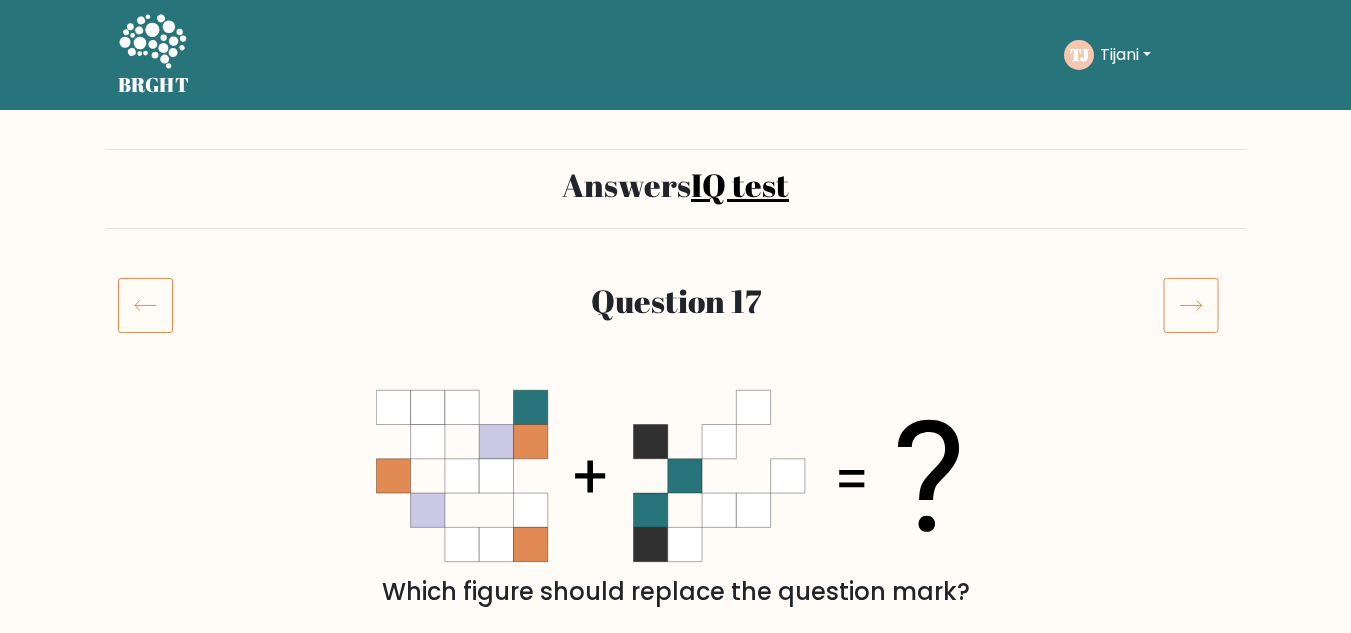 click on "Tijani" at bounding box center [1125, 55] 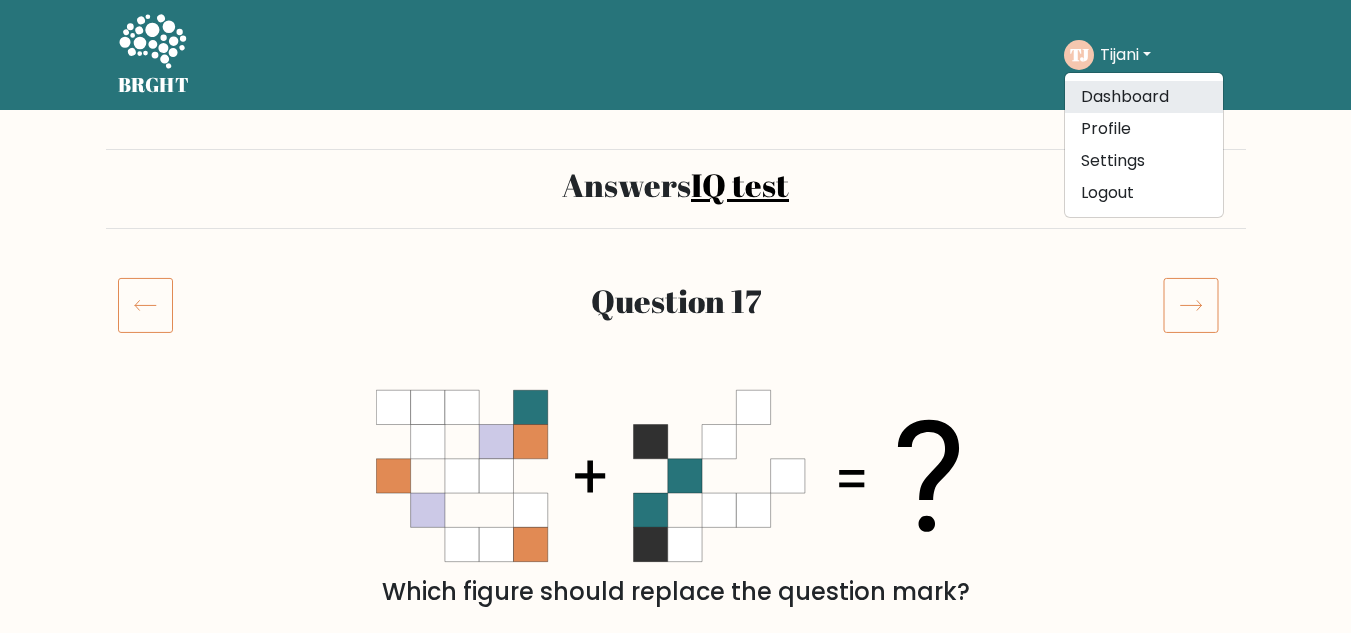 click on "Dashboard" at bounding box center (1144, 97) 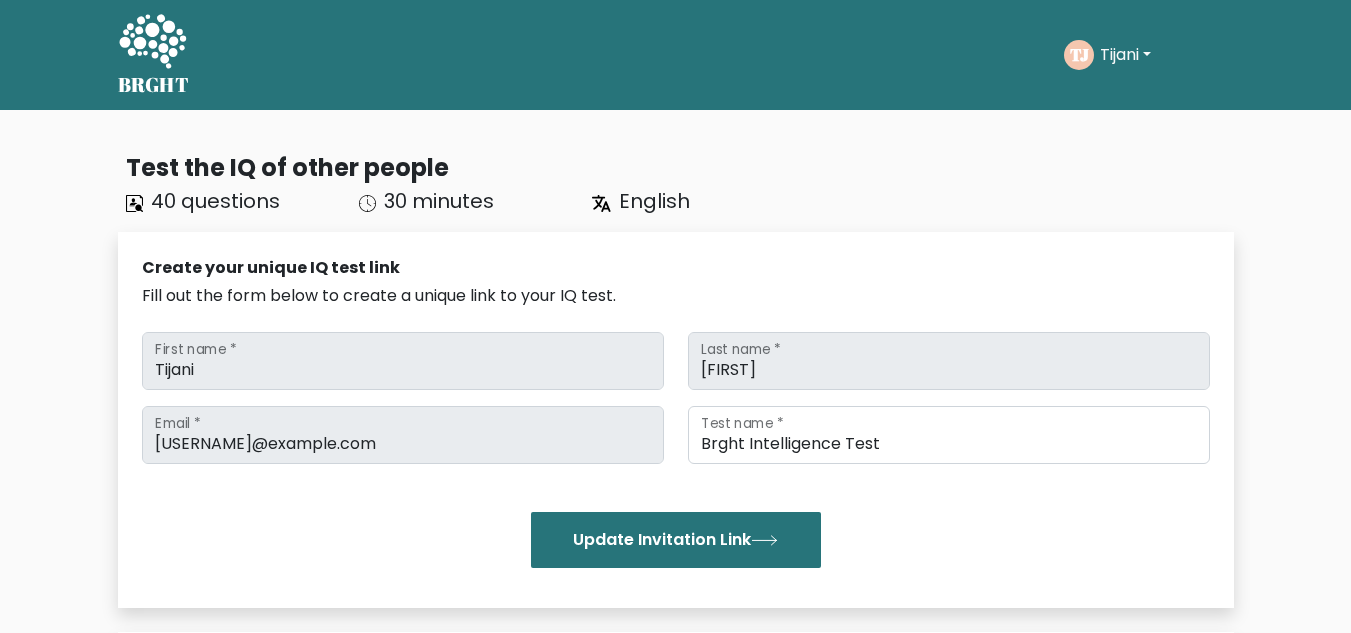 scroll, scrollTop: 0, scrollLeft: 0, axis: both 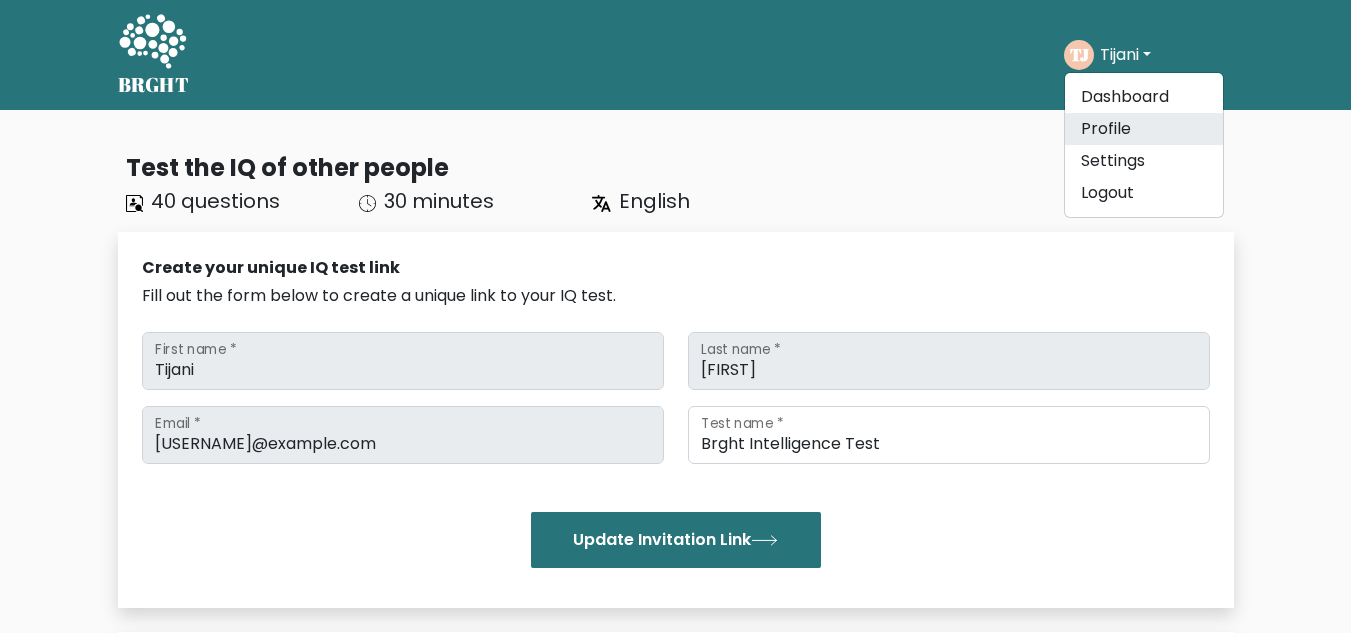 click on "Profile" at bounding box center (1144, 129) 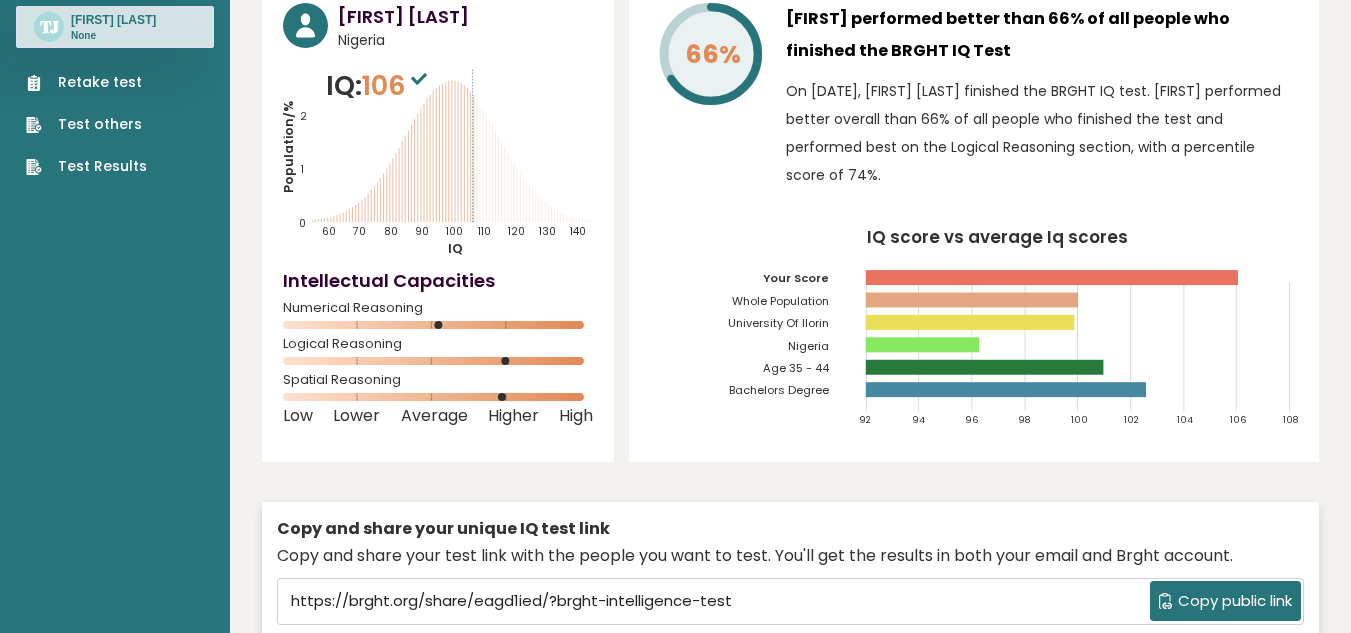 scroll, scrollTop: 0, scrollLeft: 0, axis: both 